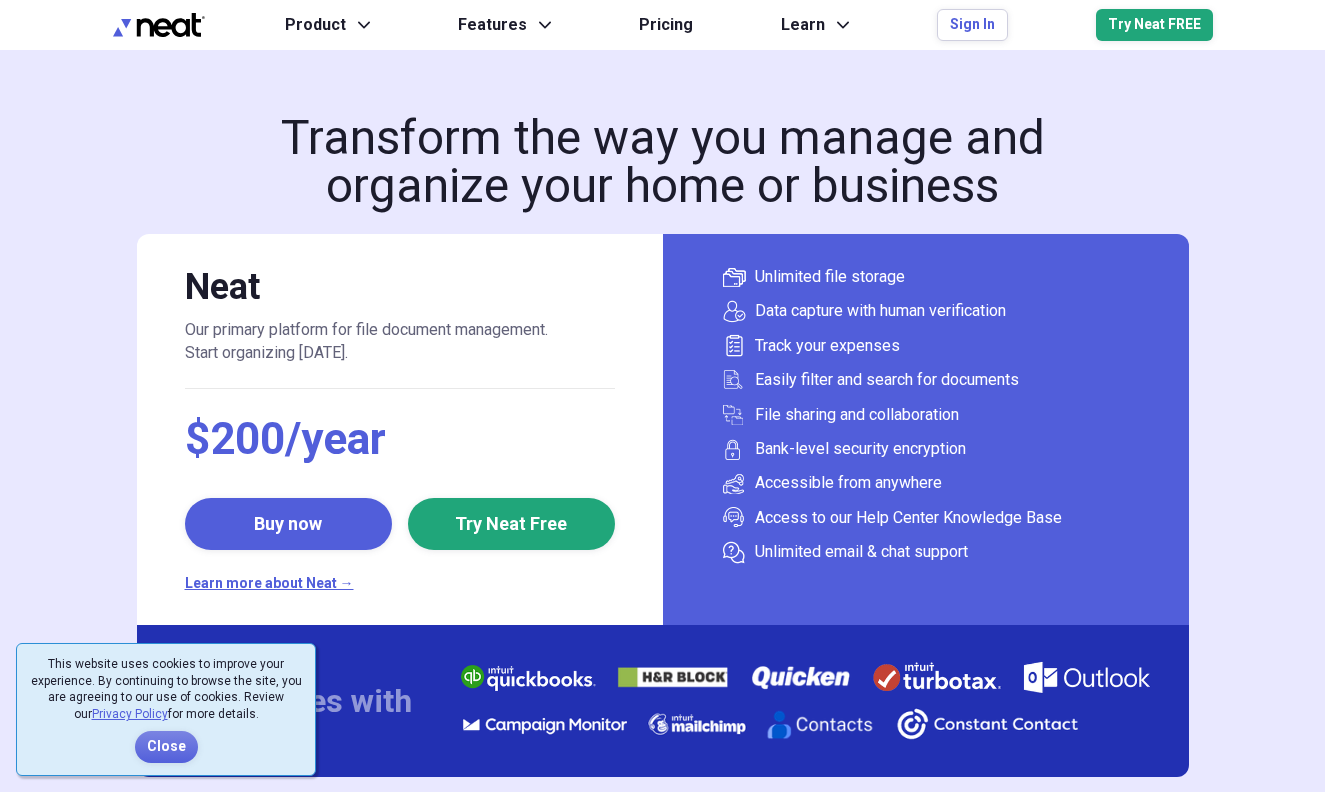 scroll, scrollTop: 0, scrollLeft: 0, axis: both 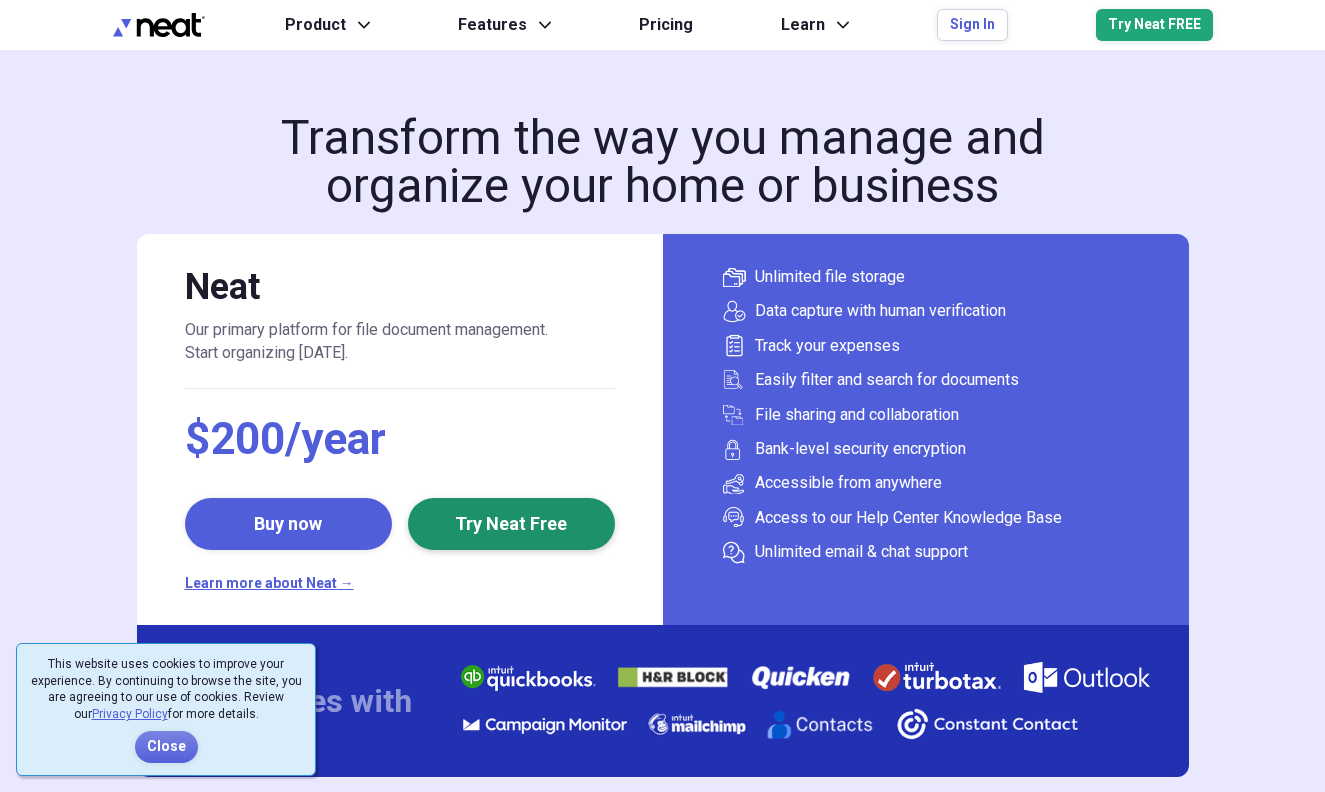 click on "Try Neat Free" at bounding box center [511, 524] 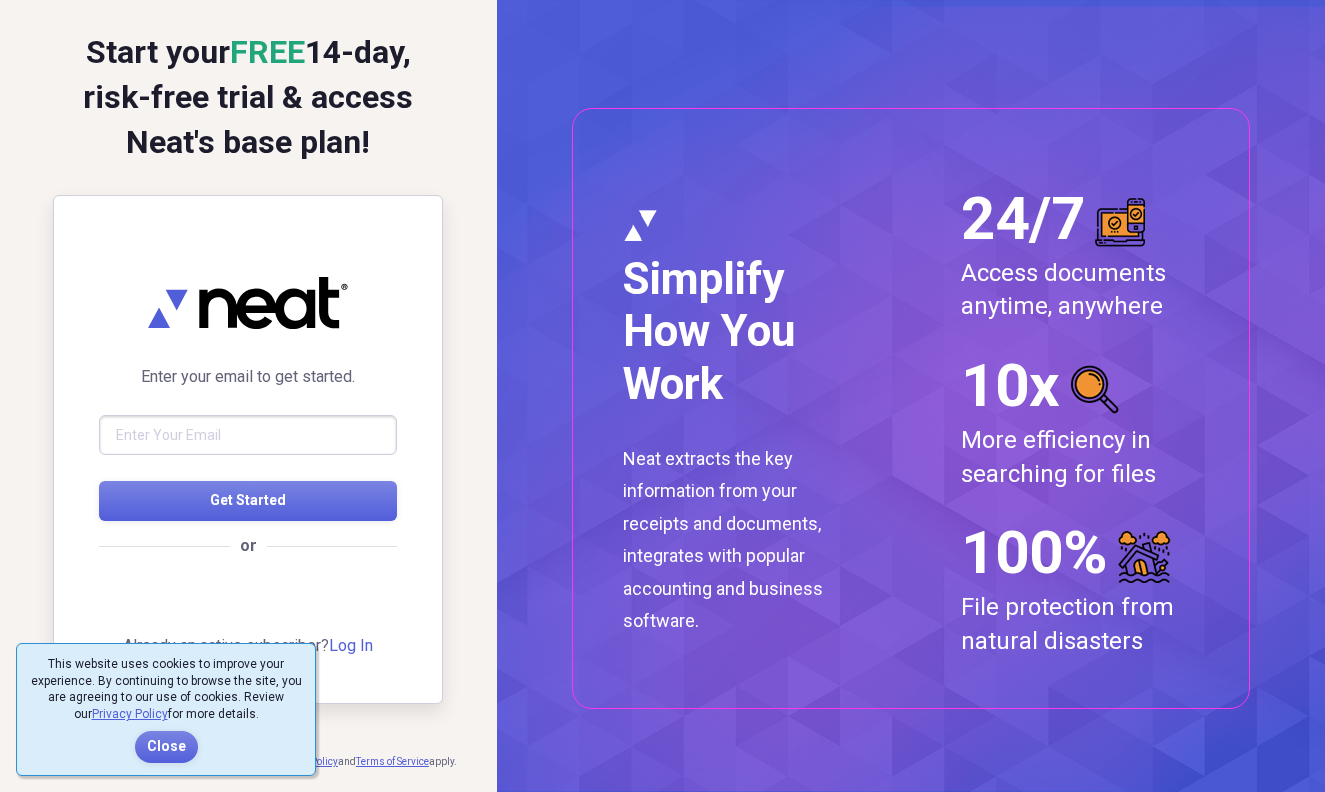 scroll, scrollTop: 0, scrollLeft: 0, axis: both 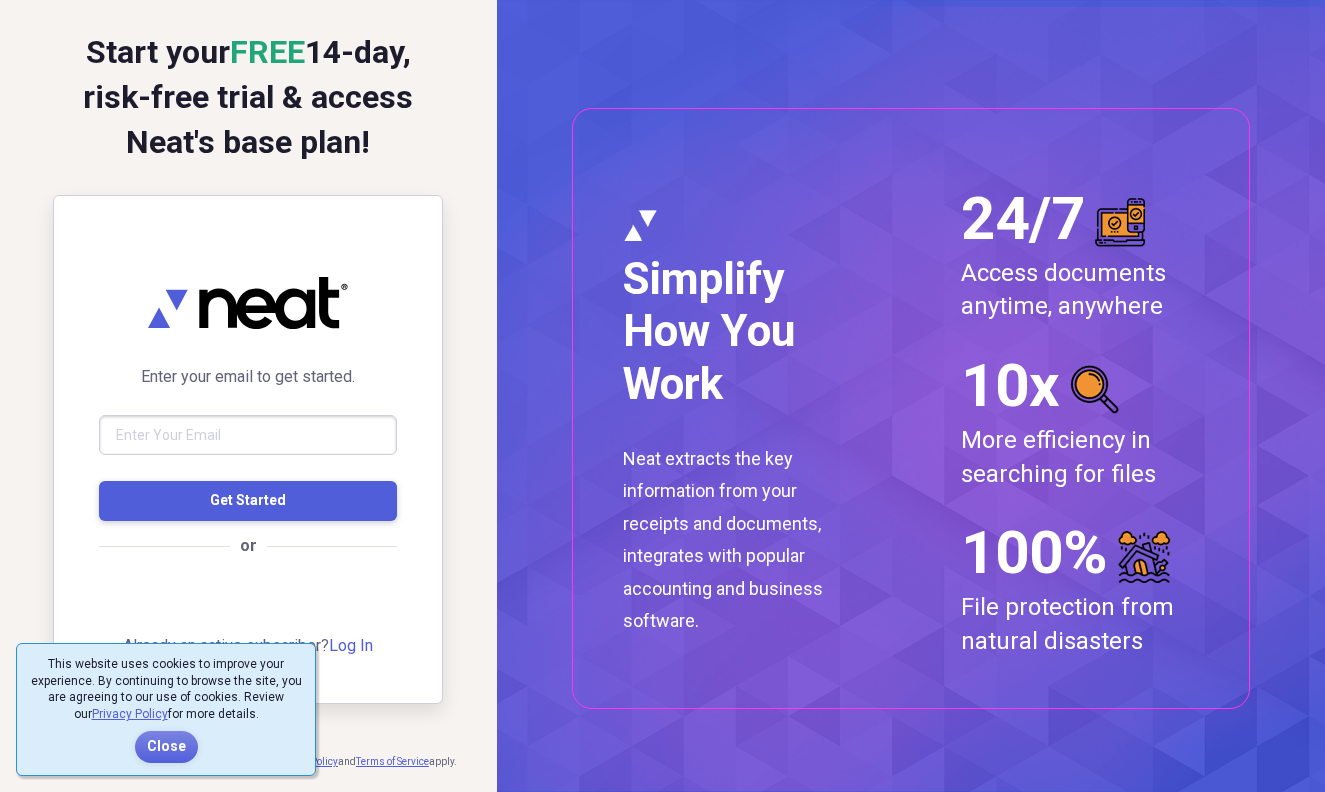 type on "beckie.reiter@yahoo.com" 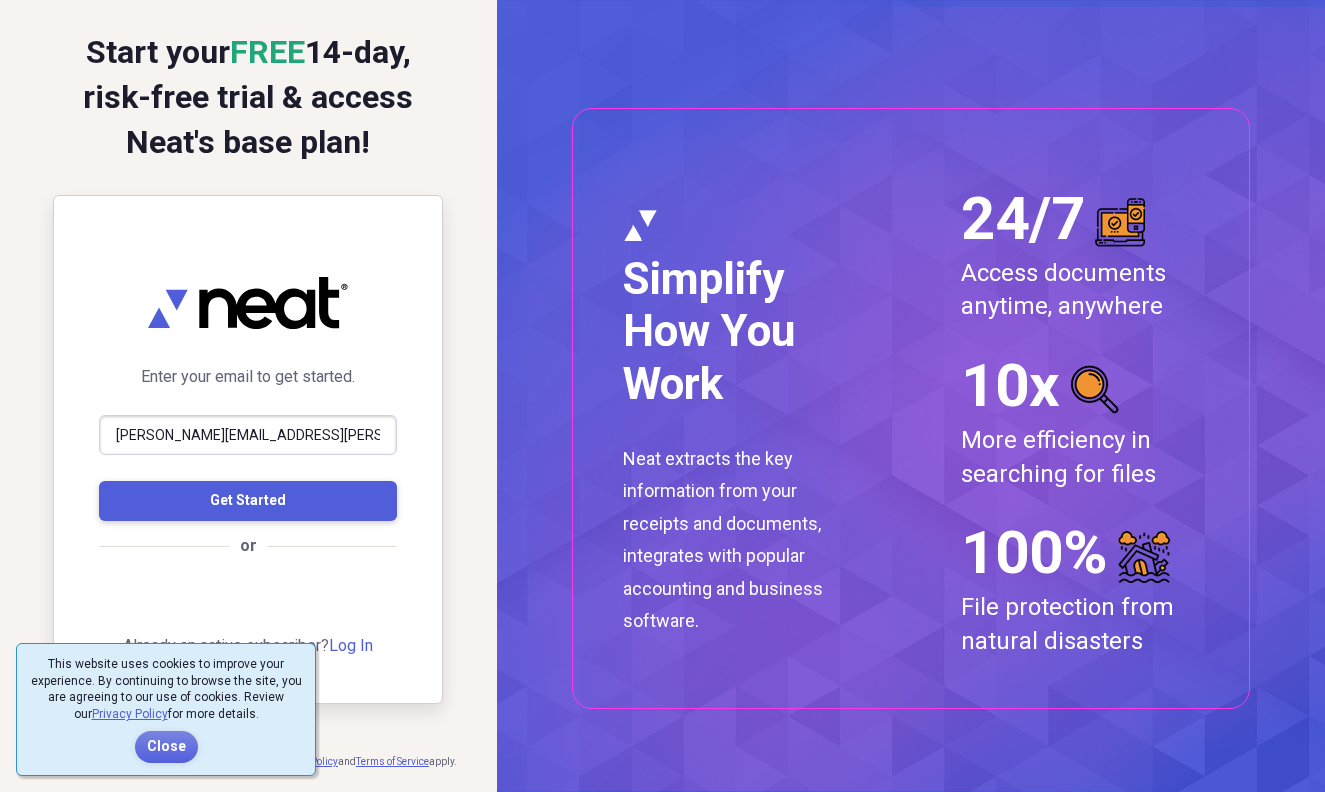 click on "Get Started" at bounding box center [248, 500] 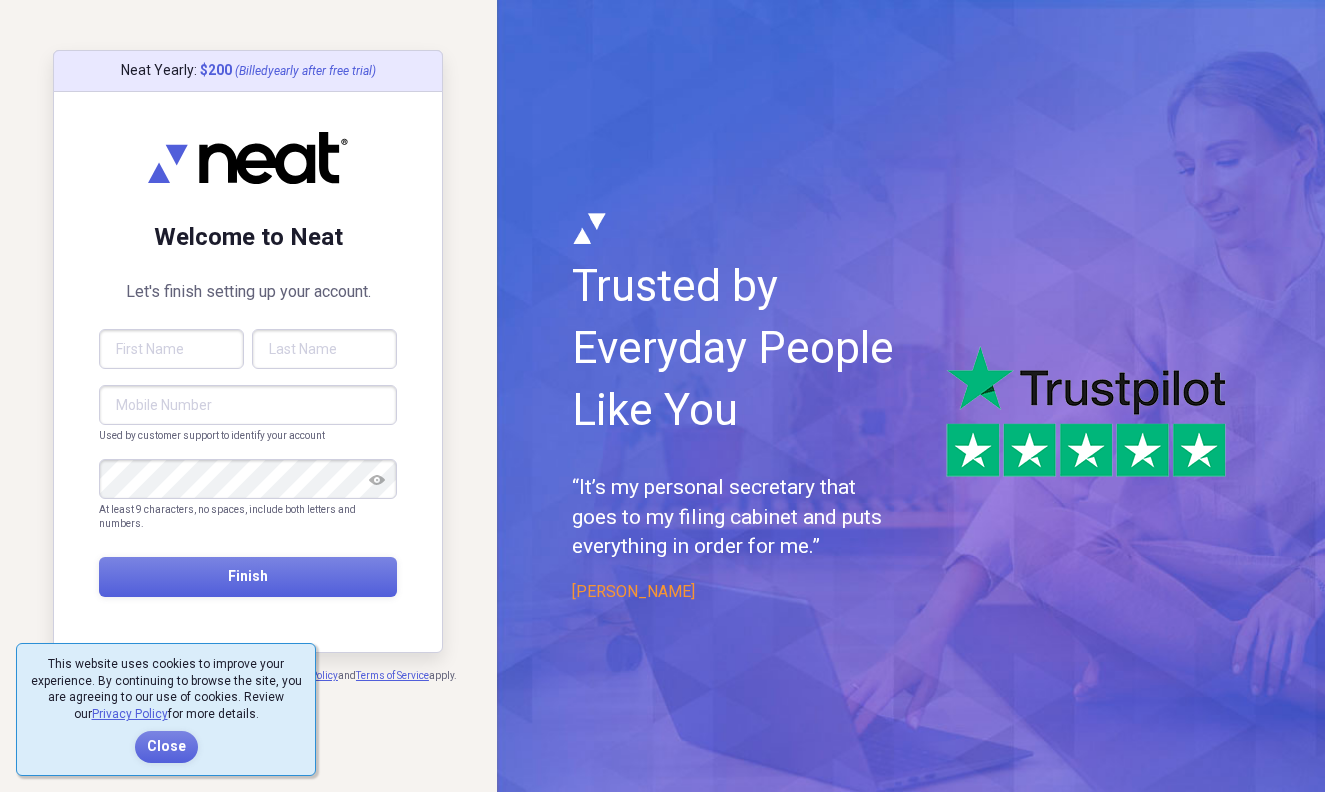 click at bounding box center (171, 349) 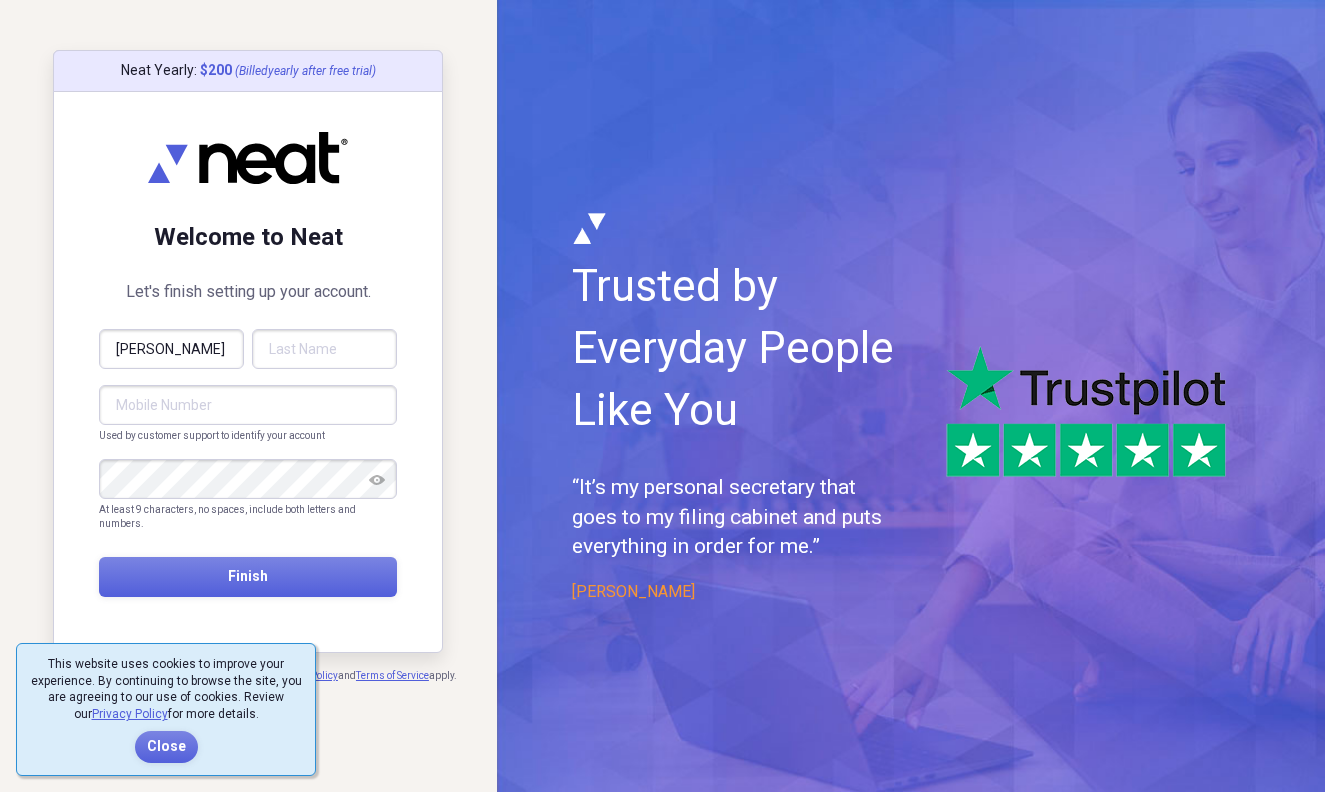 type on "[PERSON_NAME]" 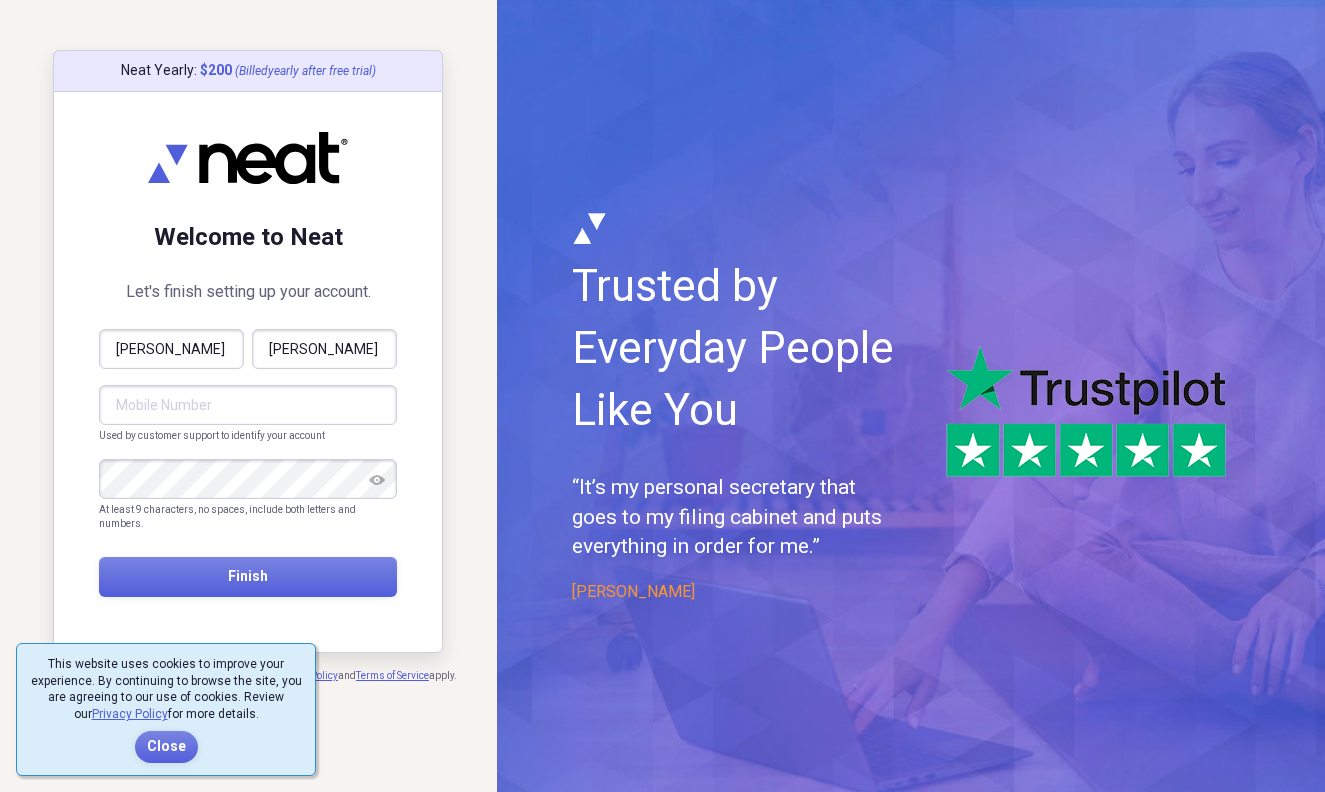 type on "Reiter" 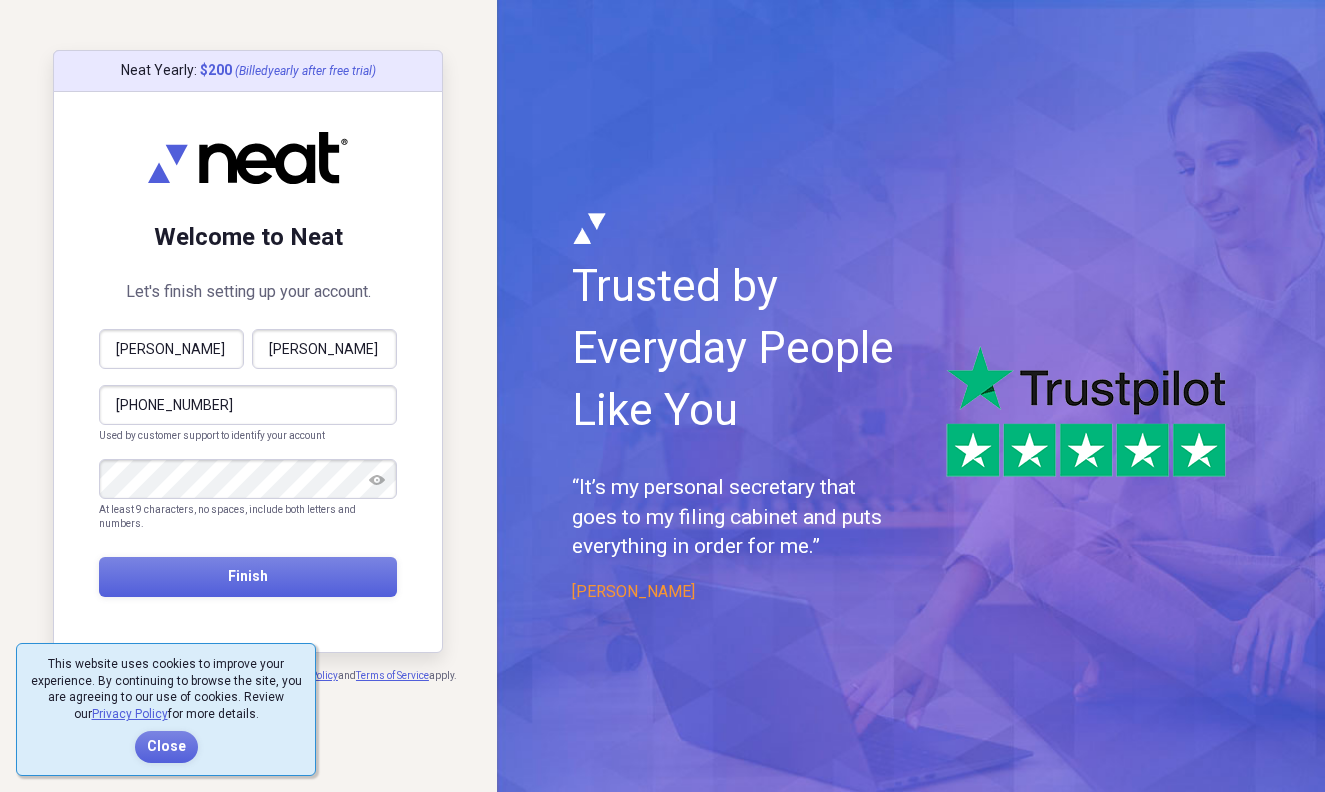 type on "(406) 210-9410" 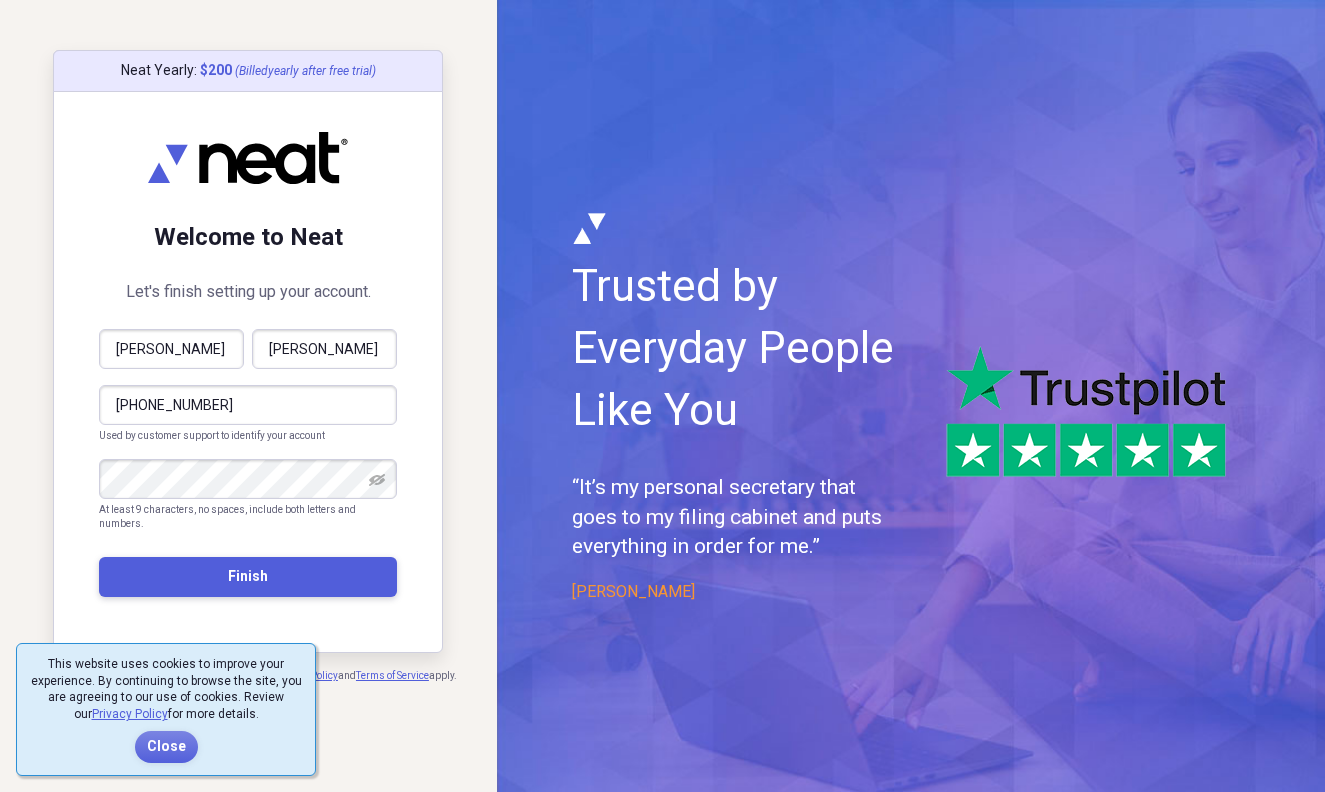 click on "Finish" at bounding box center [248, 577] 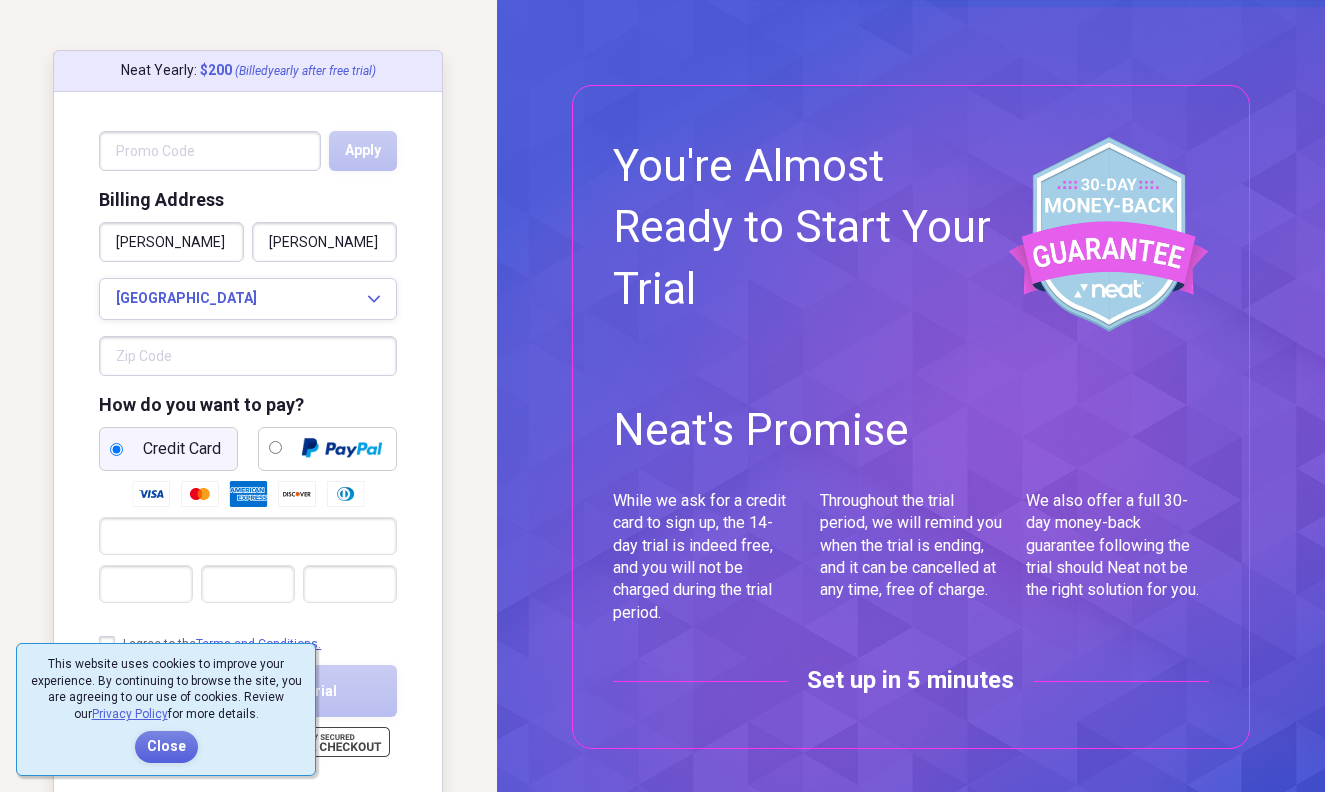 click on "Credit Card" at bounding box center (165, 449) 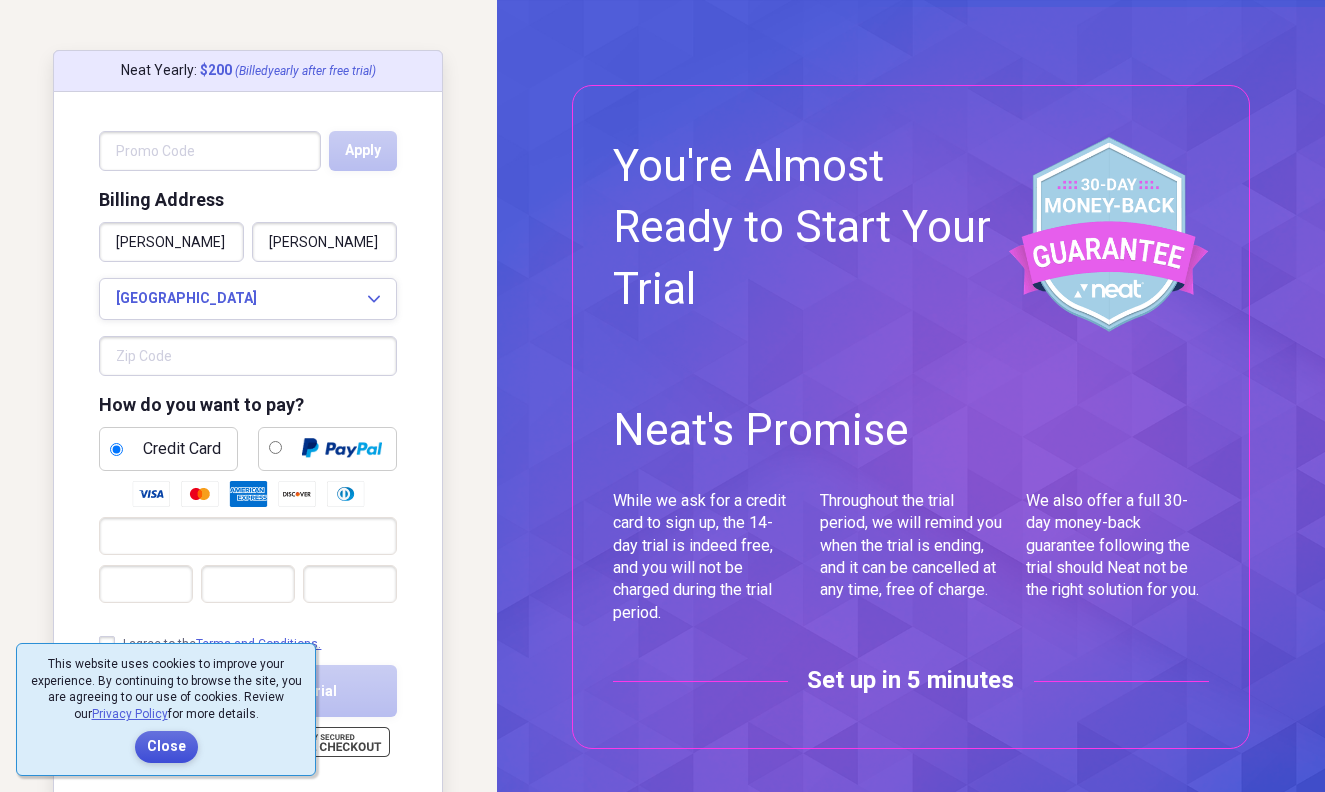 click on "Close" at bounding box center (166, 747) 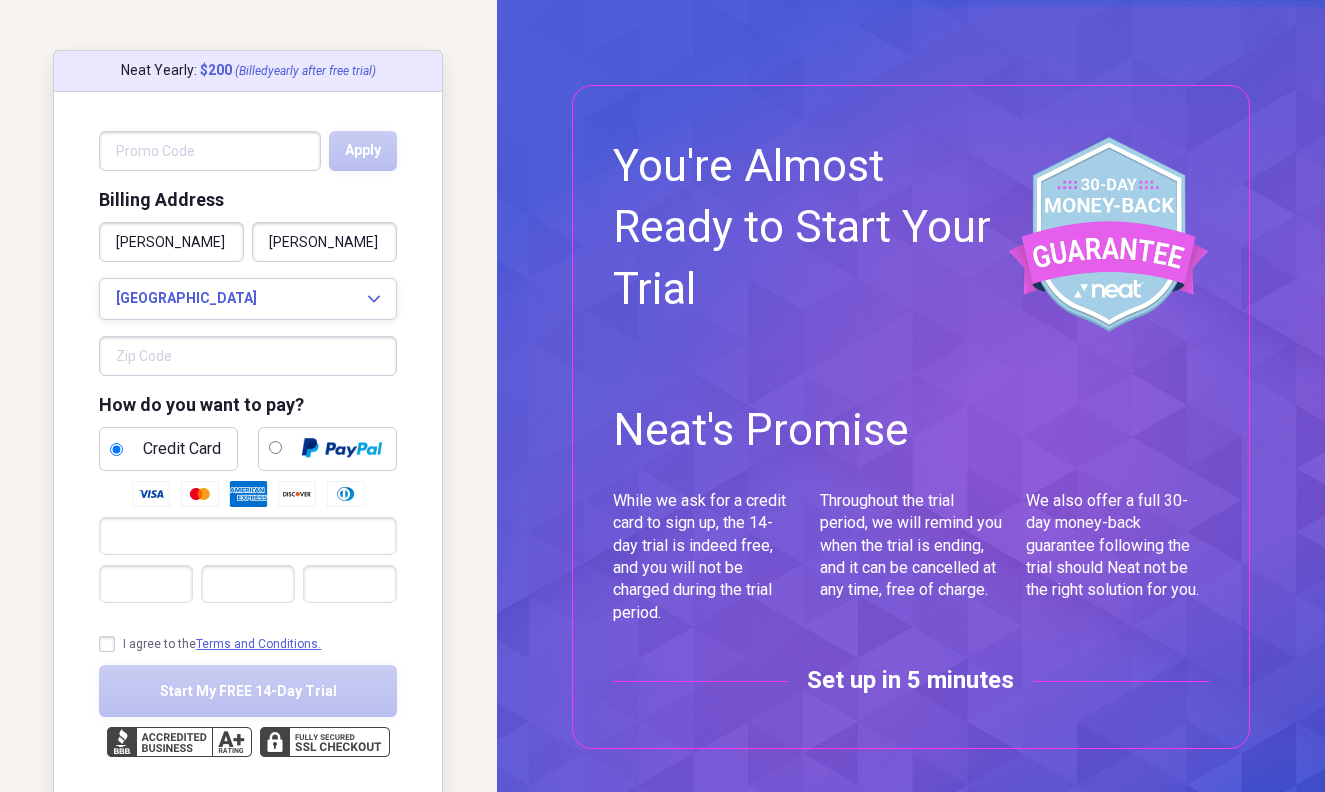 click on "I agree to the  Terms and Conditions." at bounding box center [210, 644] 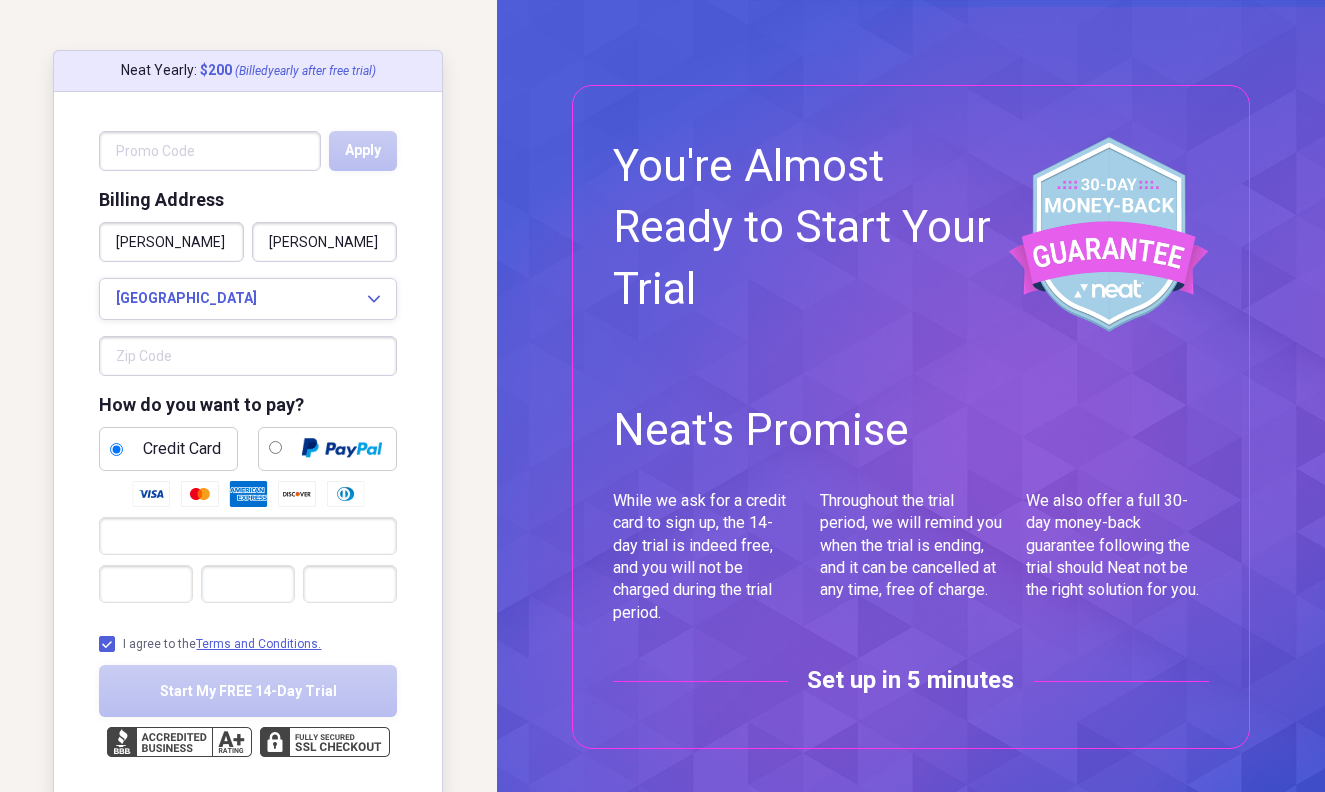 checkbox on "true" 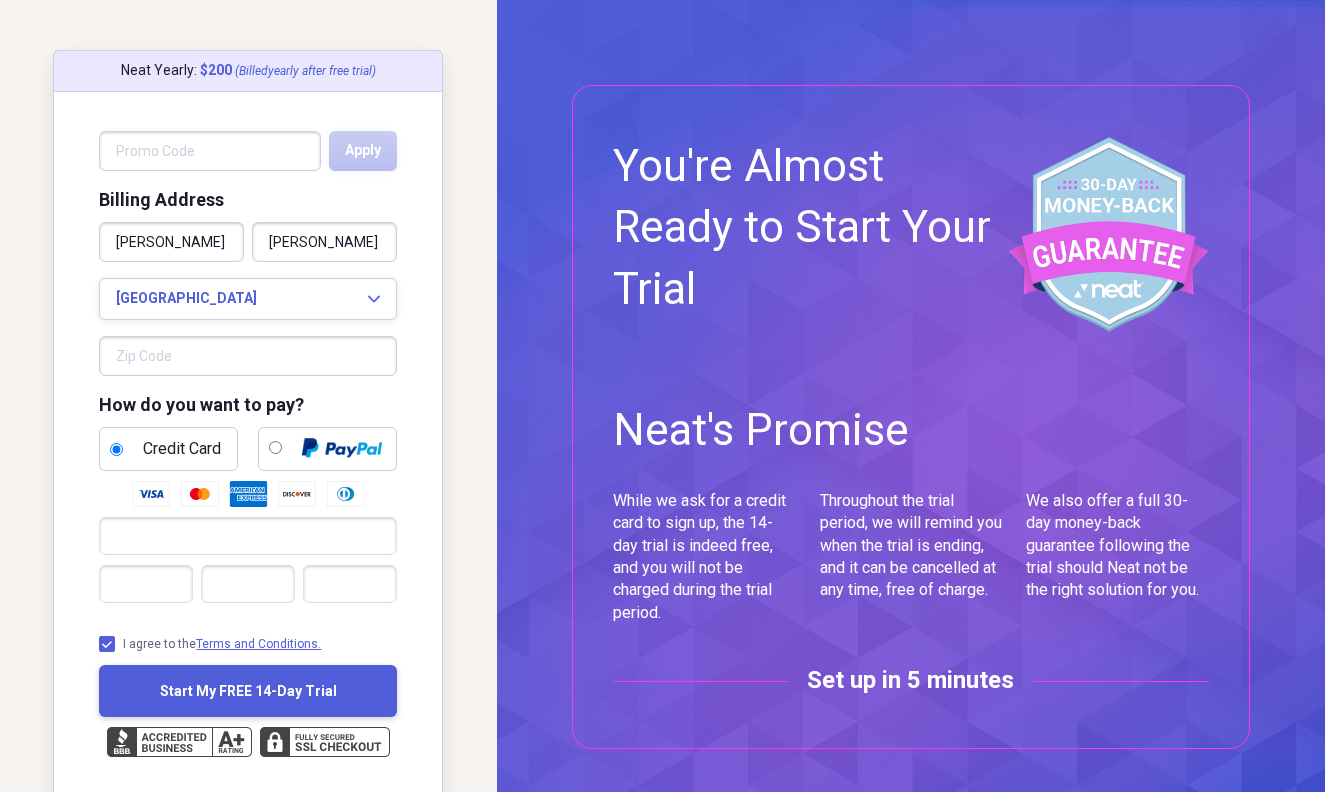 click on "Start My FREE 14-Day Trial" at bounding box center (248, 691) 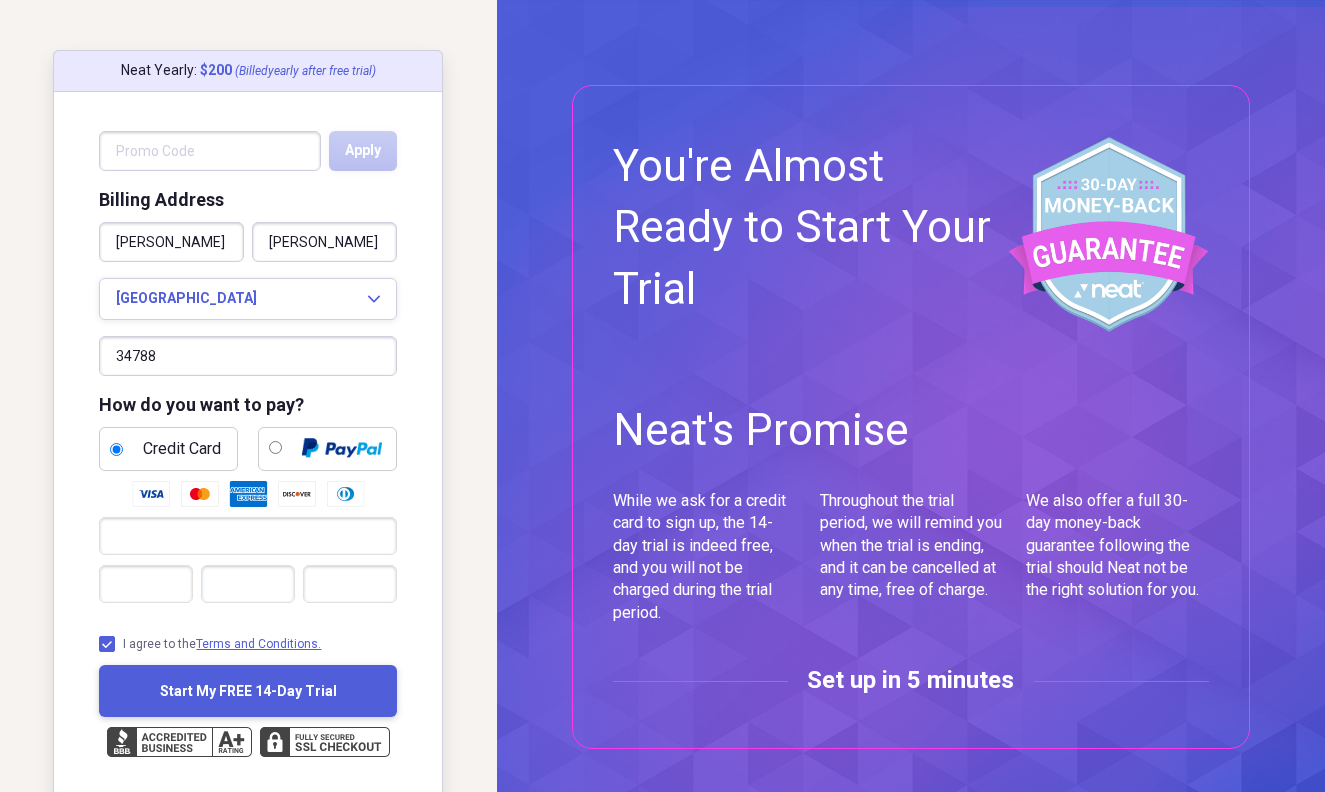 type on "34788" 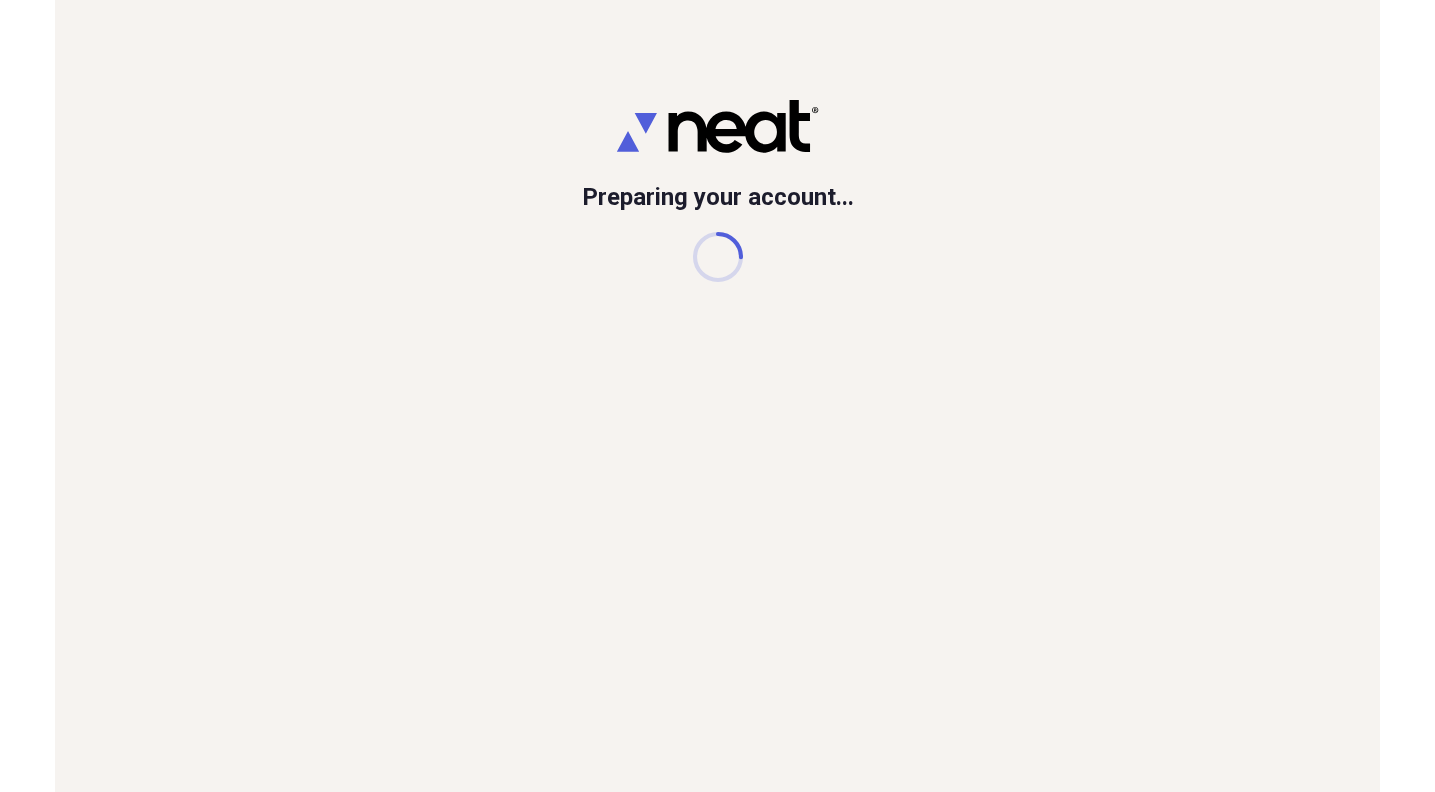 scroll, scrollTop: 0, scrollLeft: 0, axis: both 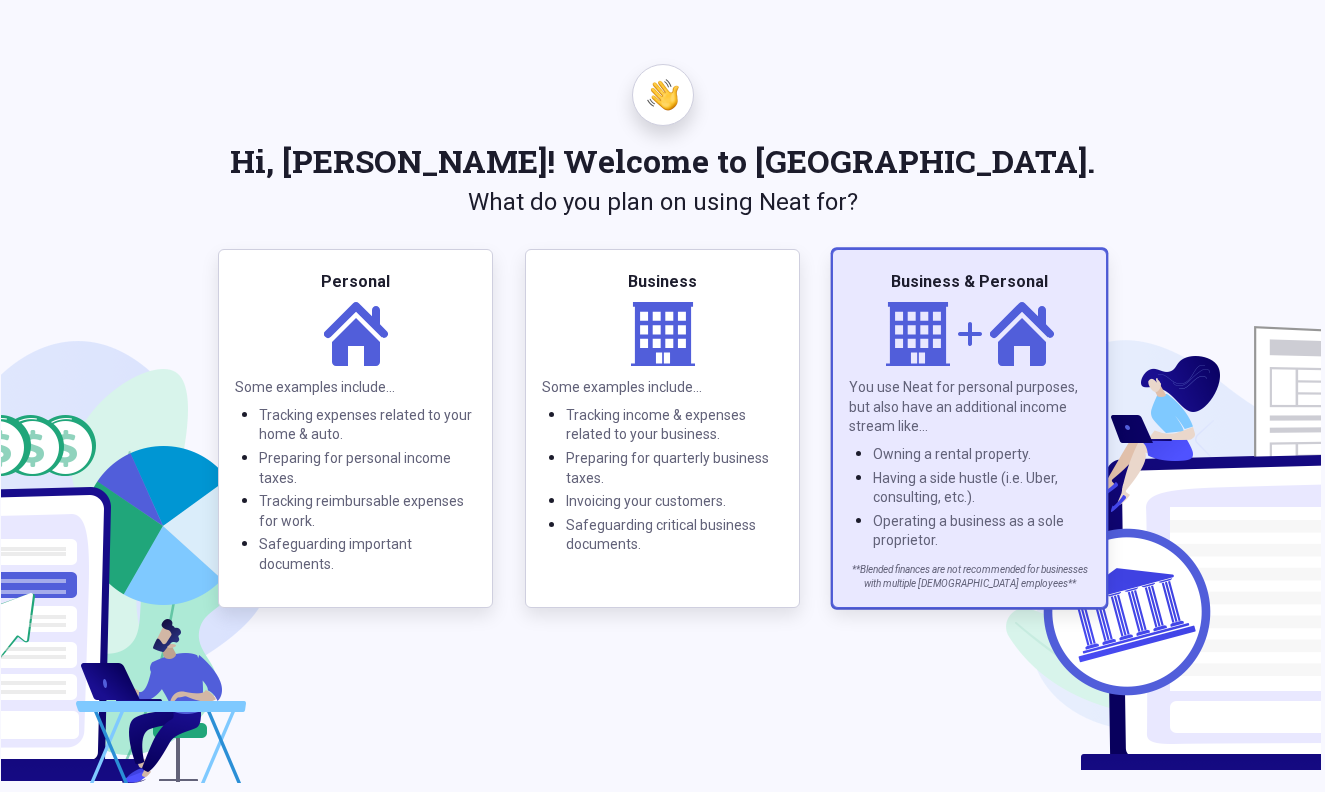 click on "Business & Personal" at bounding box center [969, 282] 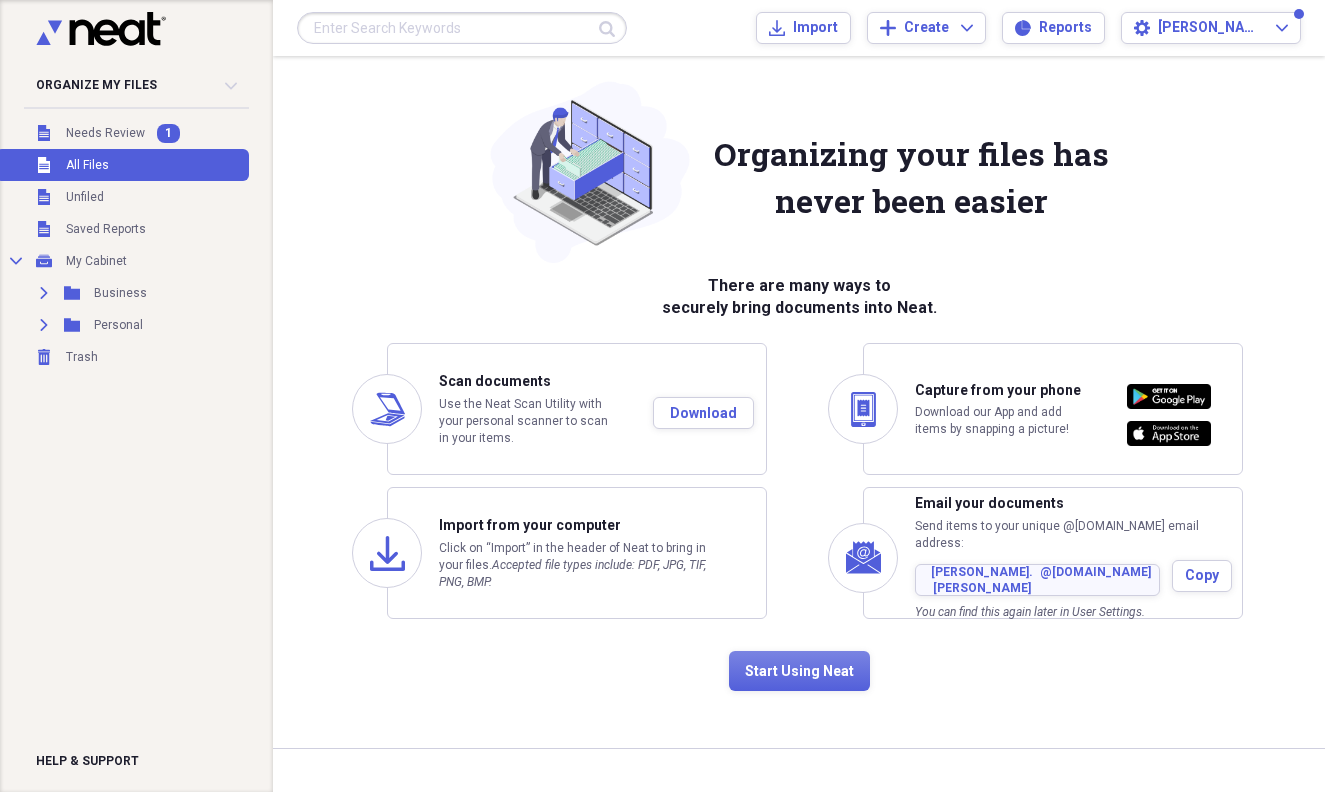 click 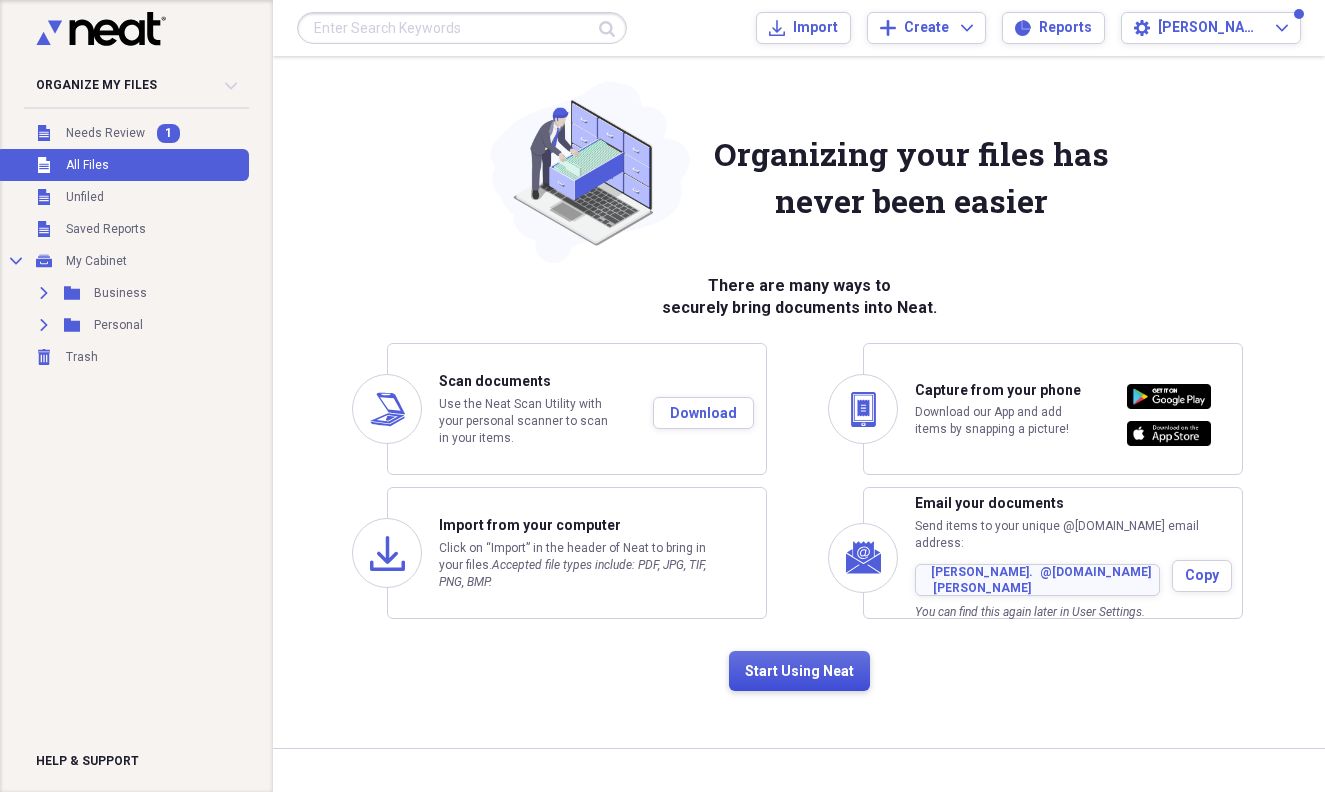 click on "Start Using Neat" at bounding box center (799, 671) 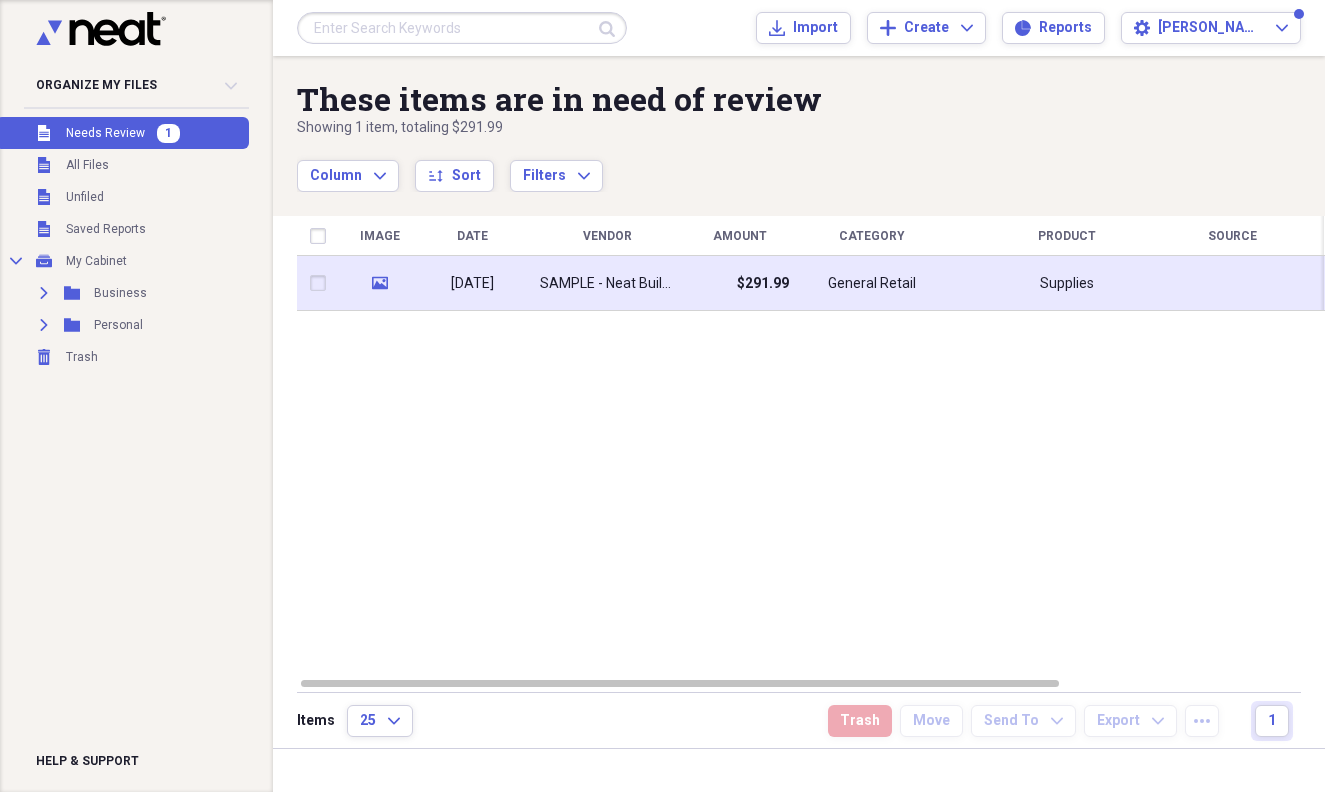click at bounding box center (322, 283) 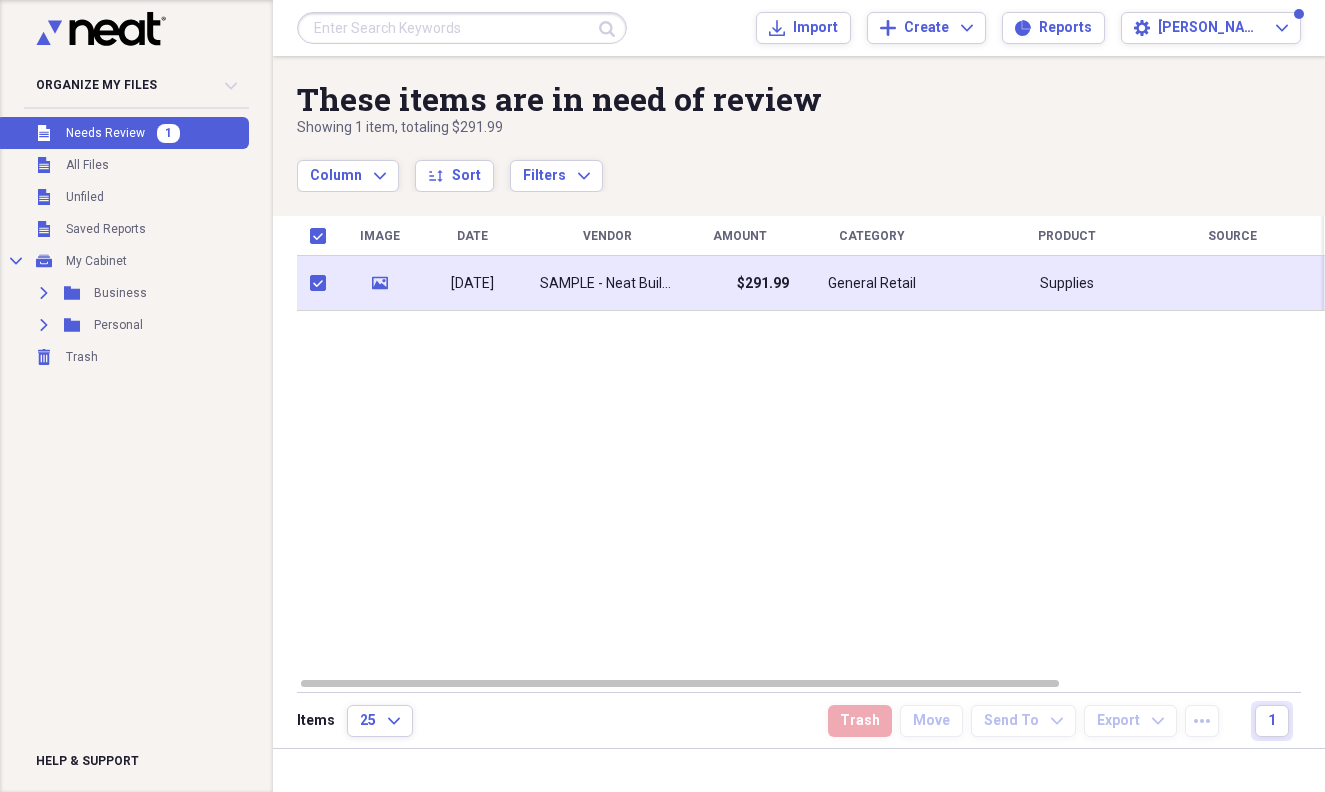 checkbox on "true" 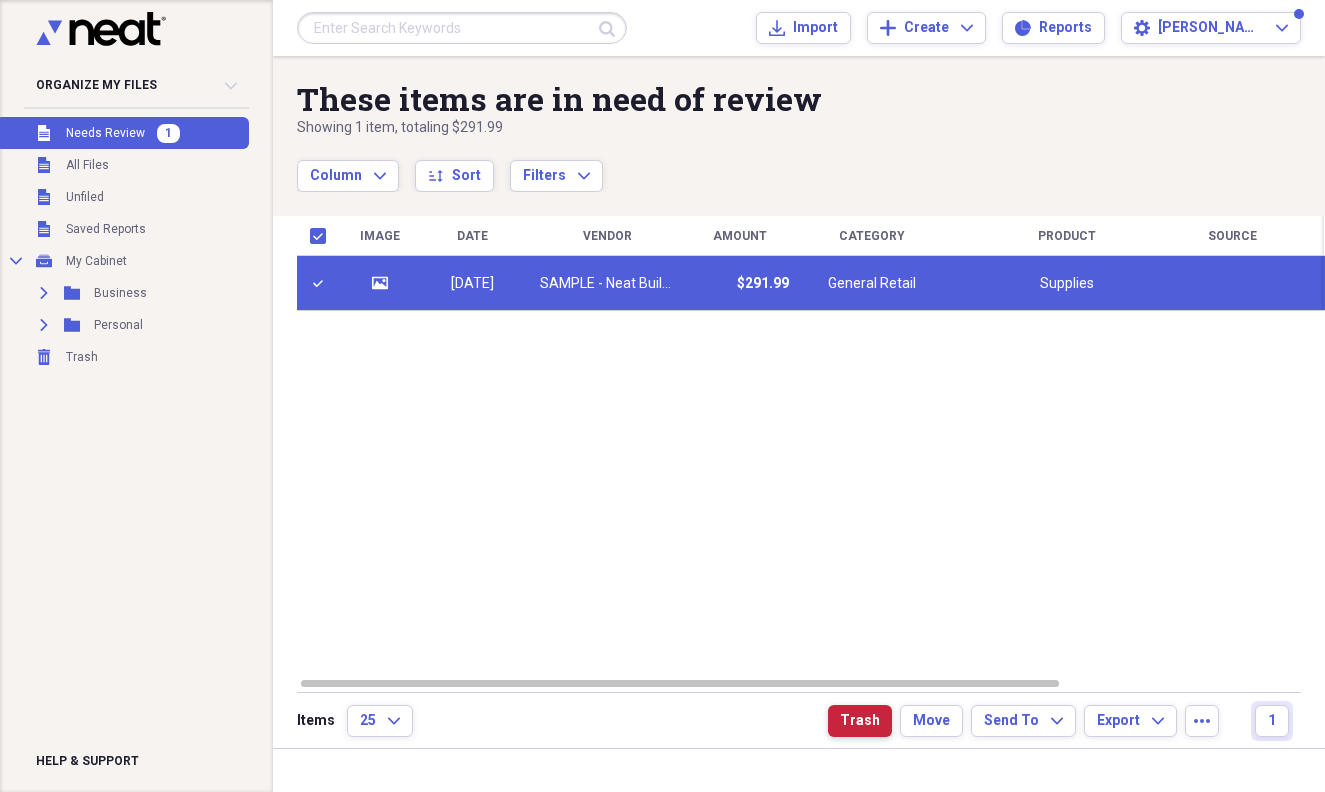 click on "Trash" at bounding box center [860, 721] 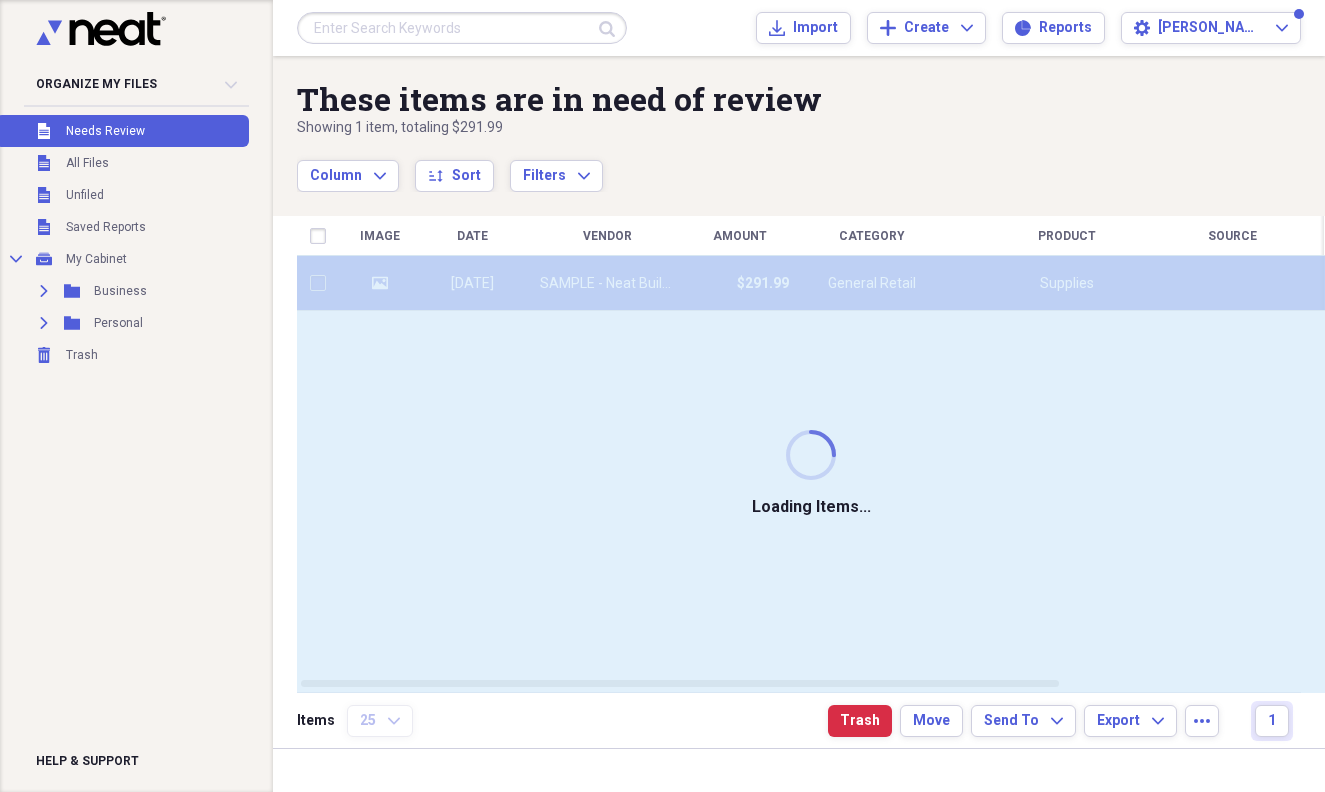 checkbox on "false" 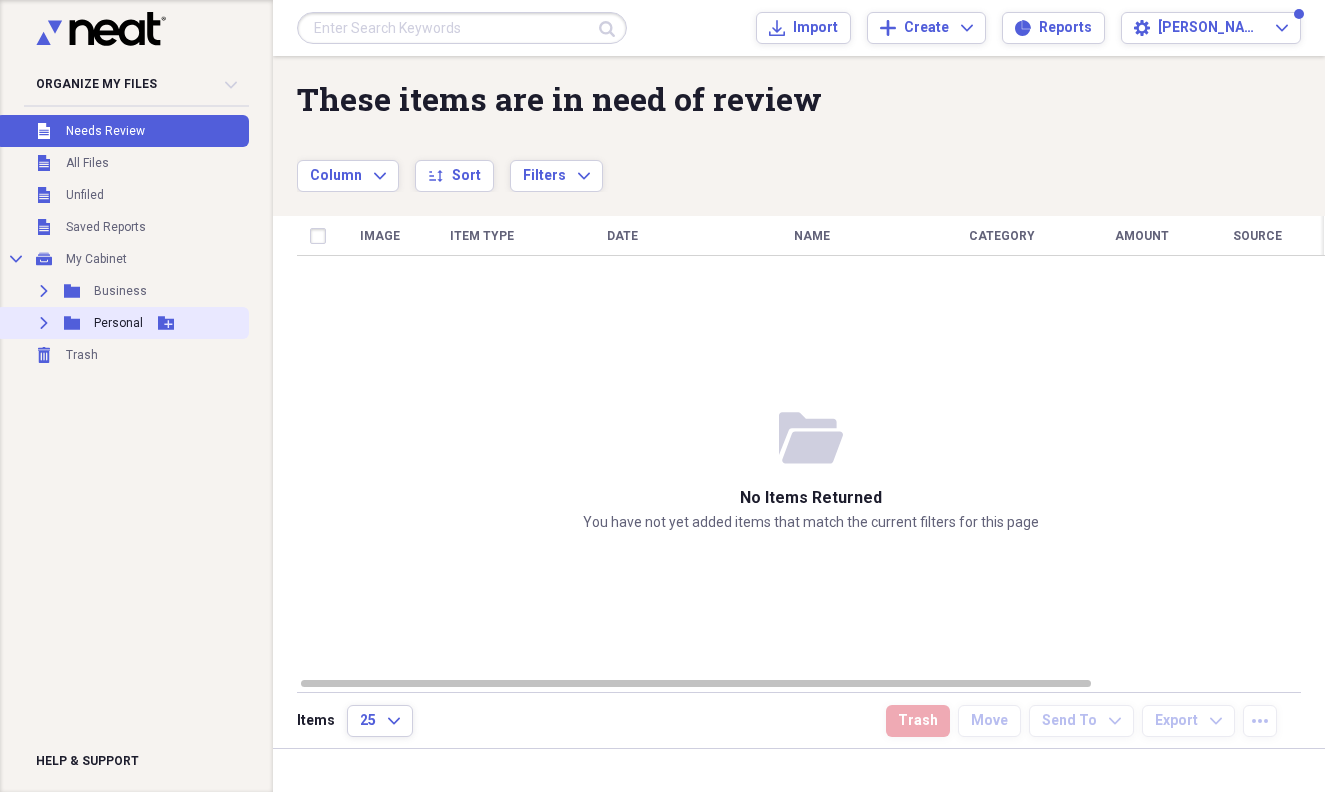 click on "Expand" 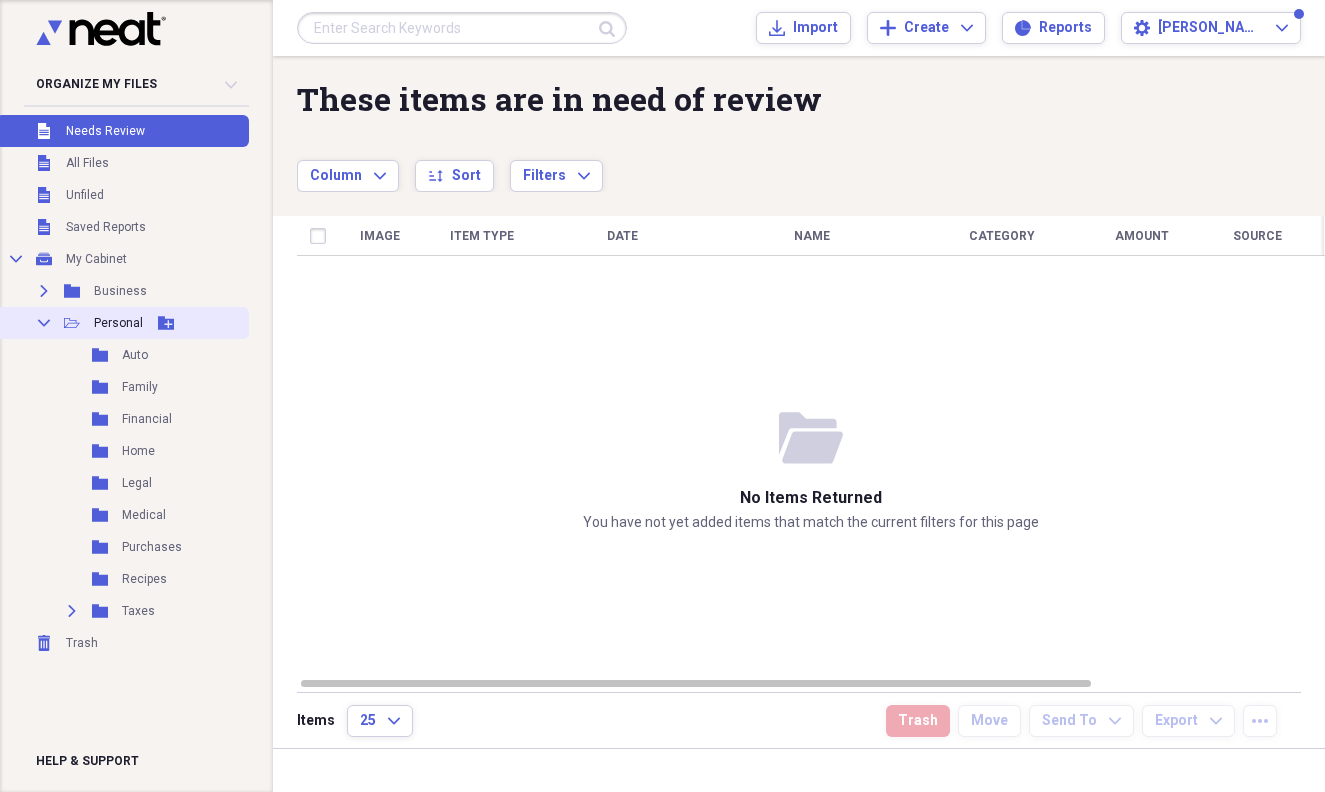 click on "Add Folder" 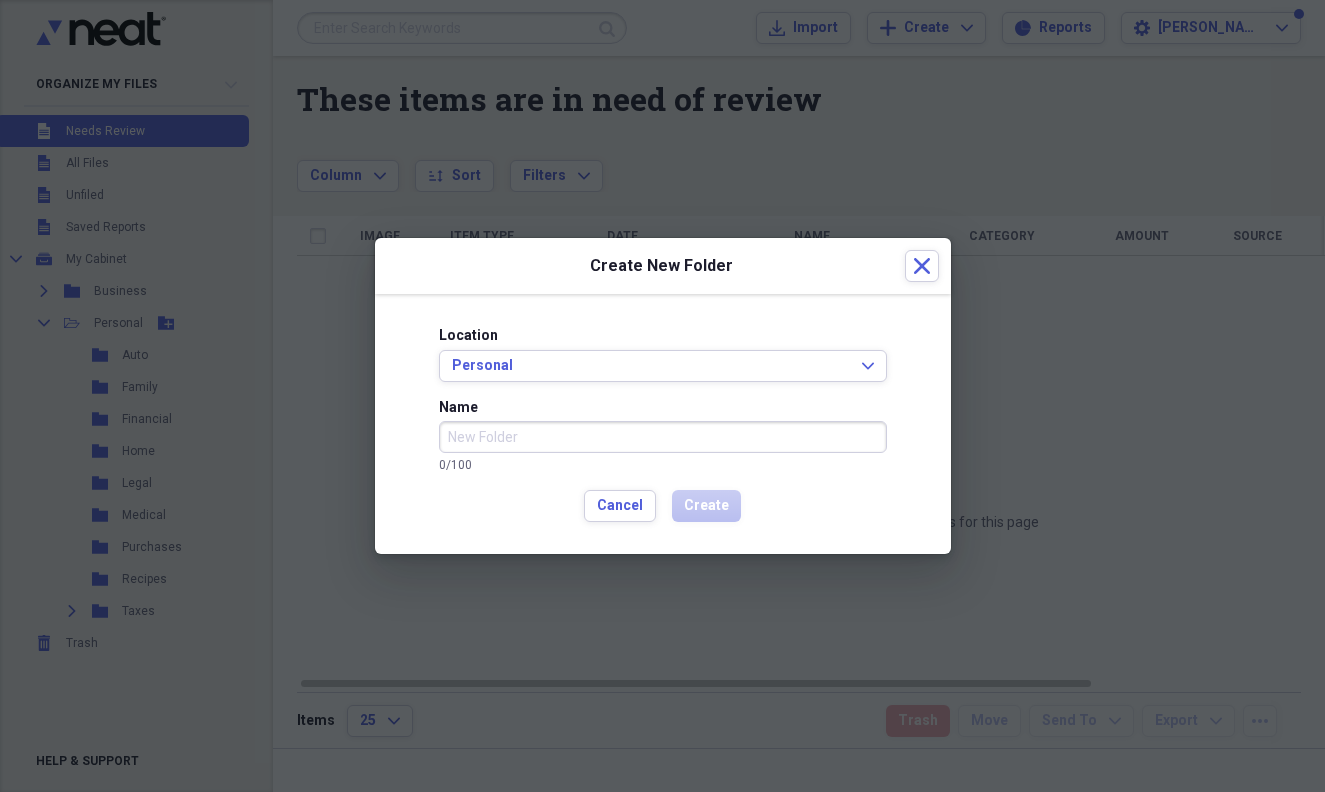 type on "R" 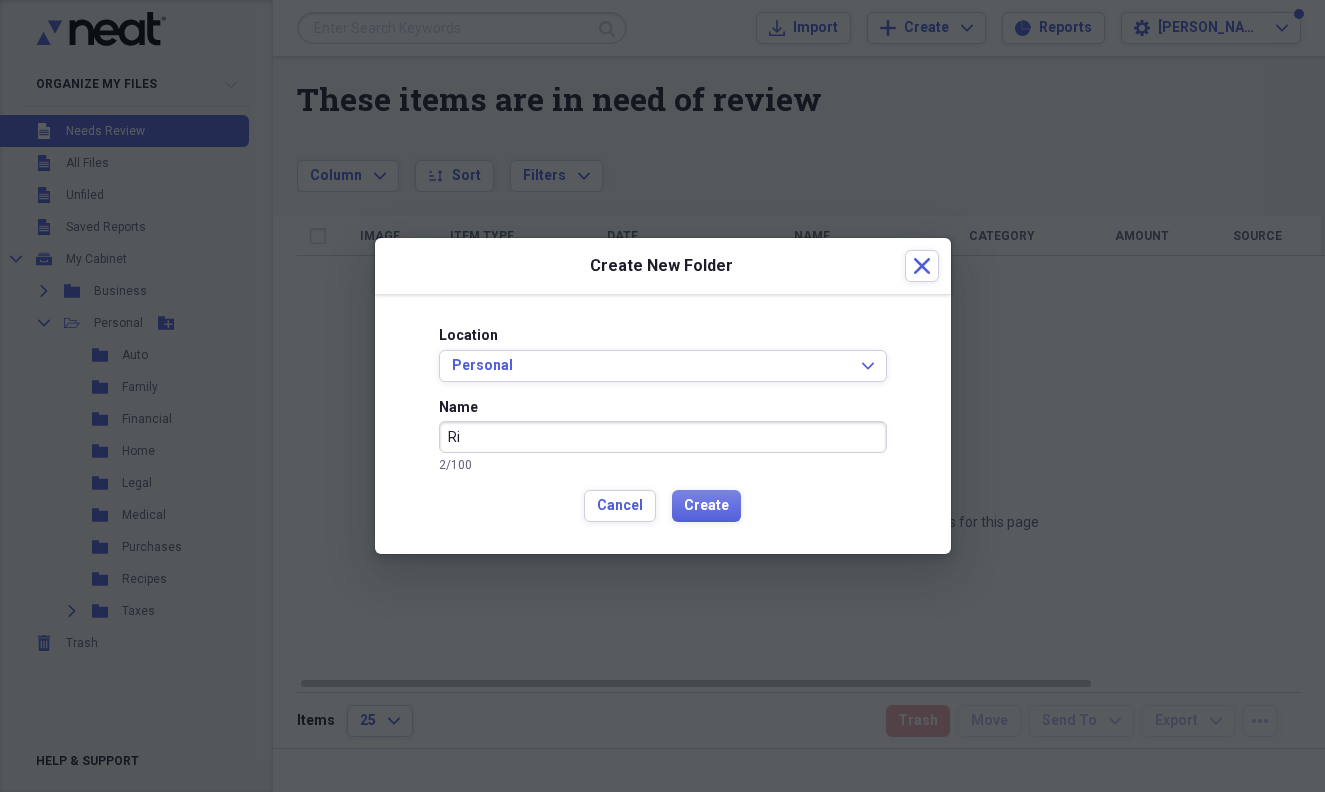 type on "R" 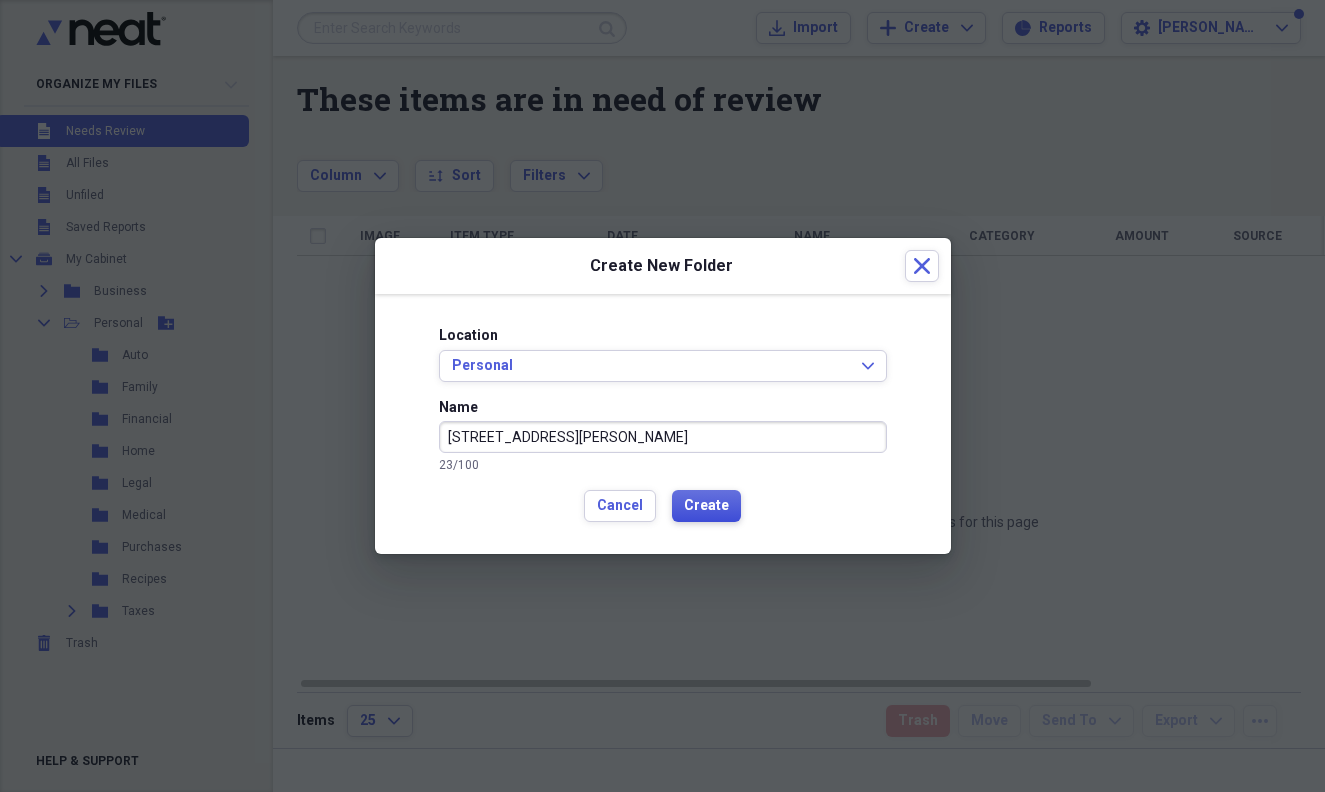 type on "[STREET_ADDRESS][PERSON_NAME]" 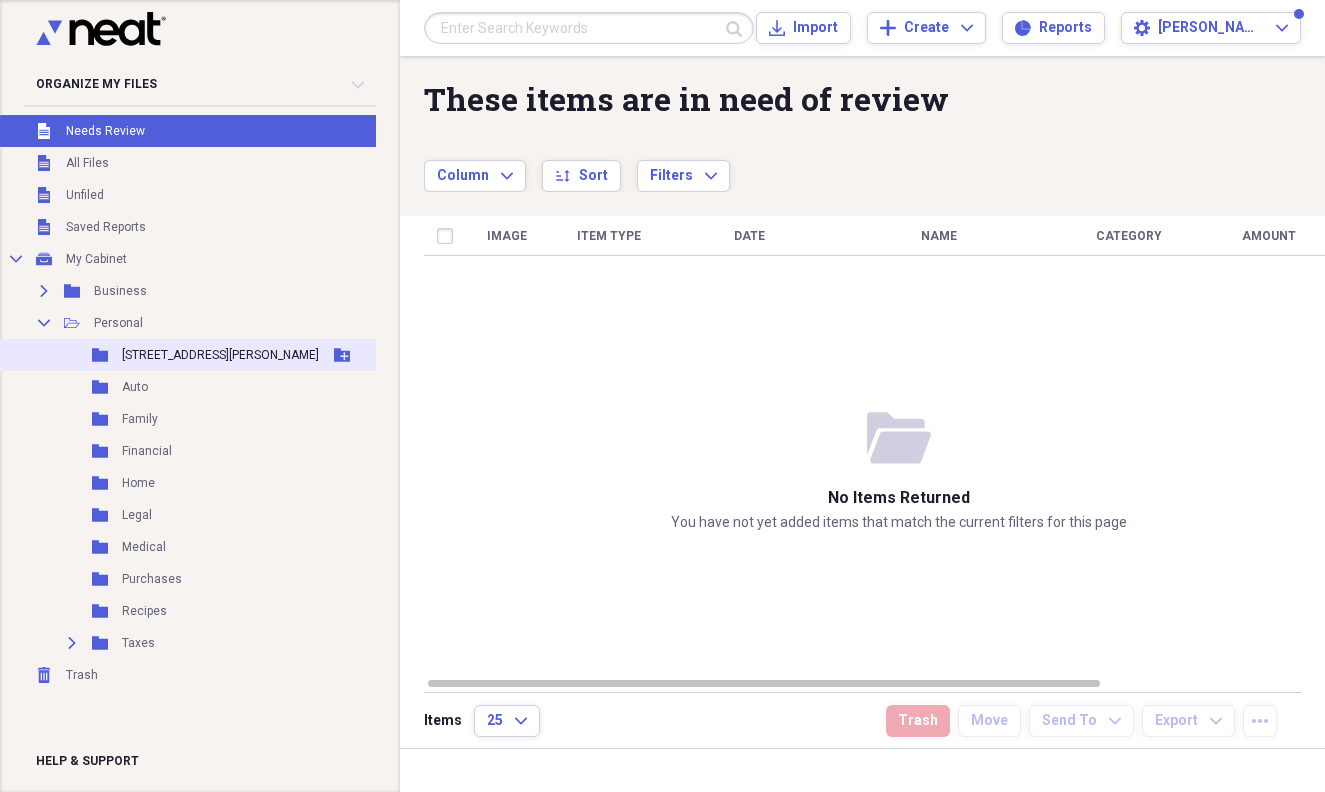 click on "Add Folder" 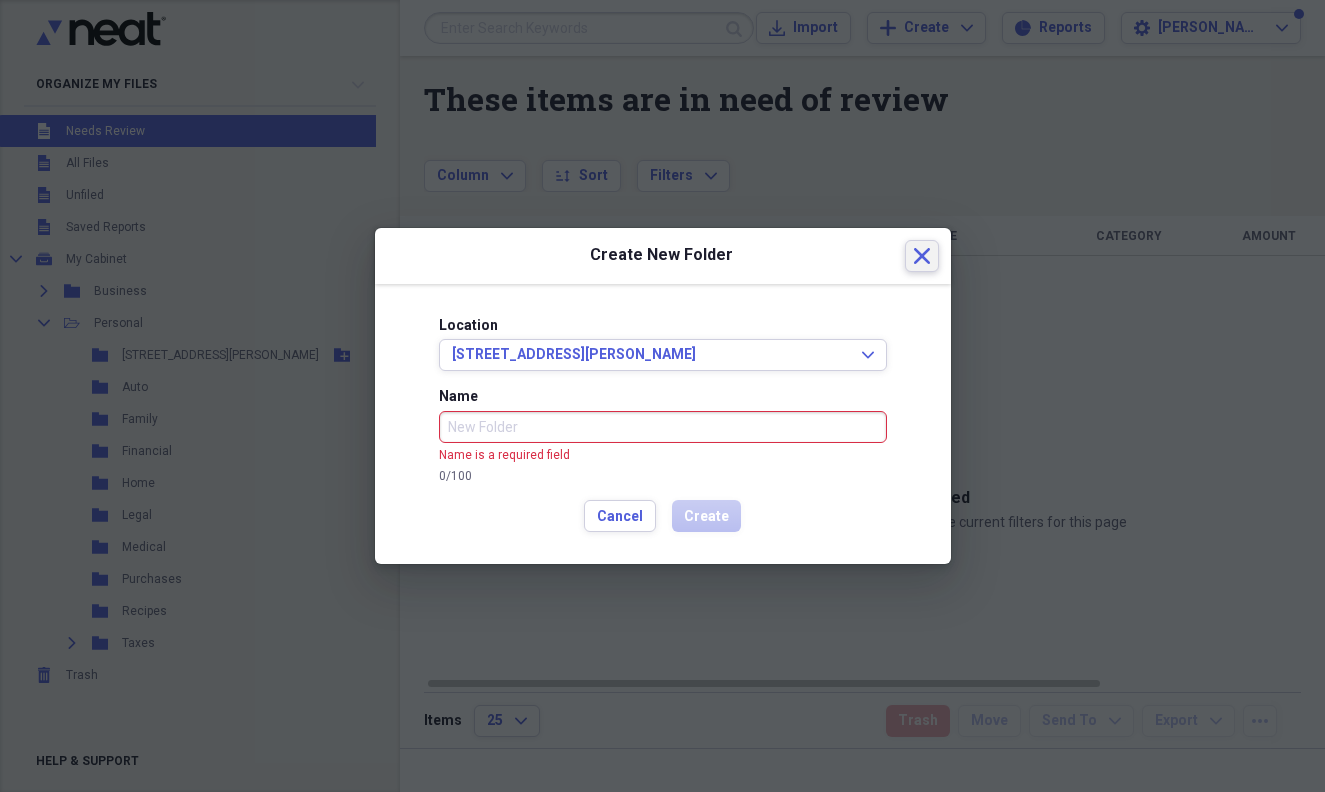 click on "Close" at bounding box center (922, 256) 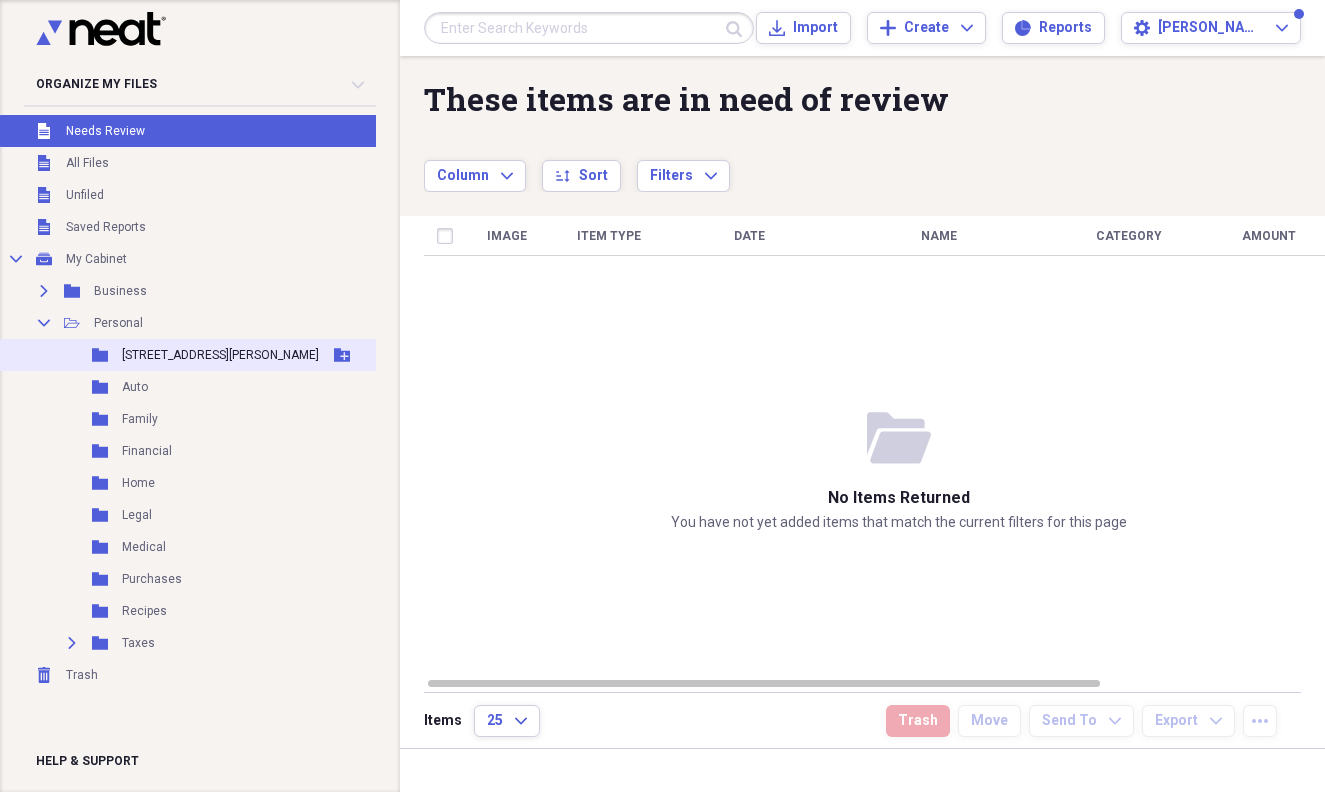 click on "Add Folder" 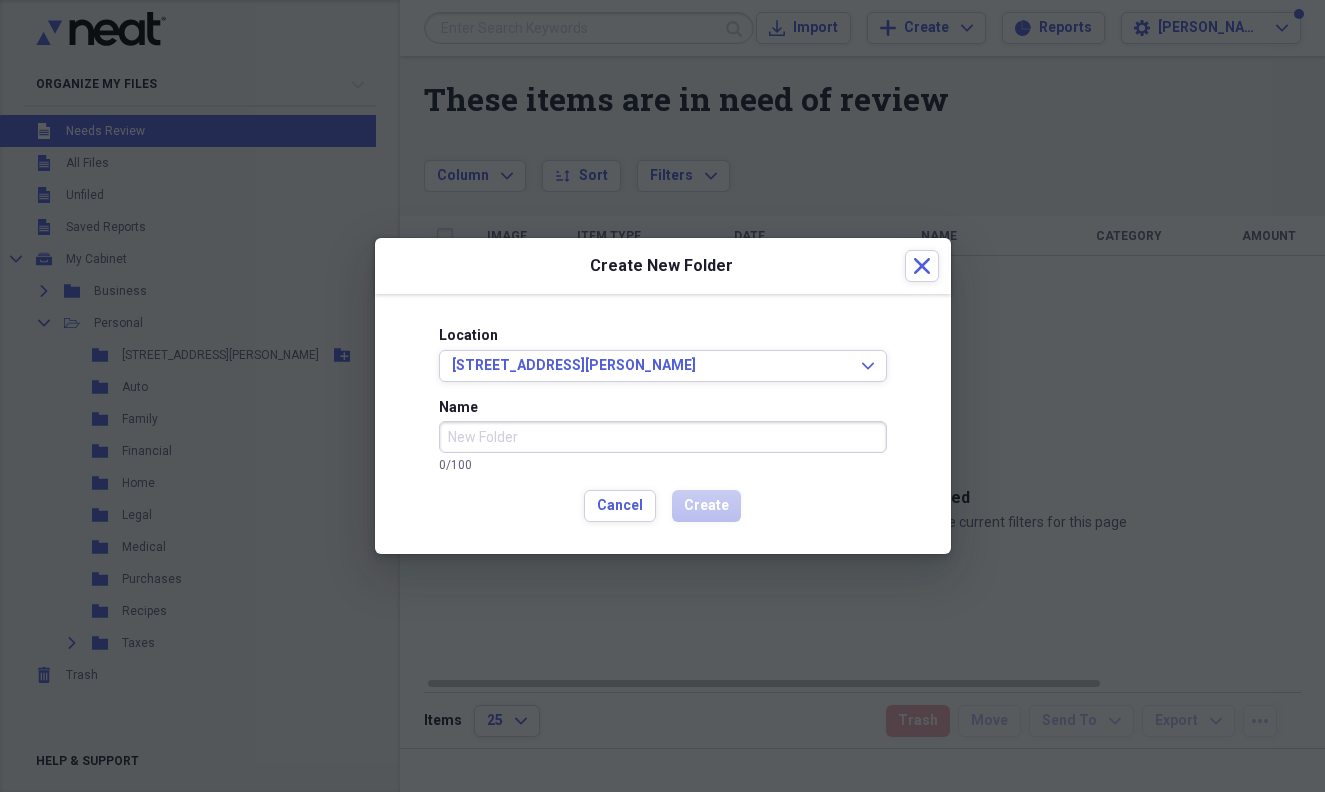 click on "Name" at bounding box center [663, 437] 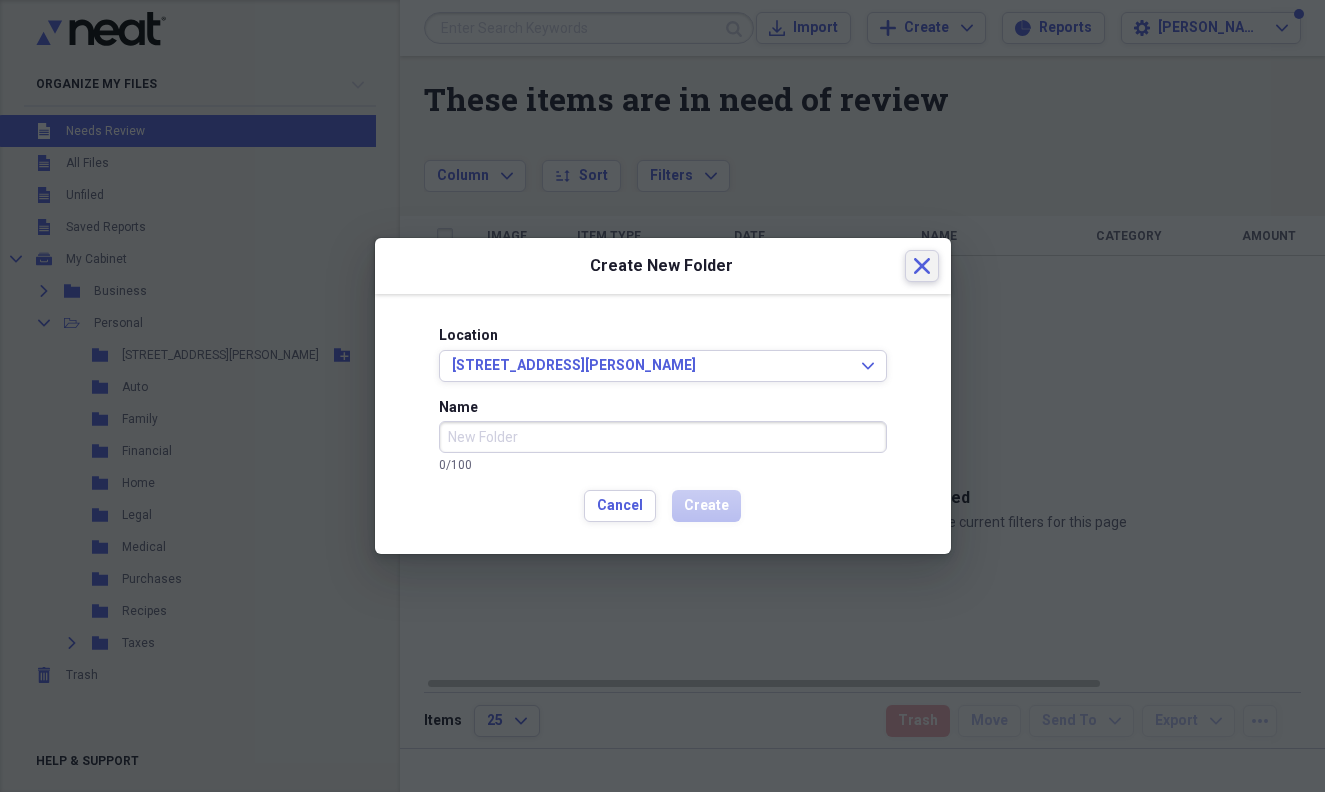 click on "Close" at bounding box center [922, 266] 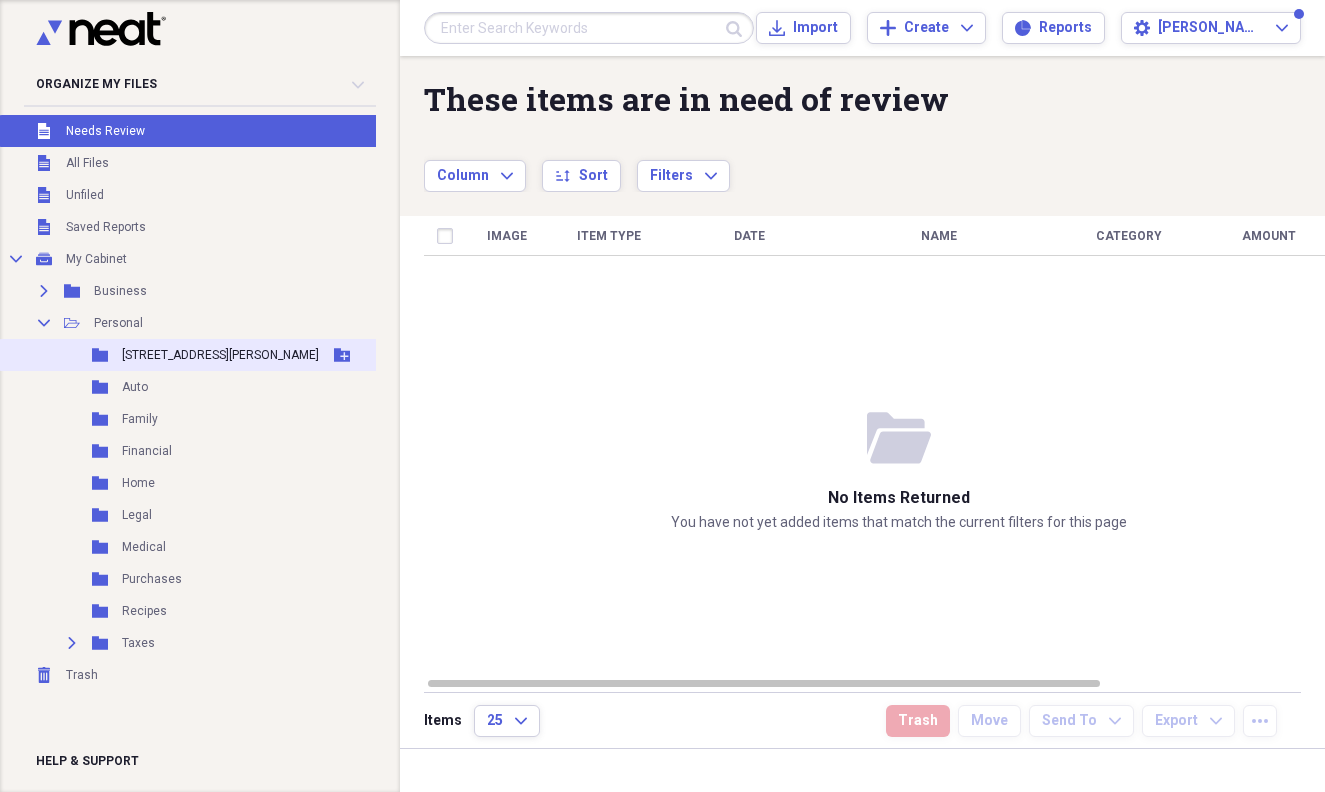 click on "[STREET_ADDRESS][PERSON_NAME]" at bounding box center [220, 355] 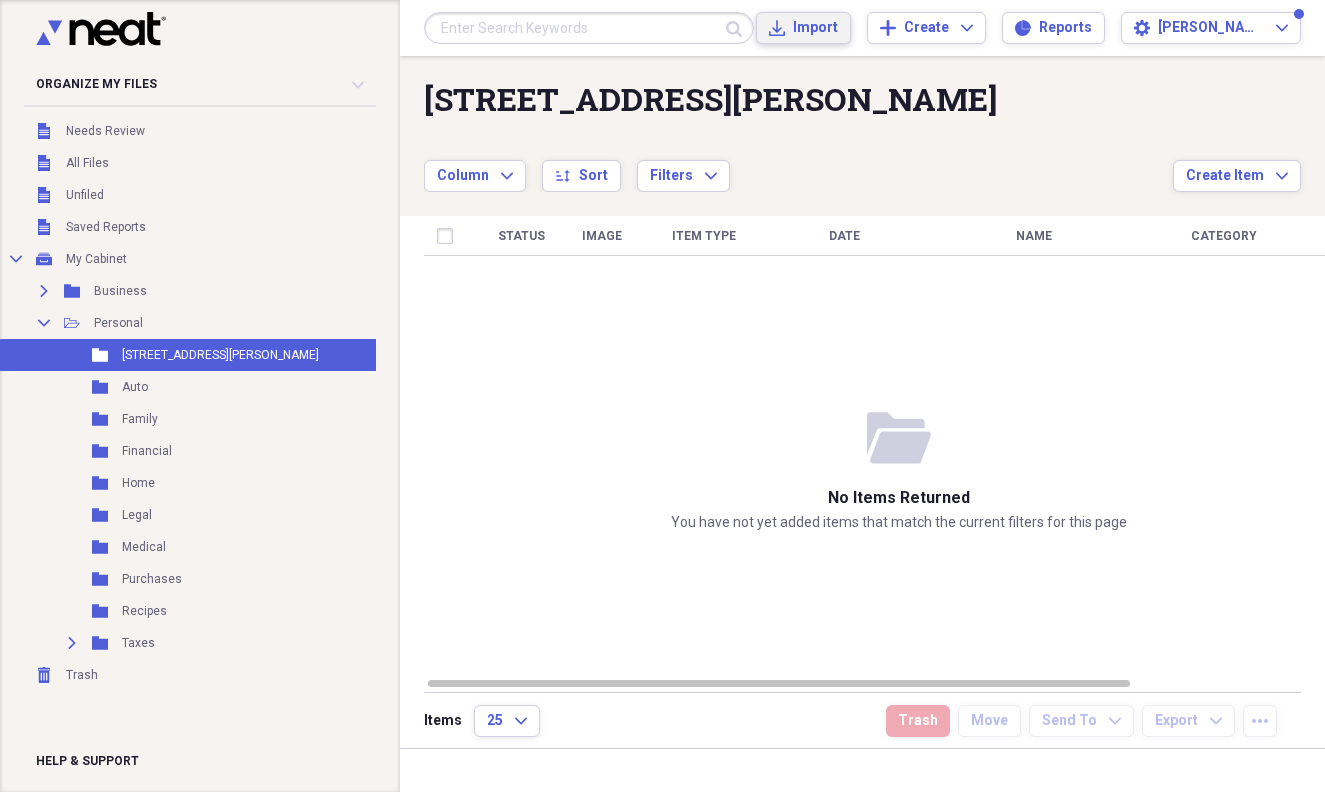click on "Import" at bounding box center [815, 28] 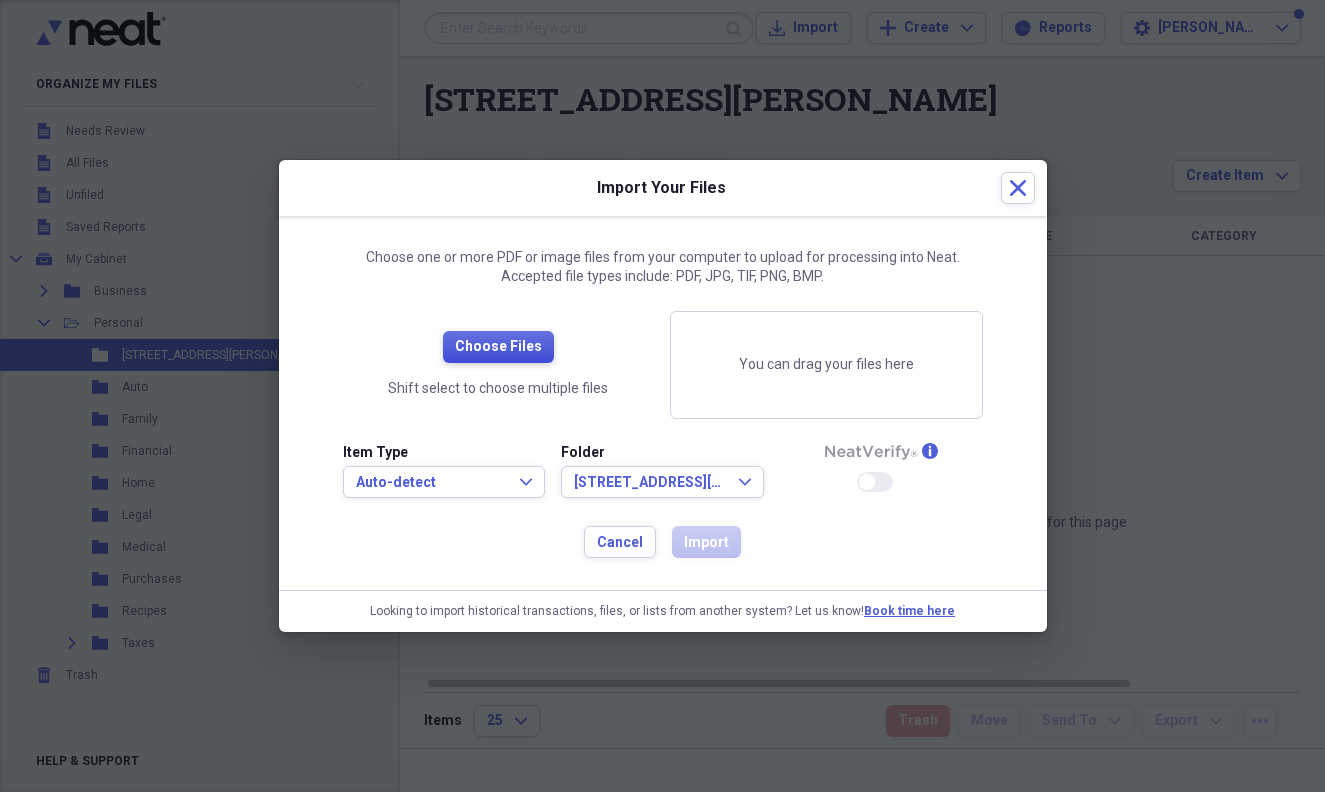 click on "Choose Files" at bounding box center (498, 347) 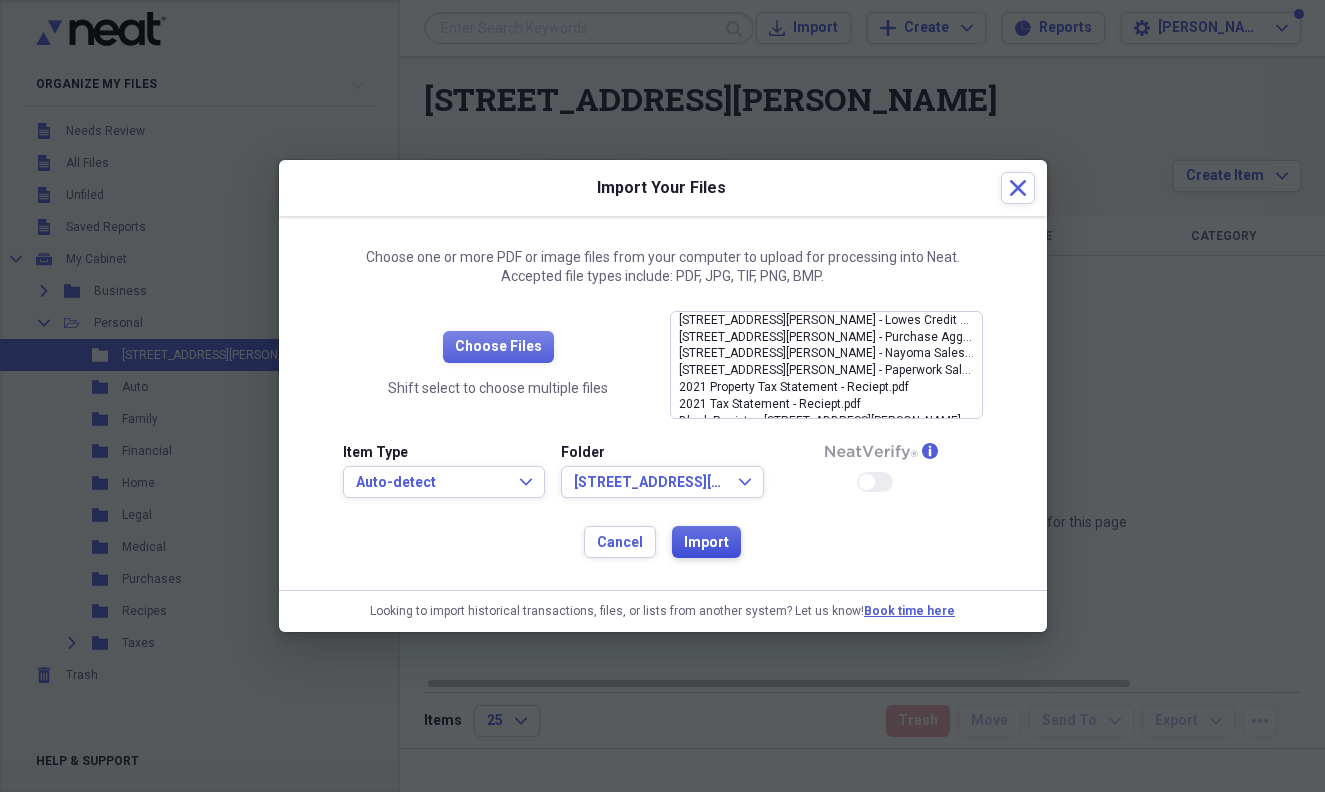 click on "Import" at bounding box center (706, 543) 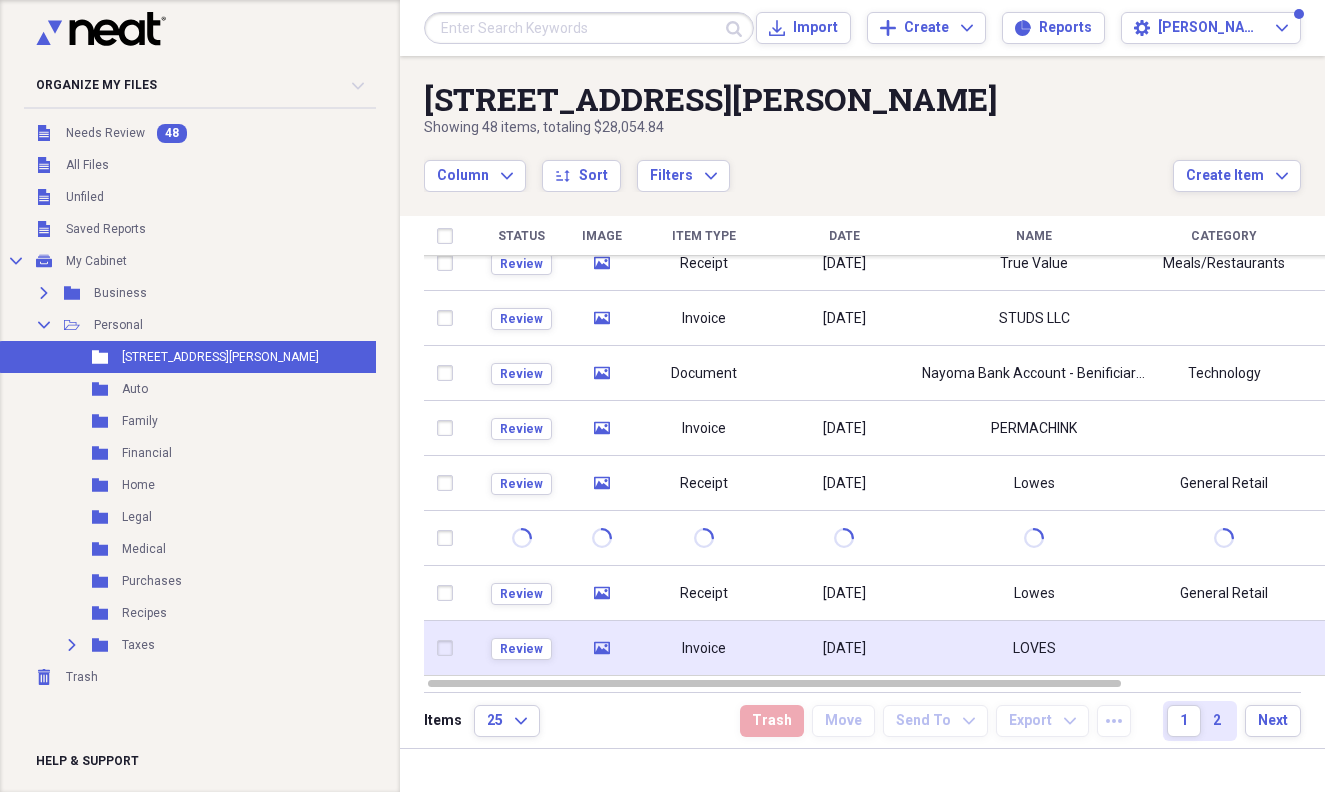 drag, startPoint x: 1315, startPoint y: 321, endPoint x: 1309, endPoint y: 645, distance: 324.05554 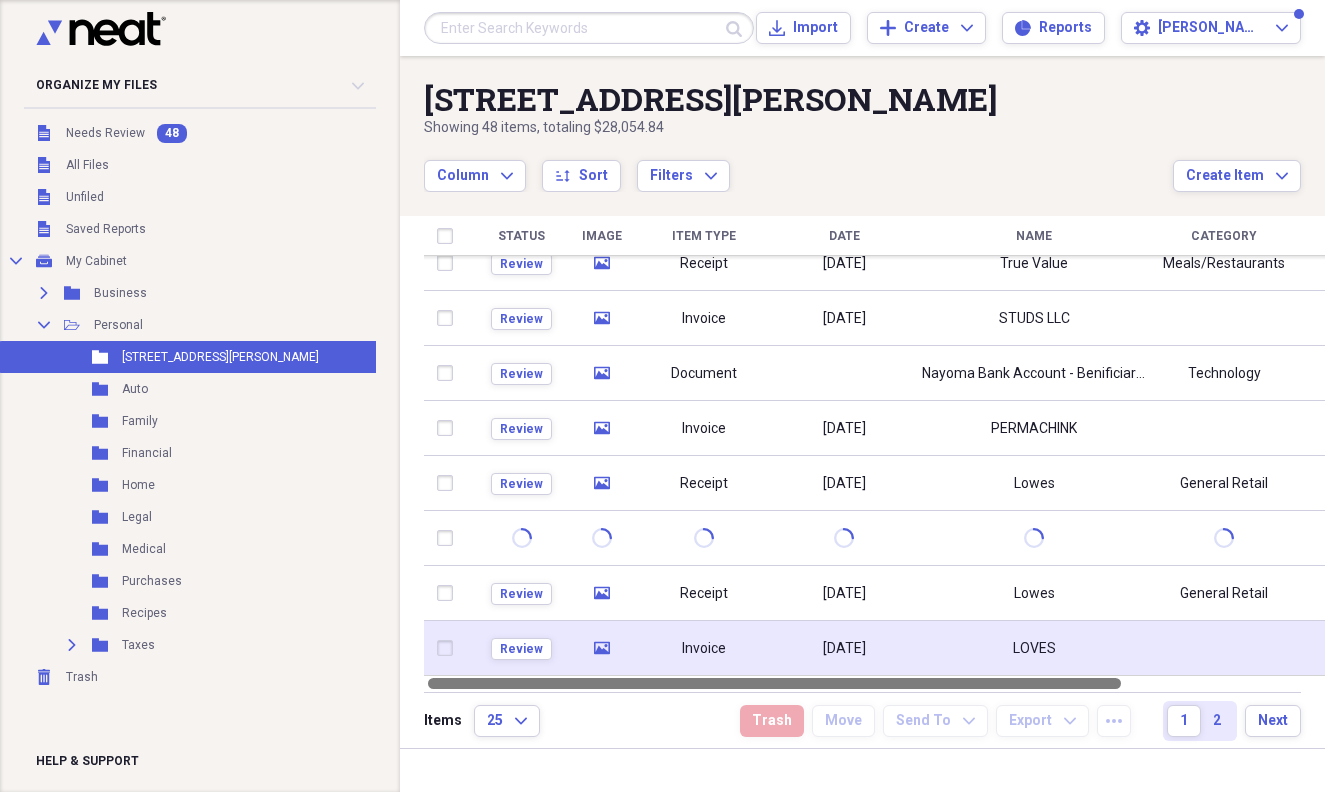 drag, startPoint x: 1062, startPoint y: 683, endPoint x: 954, endPoint y: 670, distance: 108.779594 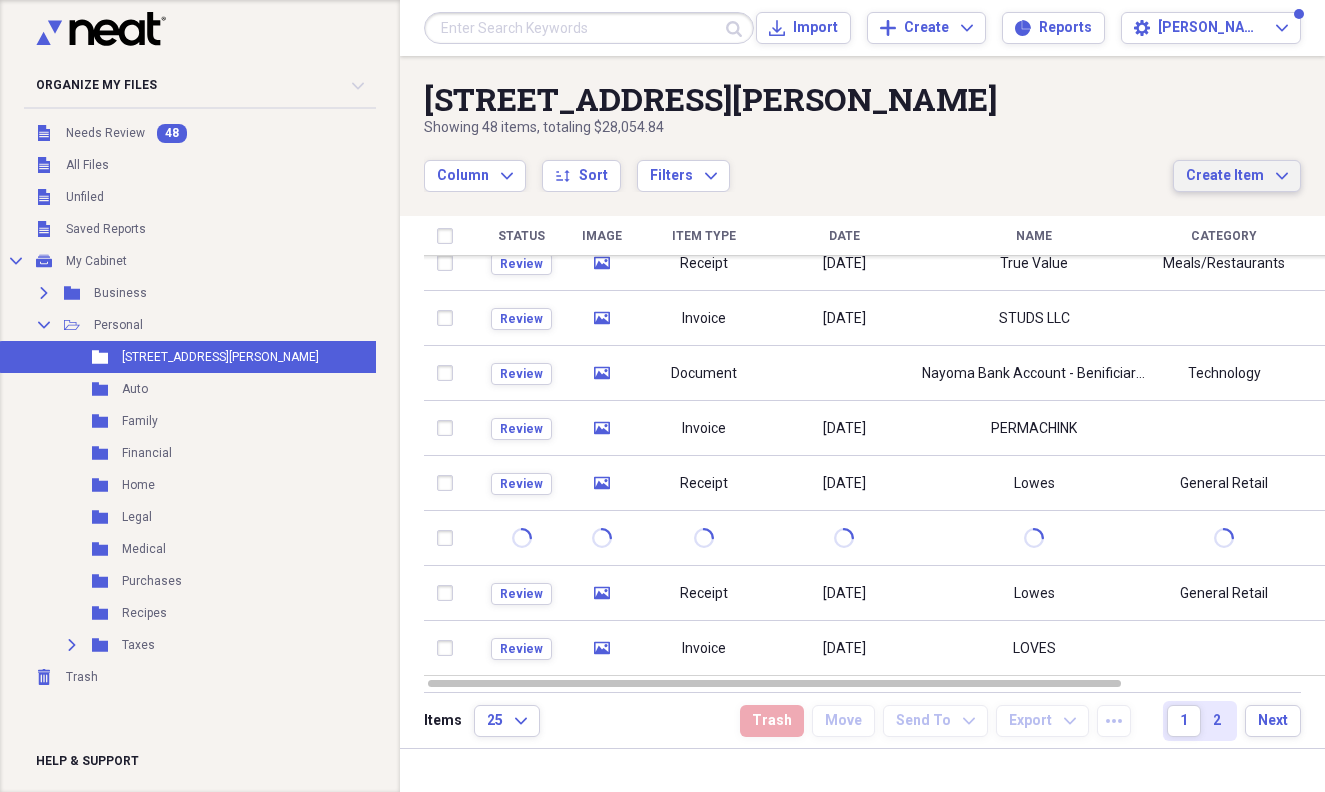 click on "Create Item" at bounding box center [1225, 176] 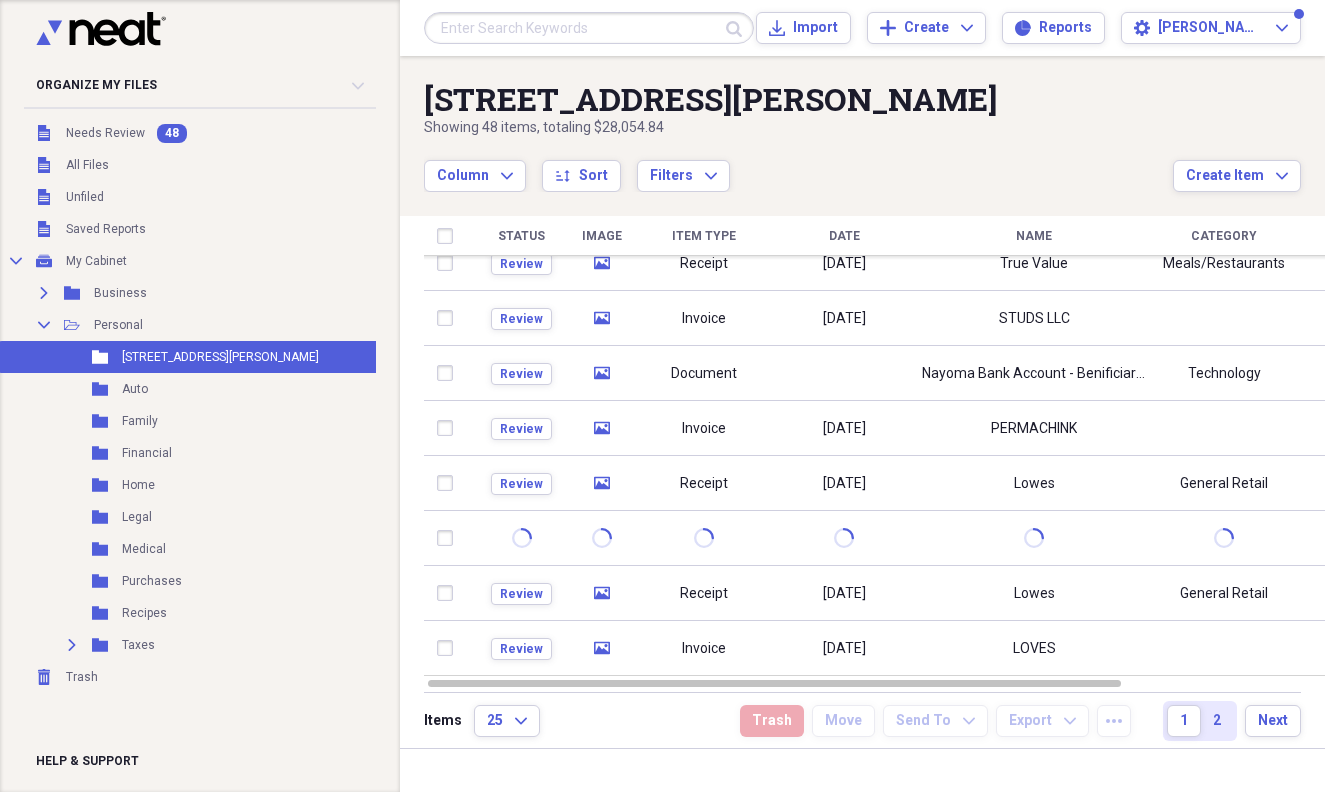 click on "Column Expand sort Sort Filters  Expand" at bounding box center (798, 165) 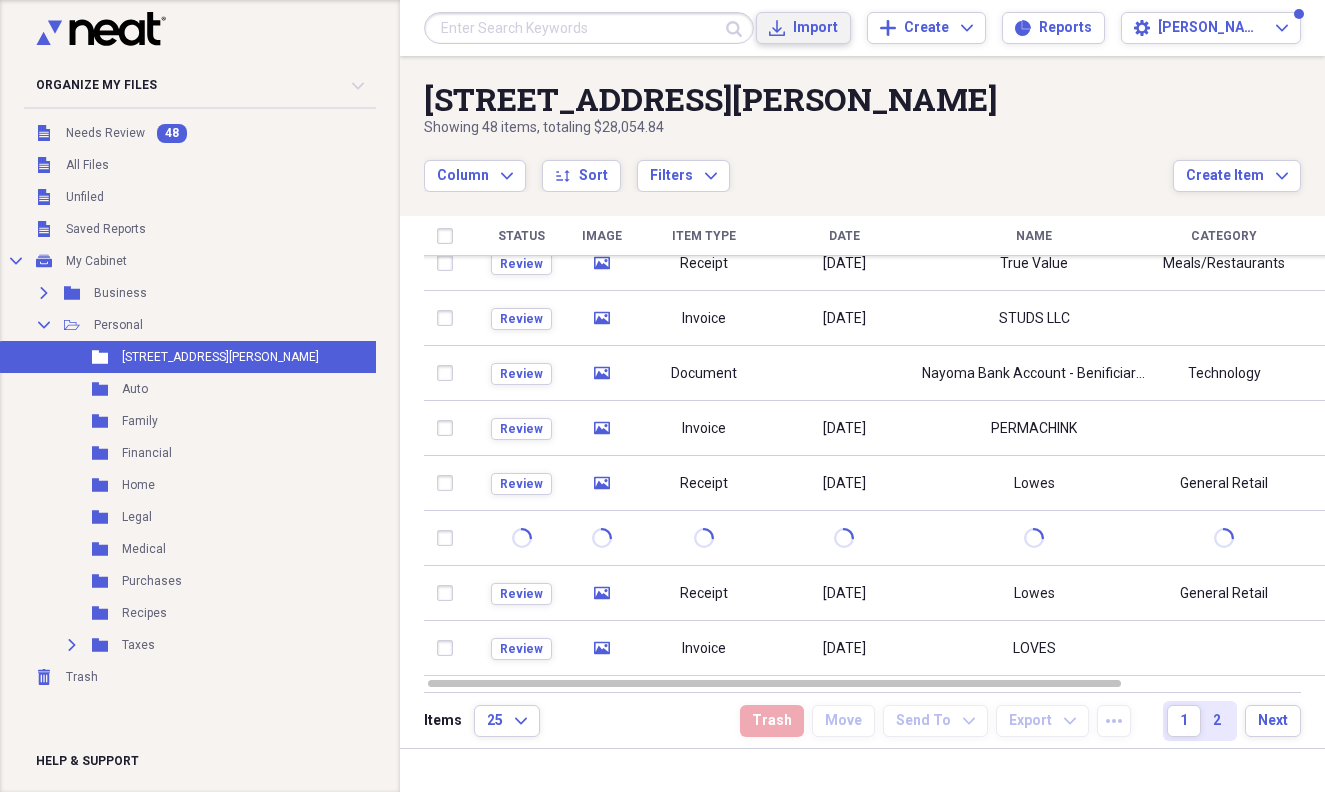click on "Import" at bounding box center [815, 28] 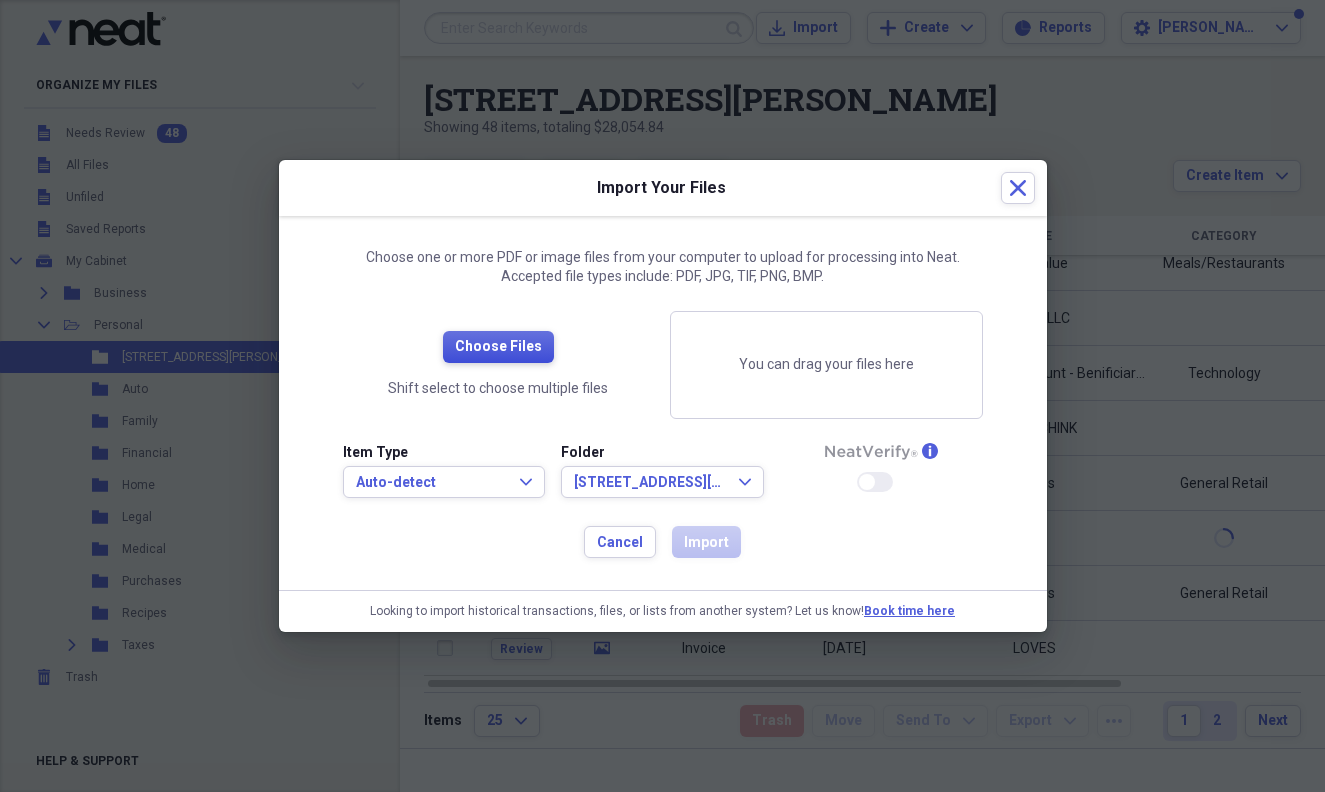 click on "Choose Files" at bounding box center (498, 347) 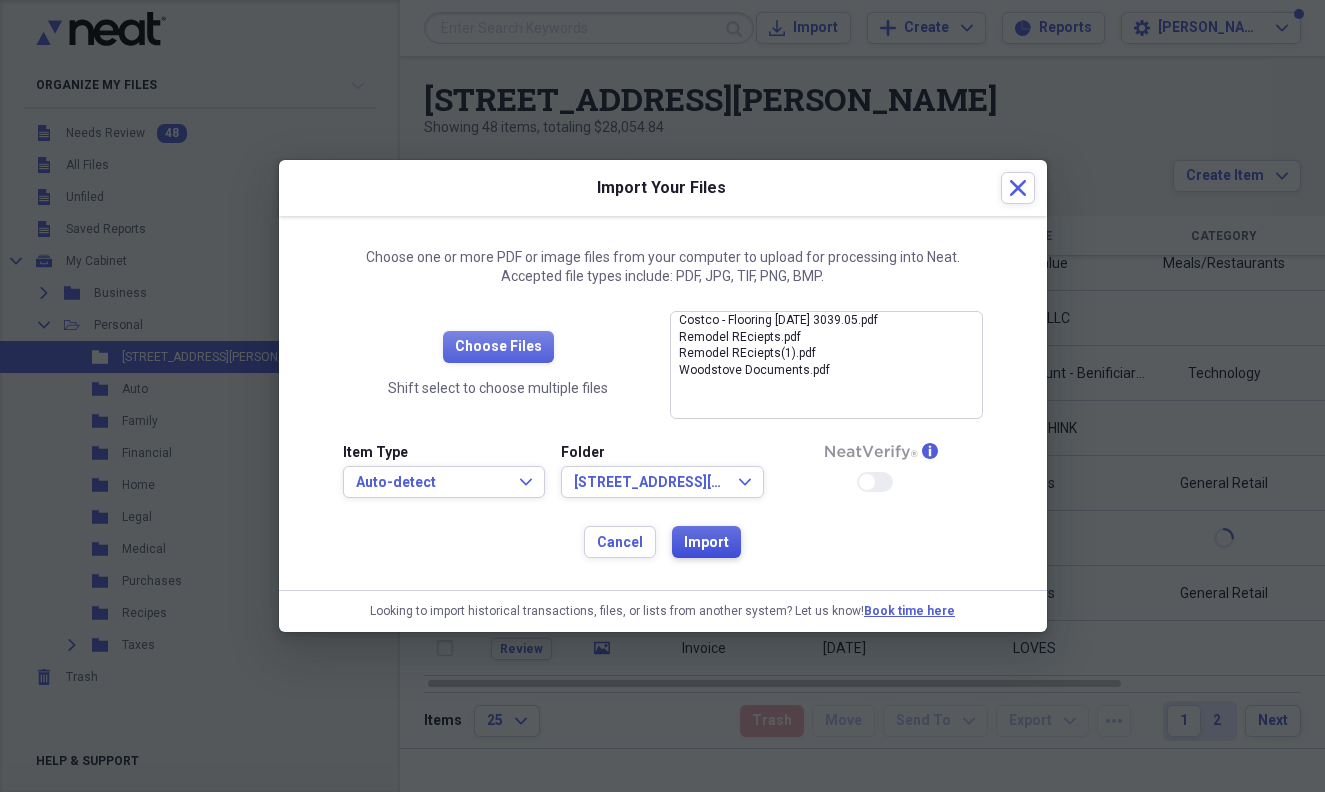 click on "Import" at bounding box center (706, 543) 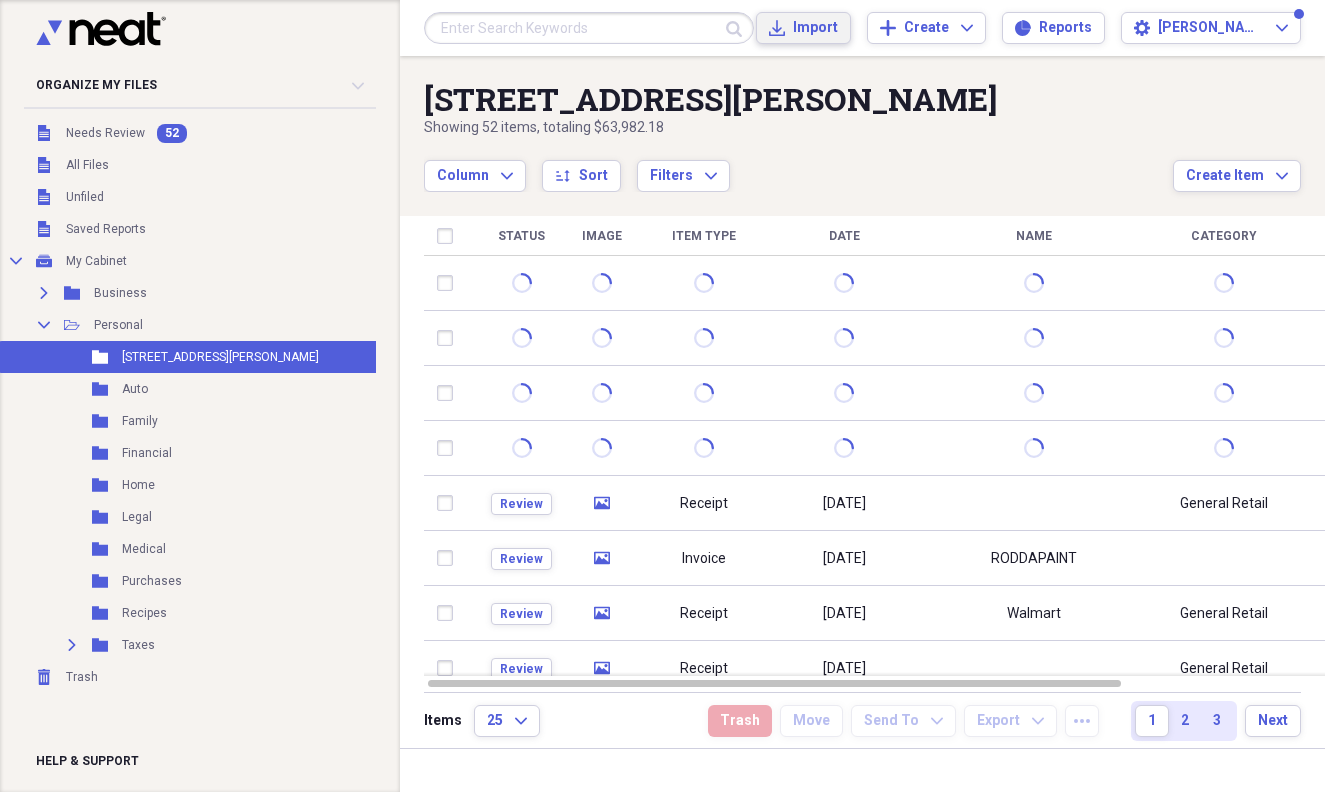 click on "Import" at bounding box center [815, 28] 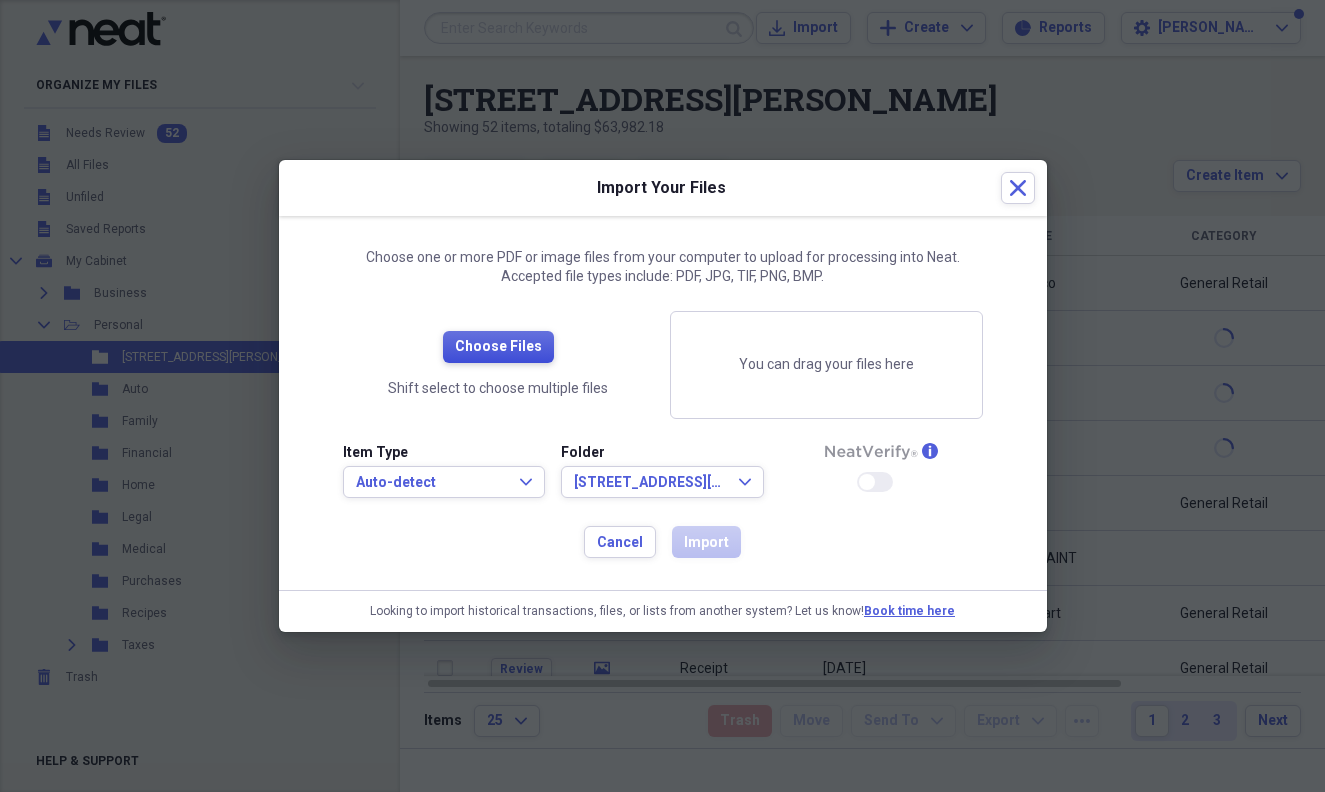 click on "Choose Files" at bounding box center (498, 347) 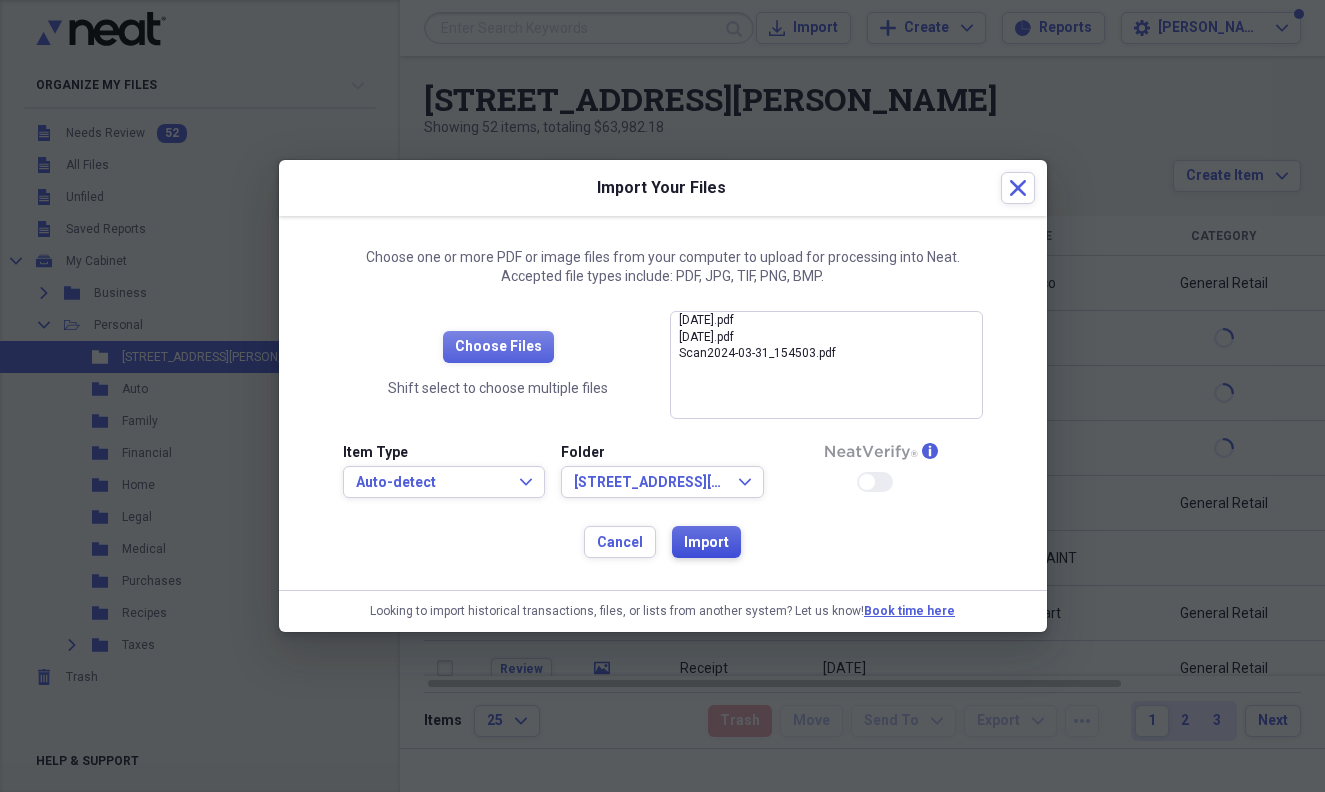 click on "Import" at bounding box center [706, 543] 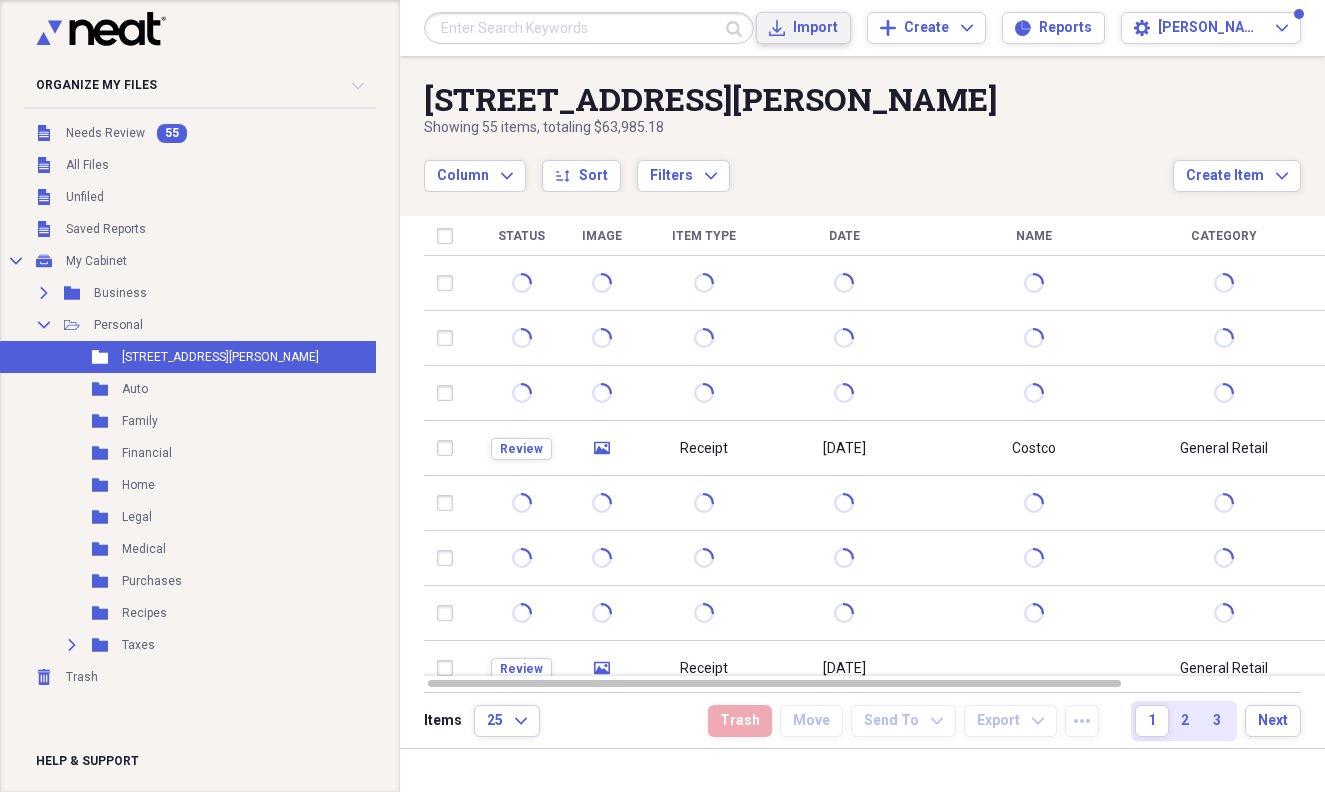 click on "Import" at bounding box center (815, 28) 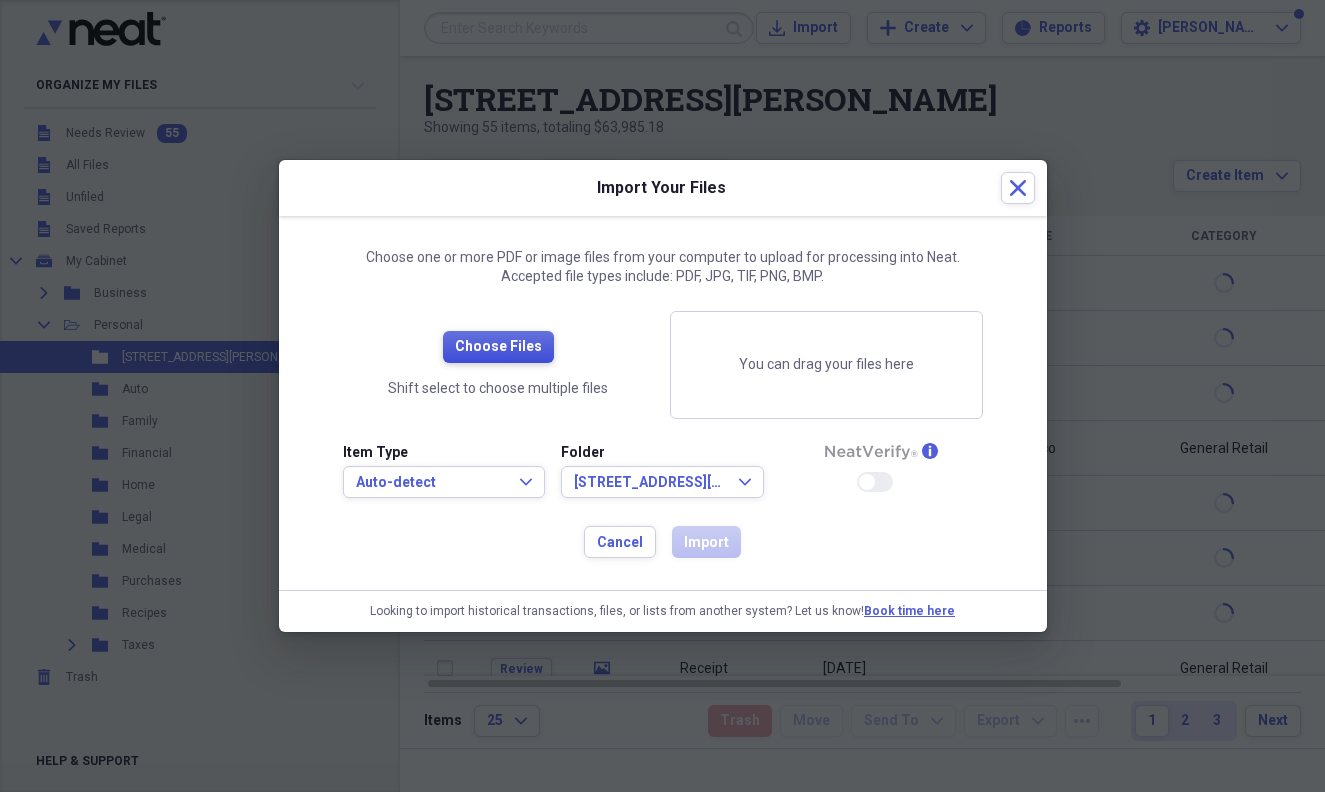 click on "Choose Files" at bounding box center [498, 347] 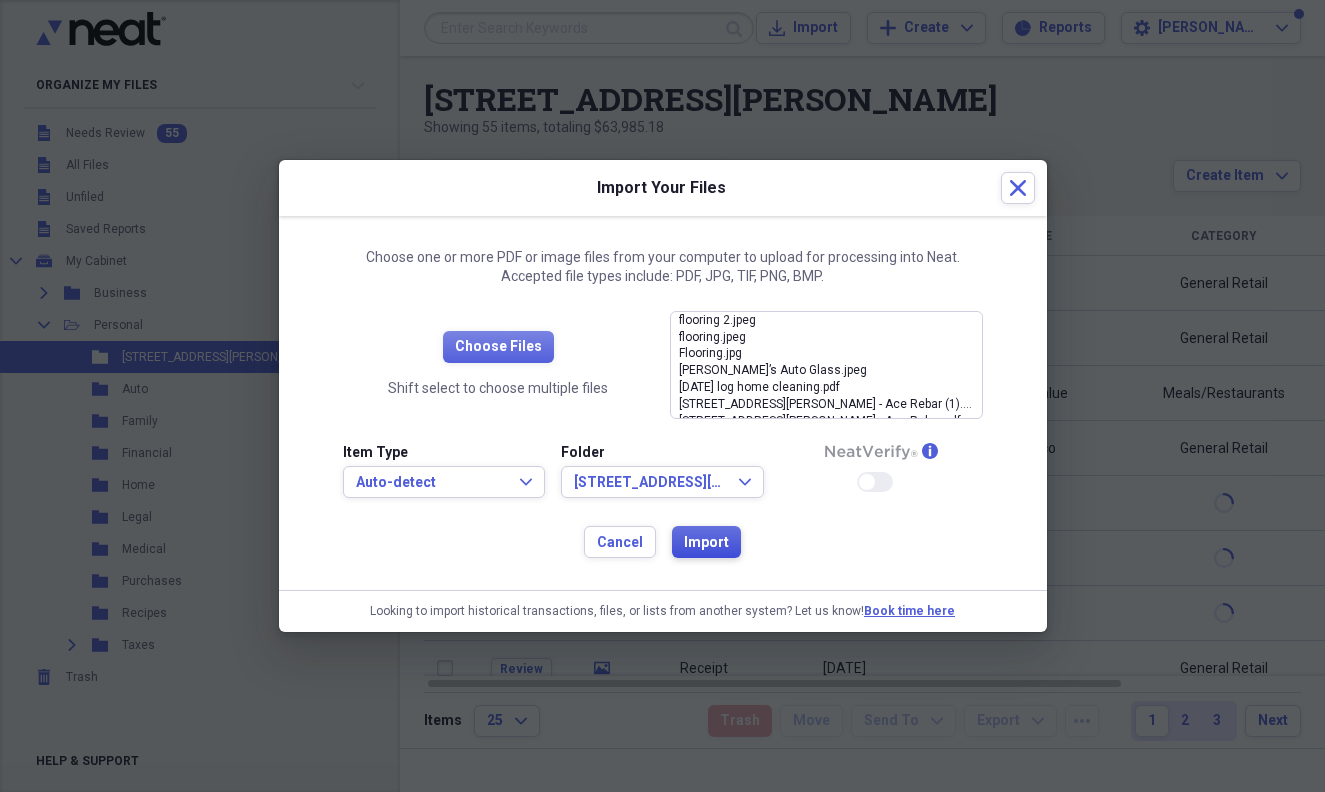 click on "Import" at bounding box center [706, 543] 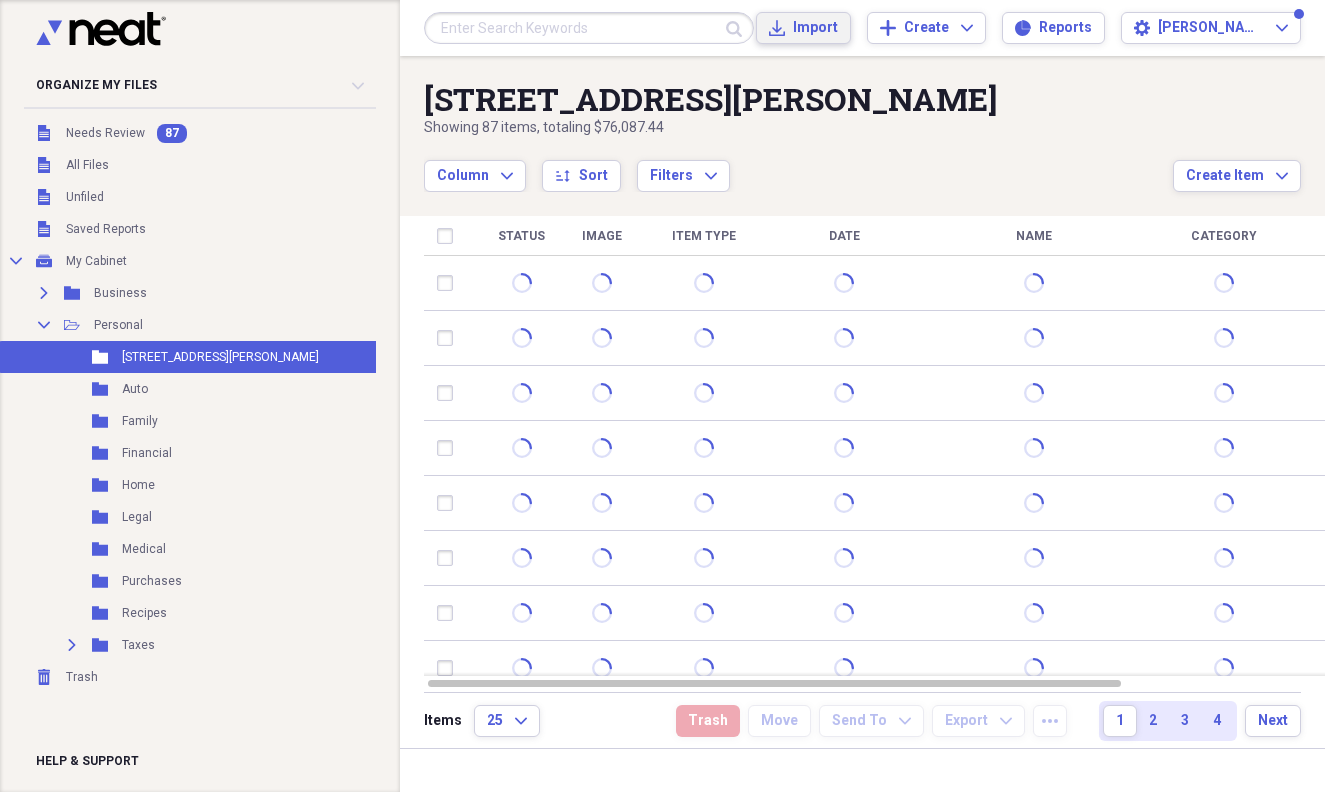 click on "Import" at bounding box center [815, 28] 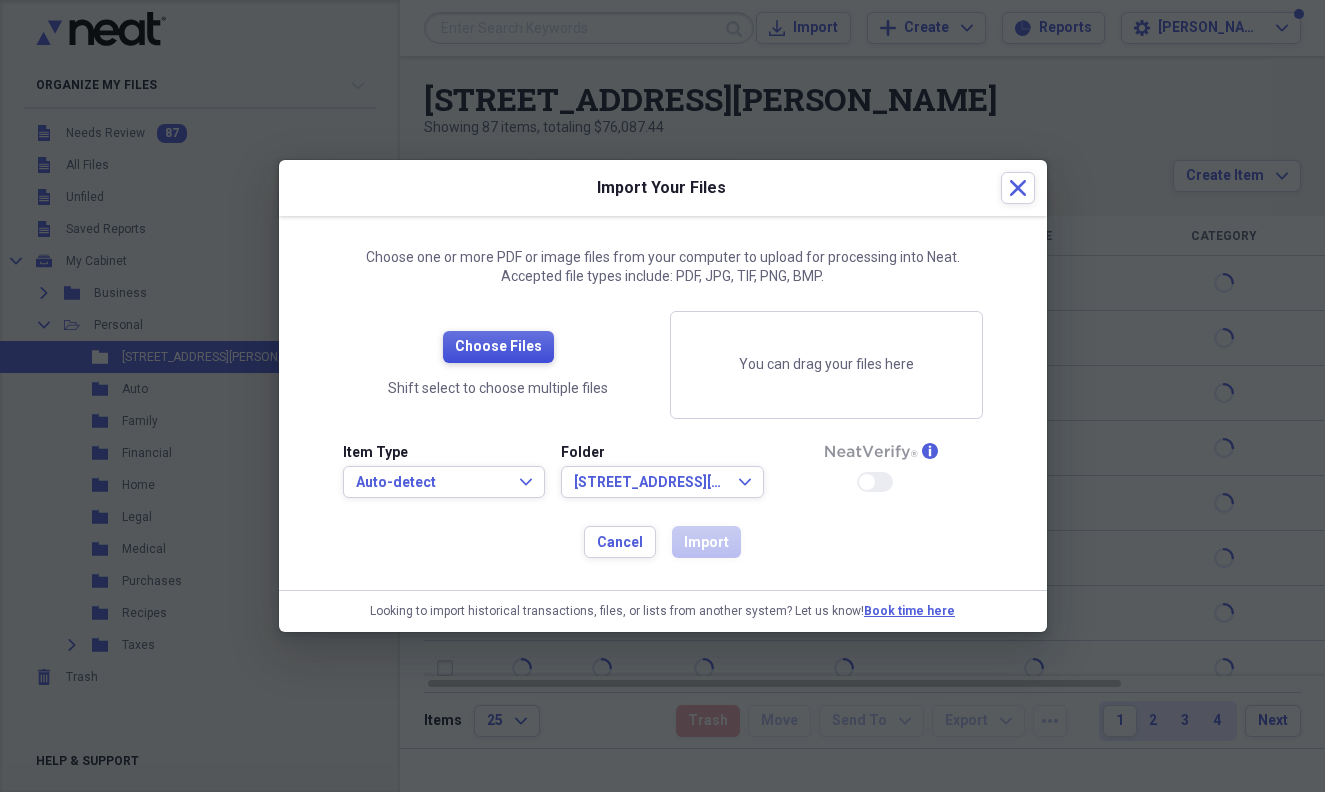click on "Choose Files" at bounding box center (498, 347) 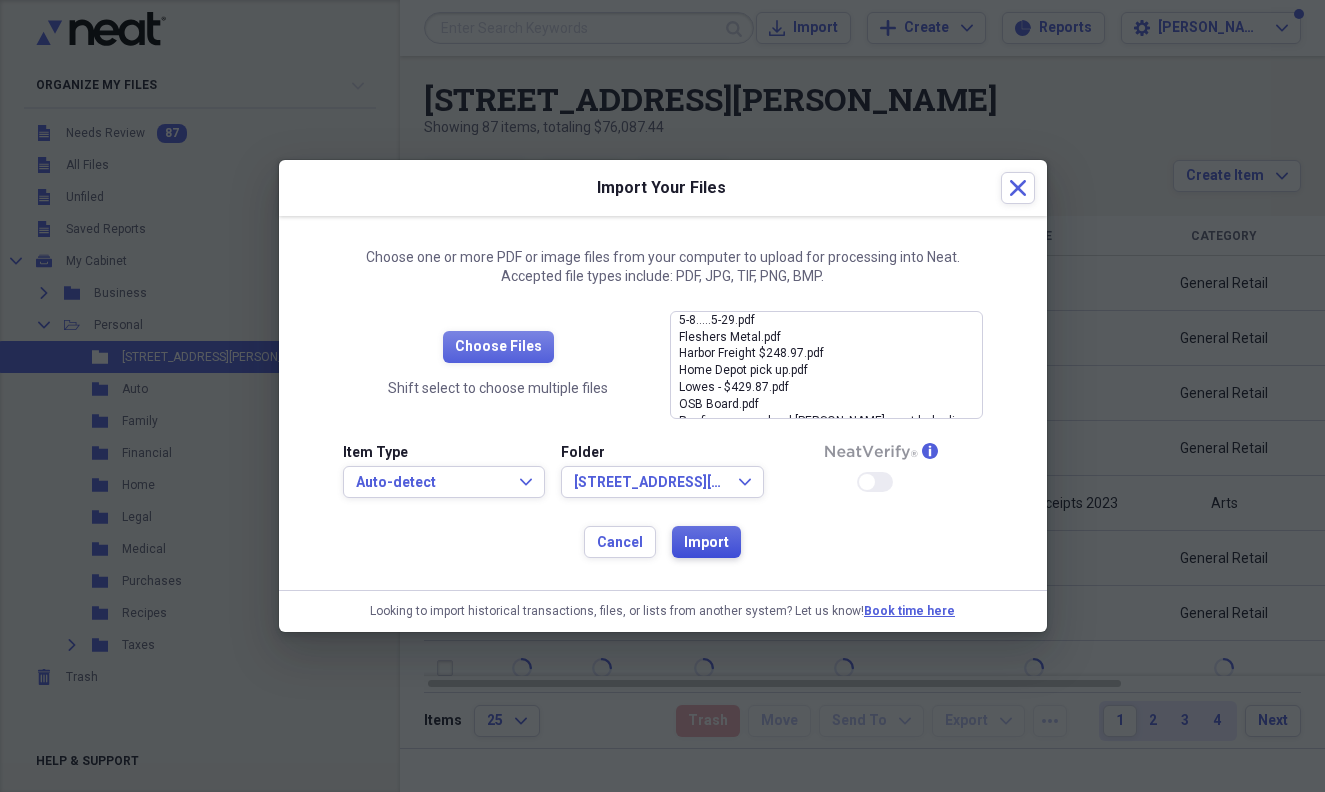 click on "Import" at bounding box center [706, 543] 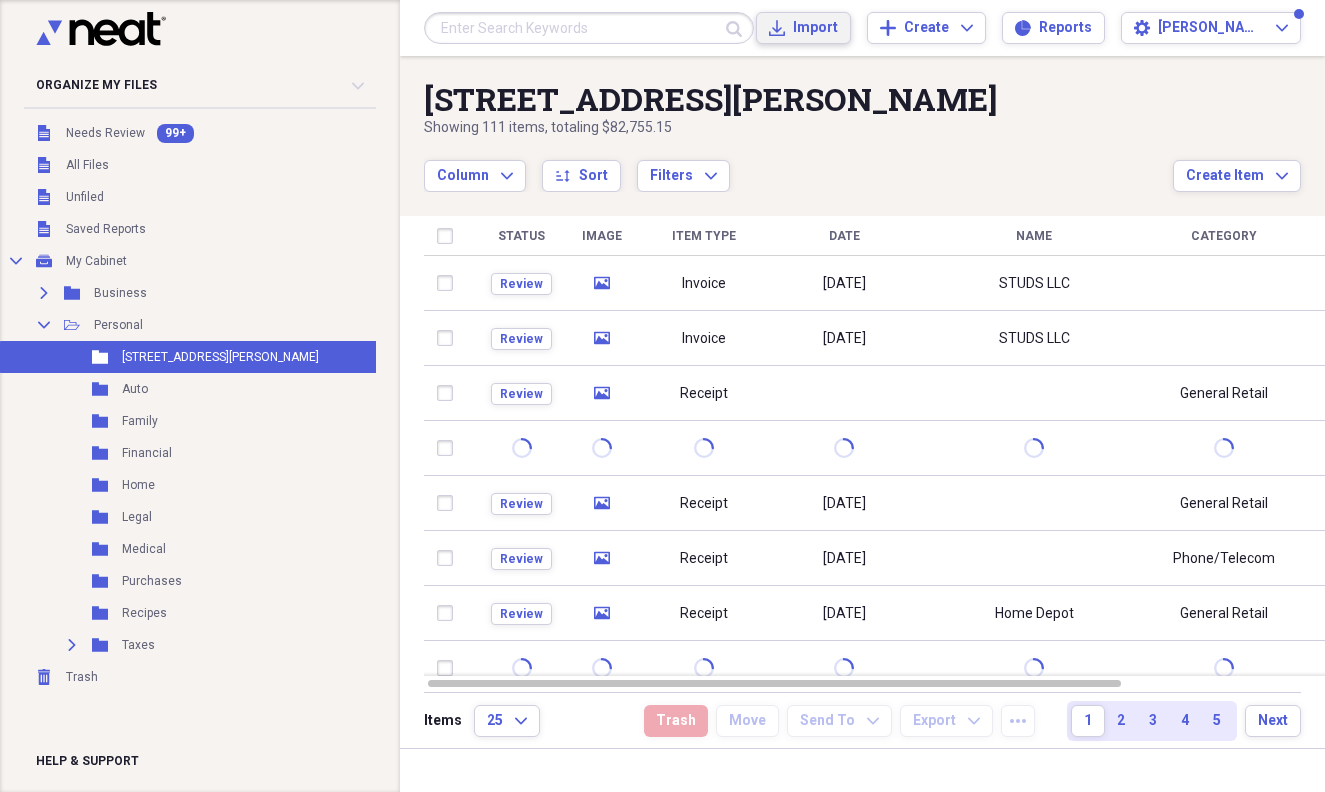 click on "Import" at bounding box center (815, 28) 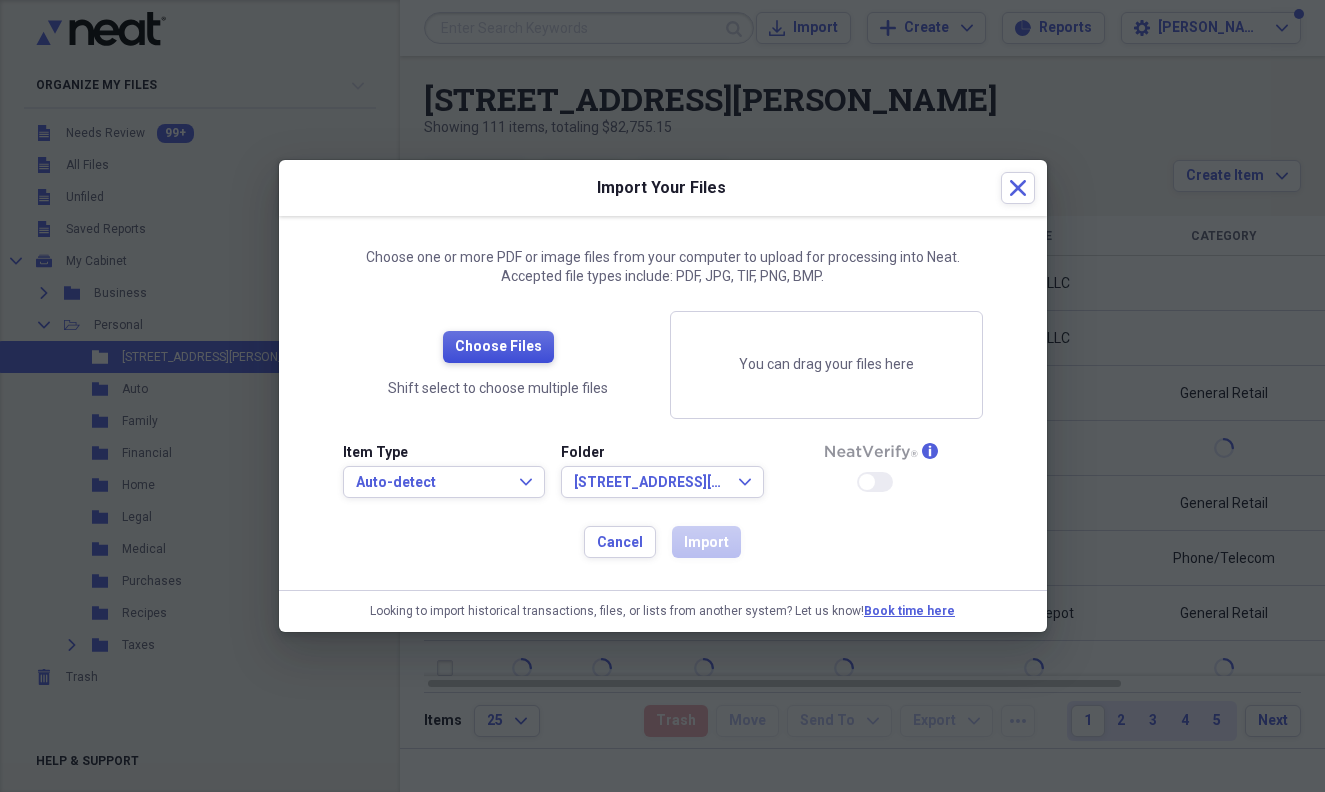 click on "Choose Files" at bounding box center (498, 347) 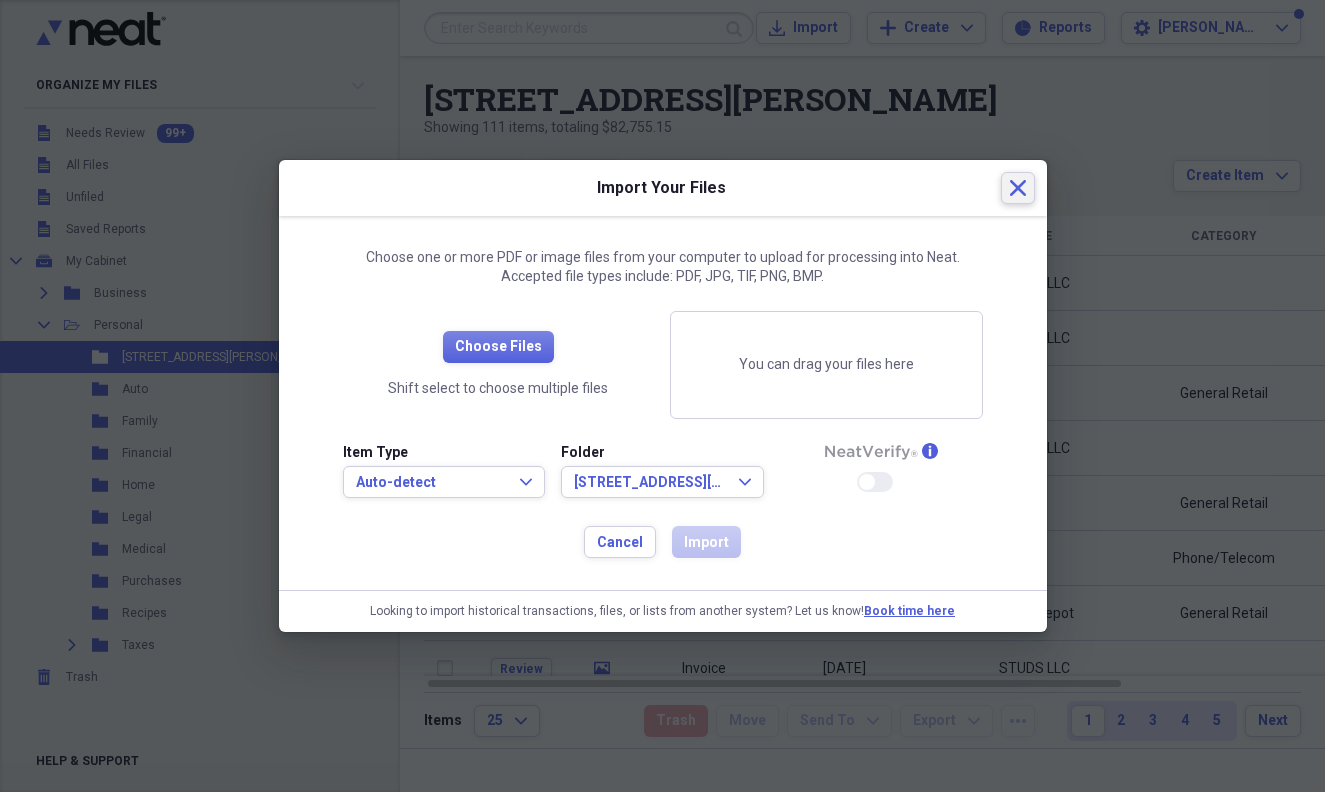 click on "Close" 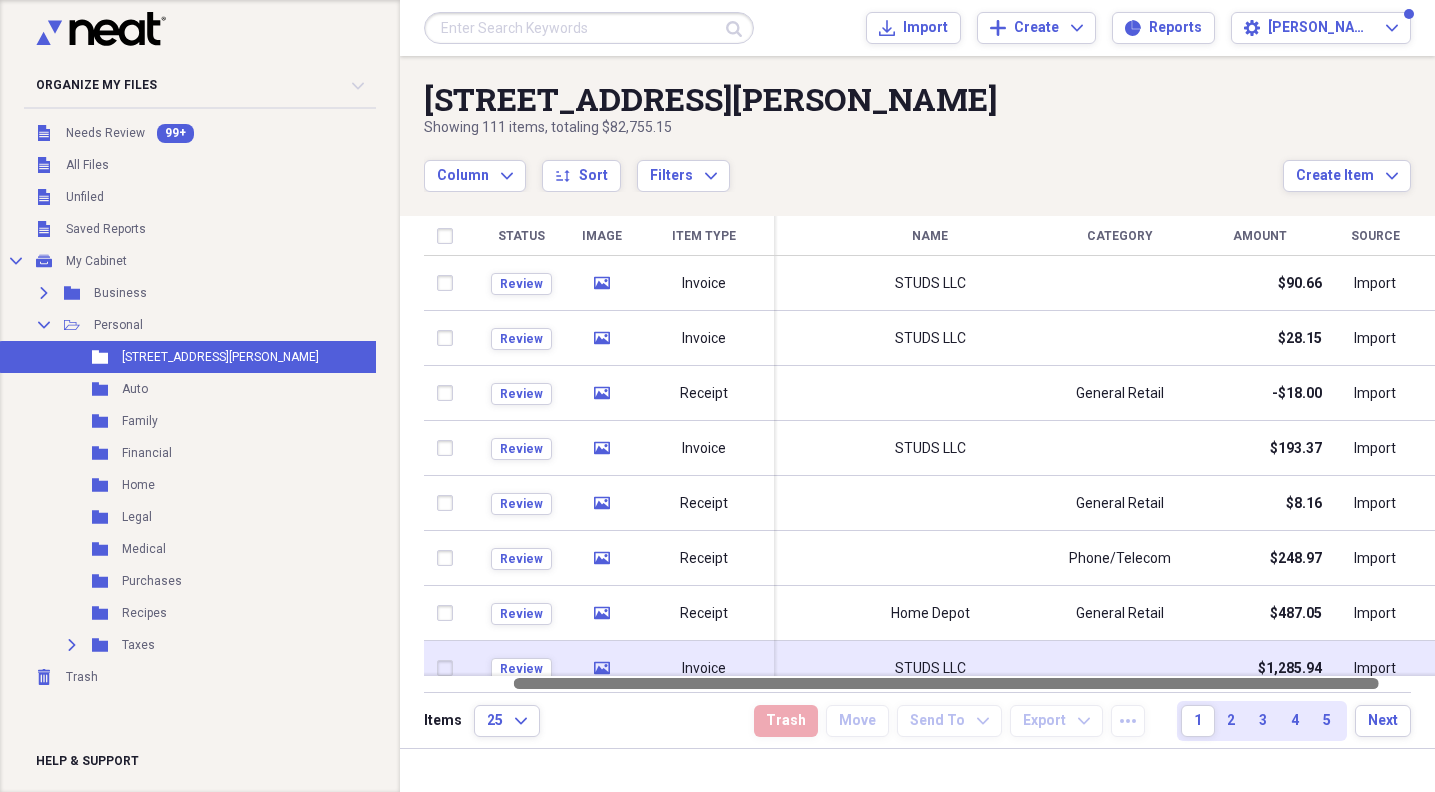 drag, startPoint x: 1059, startPoint y: 680, endPoint x: 1145, endPoint y: 670, distance: 86.579445 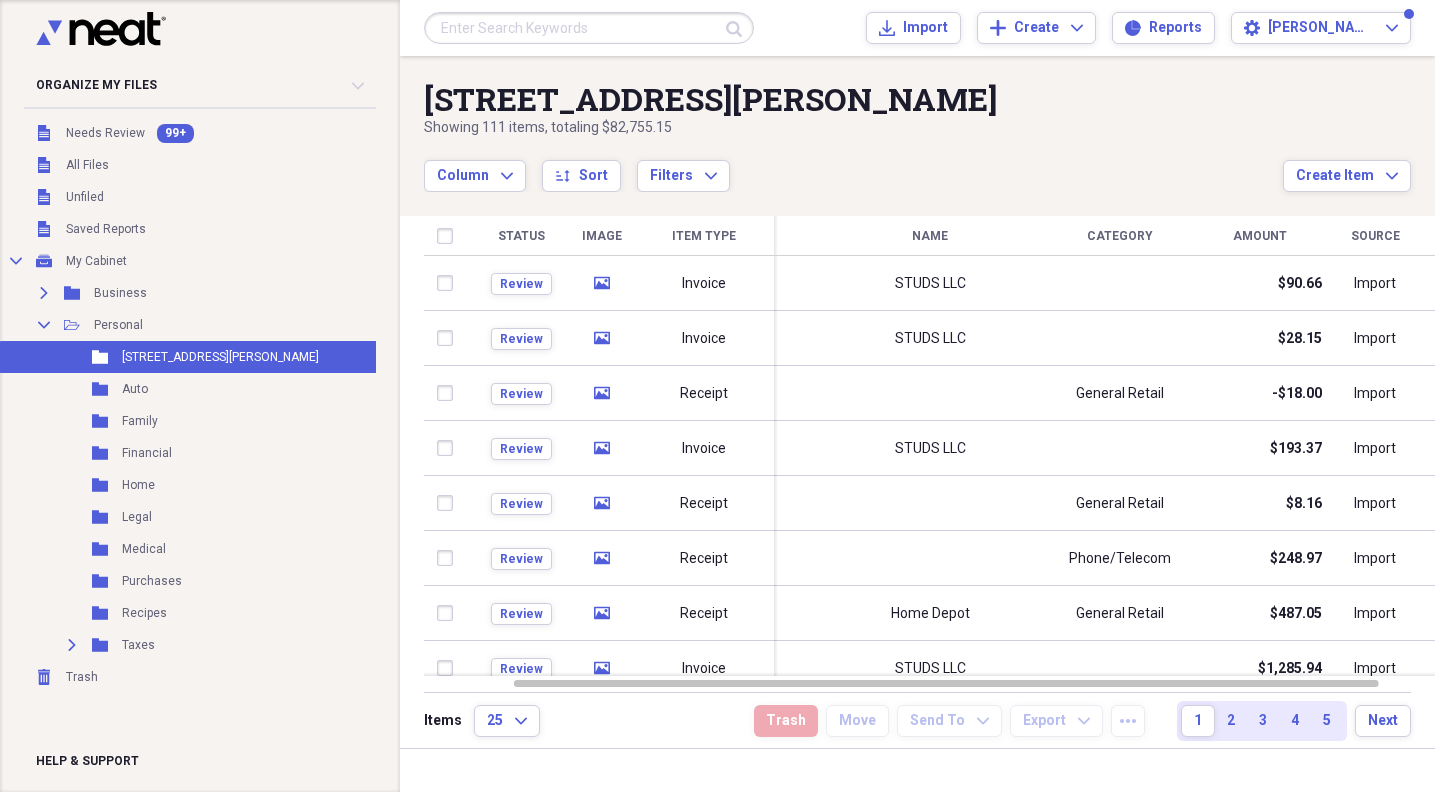 drag, startPoint x: 1430, startPoint y: 351, endPoint x: 1399, endPoint y: 297, distance: 62.26556 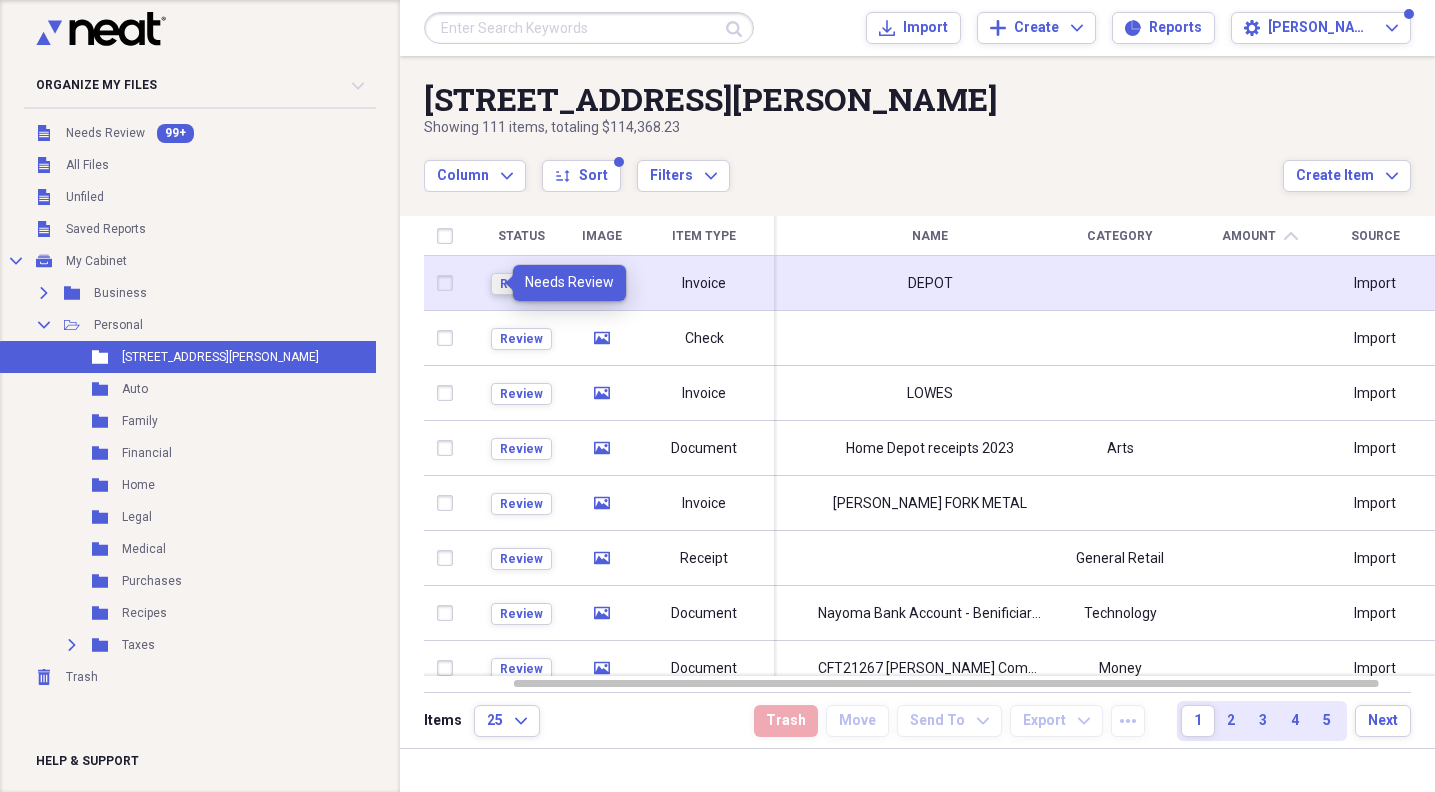 click on "Review" at bounding box center [521, 284] 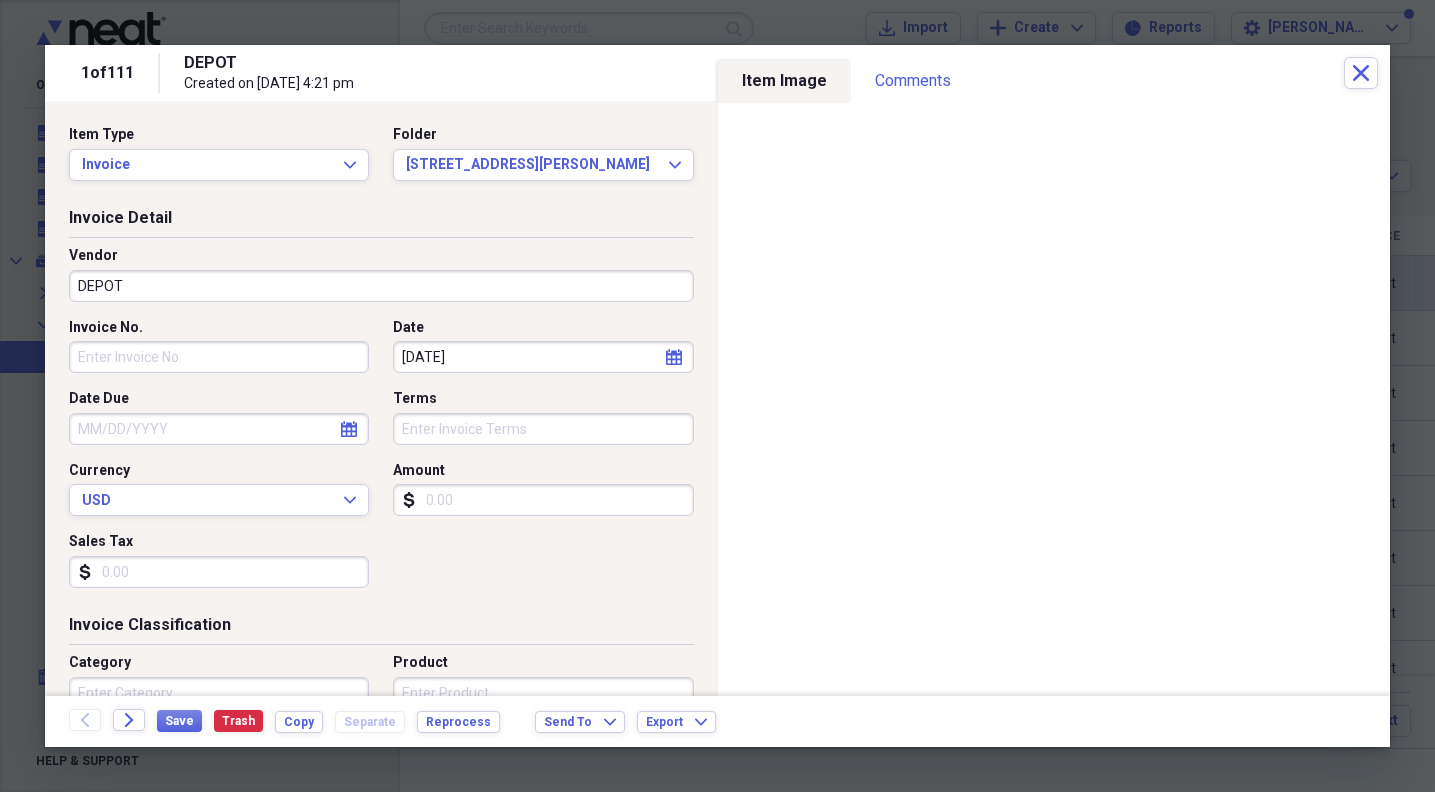 click on "DEPOT" at bounding box center (381, 286) 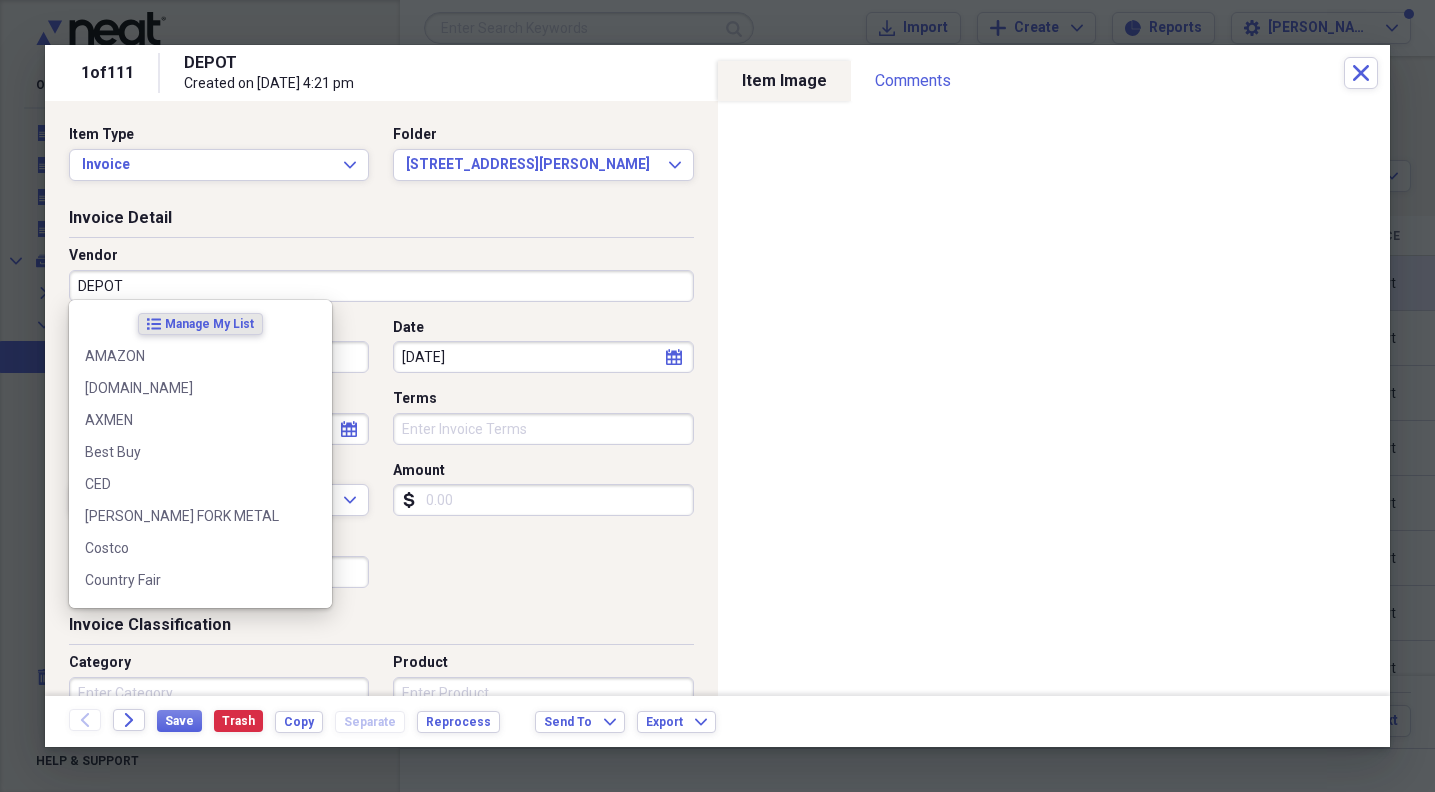 click on "DEPOT" at bounding box center (381, 286) 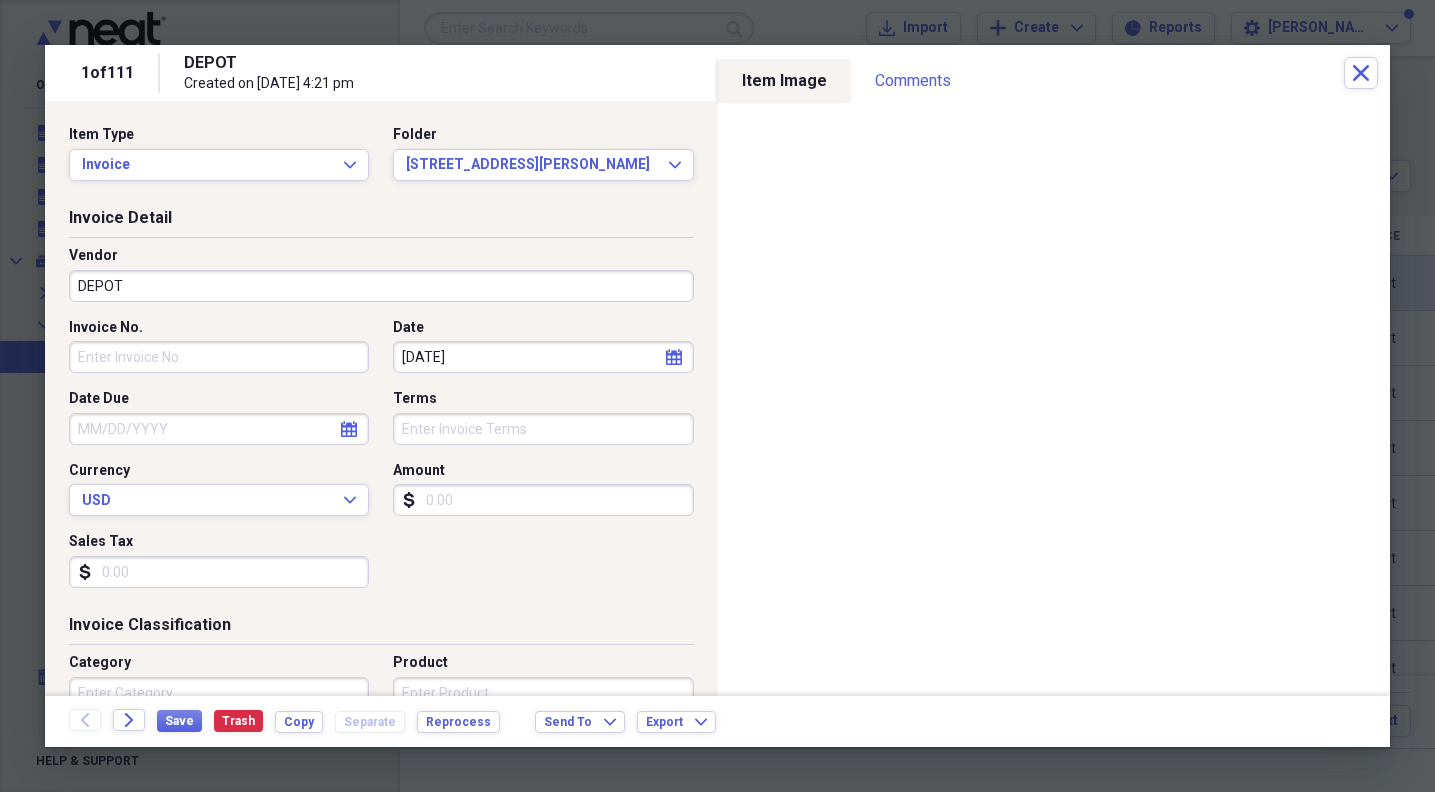 click on "Terms" at bounding box center (543, 429) 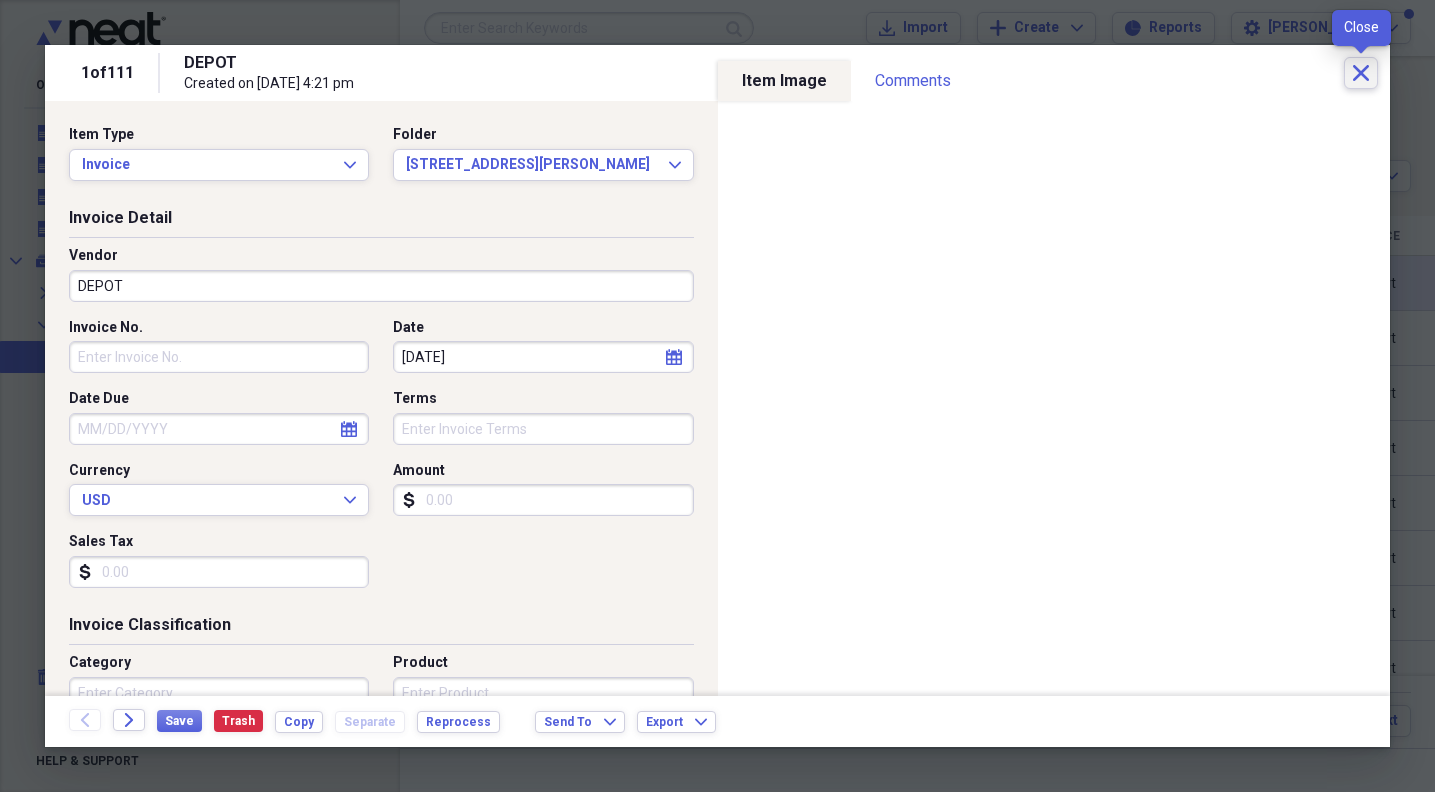 click on "Close" 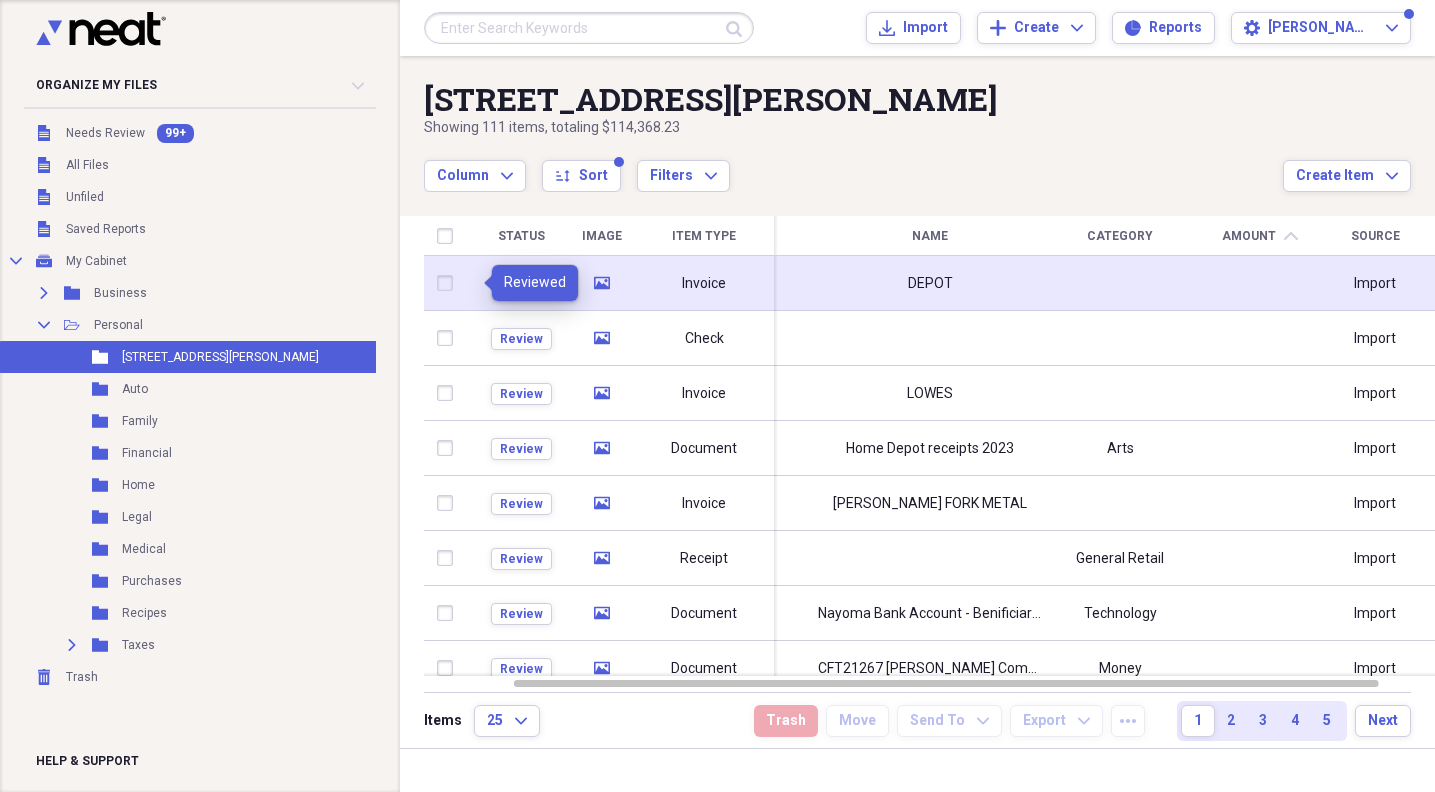 click on "check" 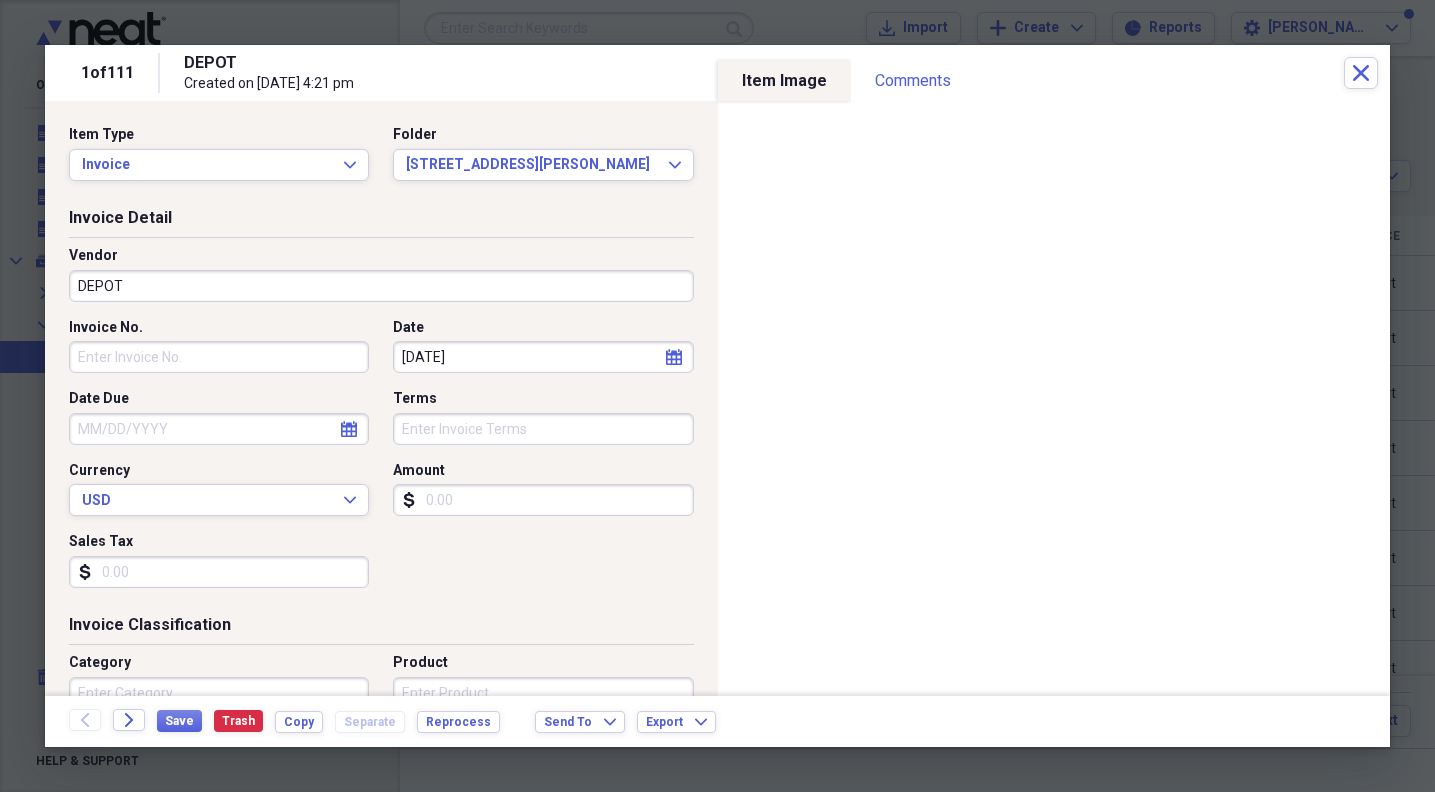click on "DEPOT" at bounding box center [381, 286] 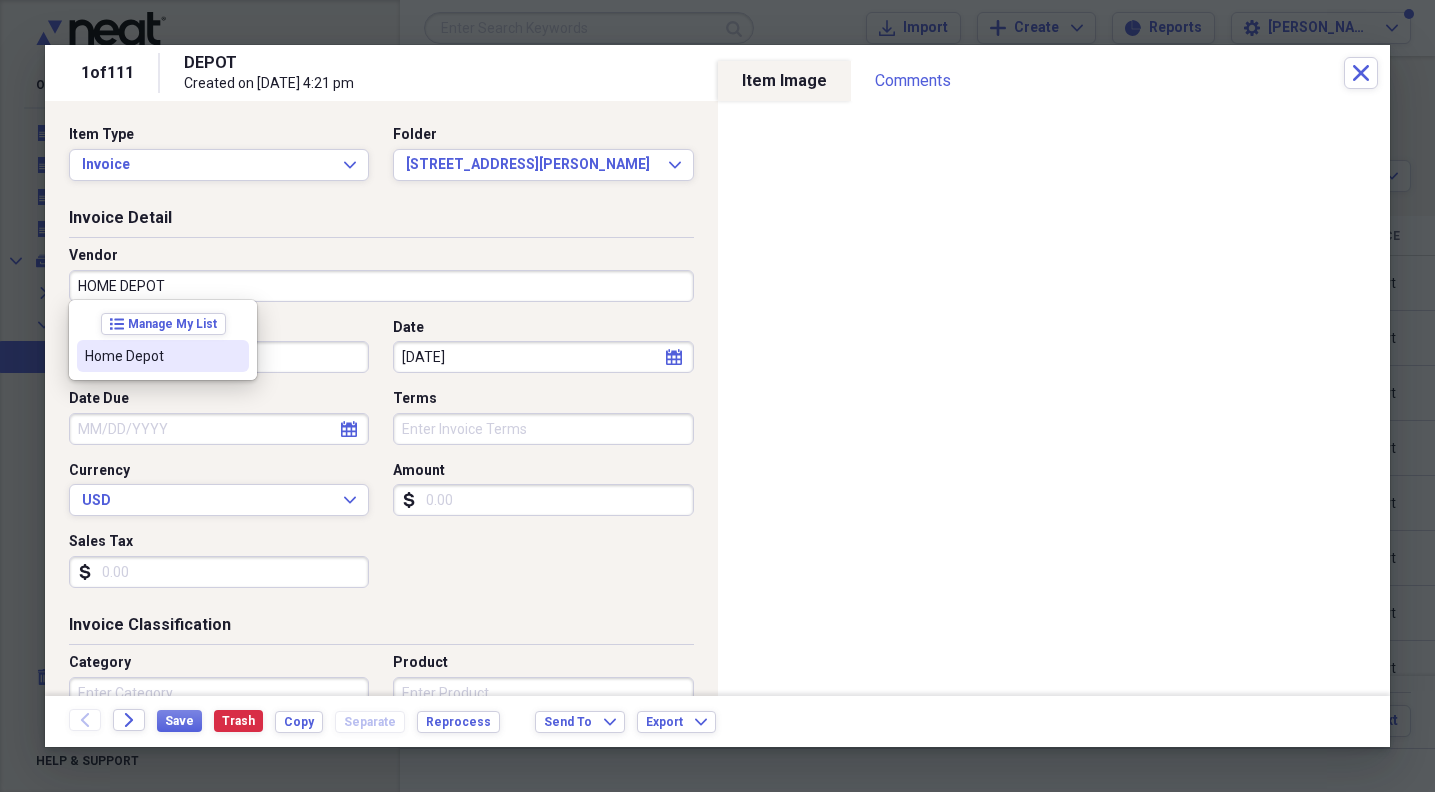 type on "HOME DEPOT" 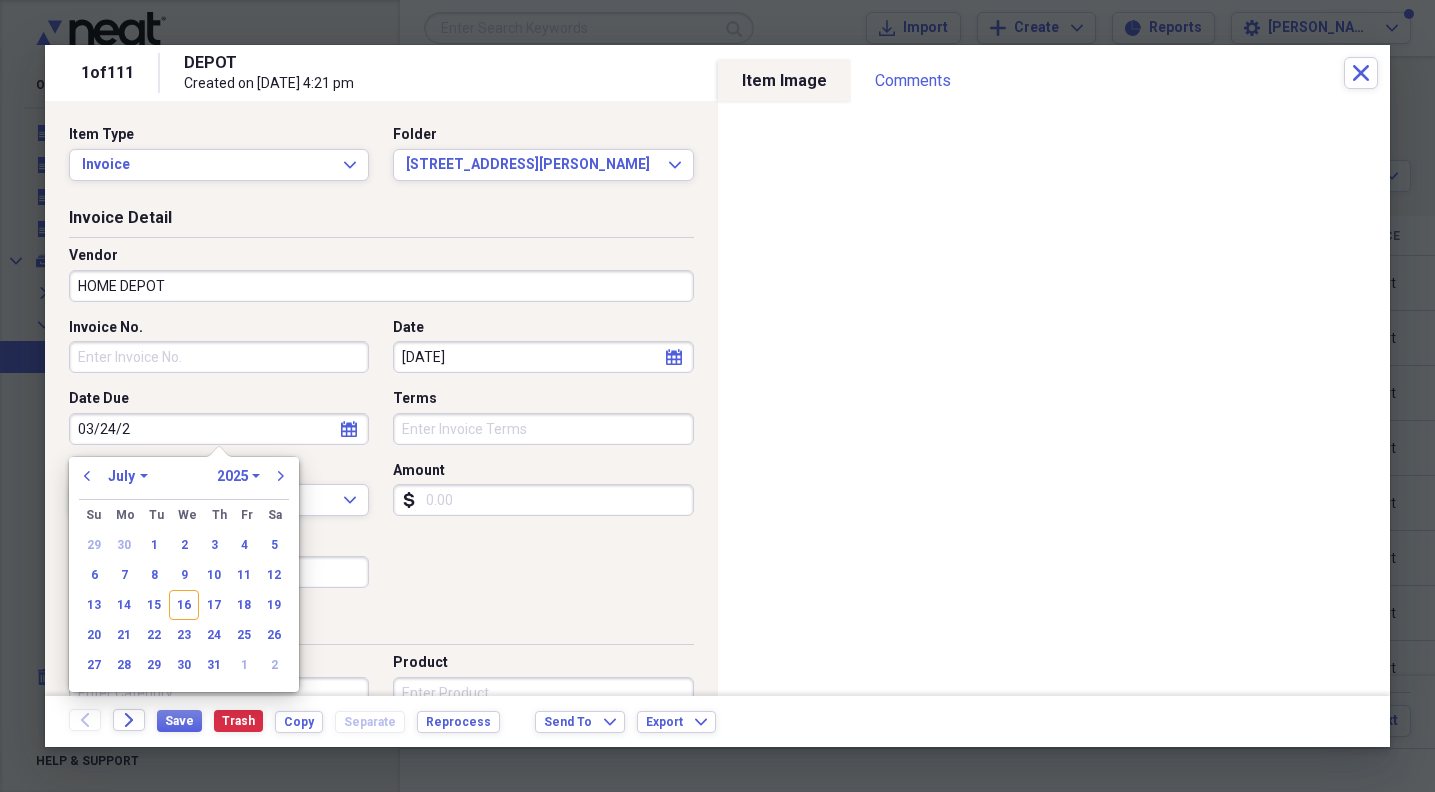type on "[DATE]" 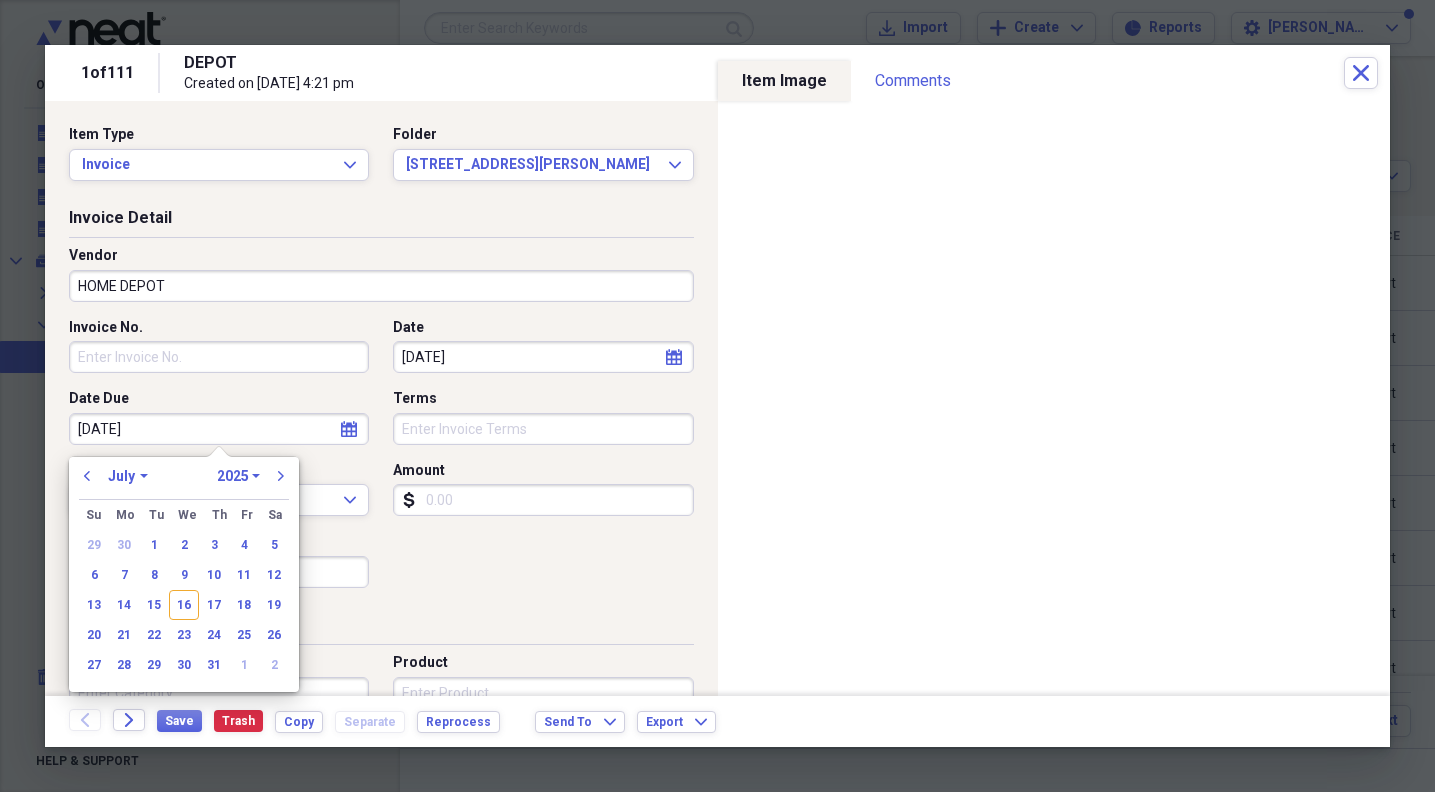 select on "2" 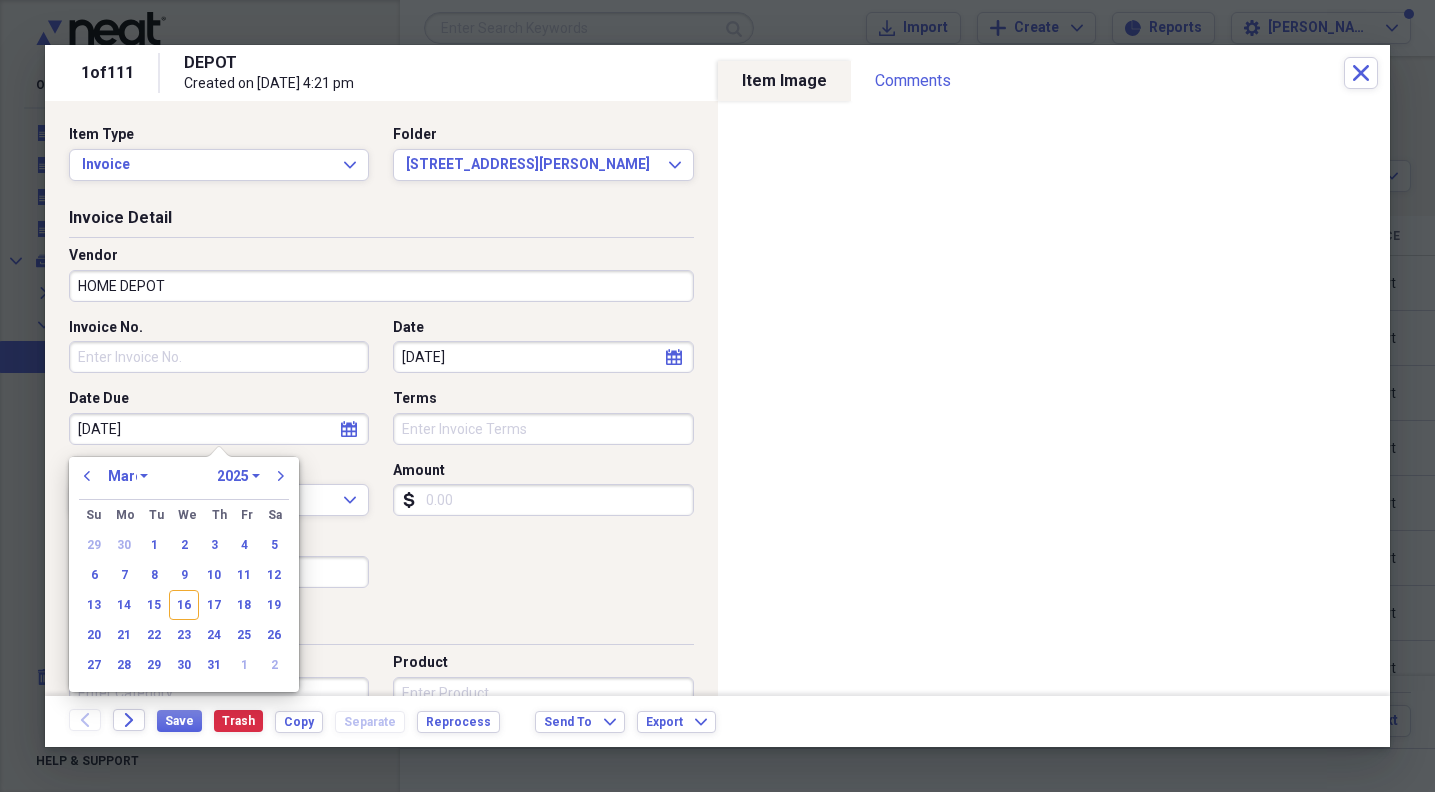 select on "2020" 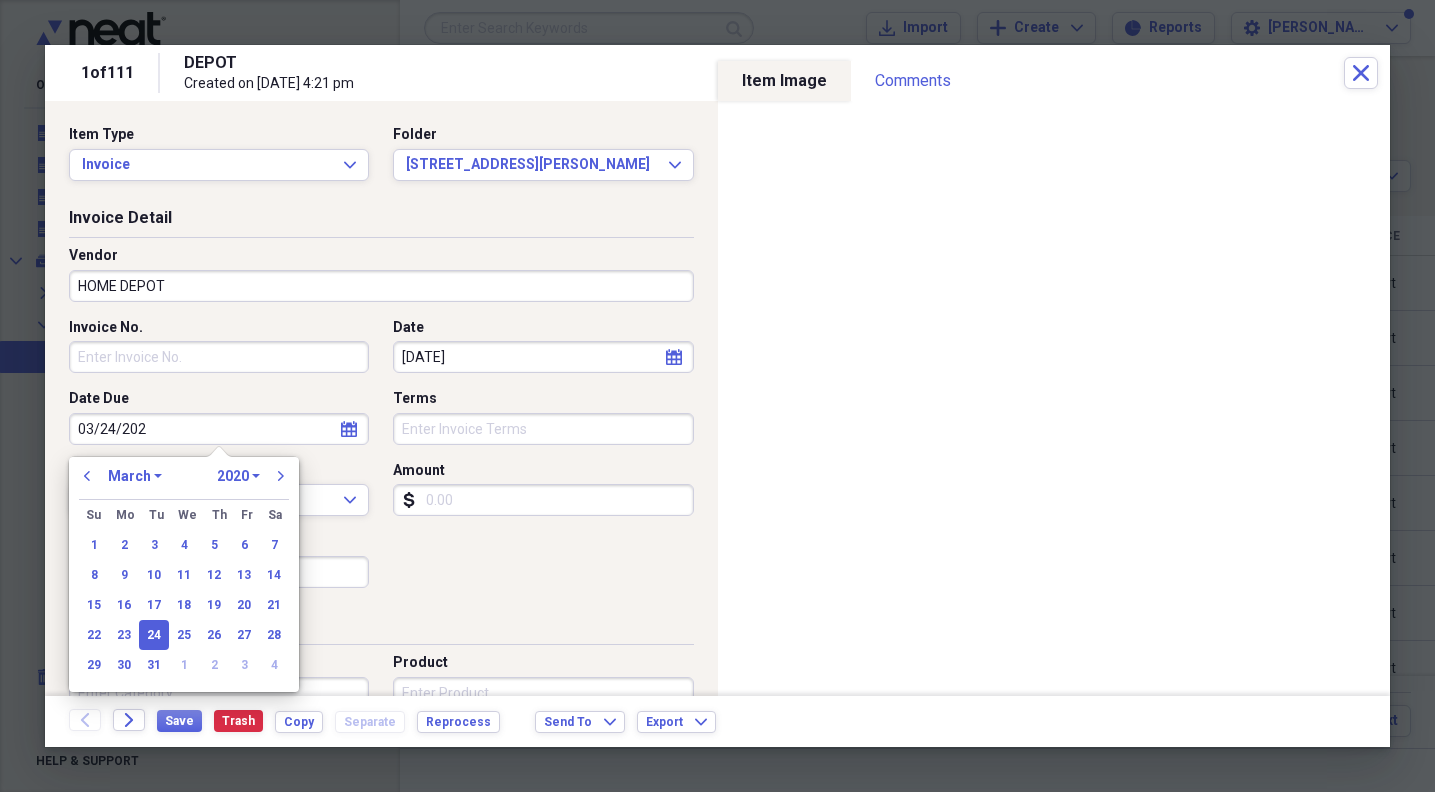 type on "[DATE]" 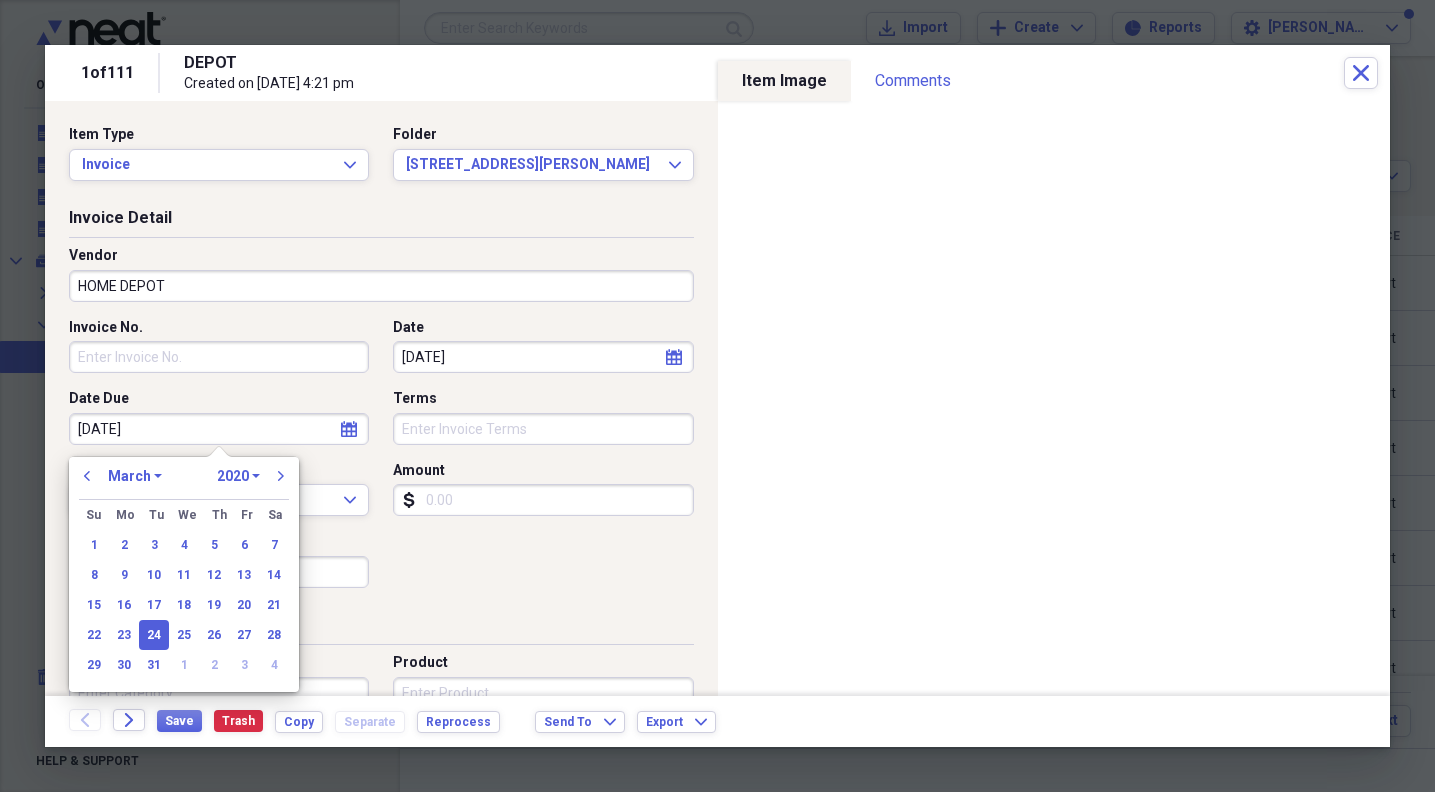 select on "2021" 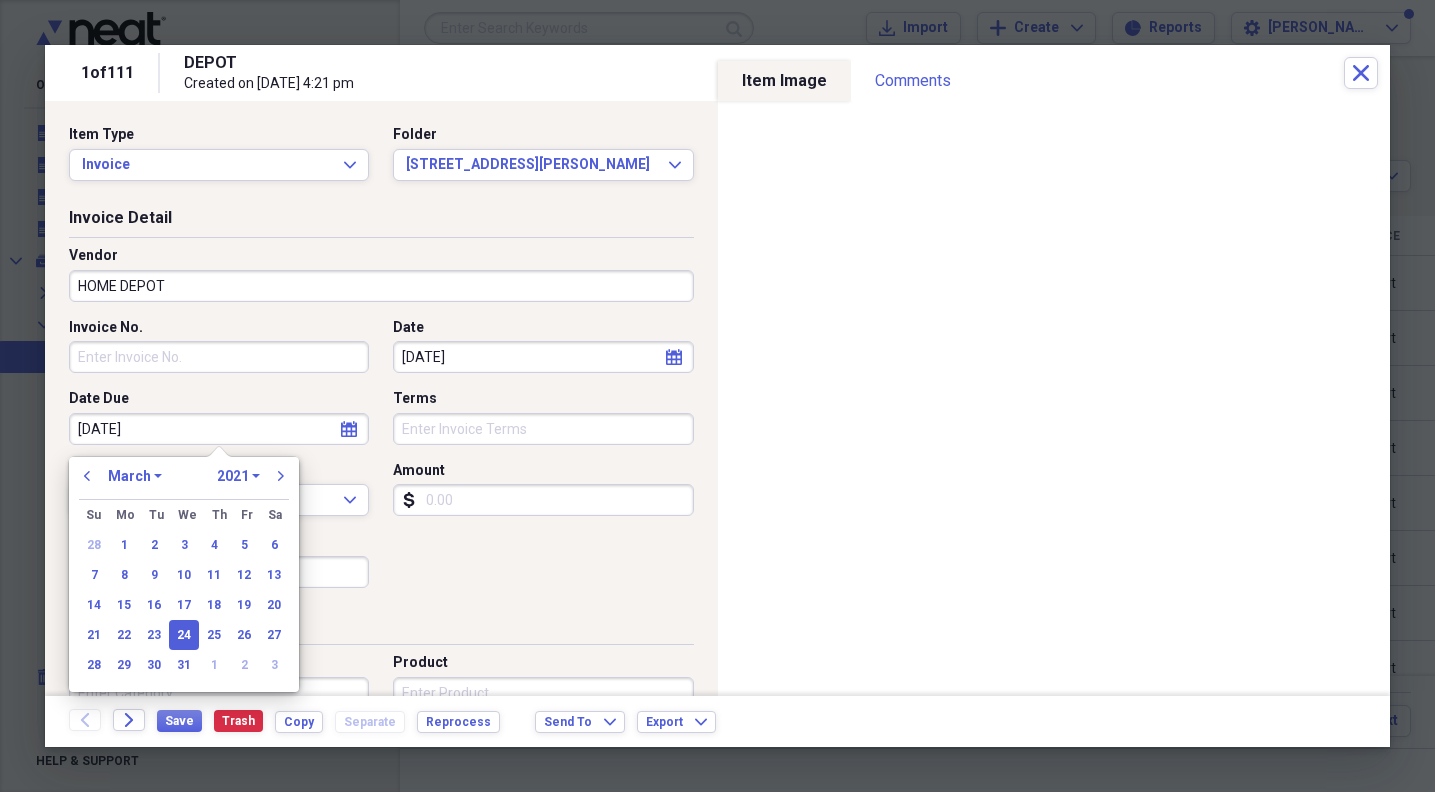 type on "[DATE]" 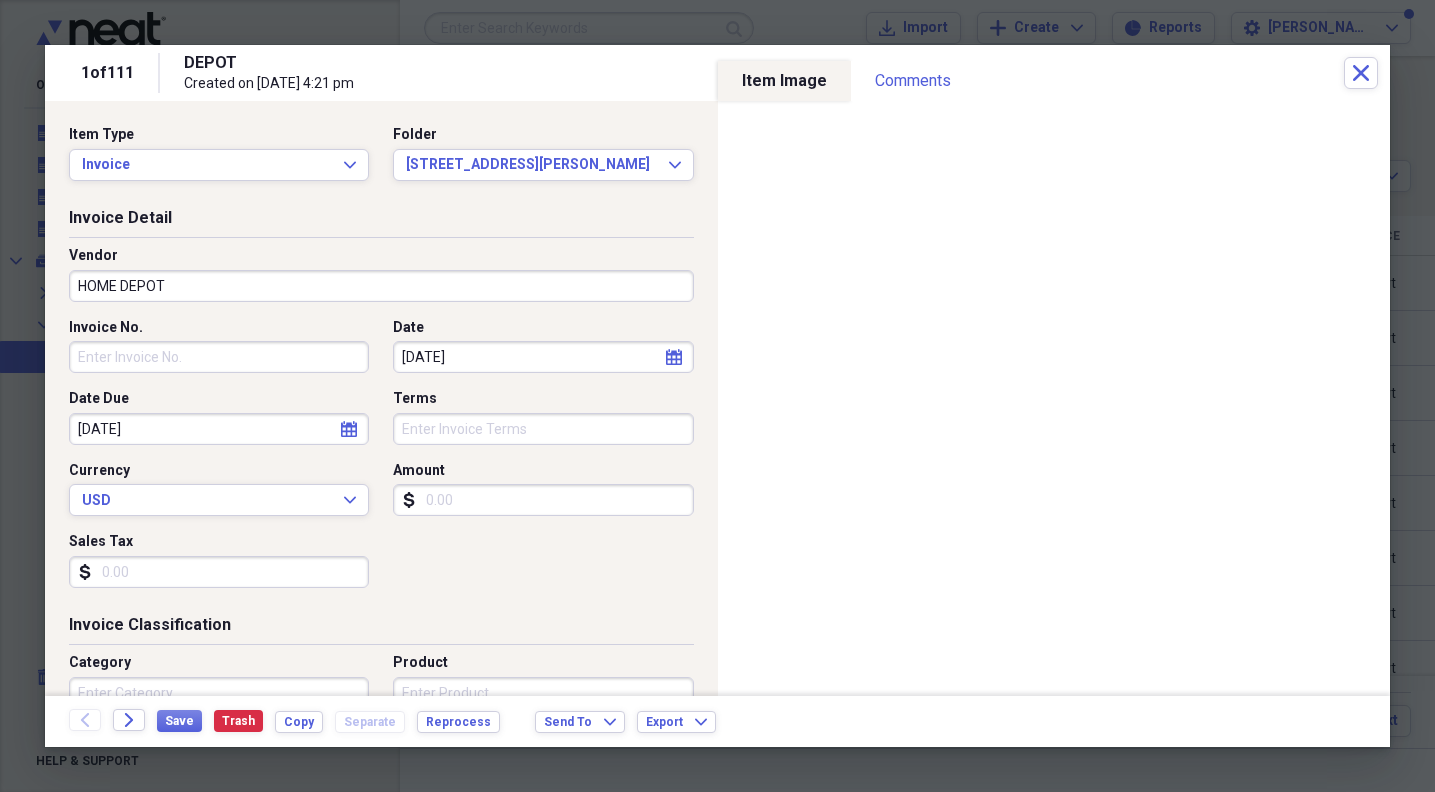 click on "Terms" at bounding box center [543, 429] 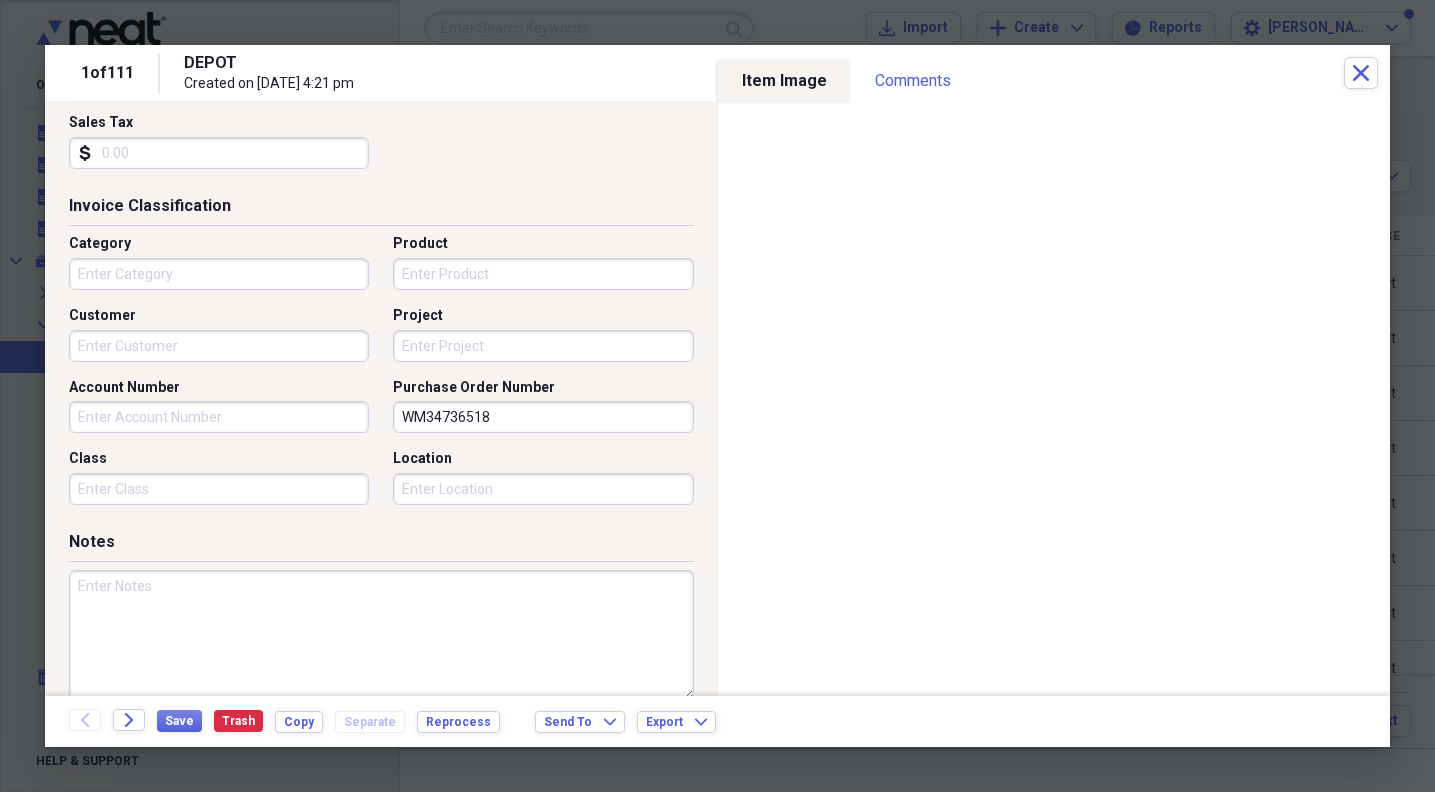scroll, scrollTop: 426, scrollLeft: 0, axis: vertical 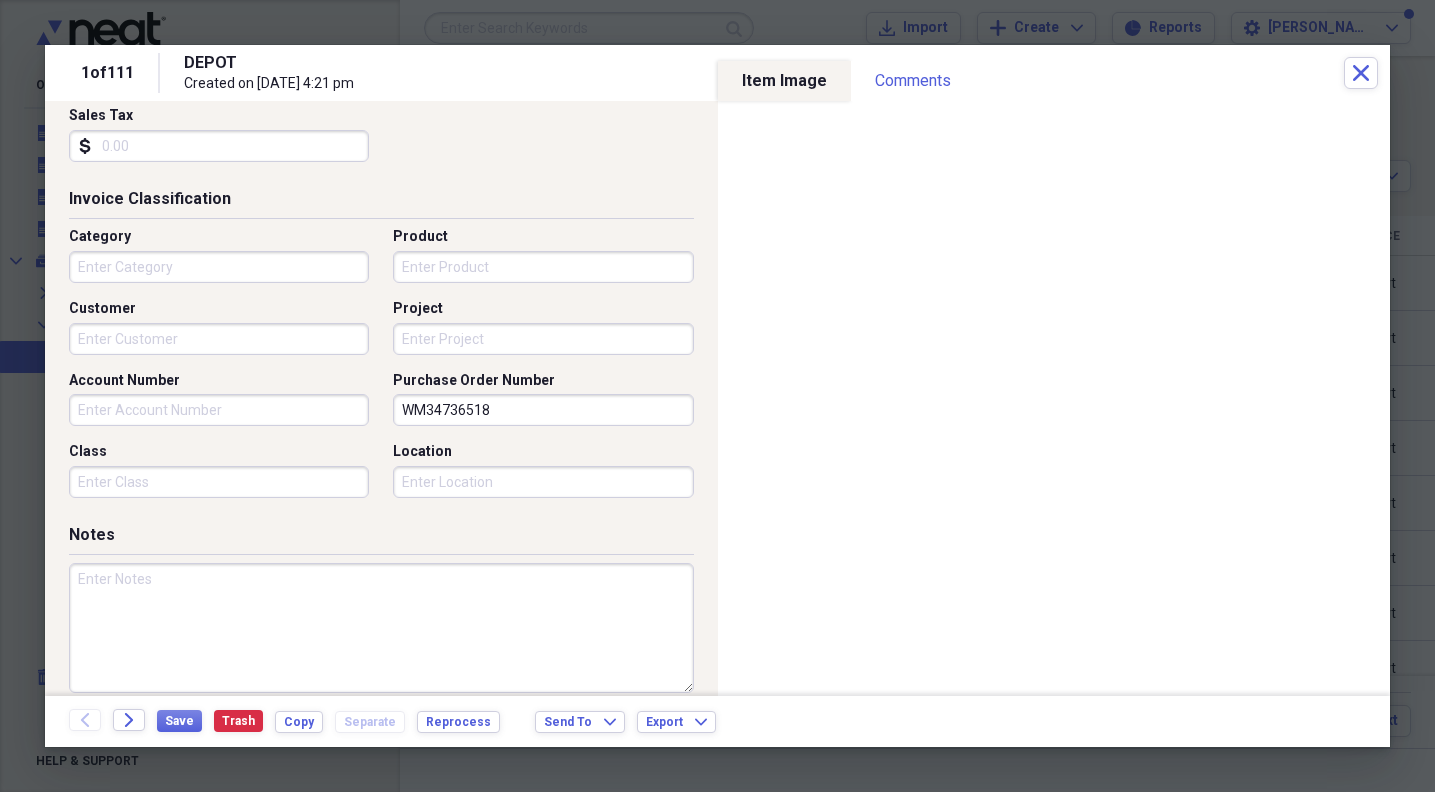 click at bounding box center [381, 628] 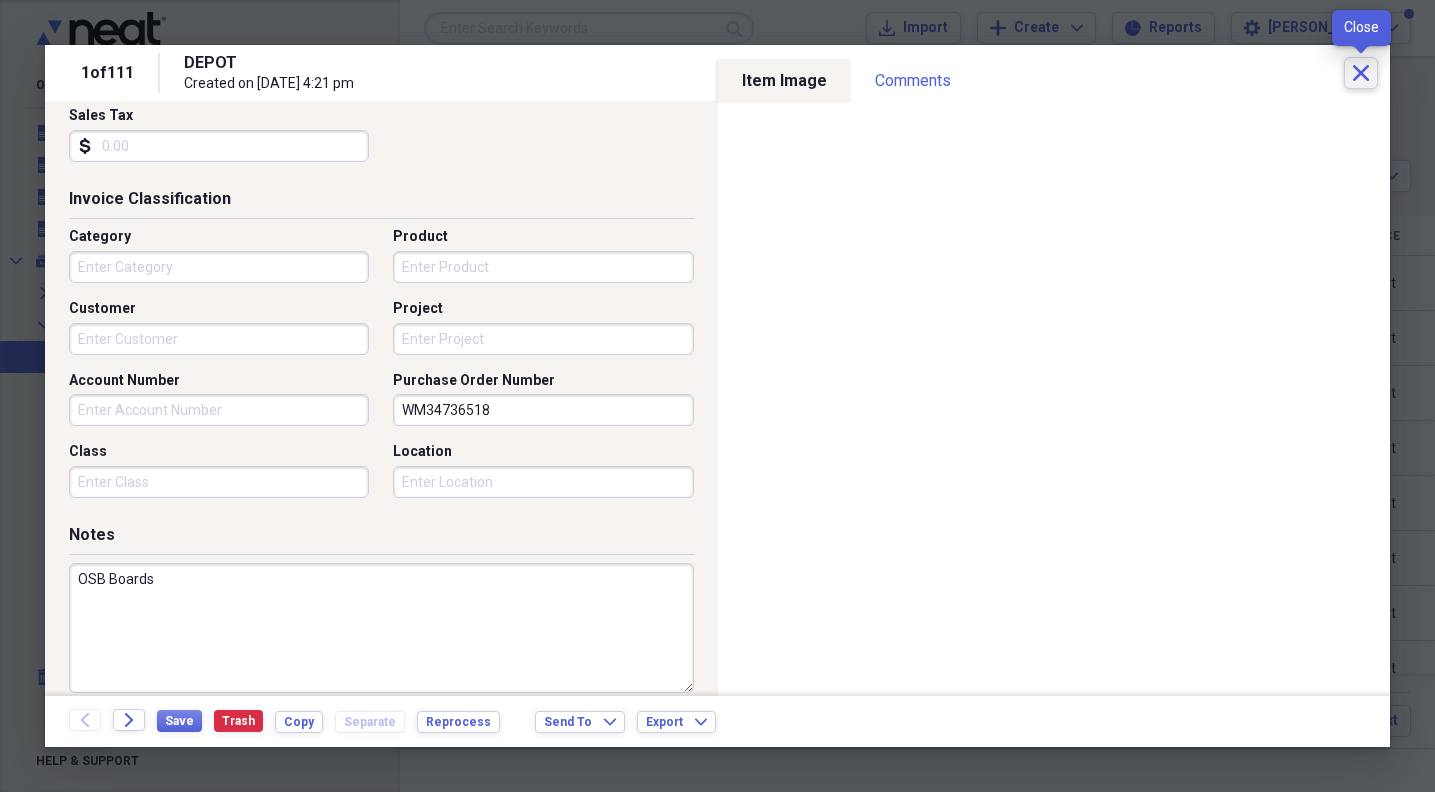 click on "Close" 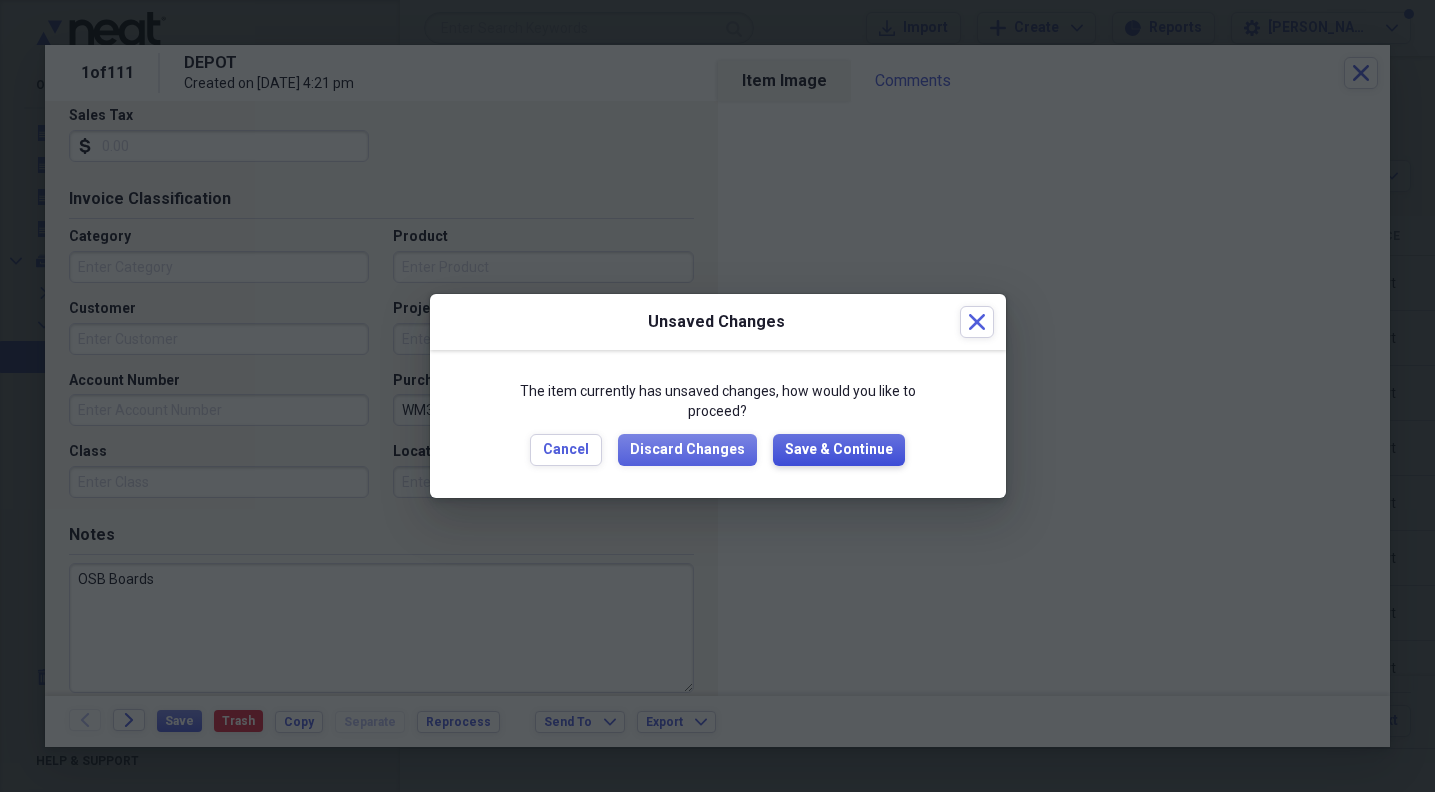 click on "Save & Continue" at bounding box center [839, 450] 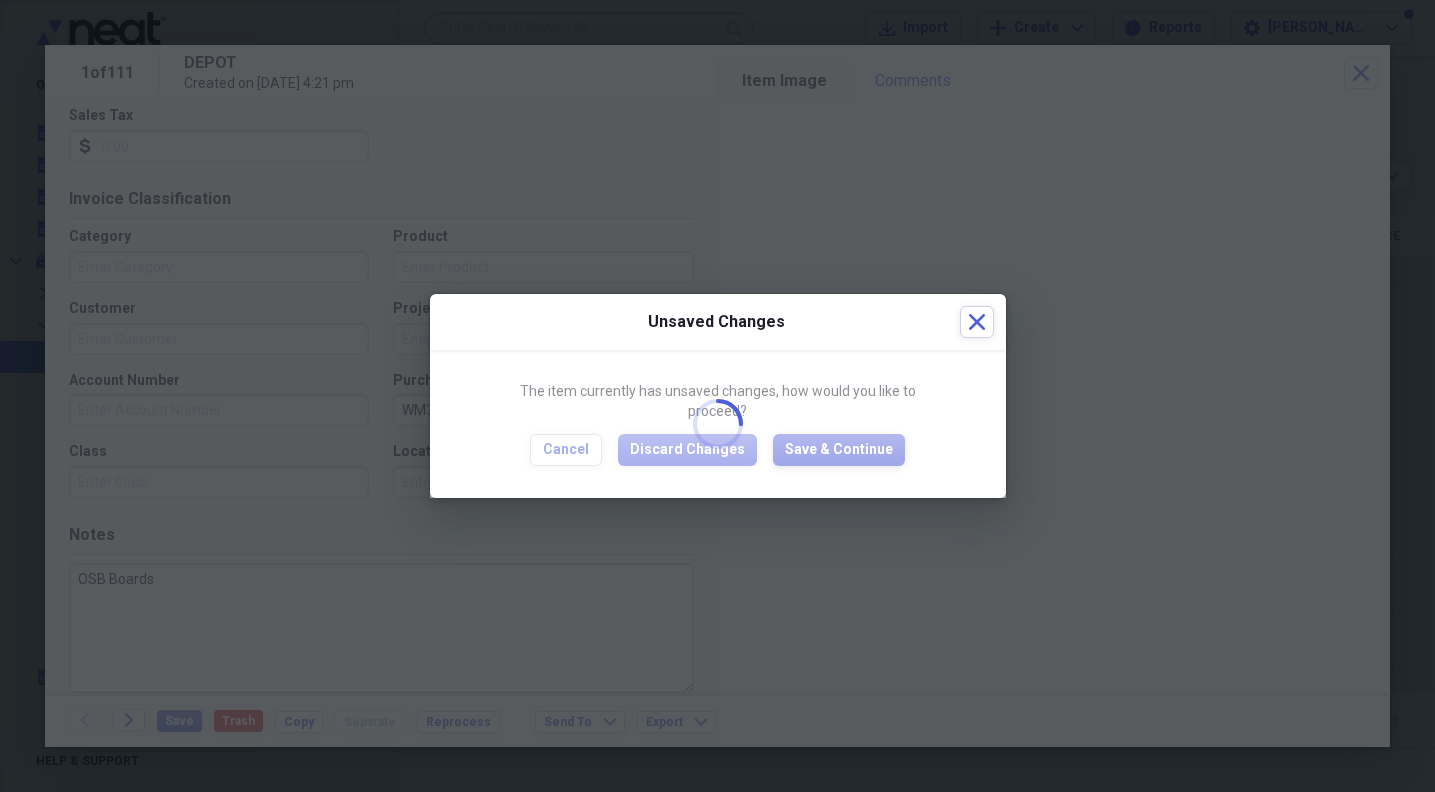type on "OSB Boards" 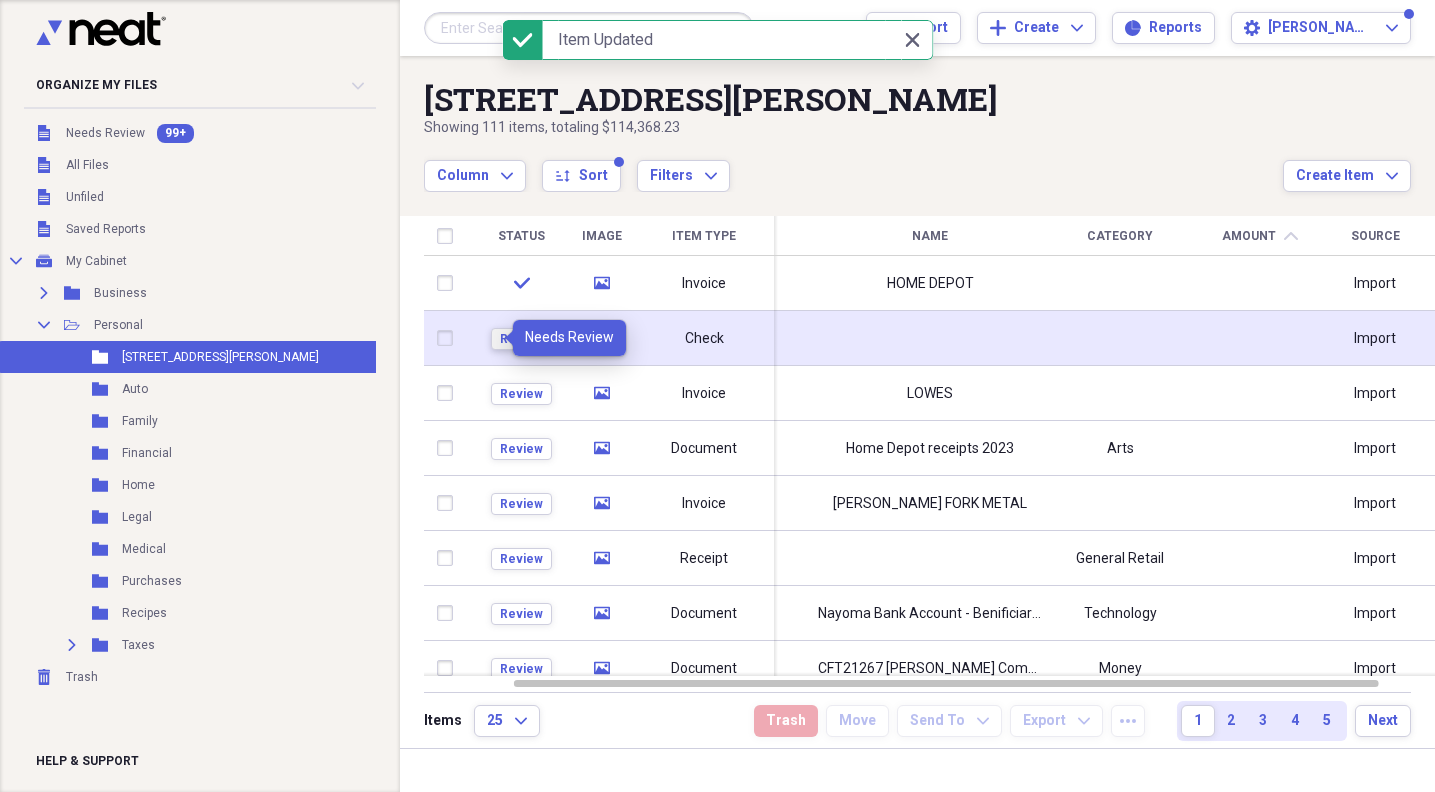 click on "Review" at bounding box center [521, 339] 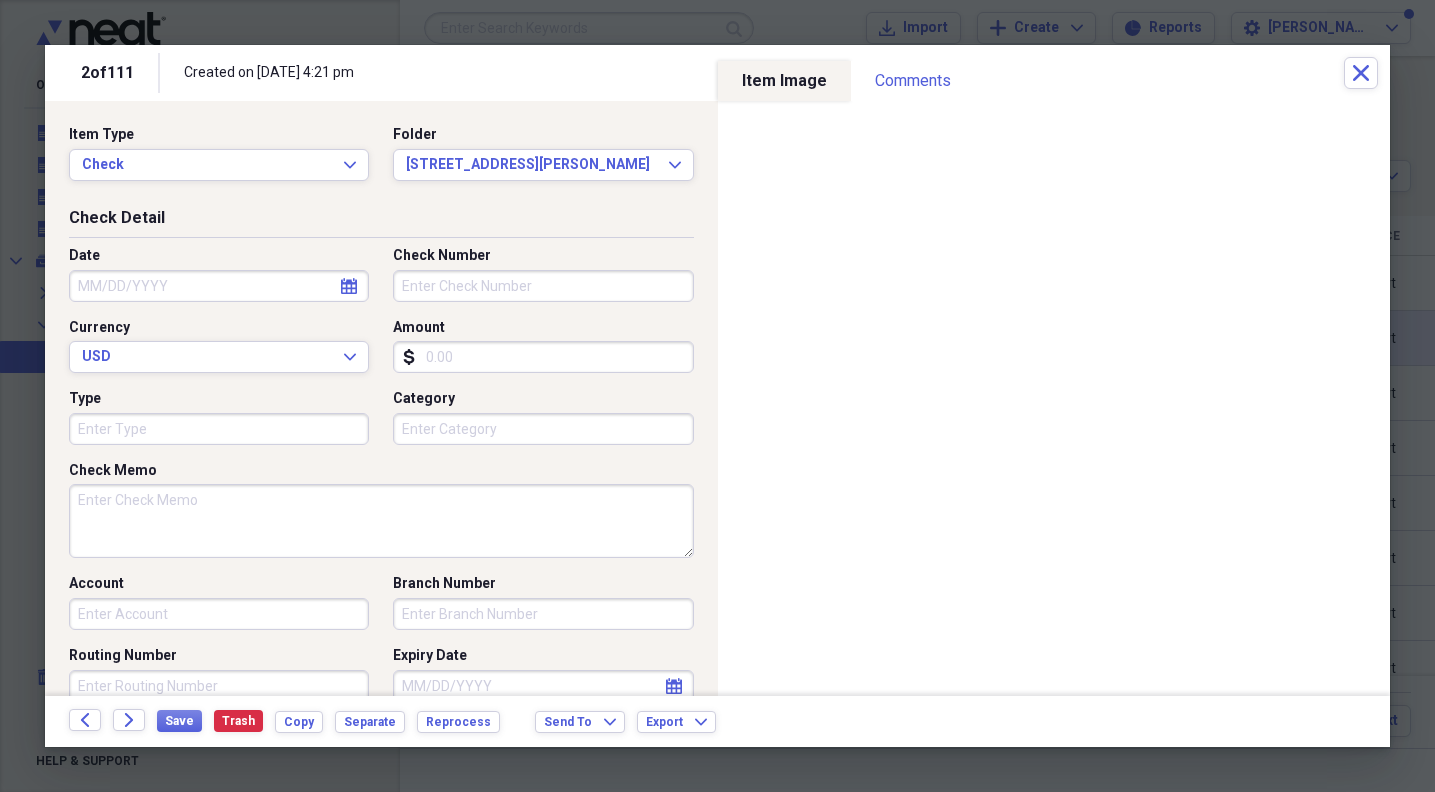 scroll, scrollTop: 0, scrollLeft: 0, axis: both 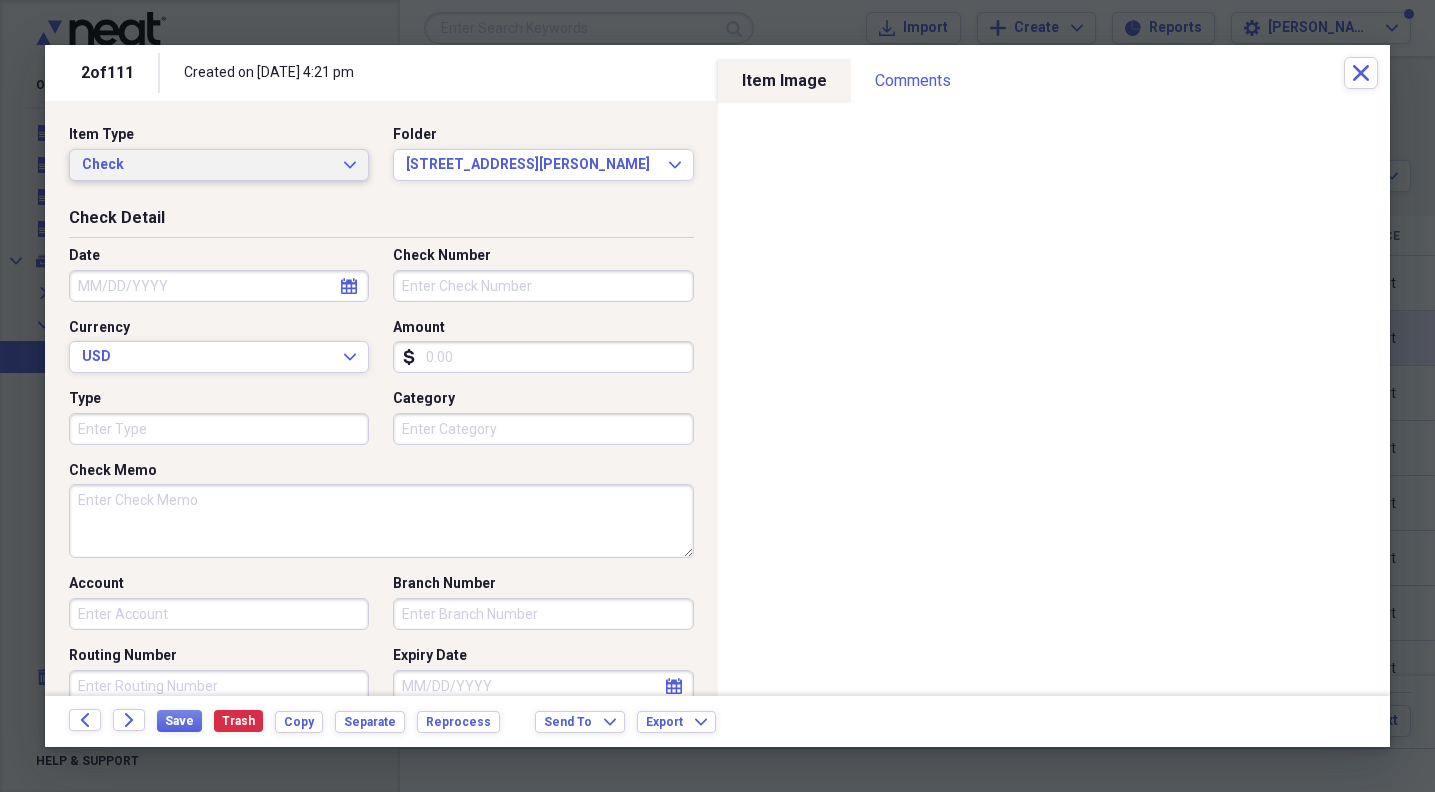 click on "Expand" 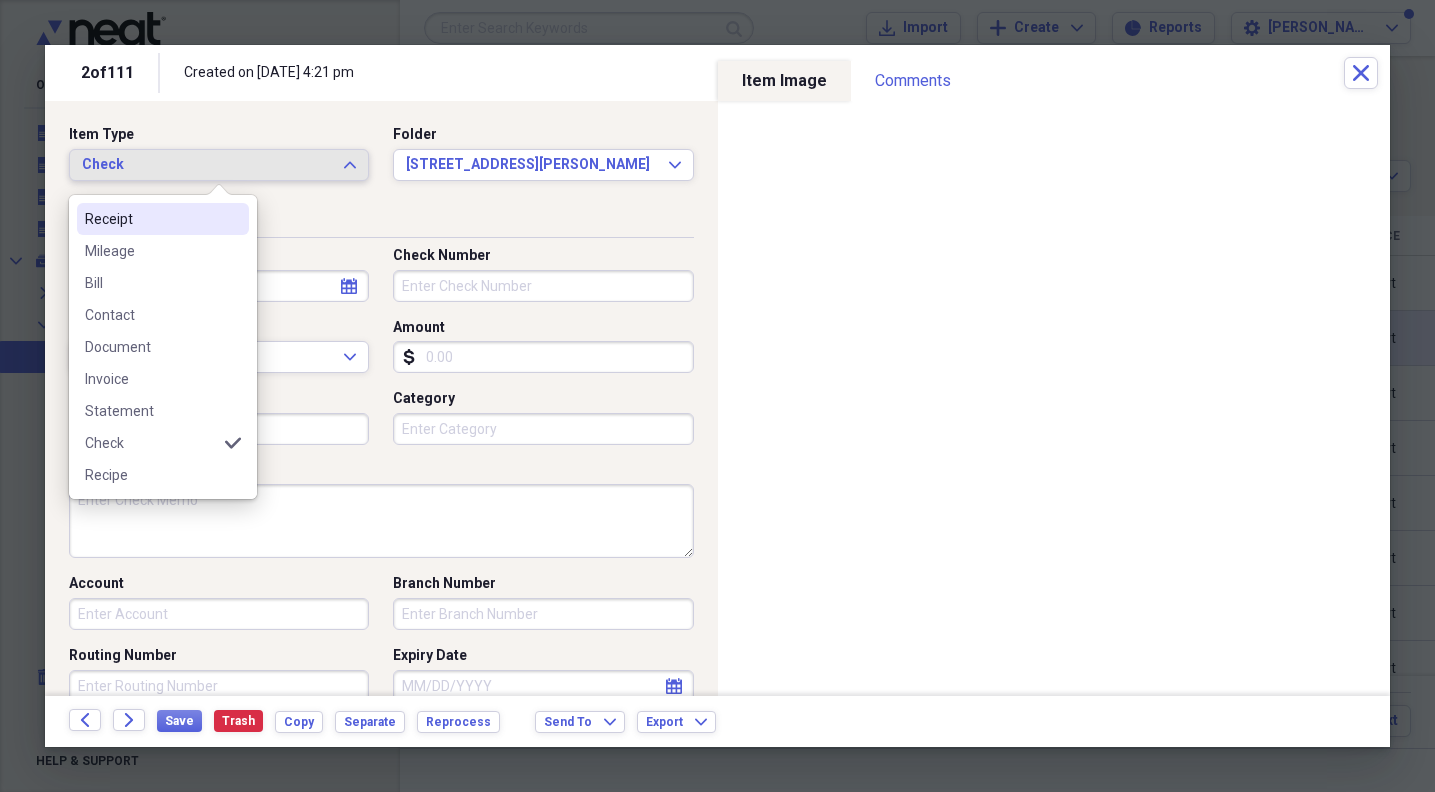 click on "Receipt" at bounding box center (151, 219) 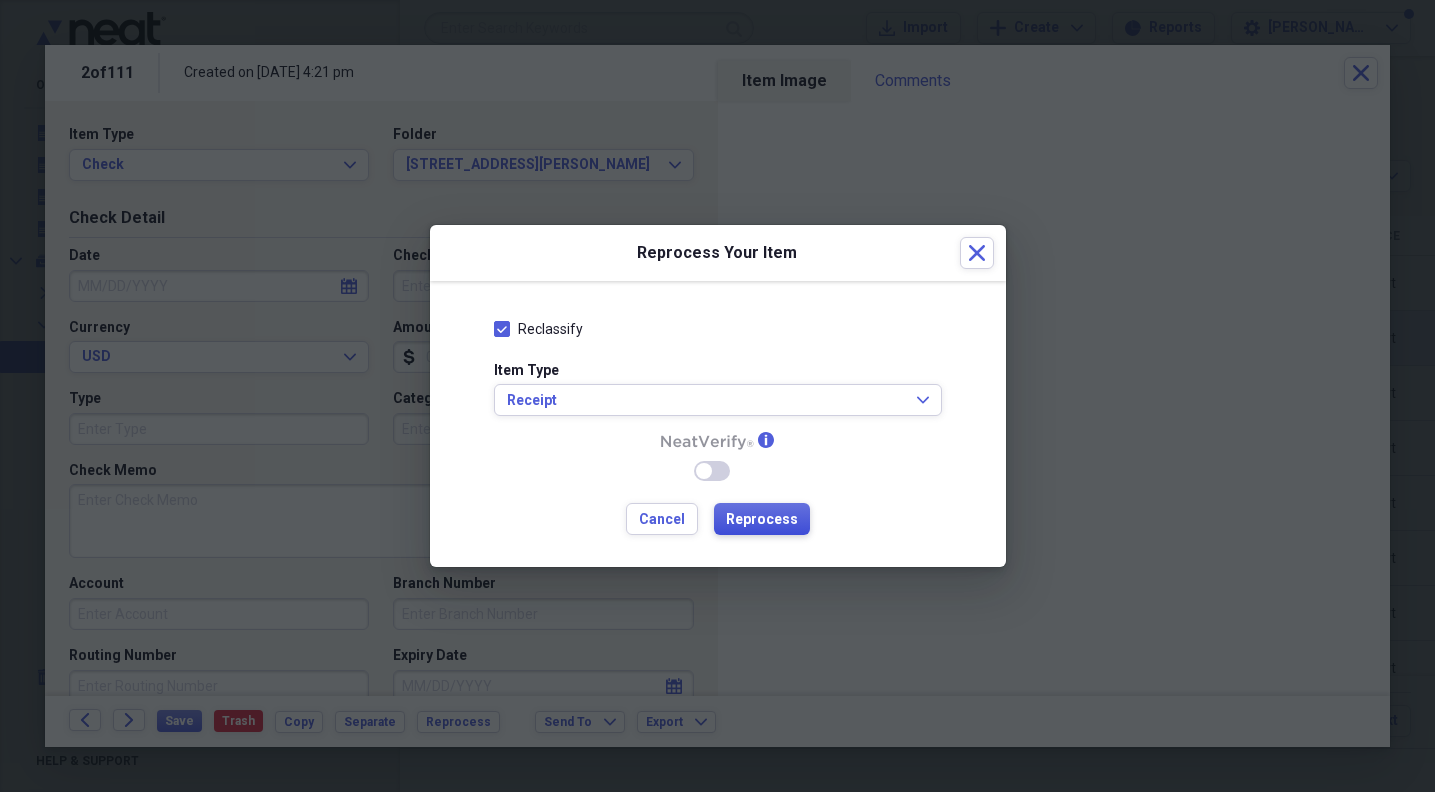 click on "Reprocess" at bounding box center [762, 520] 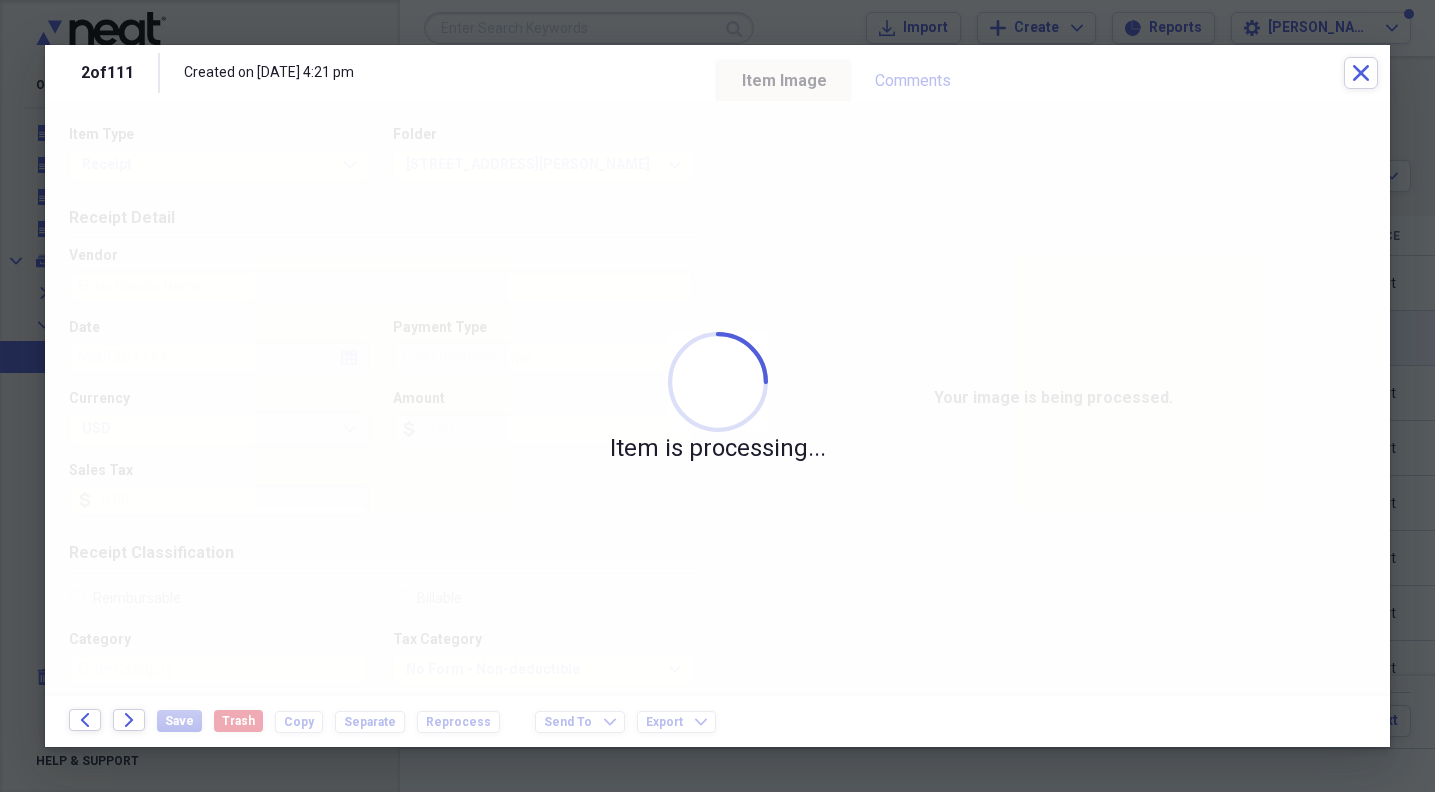 type on "Cash" 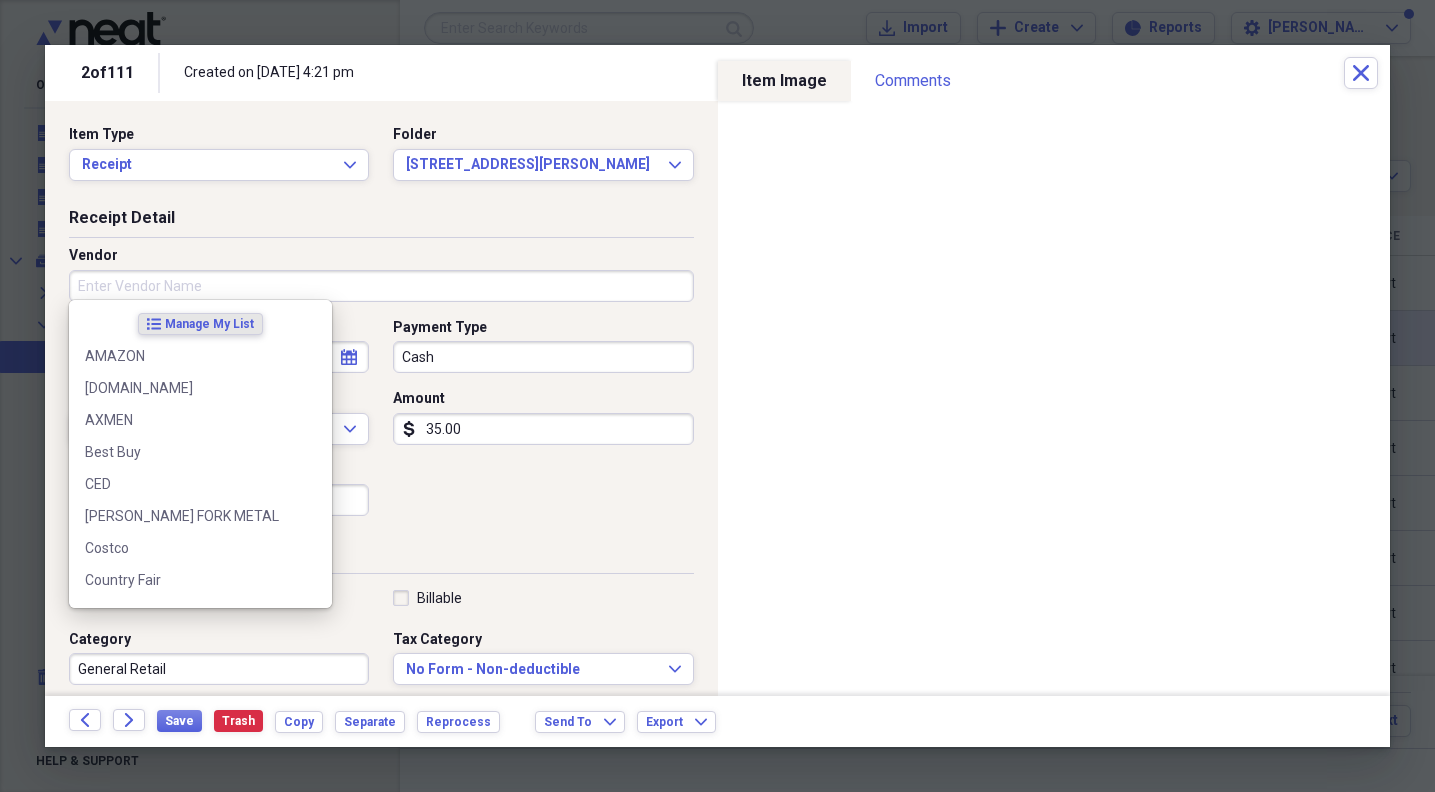 click on "Vendor" at bounding box center (381, 286) 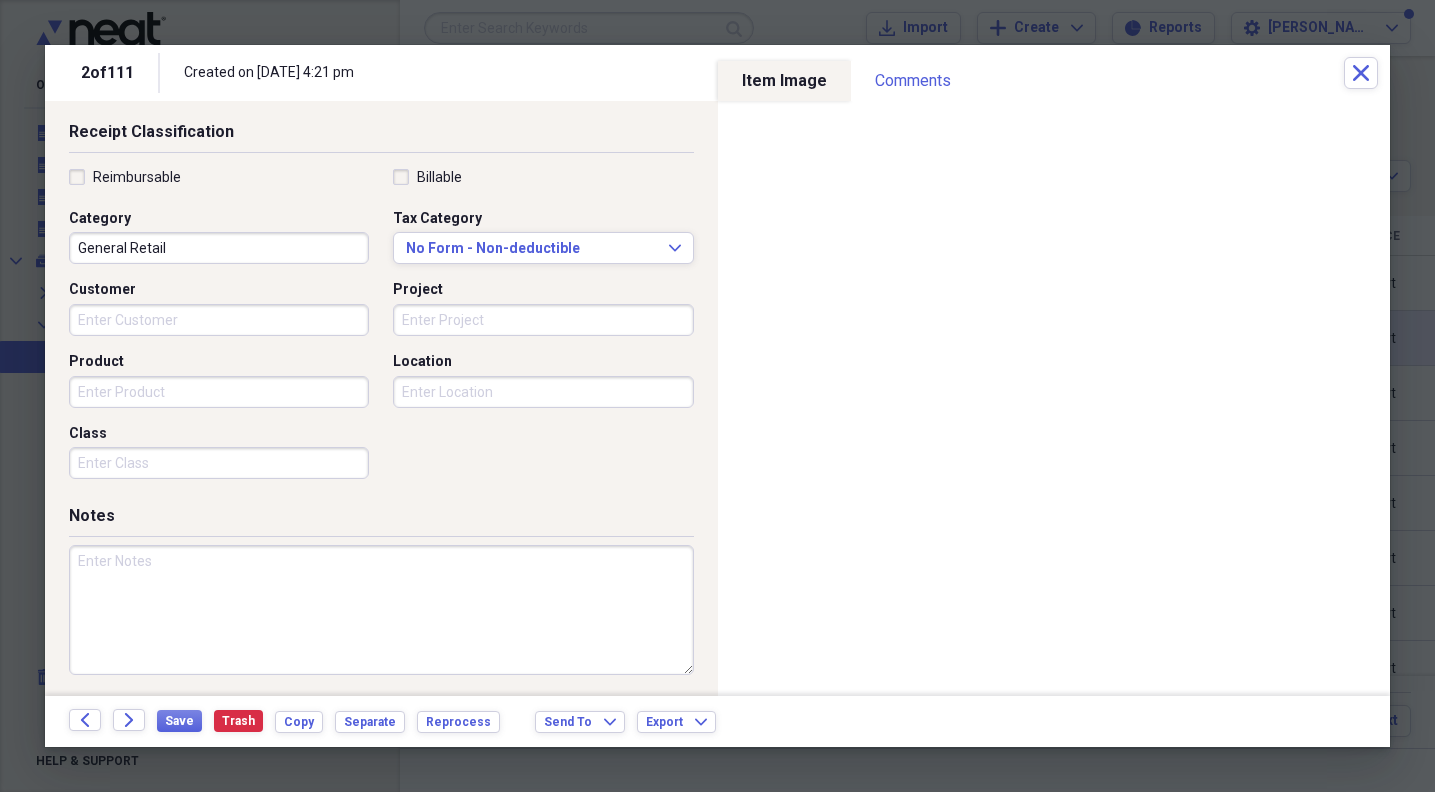 scroll, scrollTop: 419, scrollLeft: 0, axis: vertical 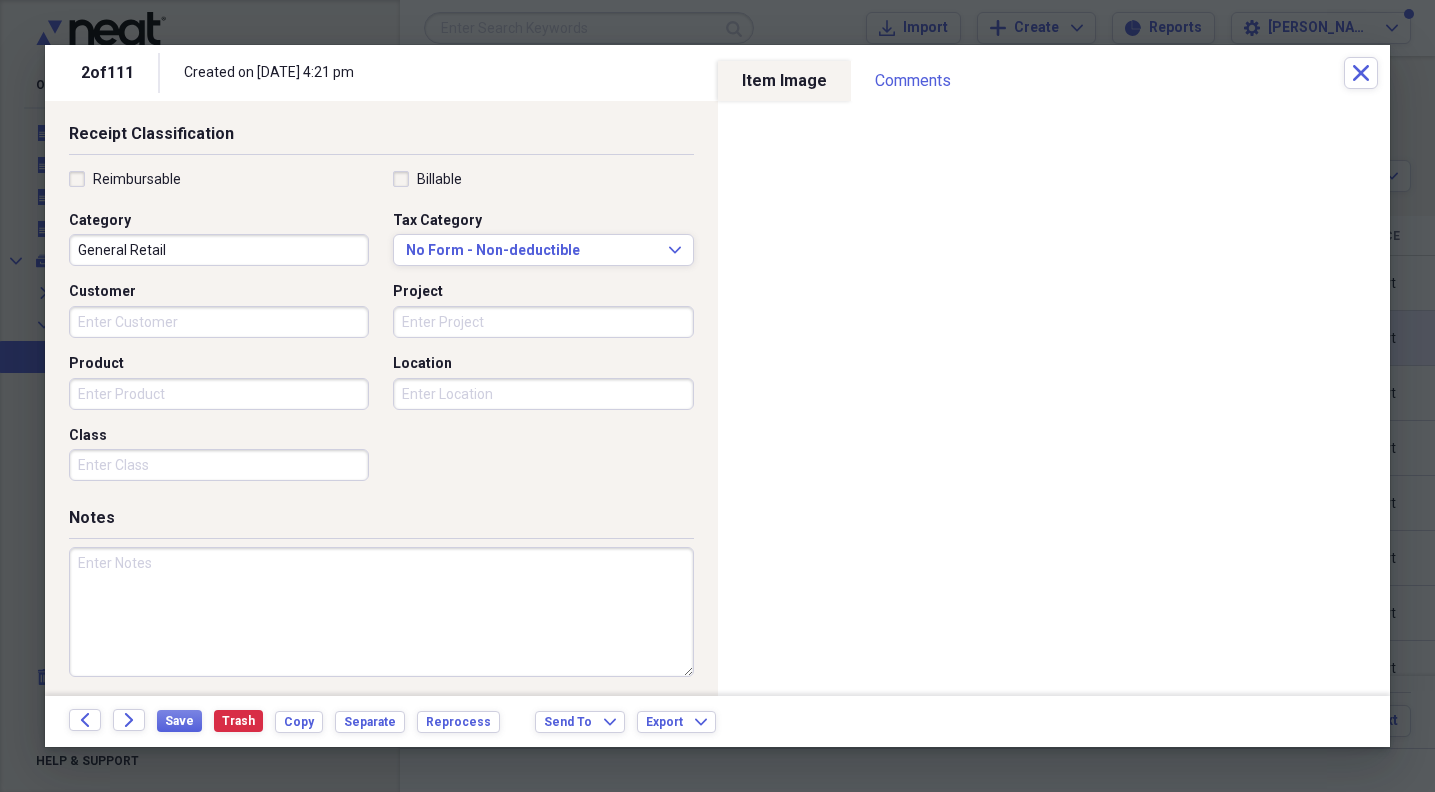 type on "Sanders County Refuse District" 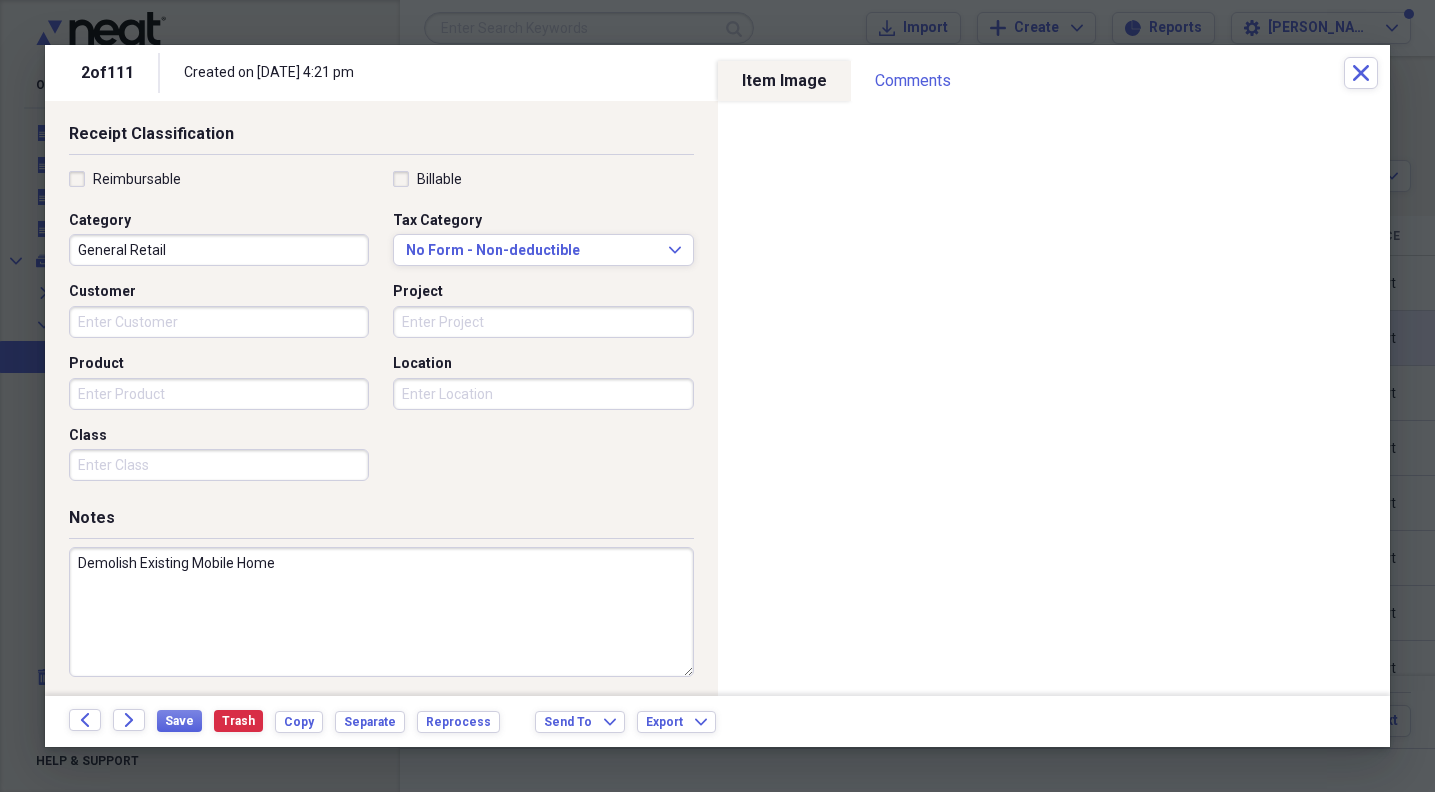 click on "Demolish Existing Mobile Home" at bounding box center (381, 612) 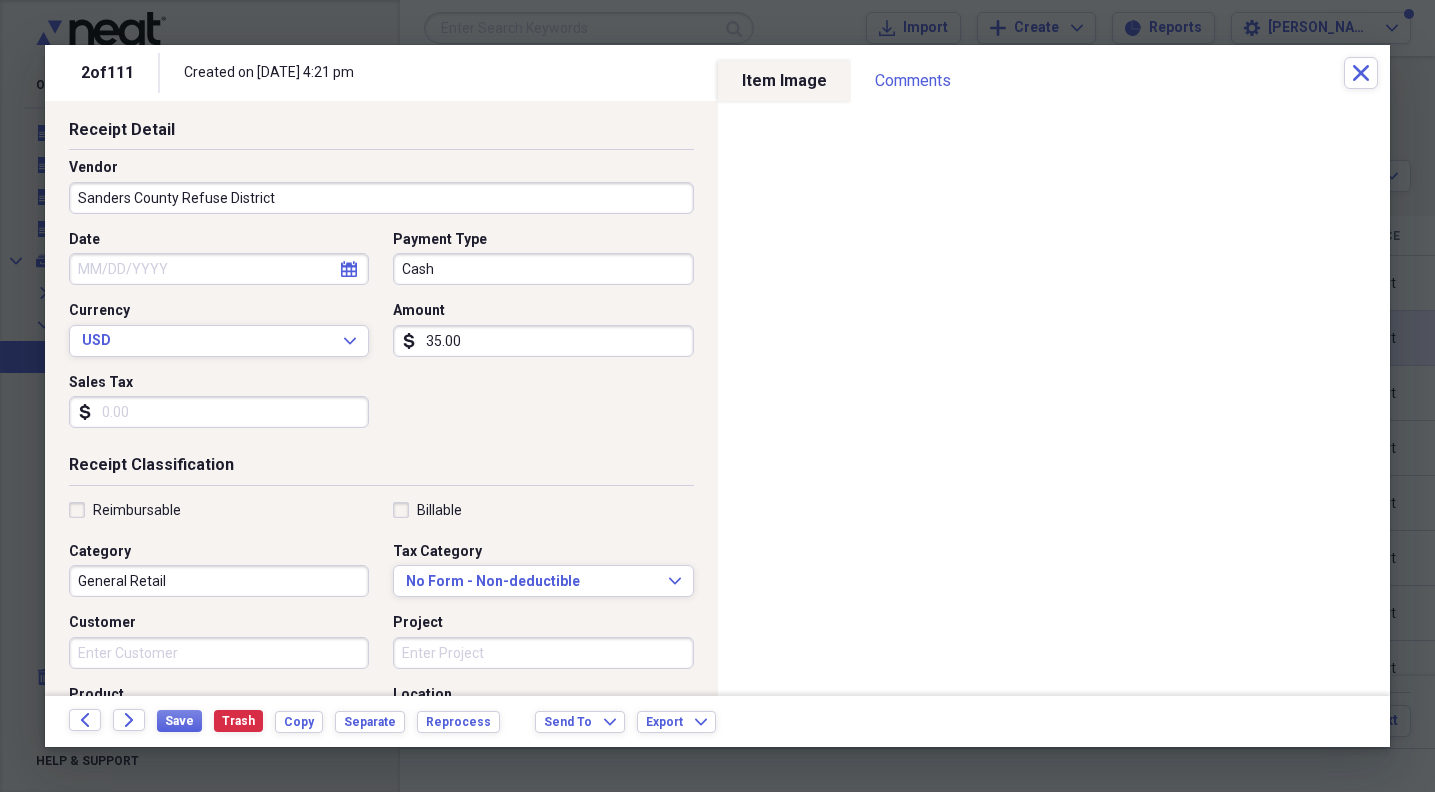 scroll, scrollTop: 82, scrollLeft: 0, axis: vertical 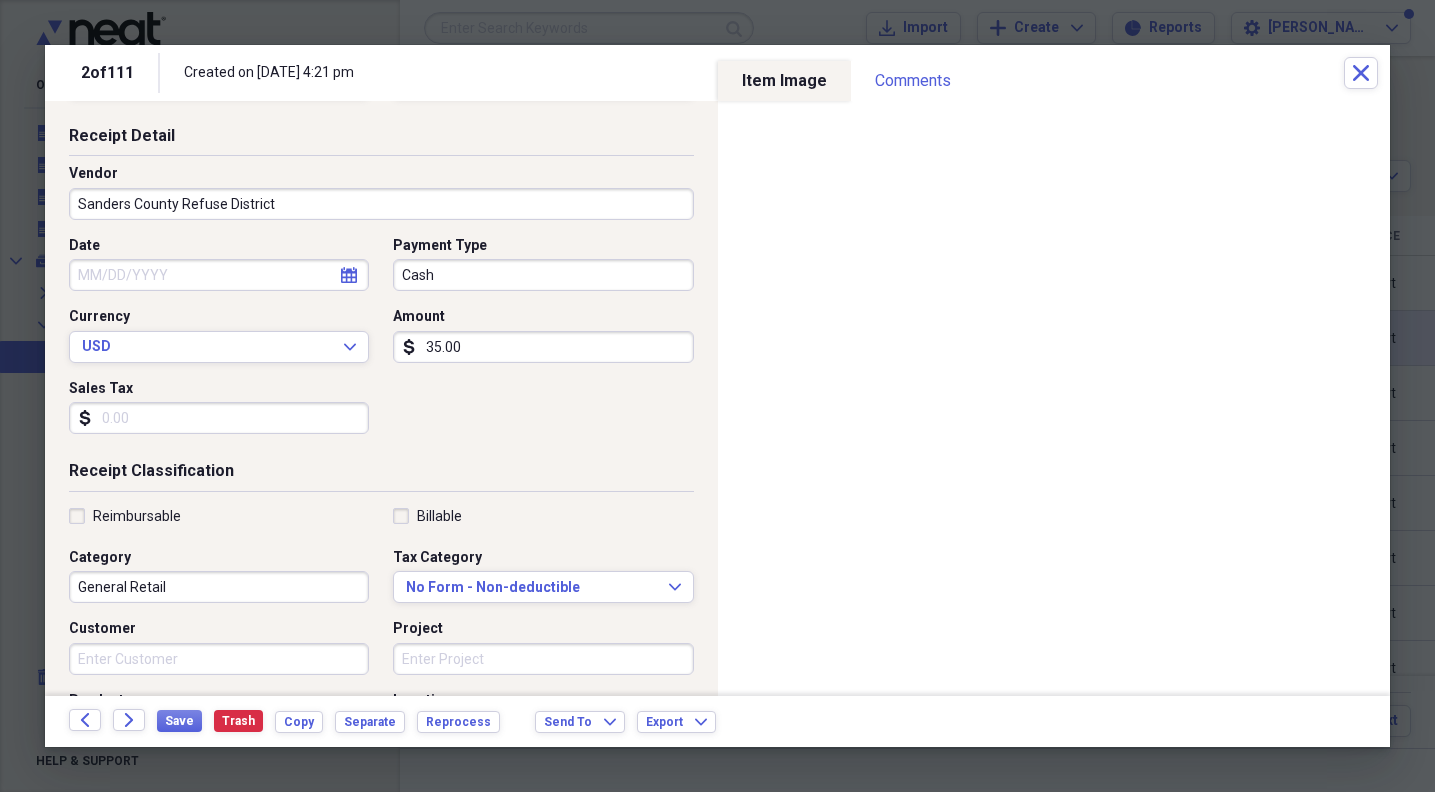 type on "Demolish Existing Mobile Home" 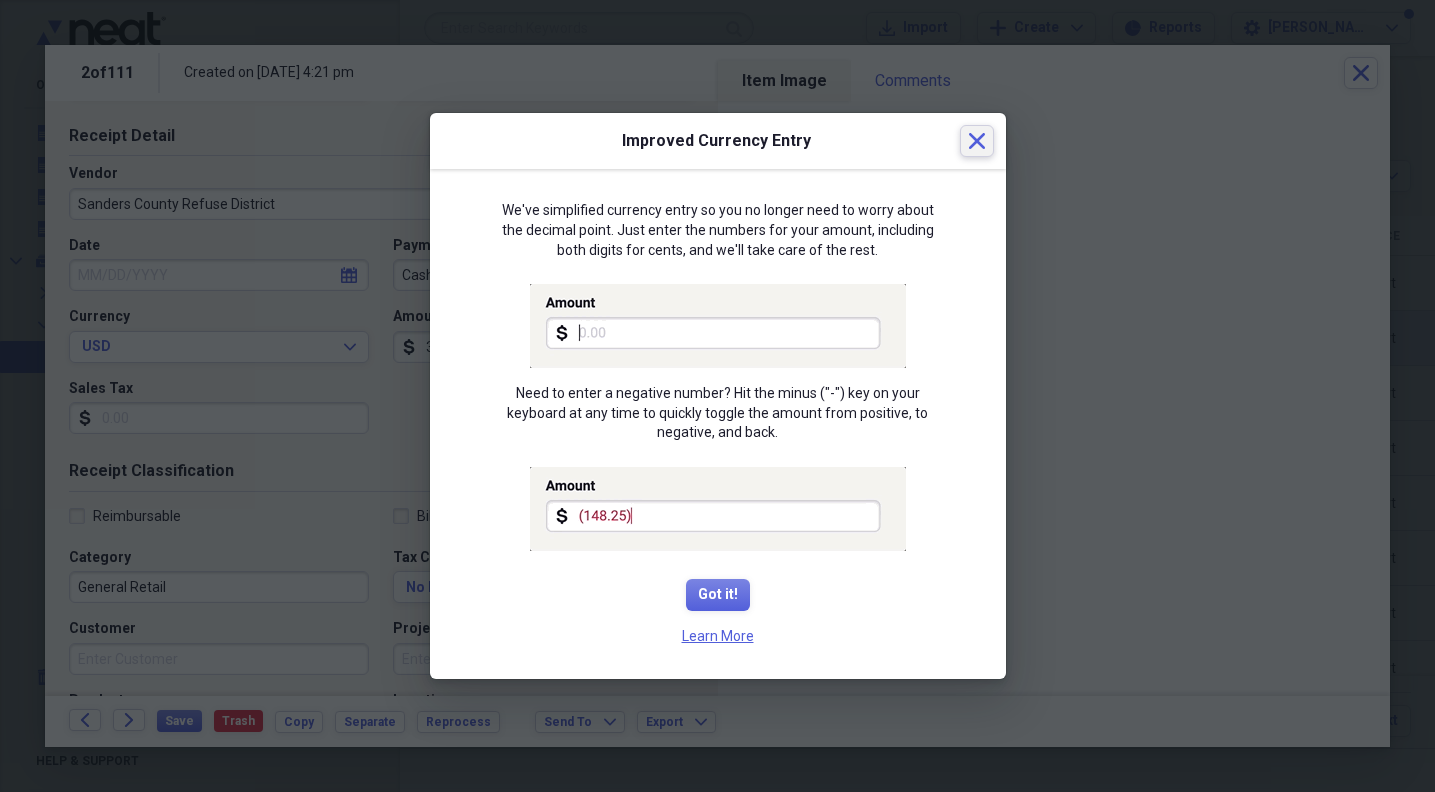click 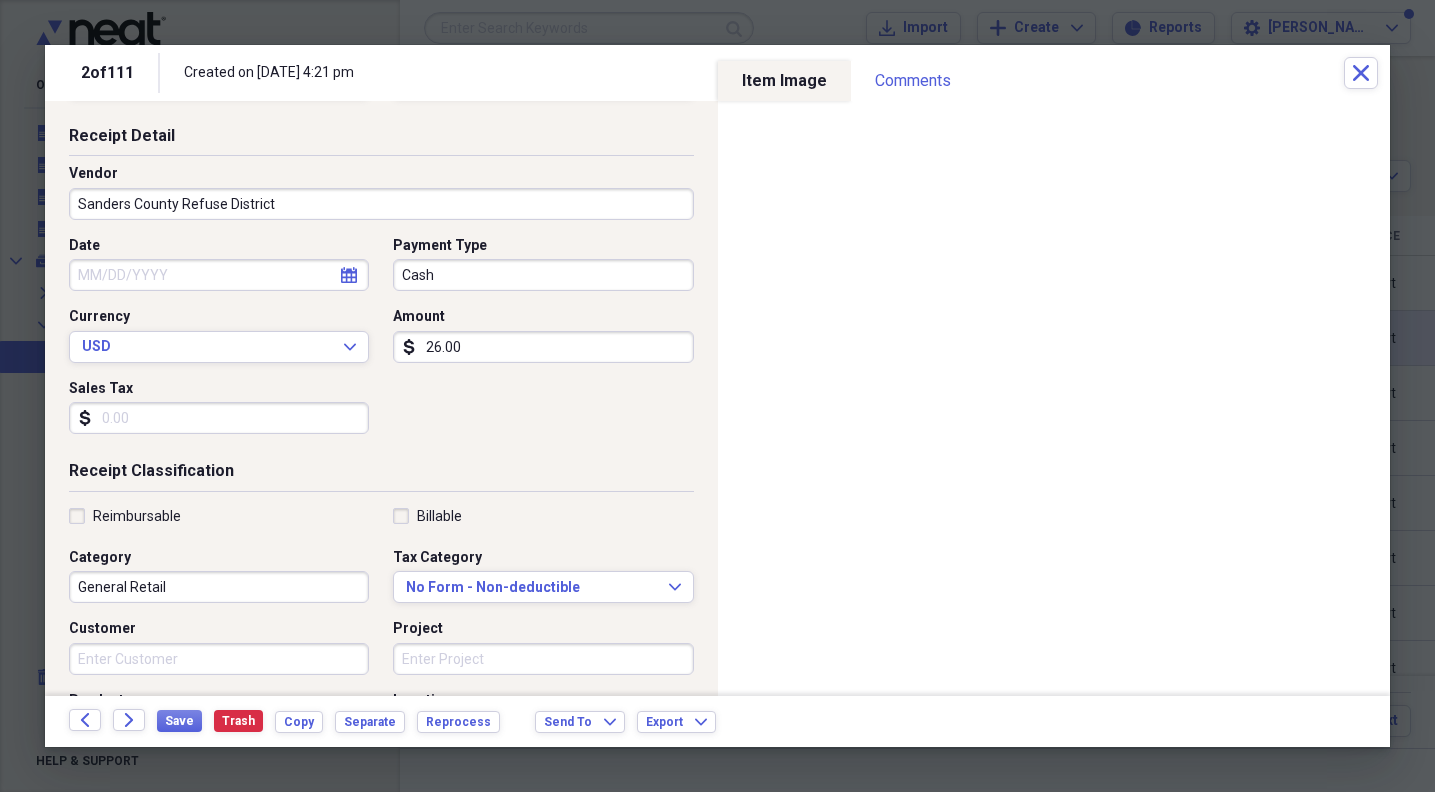 type on "260.00" 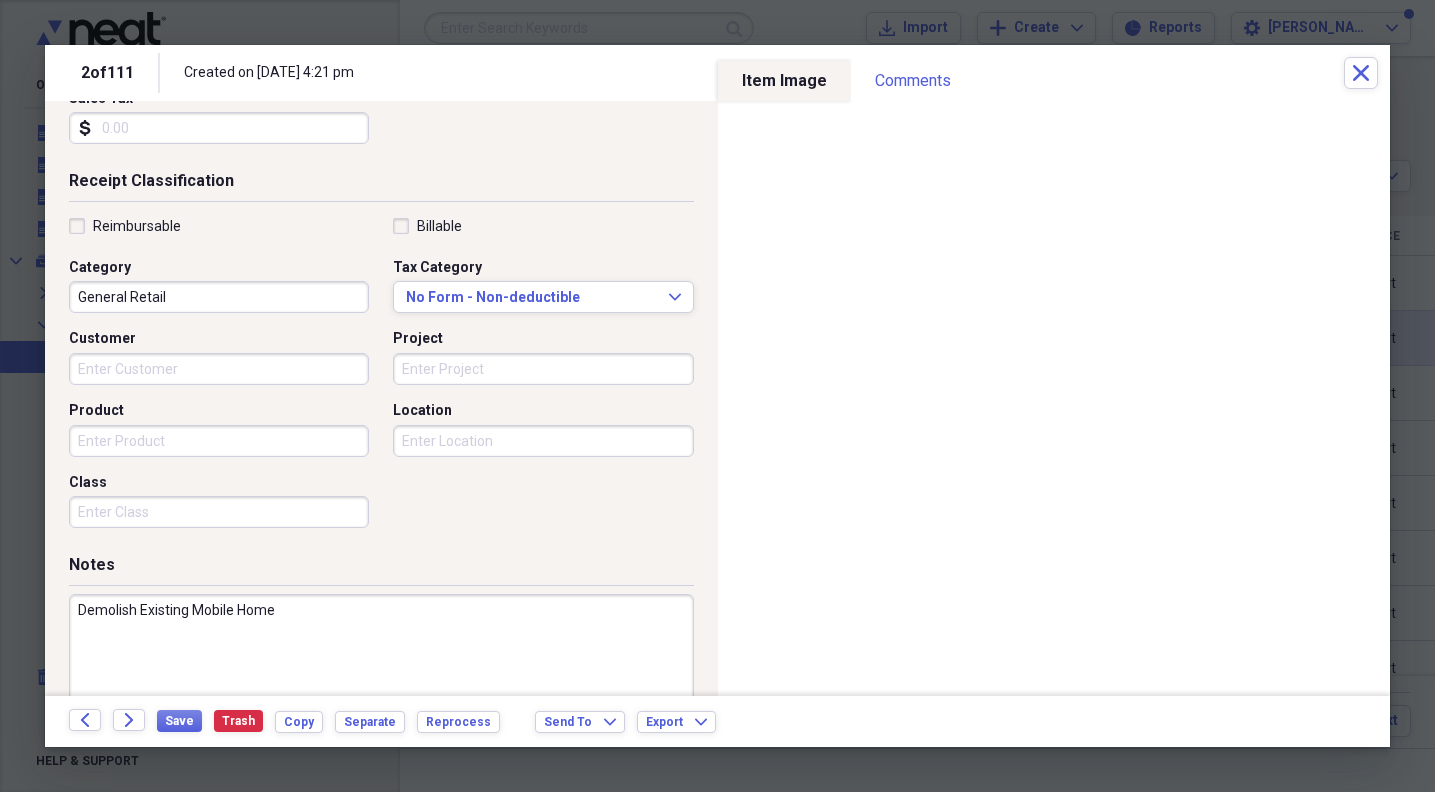scroll, scrollTop: 385, scrollLeft: 0, axis: vertical 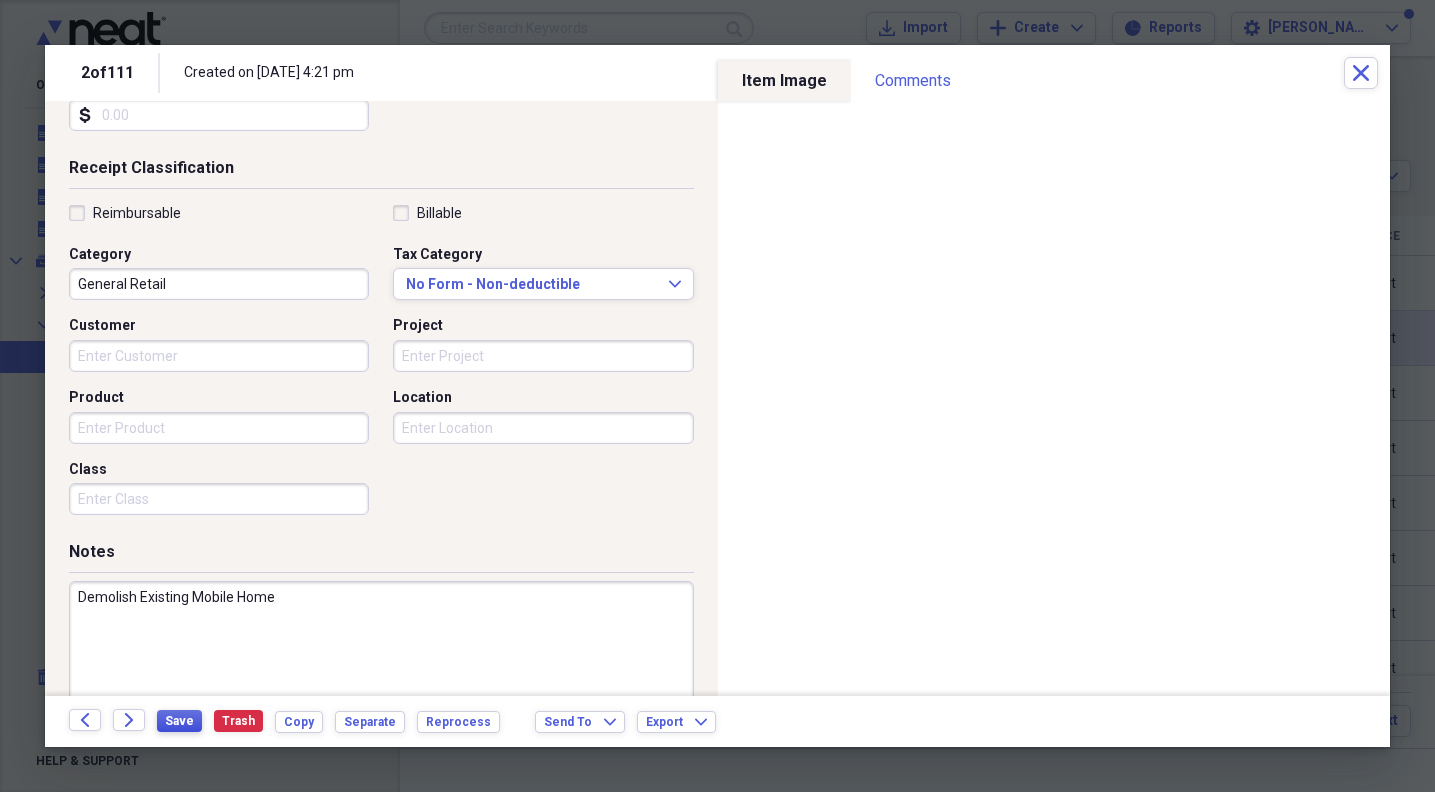 click on "Save" at bounding box center (179, 721) 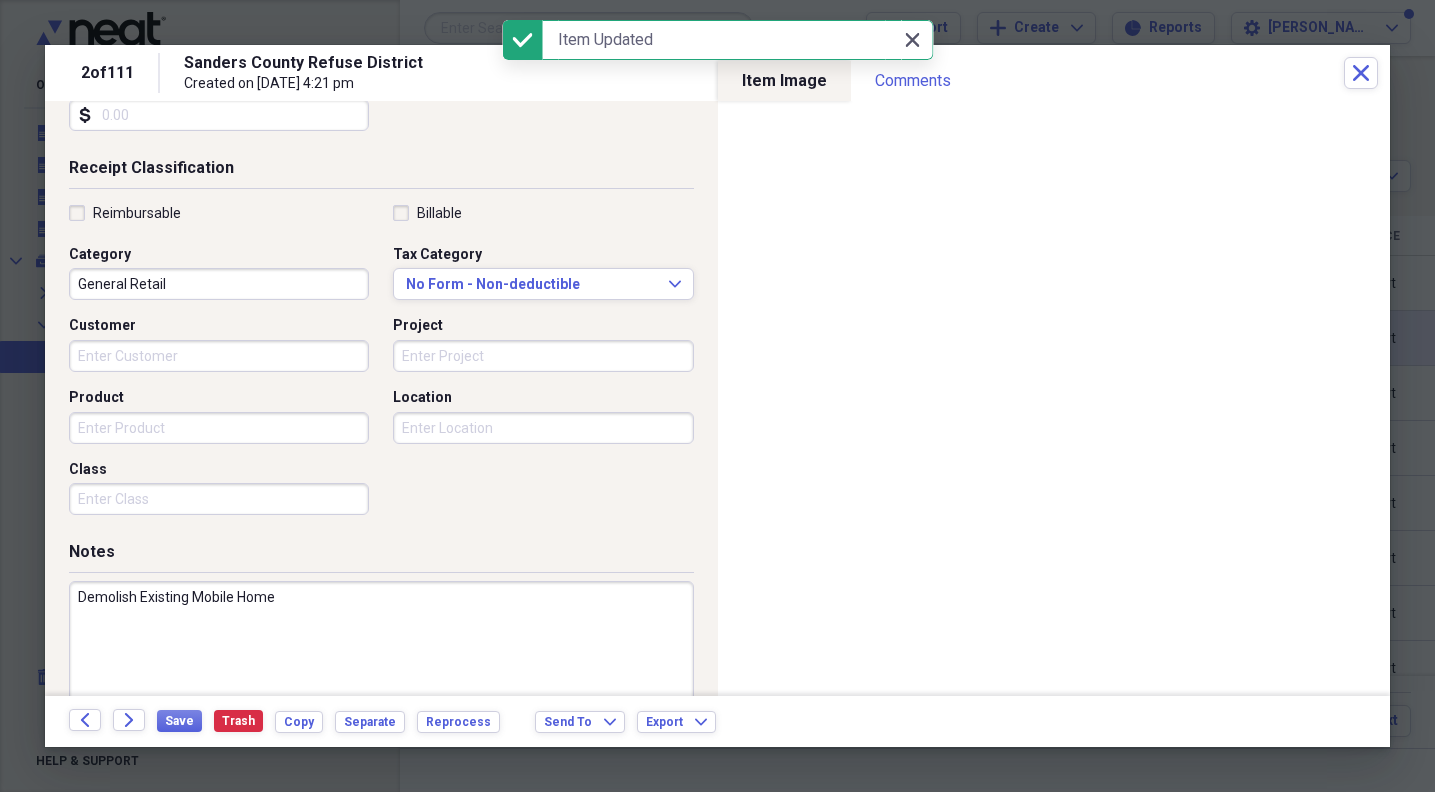 click on "Close" 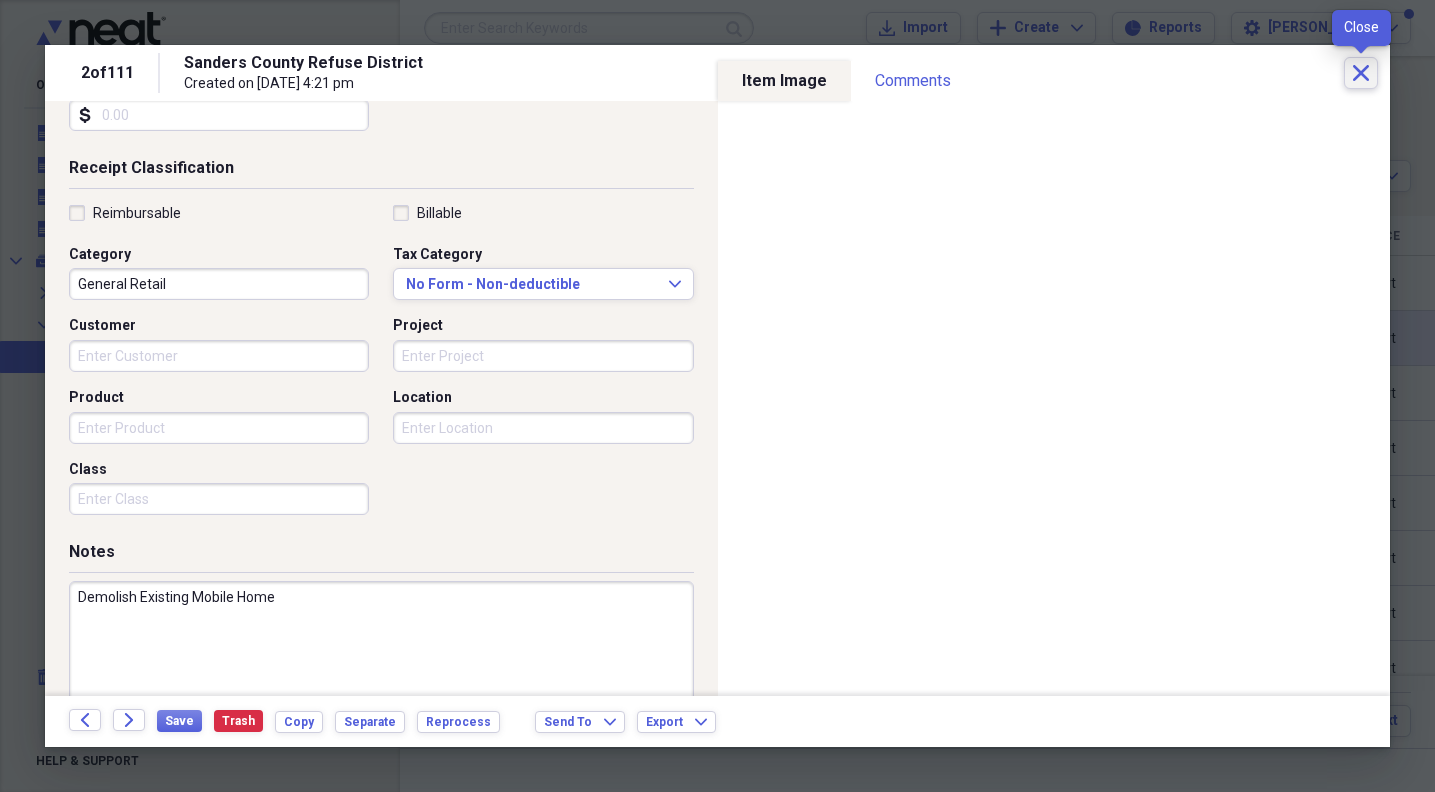 click on "Close" 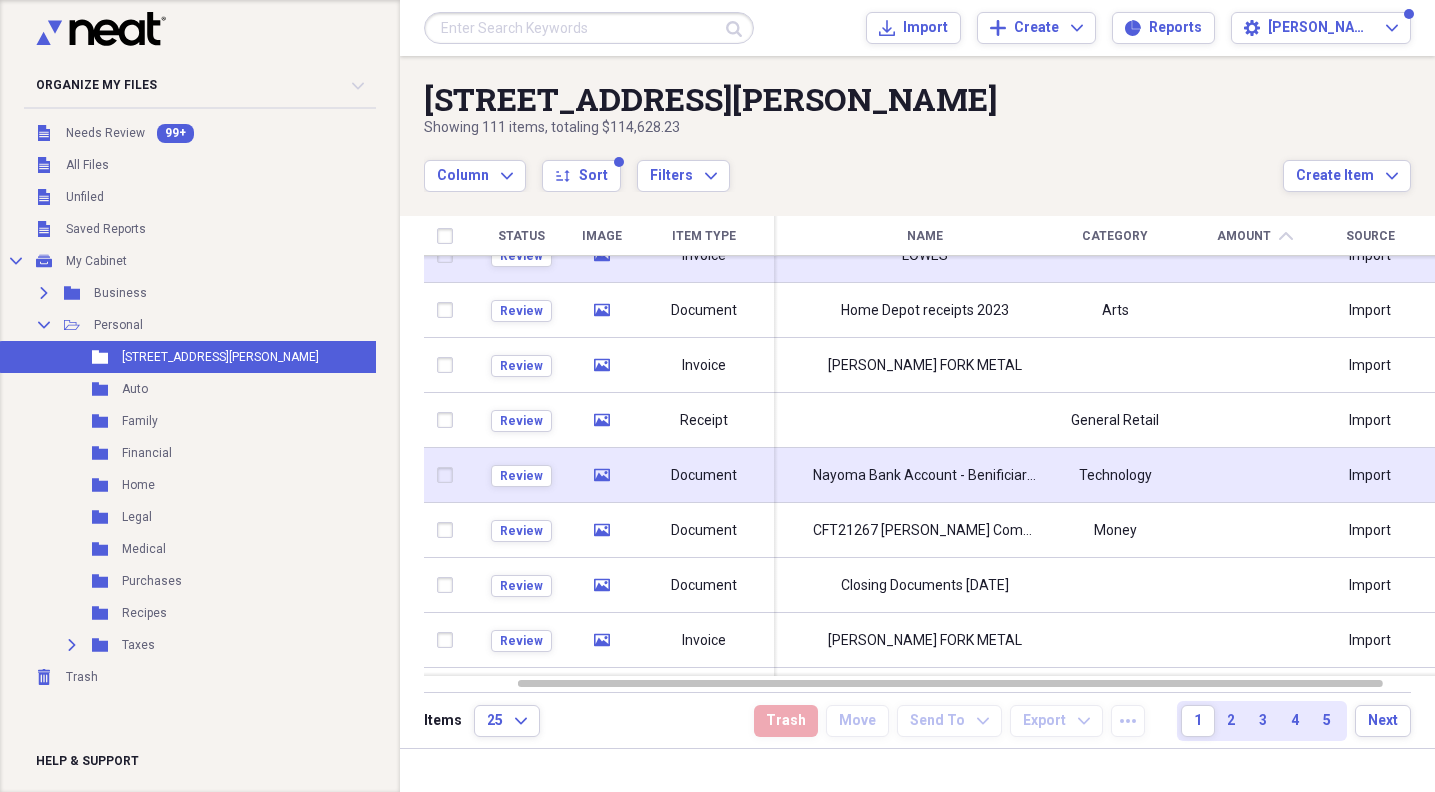 click at bounding box center (449, 475) 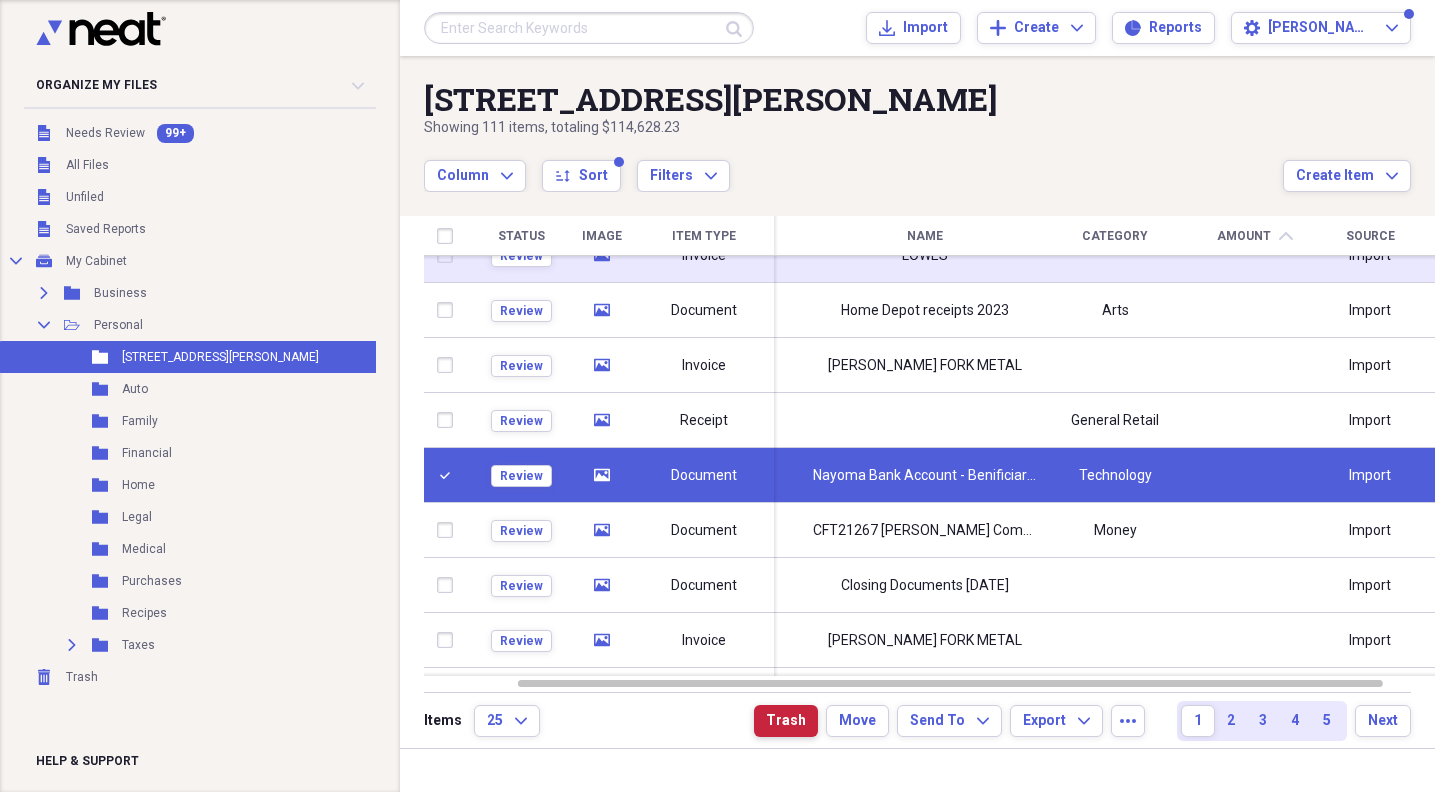 click on "Trash" at bounding box center [786, 721] 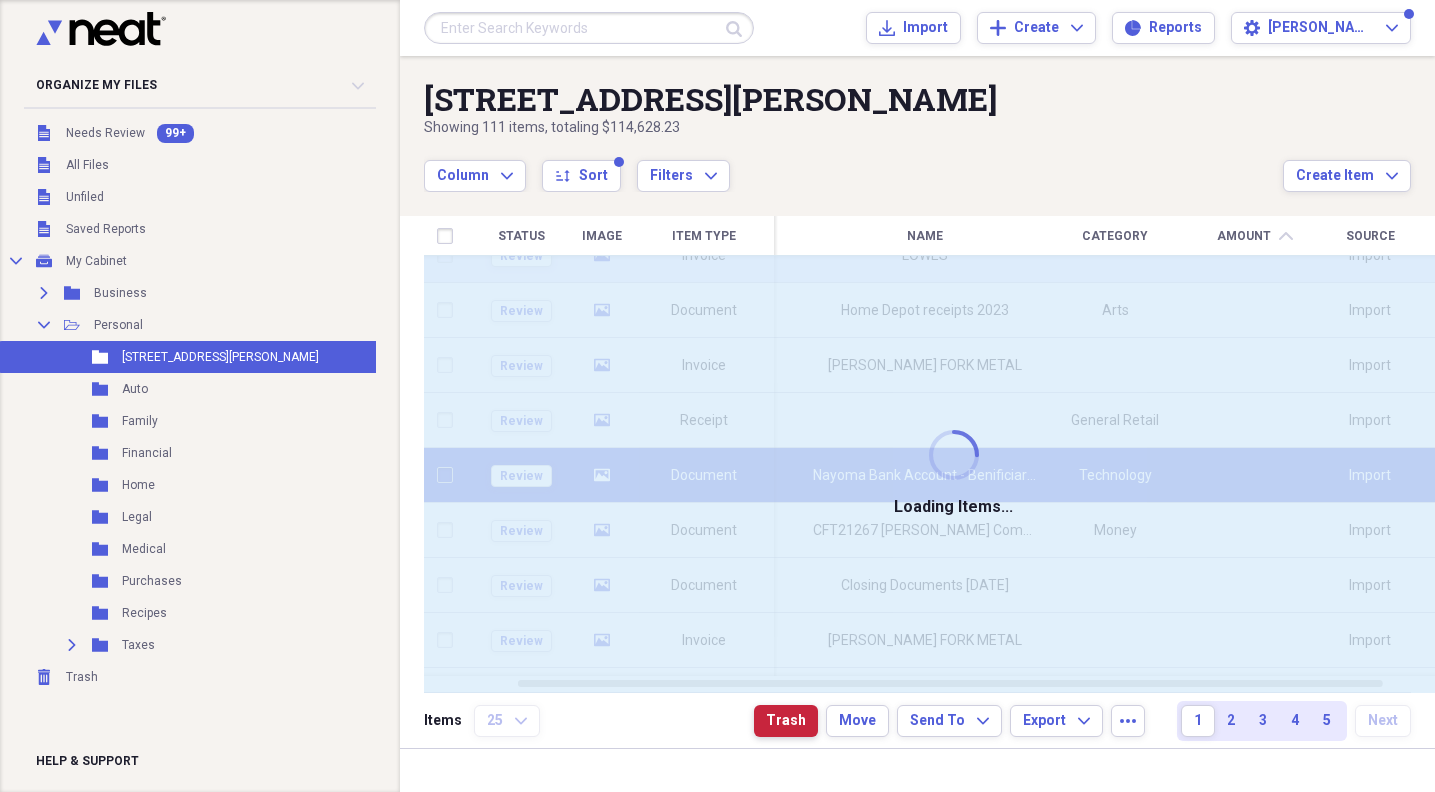 checkbox on "false" 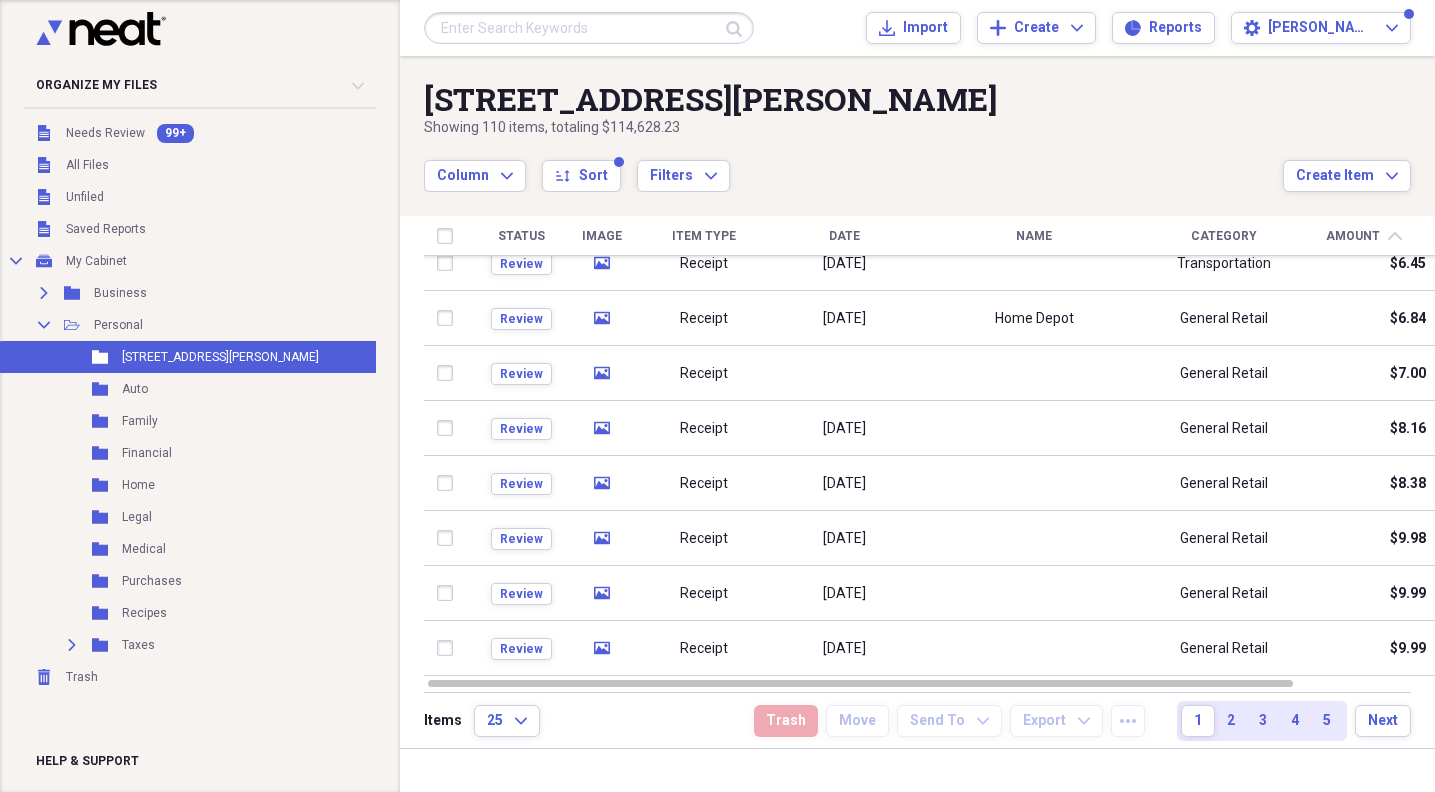 click on "Amount chevron-up" at bounding box center (1364, 236) 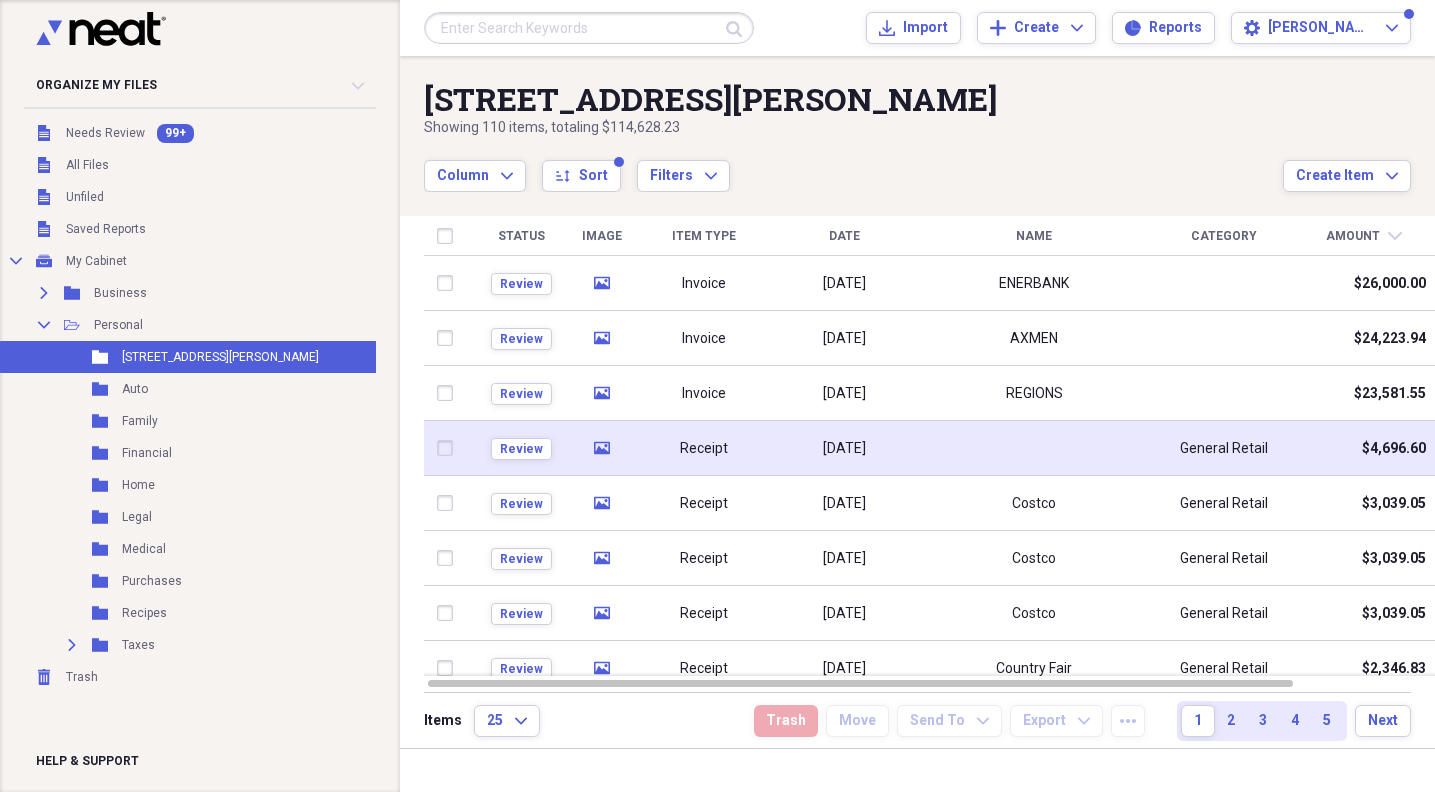click at bounding box center [1034, 448] 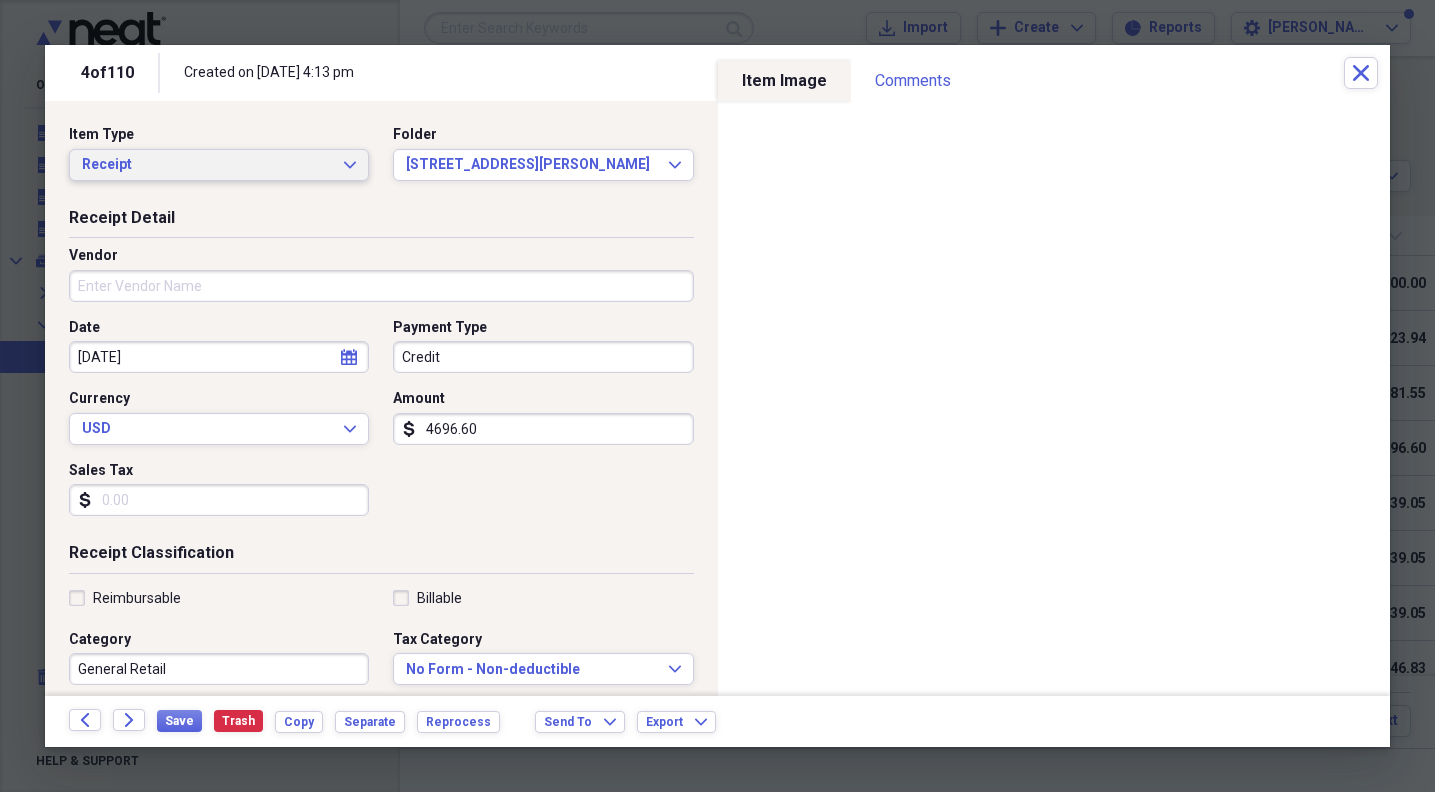 click on "Expand" 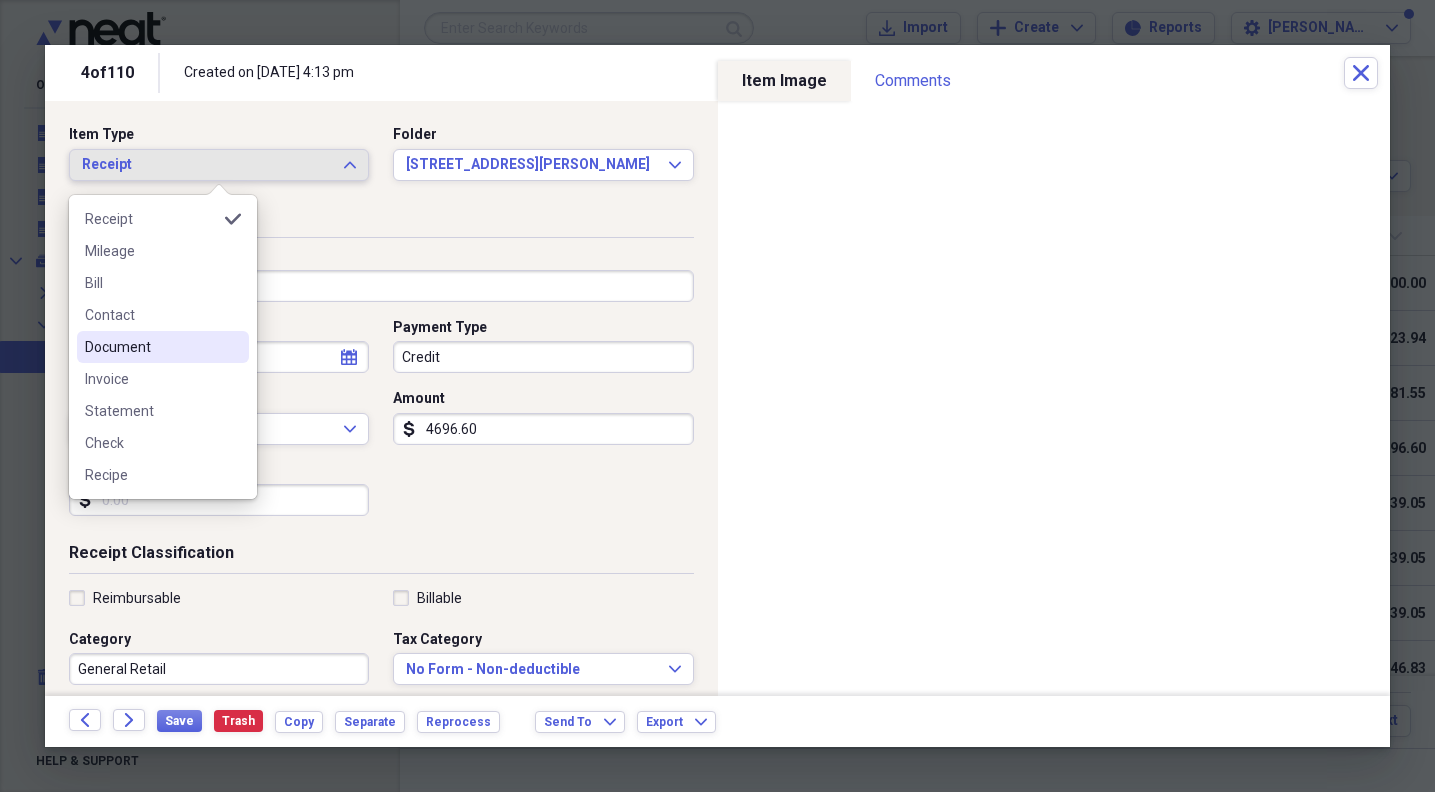click on "Document" at bounding box center [151, 347] 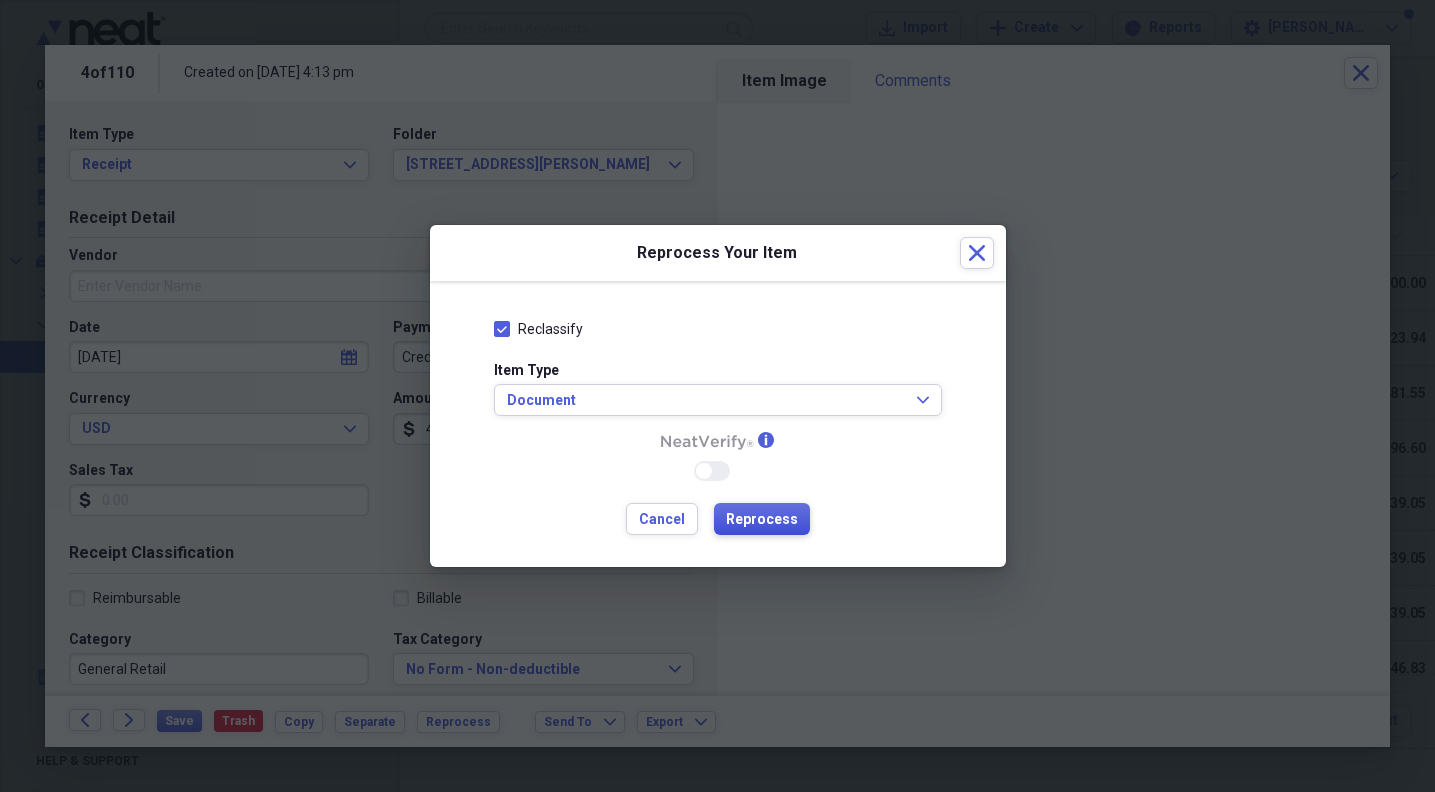 click on "Reprocess" at bounding box center (762, 520) 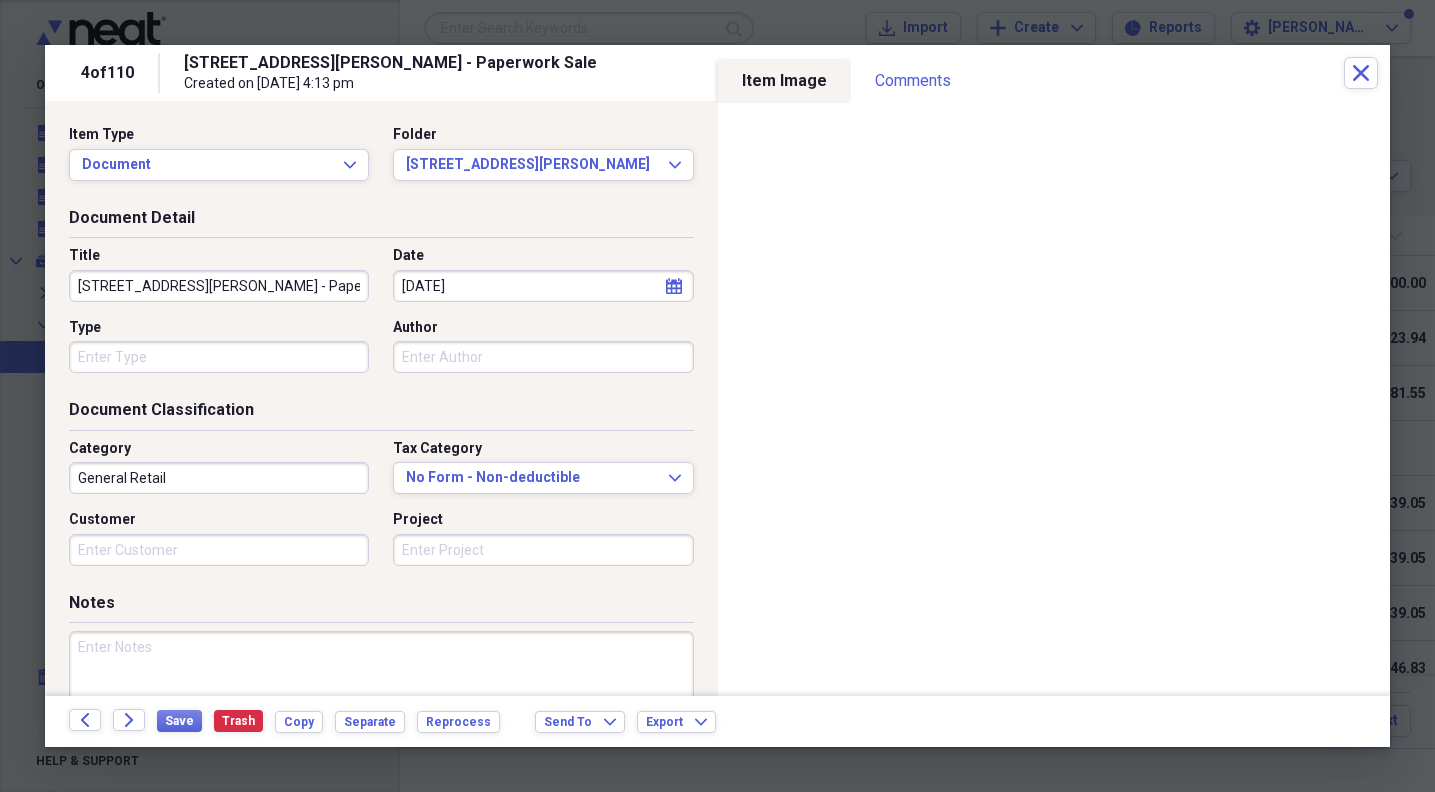 click 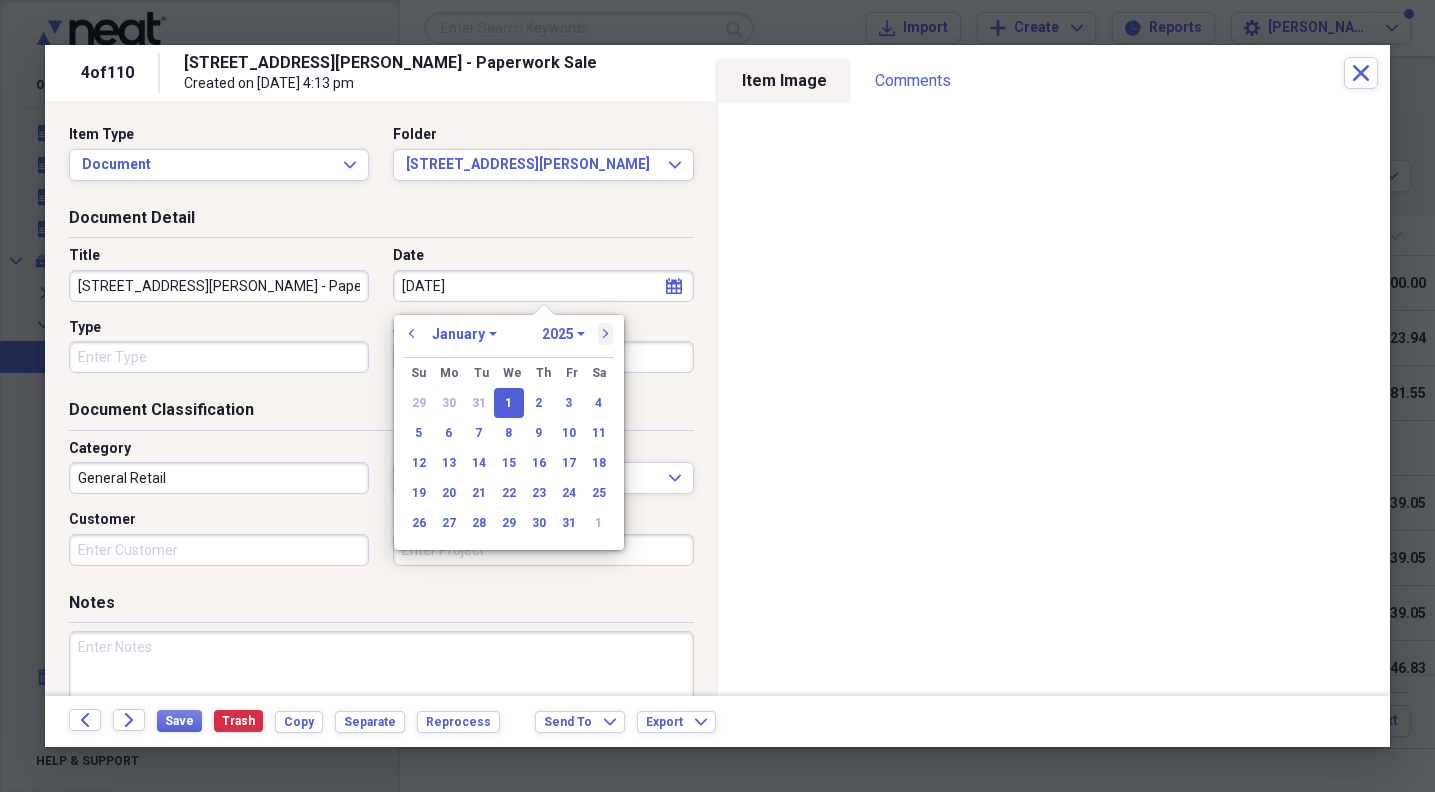 click on "next" at bounding box center [606, 334] 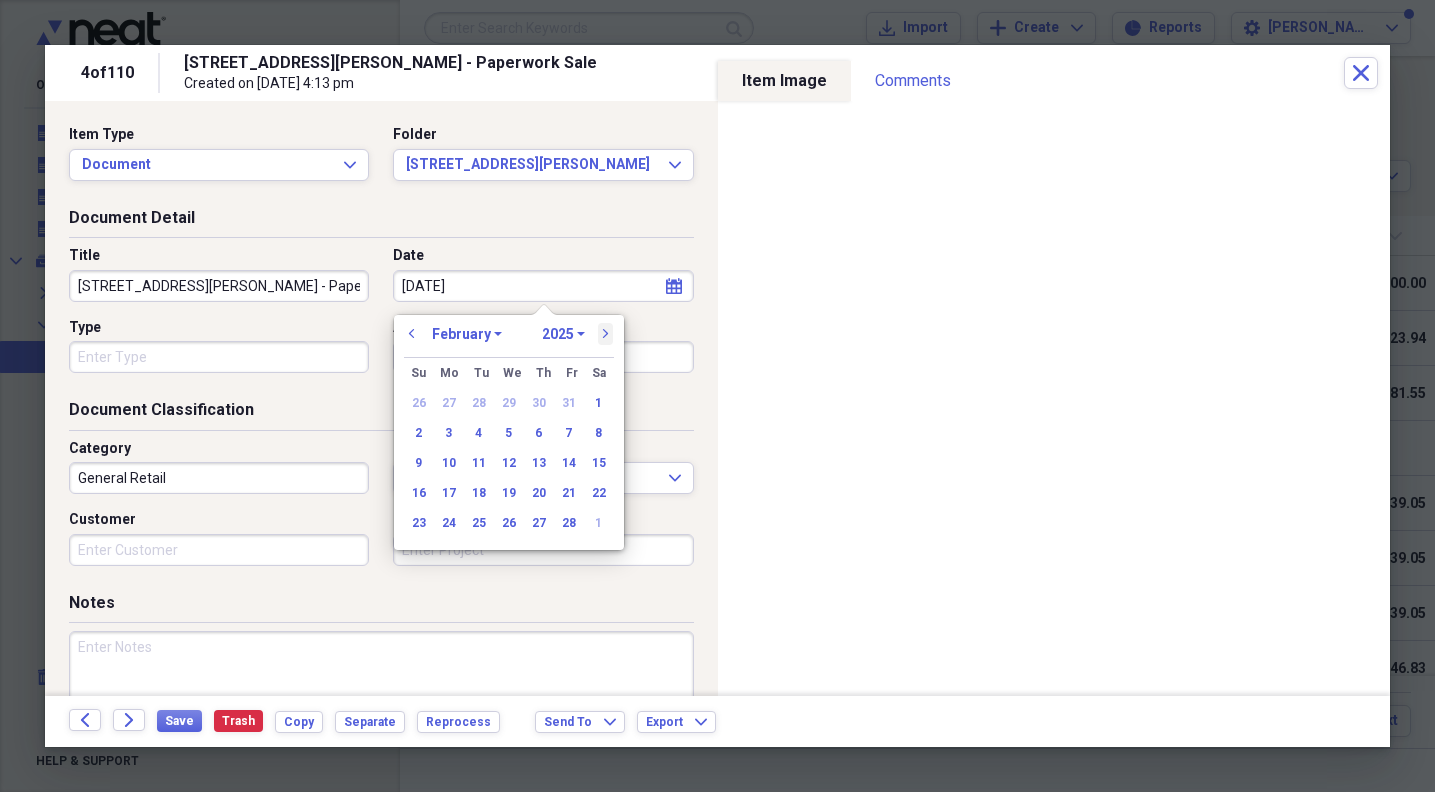 click on "next" at bounding box center [606, 334] 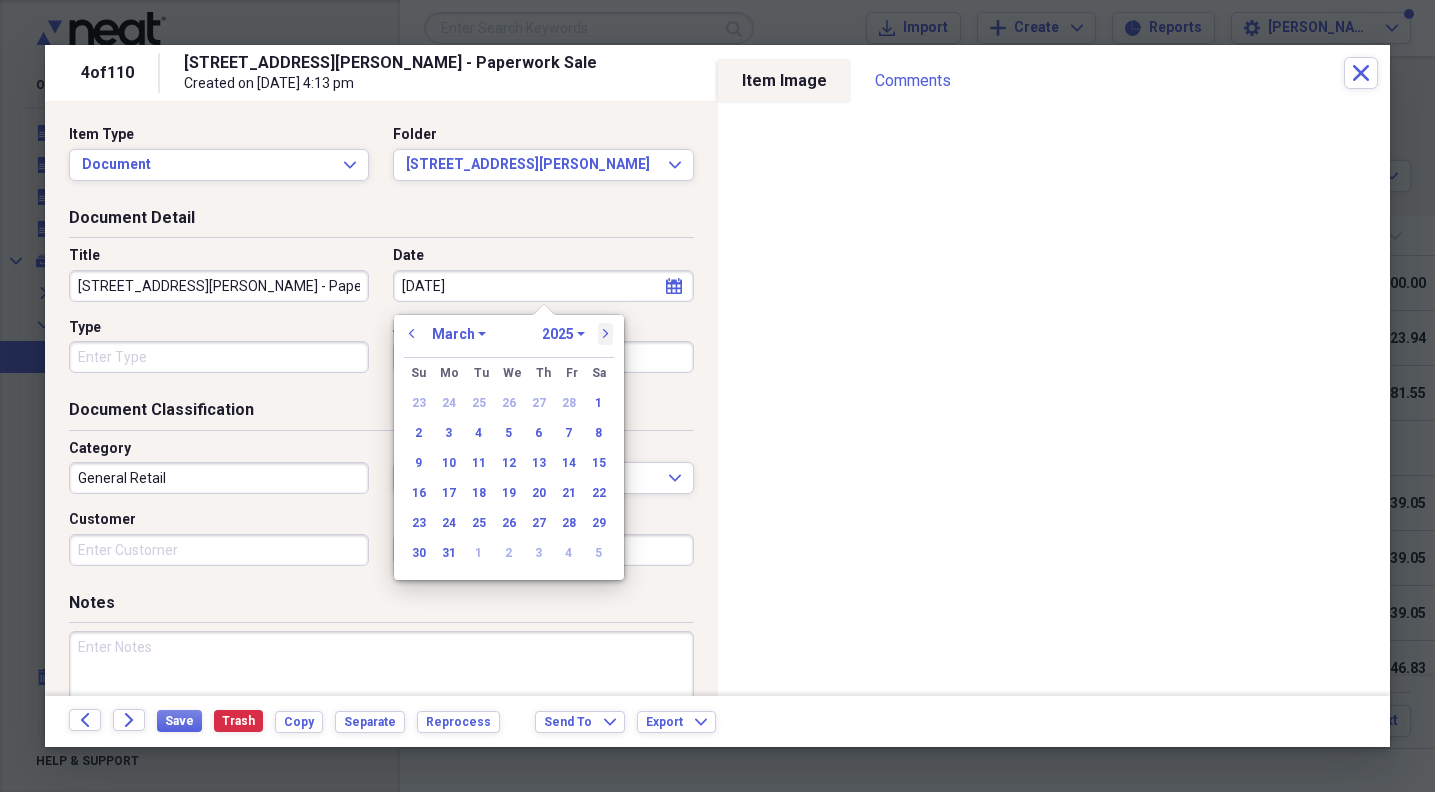 click on "next" at bounding box center (606, 334) 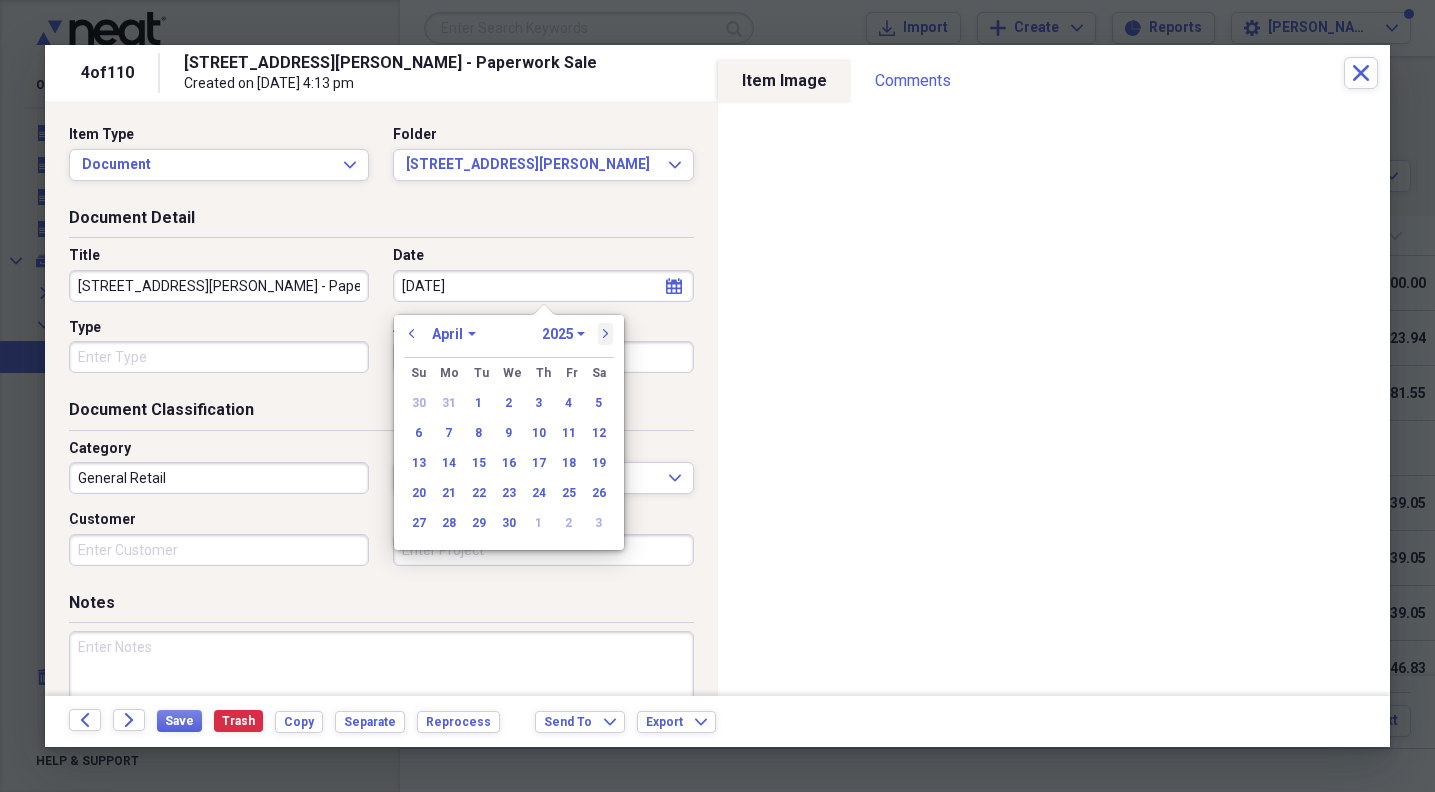 click on "next" at bounding box center (606, 334) 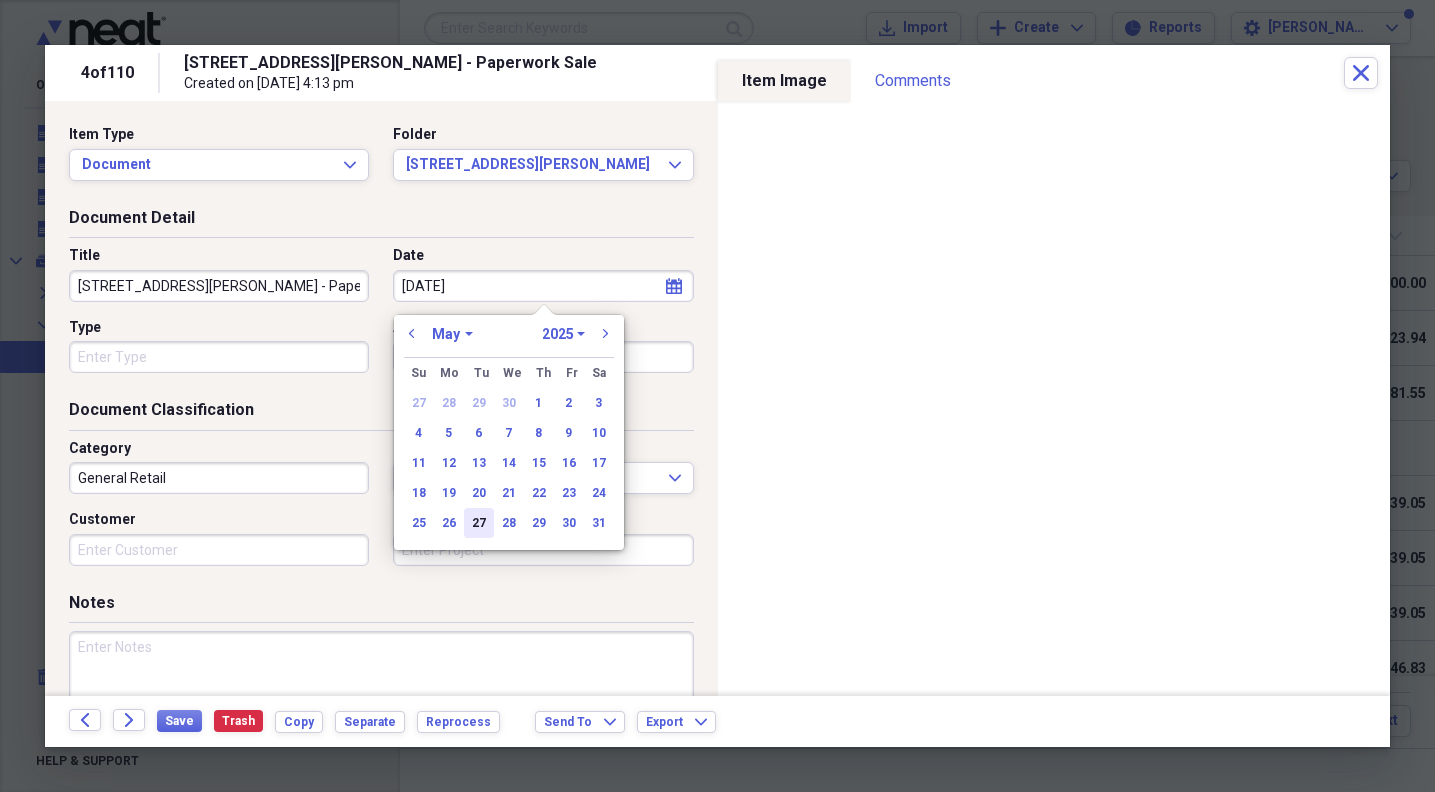 click on "27" at bounding box center (479, 523) 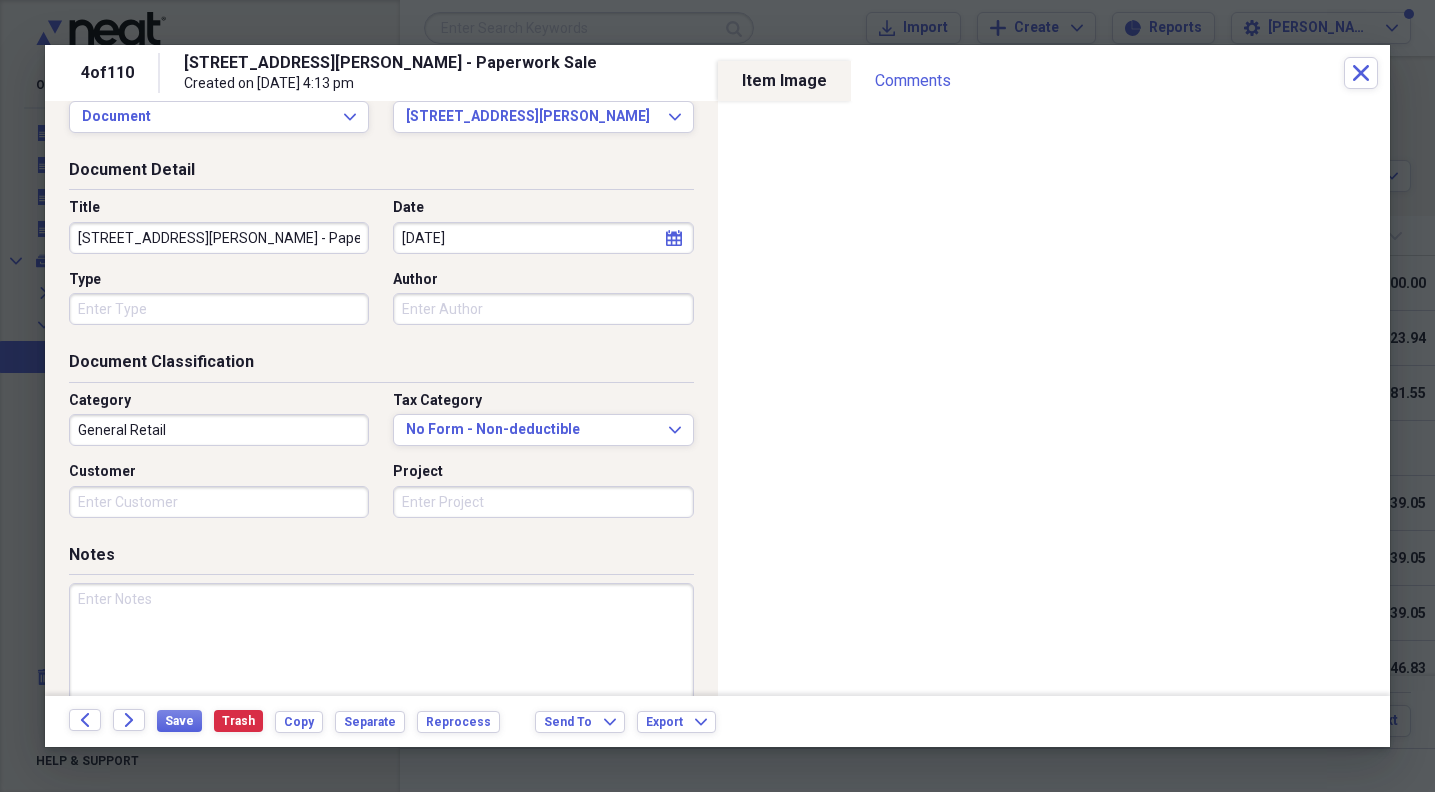 scroll, scrollTop: 38, scrollLeft: 0, axis: vertical 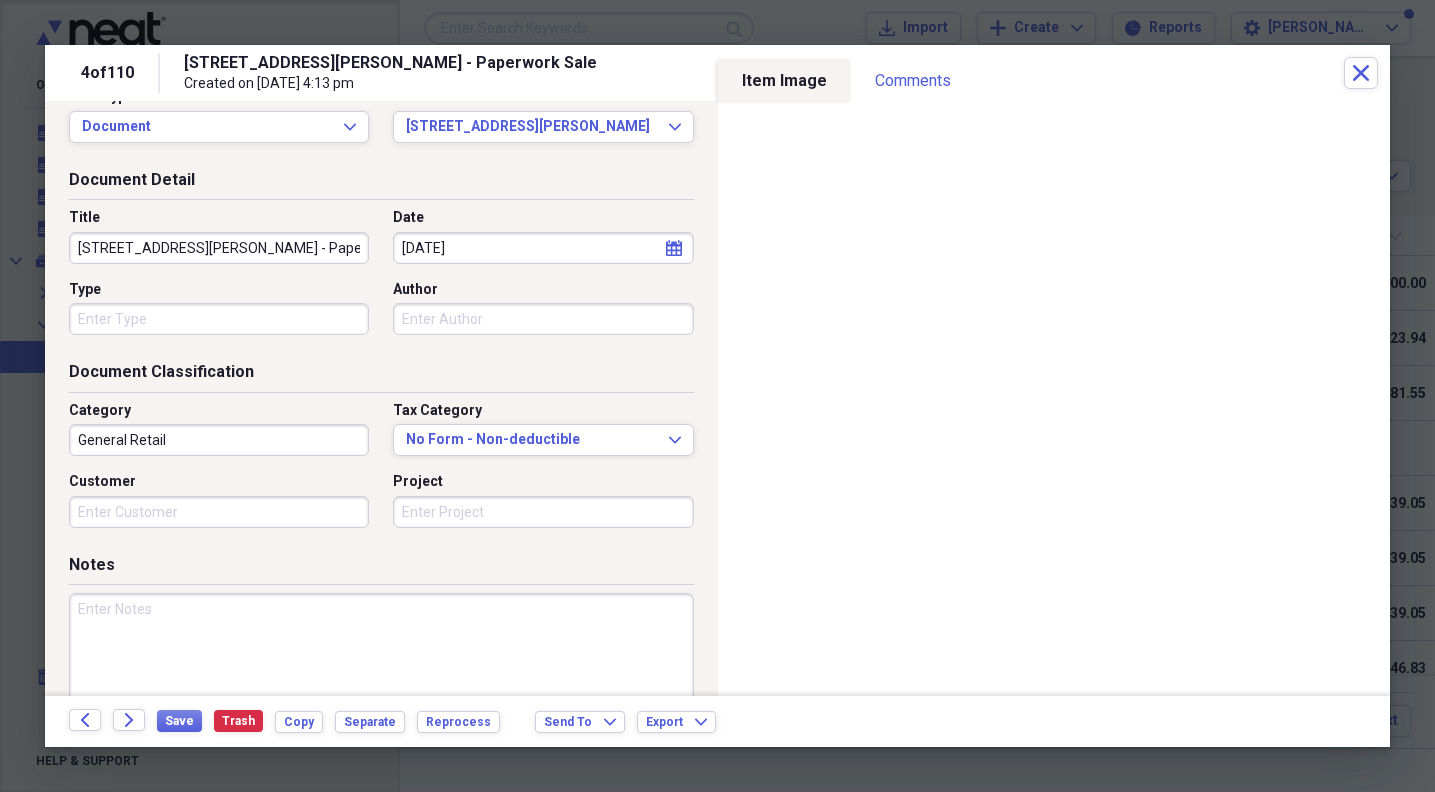 click at bounding box center [381, 658] 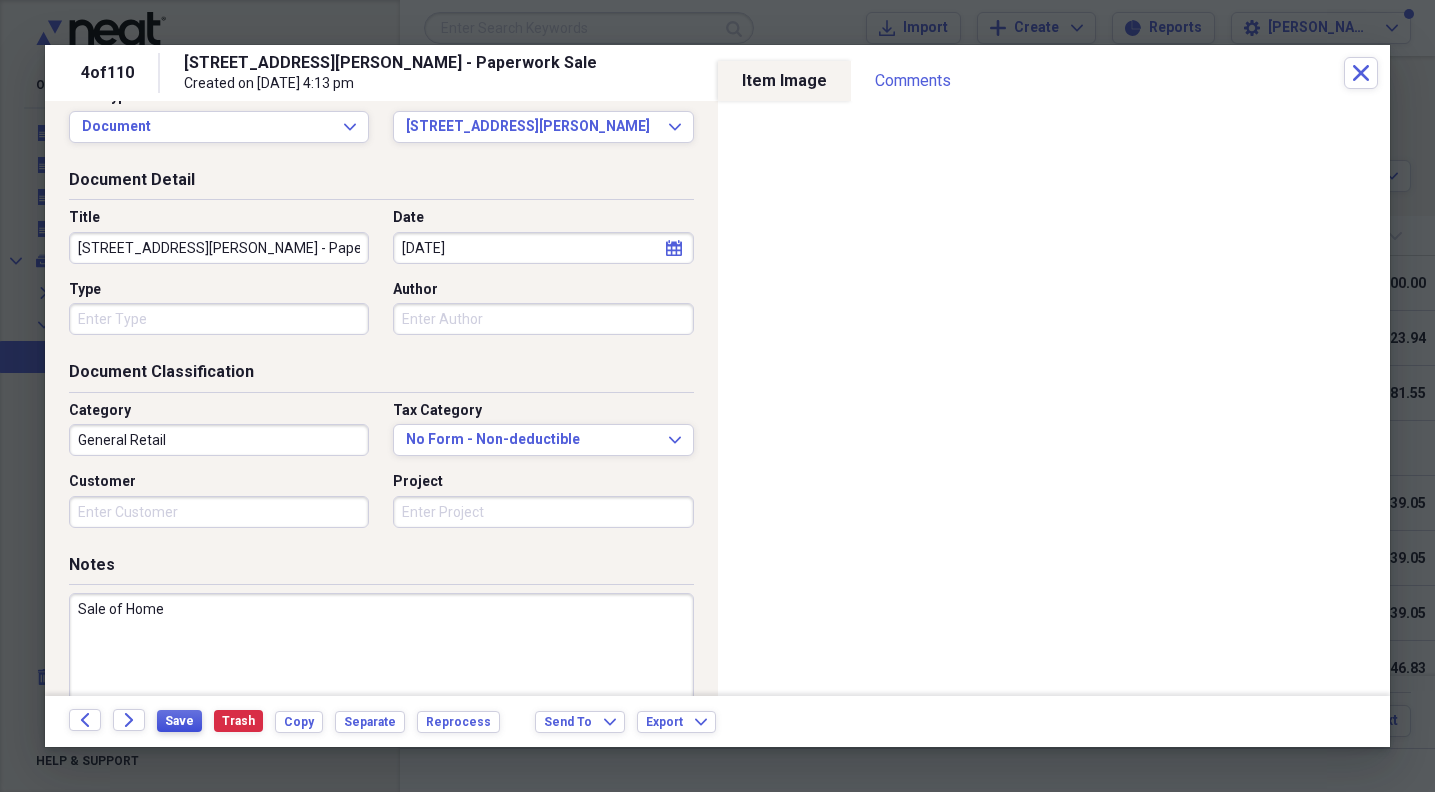 type on "Sale of Home" 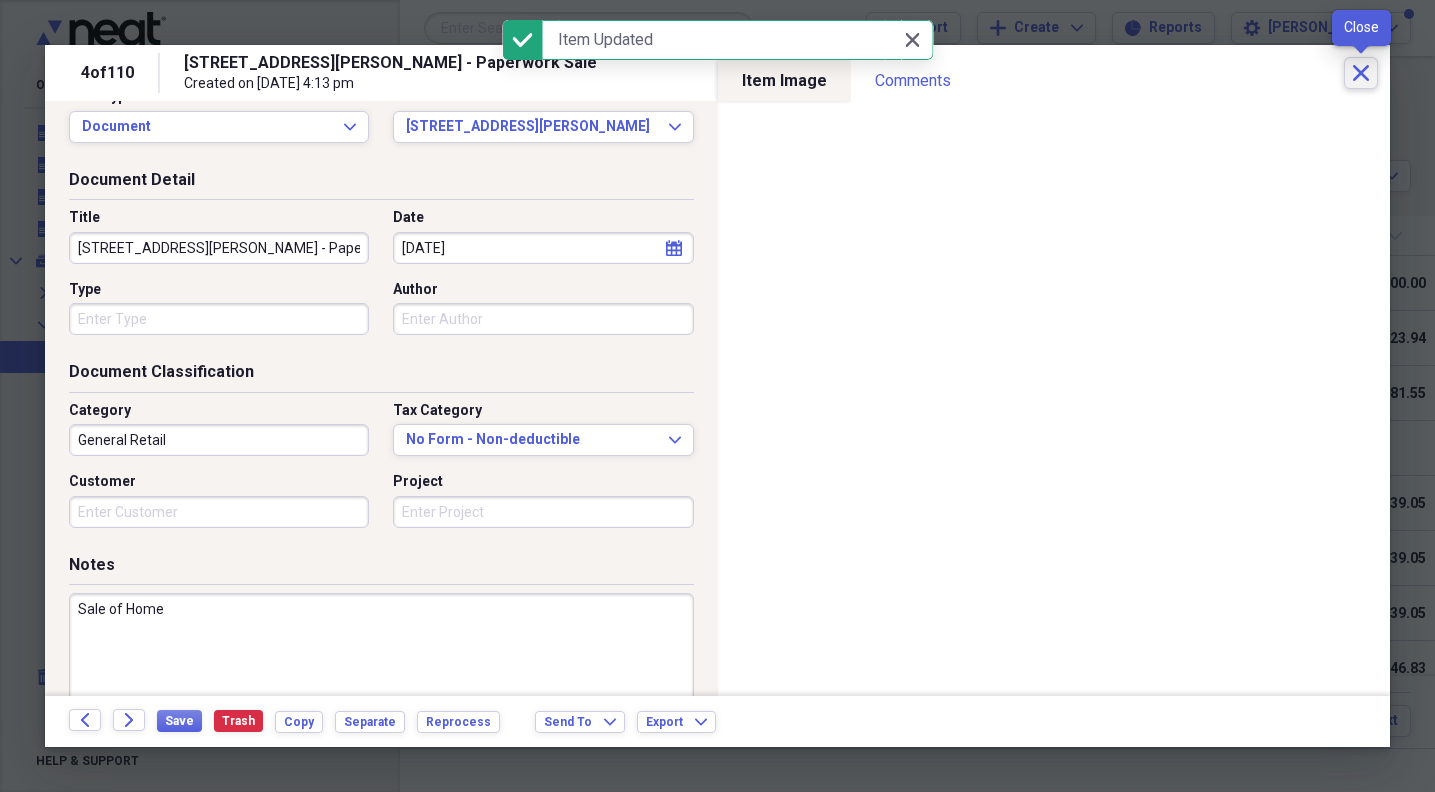 click 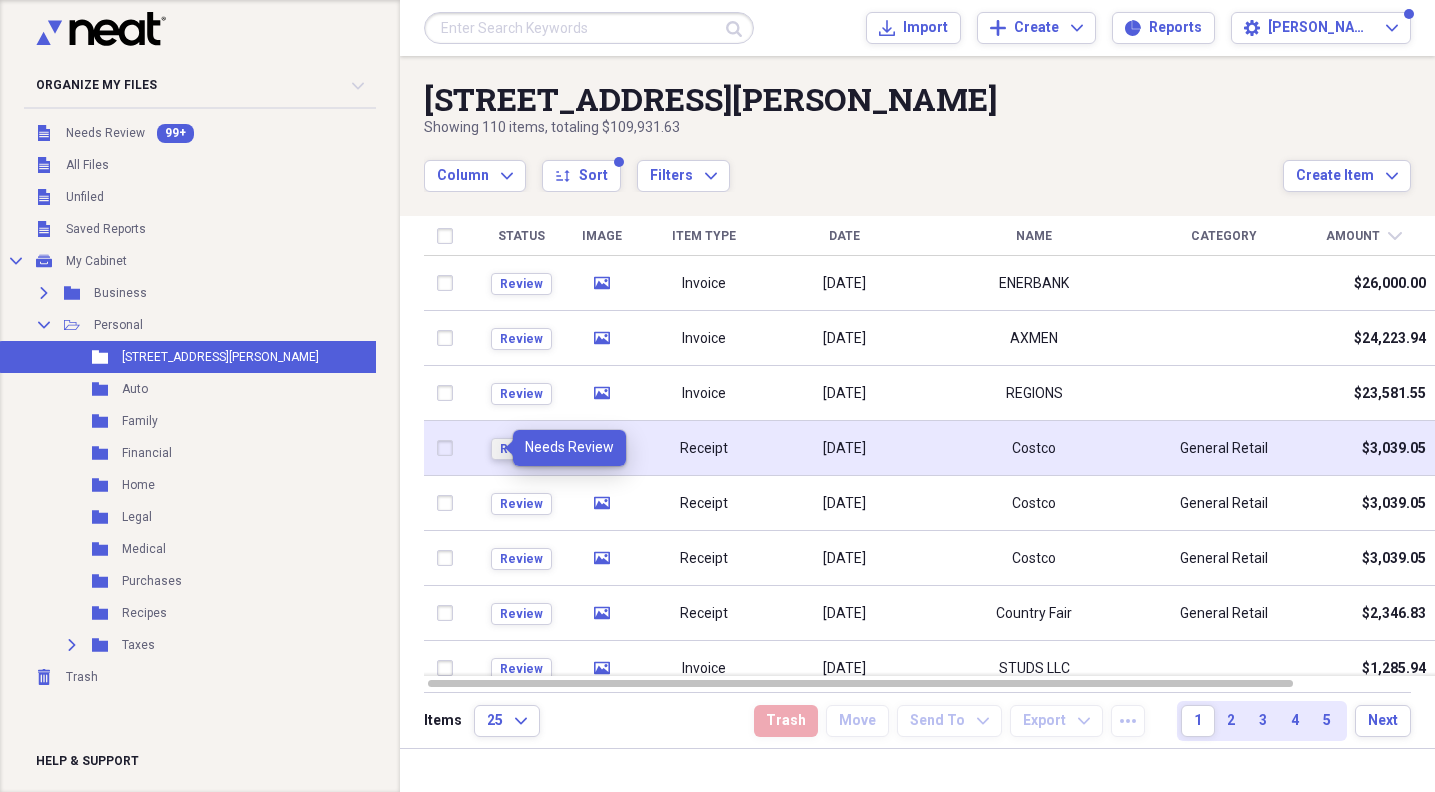 click on "Review" at bounding box center [521, 449] 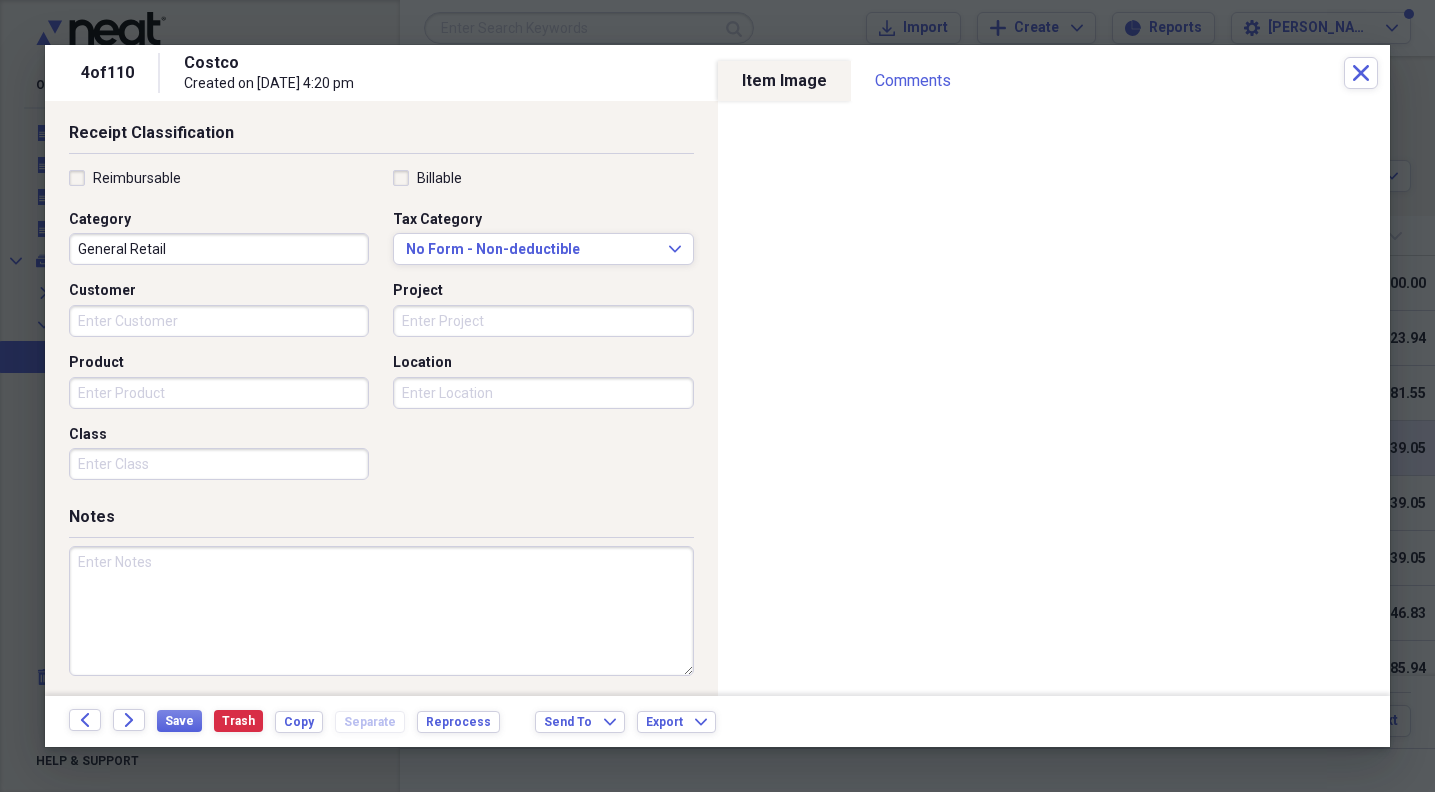 scroll, scrollTop: 419, scrollLeft: 0, axis: vertical 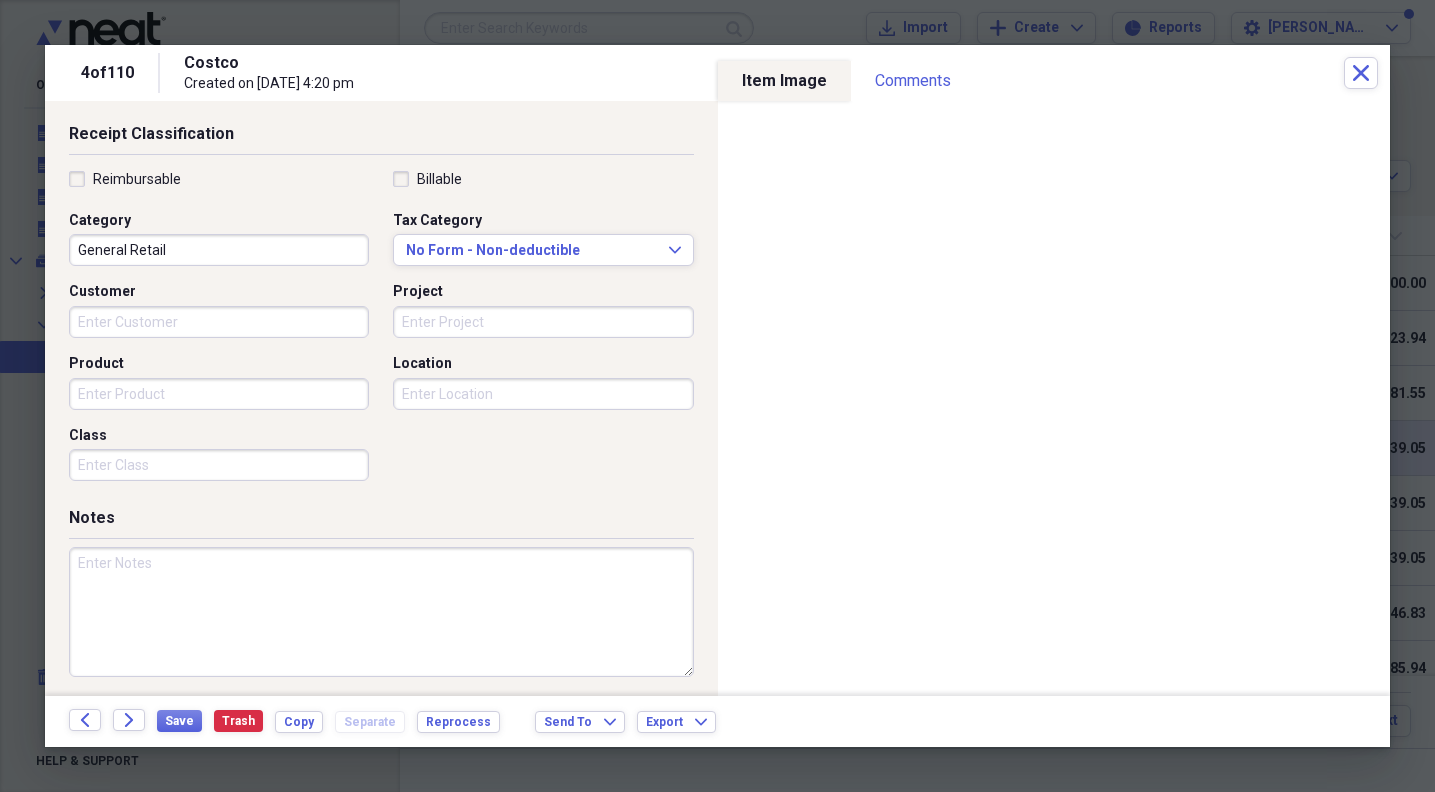 click at bounding box center (381, 612) 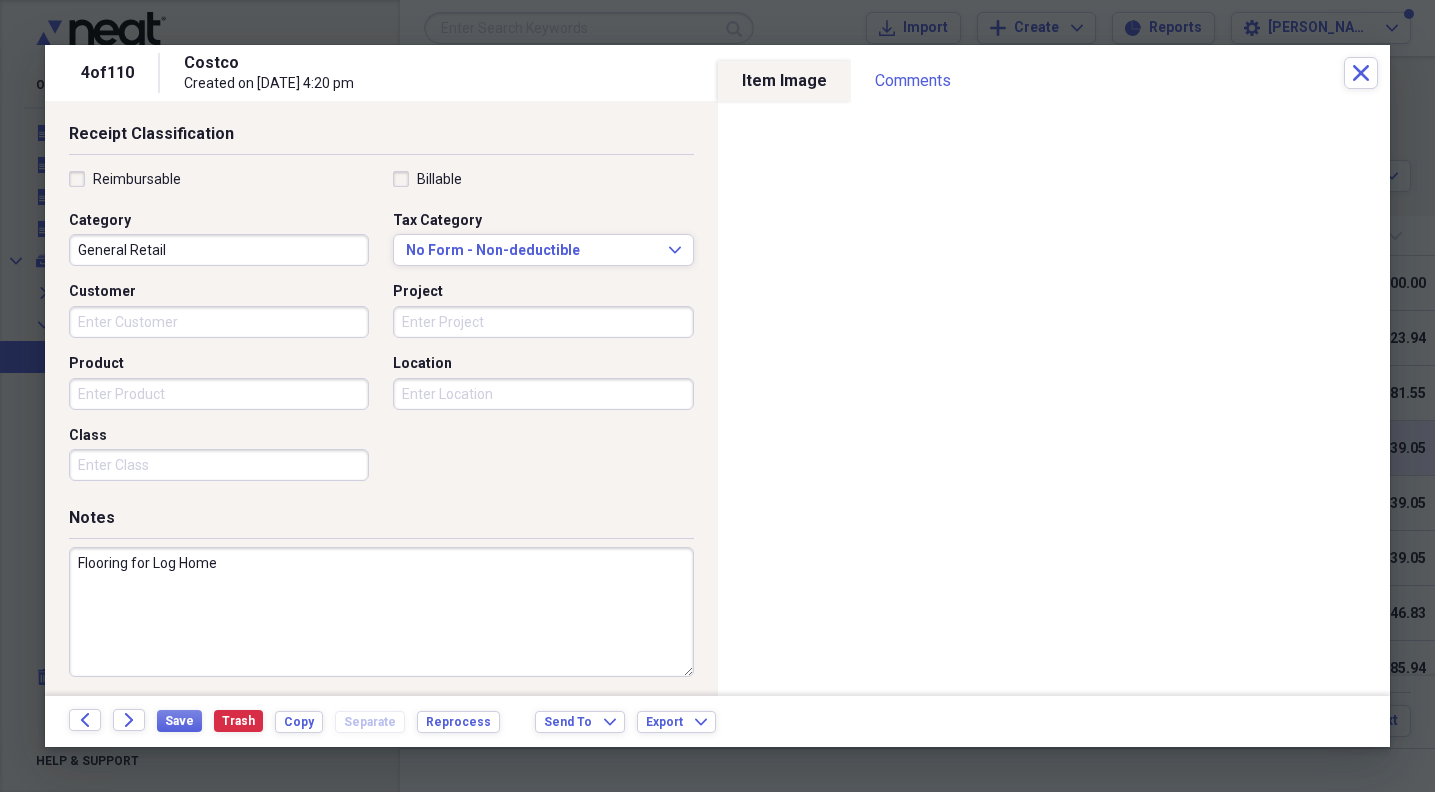 click on "Flooring for Log Home" at bounding box center [381, 612] 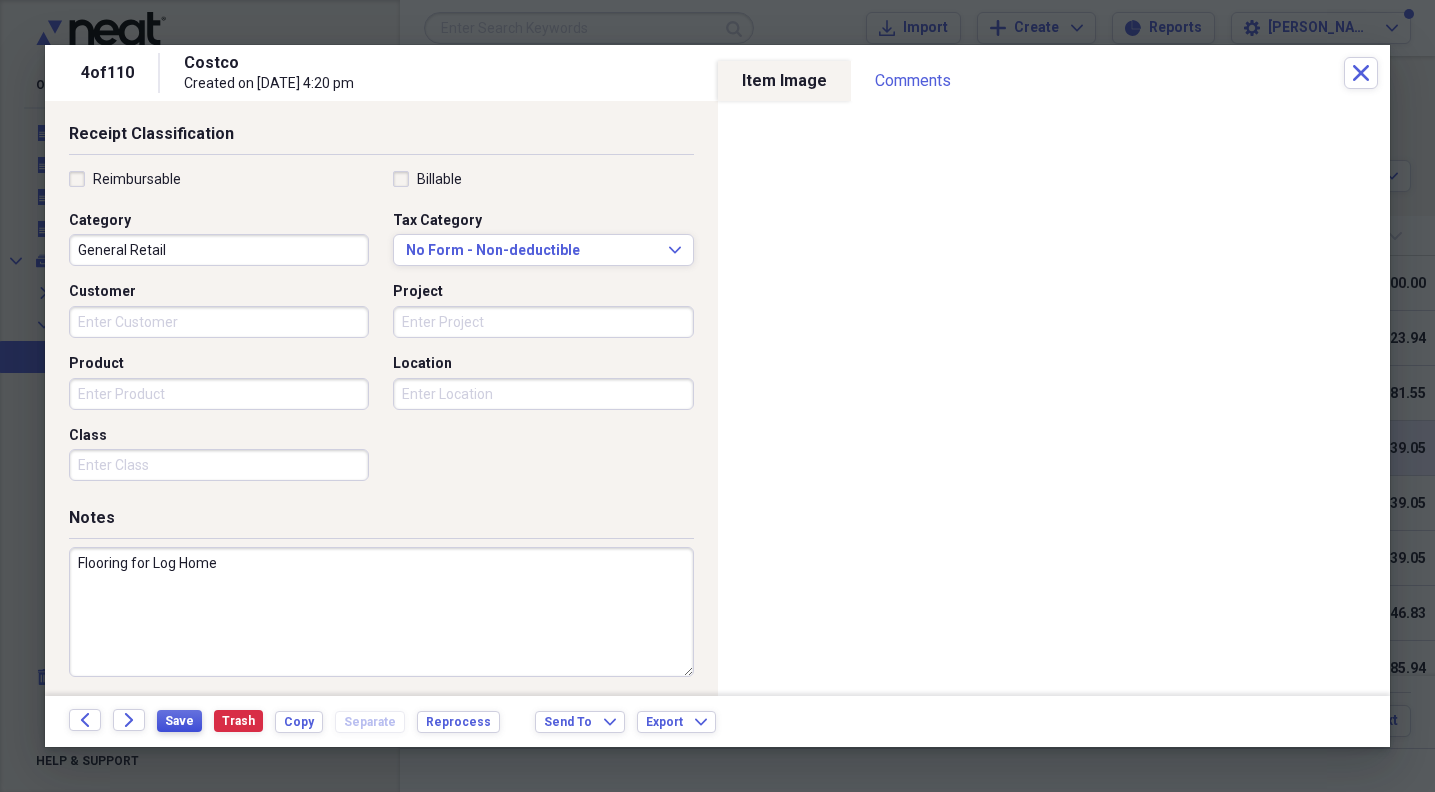 type on "Flooring for Log Home" 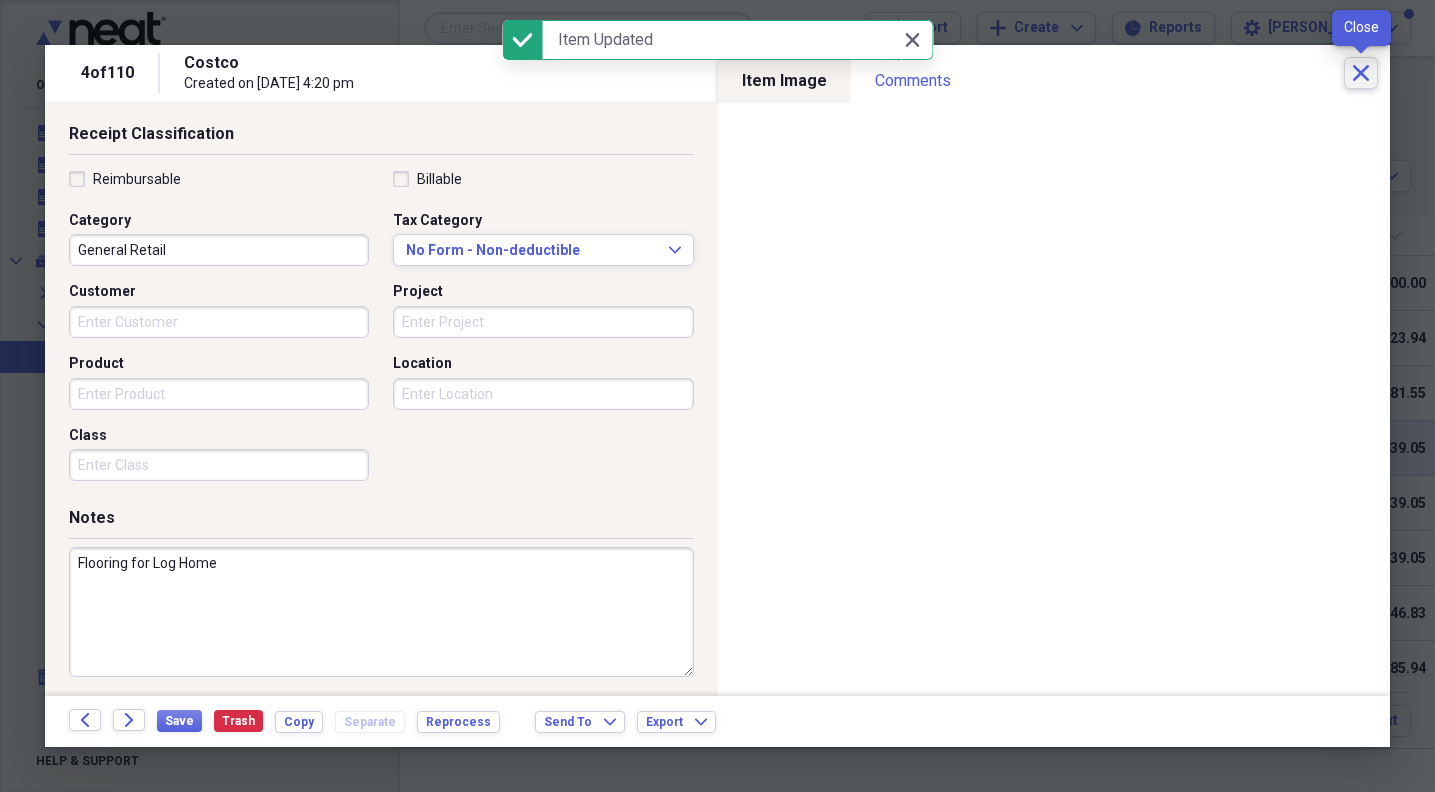 click on "Close" 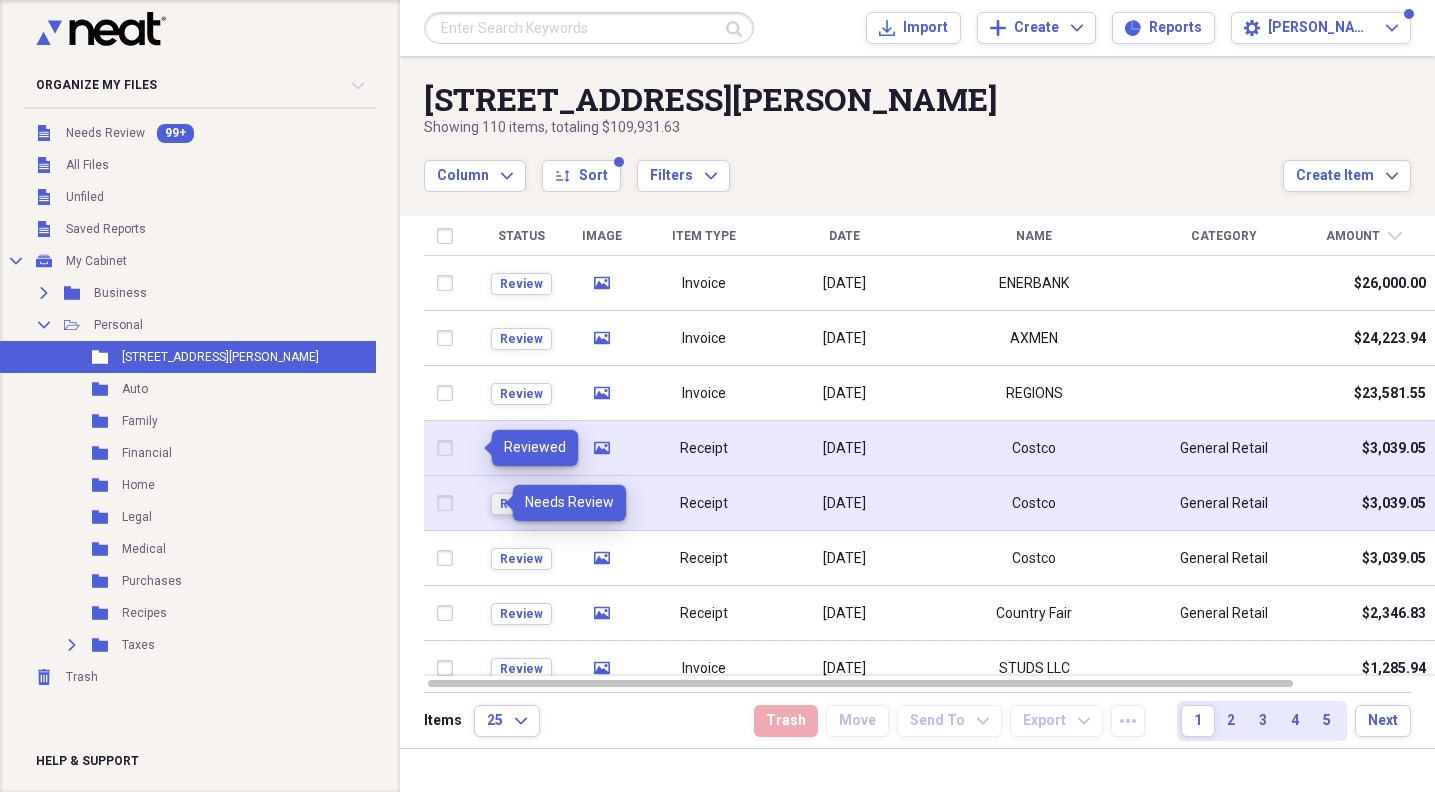 click on "Review" at bounding box center [521, 504] 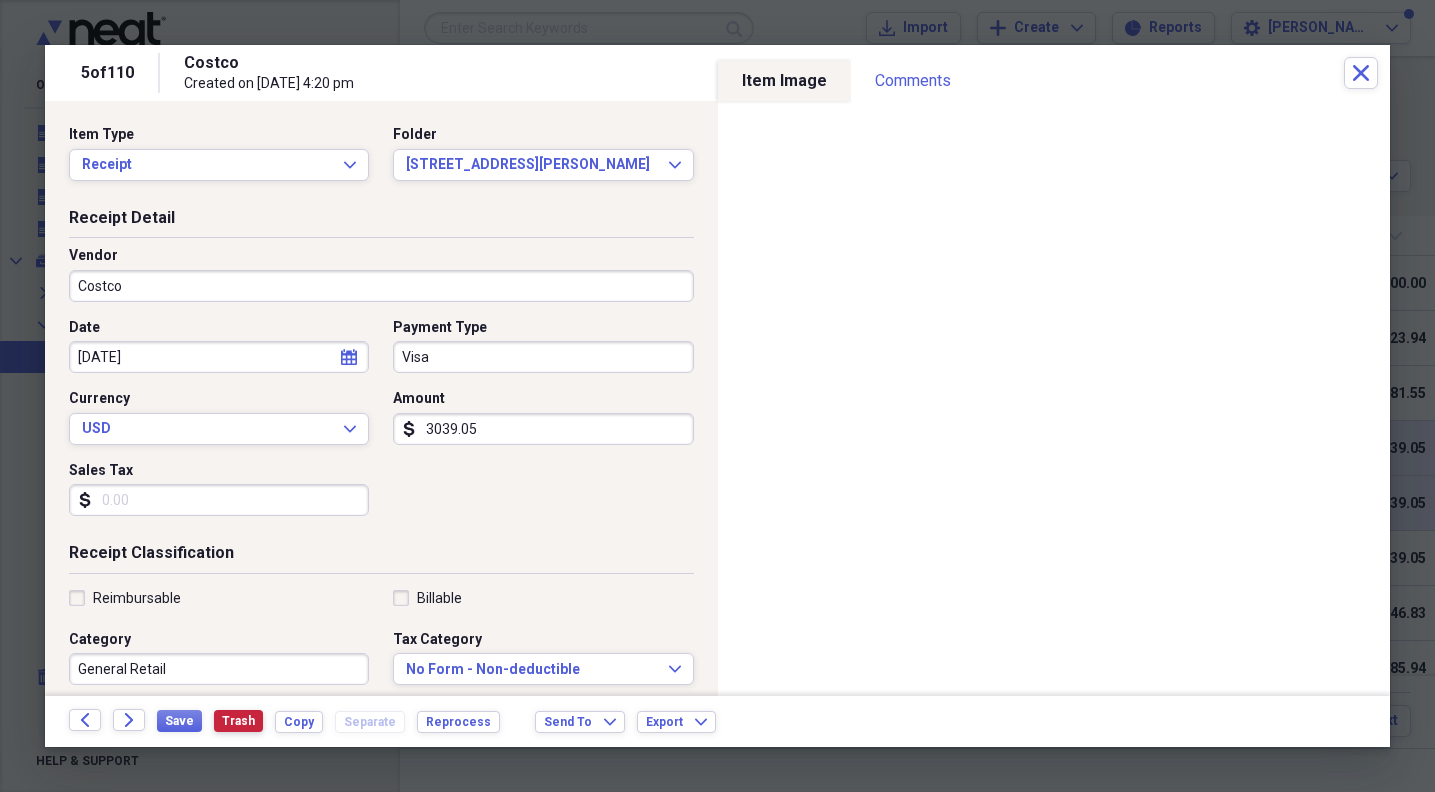 click on "Trash" at bounding box center (238, 721) 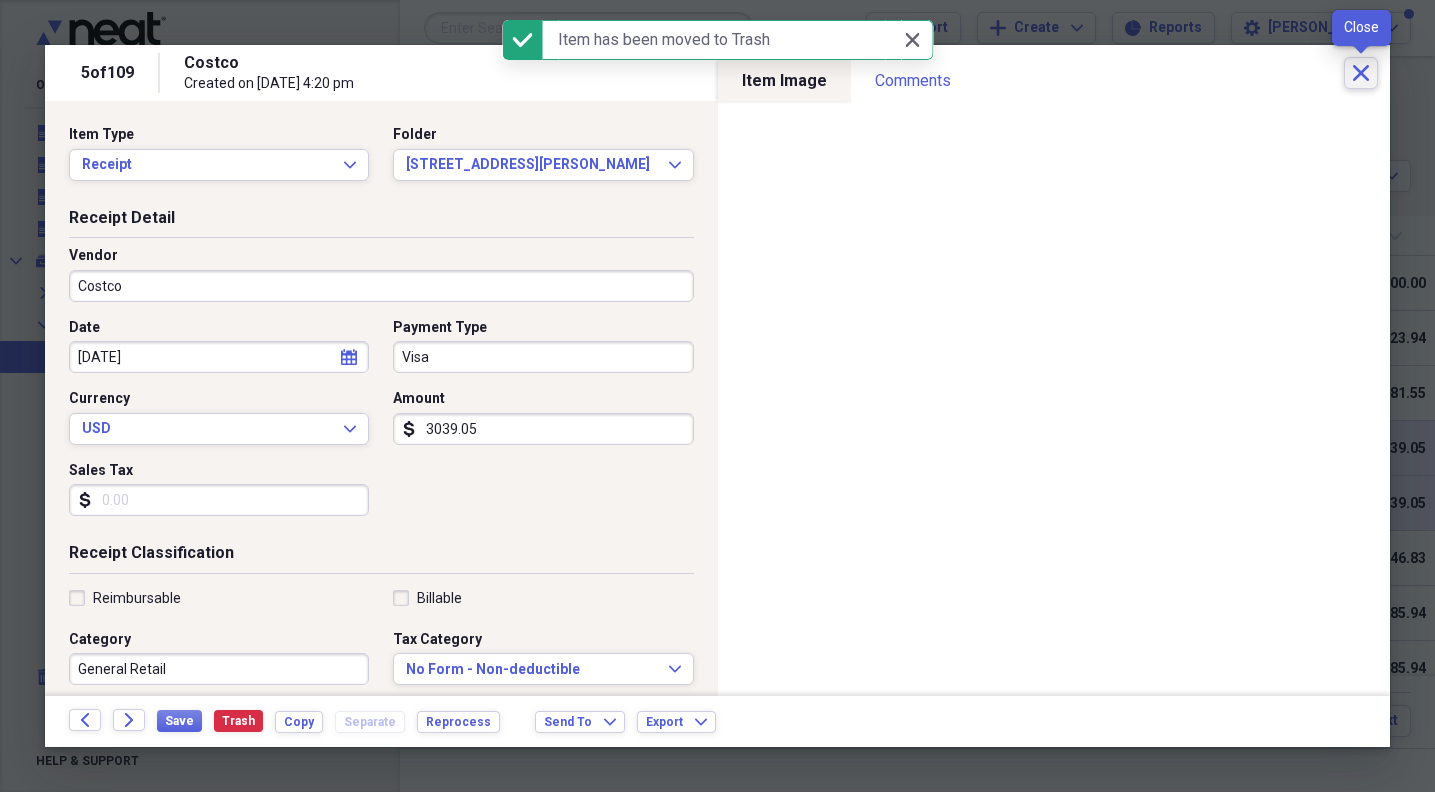 click on "Close" 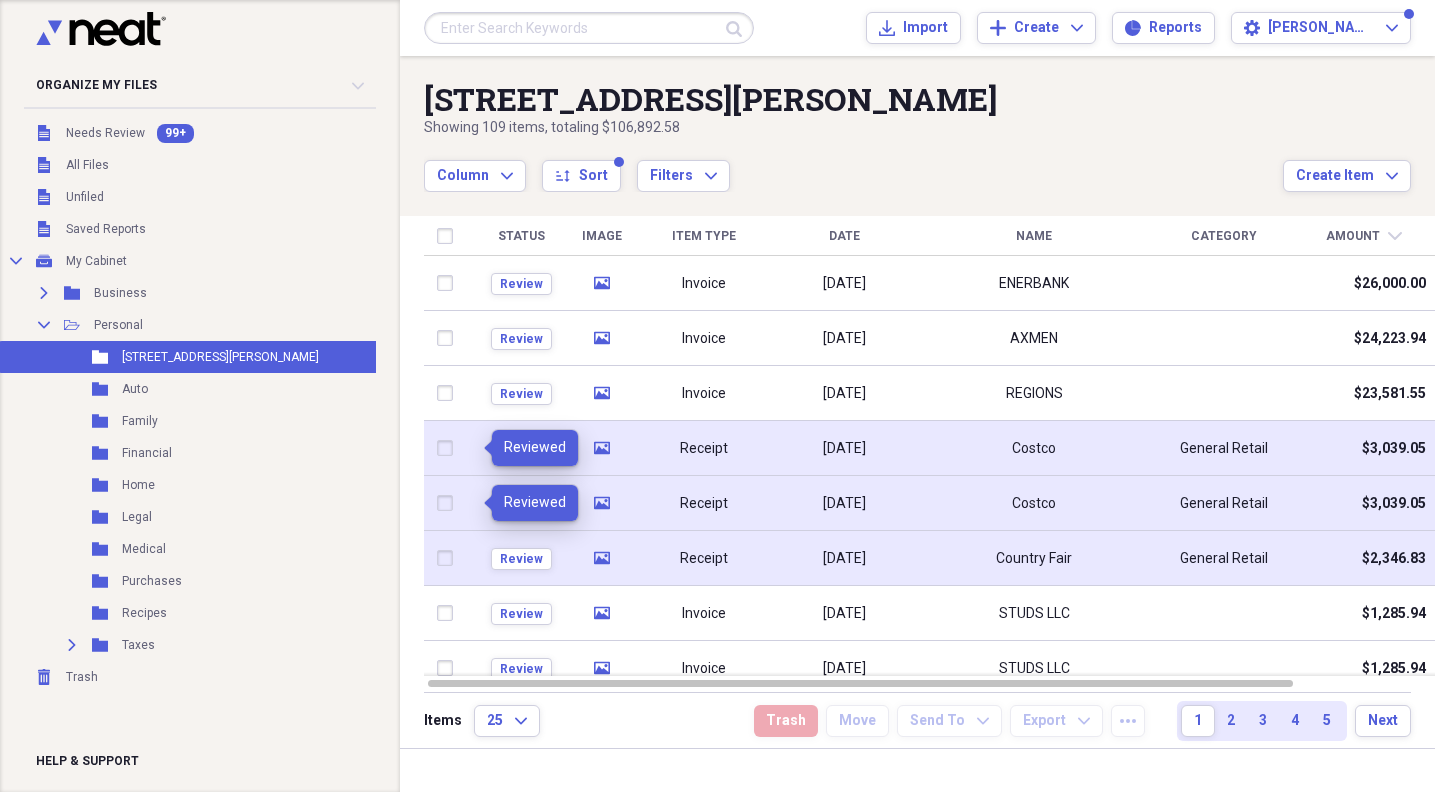 click on "Receipt" at bounding box center (704, 559) 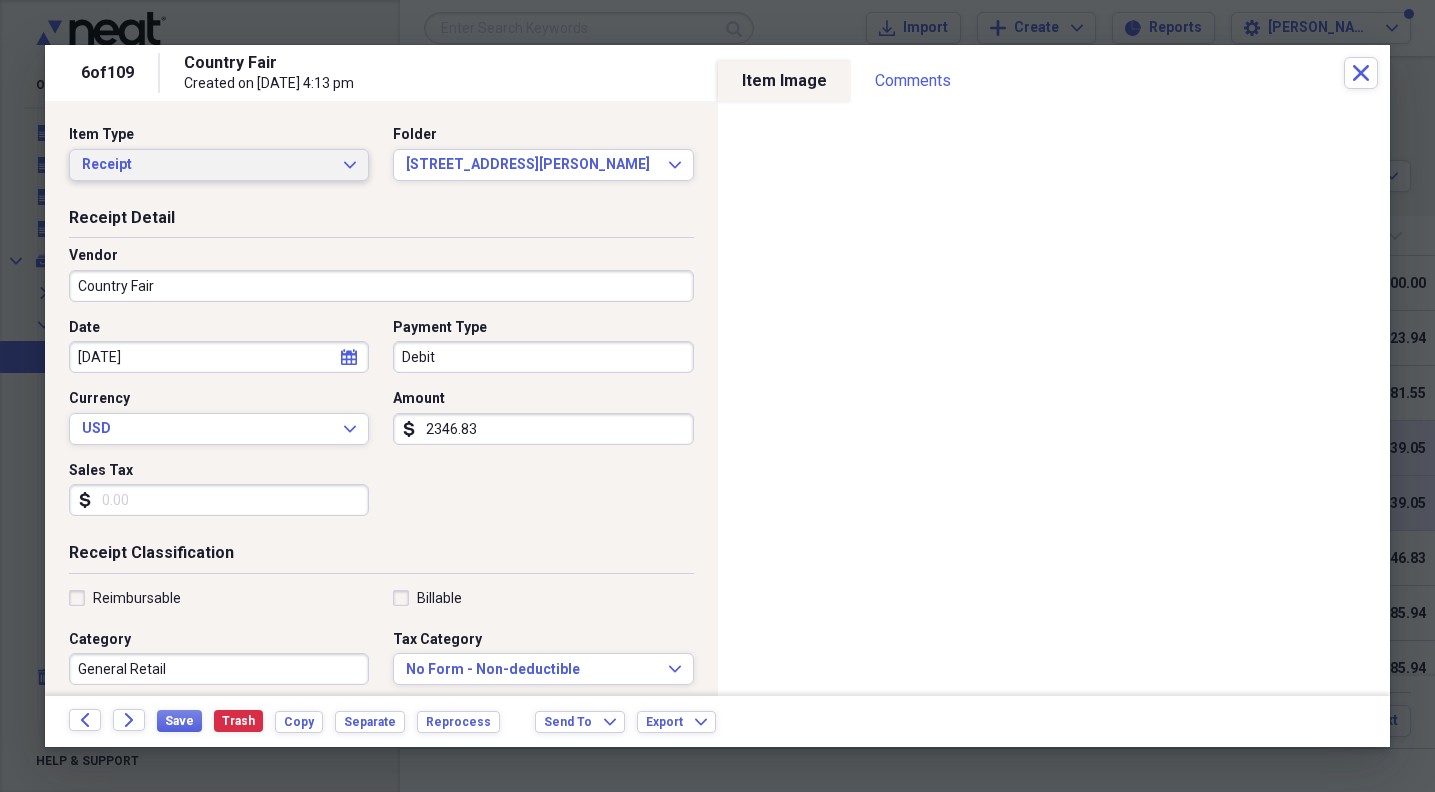 click on "Expand" 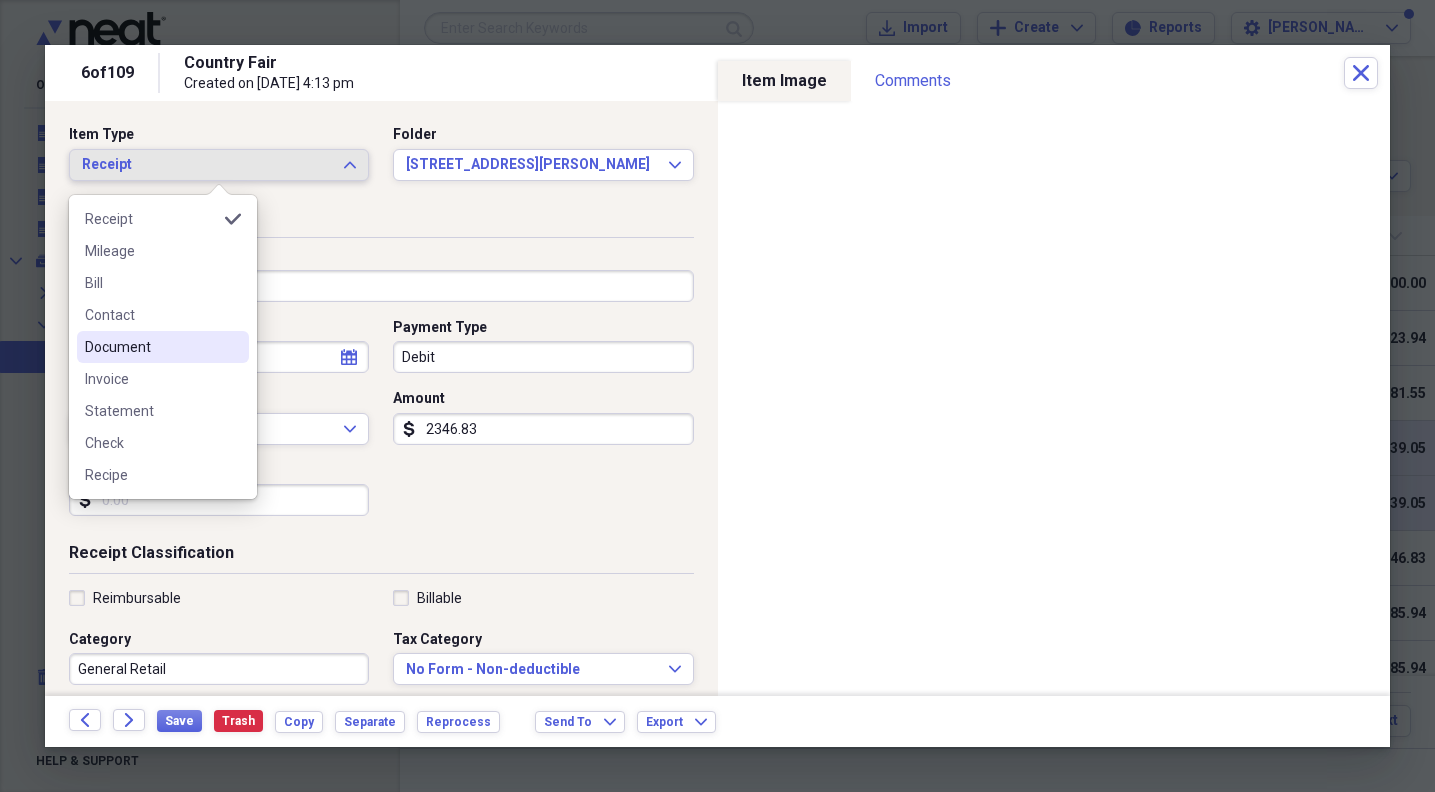 click on "Document" at bounding box center [151, 347] 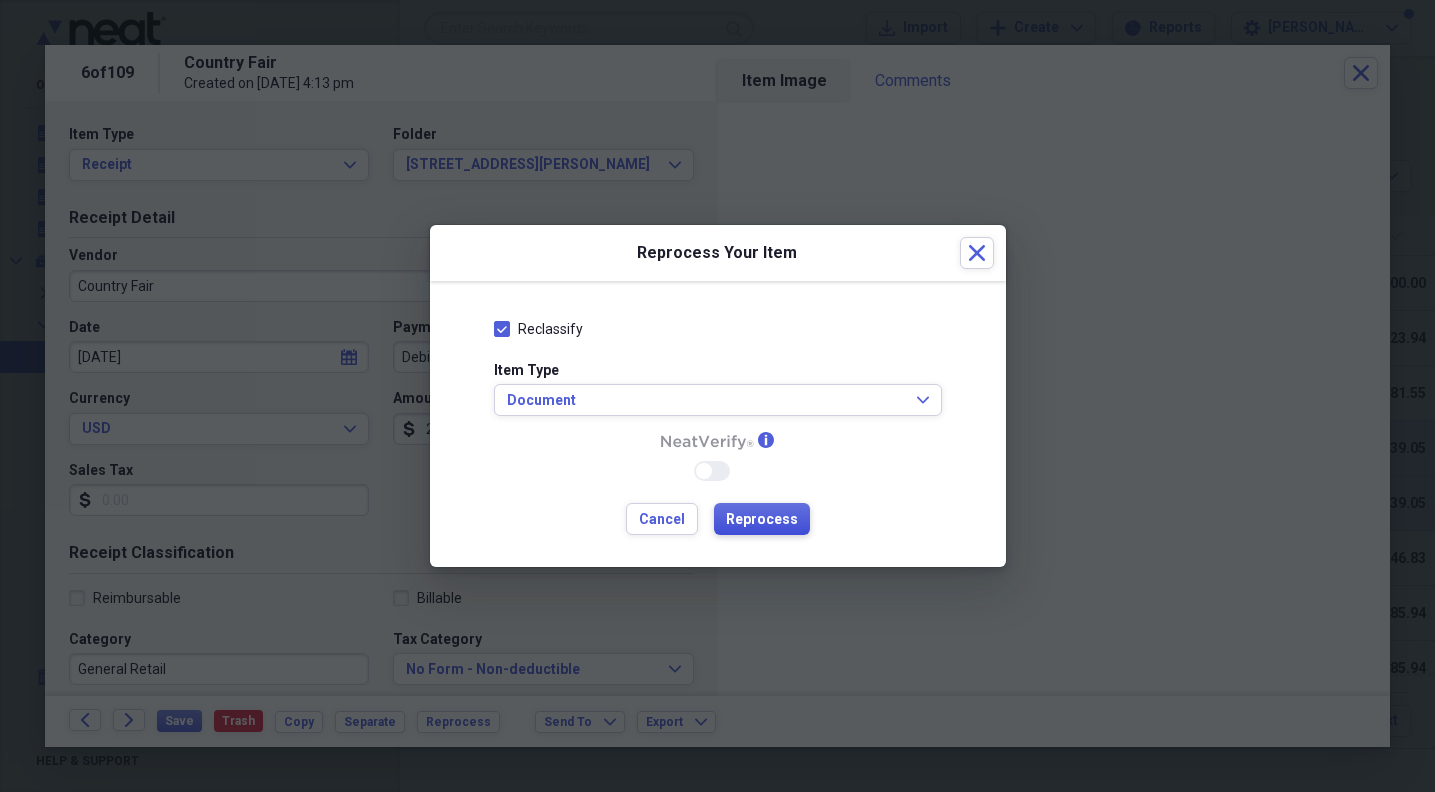 click on "Reprocess" at bounding box center (762, 520) 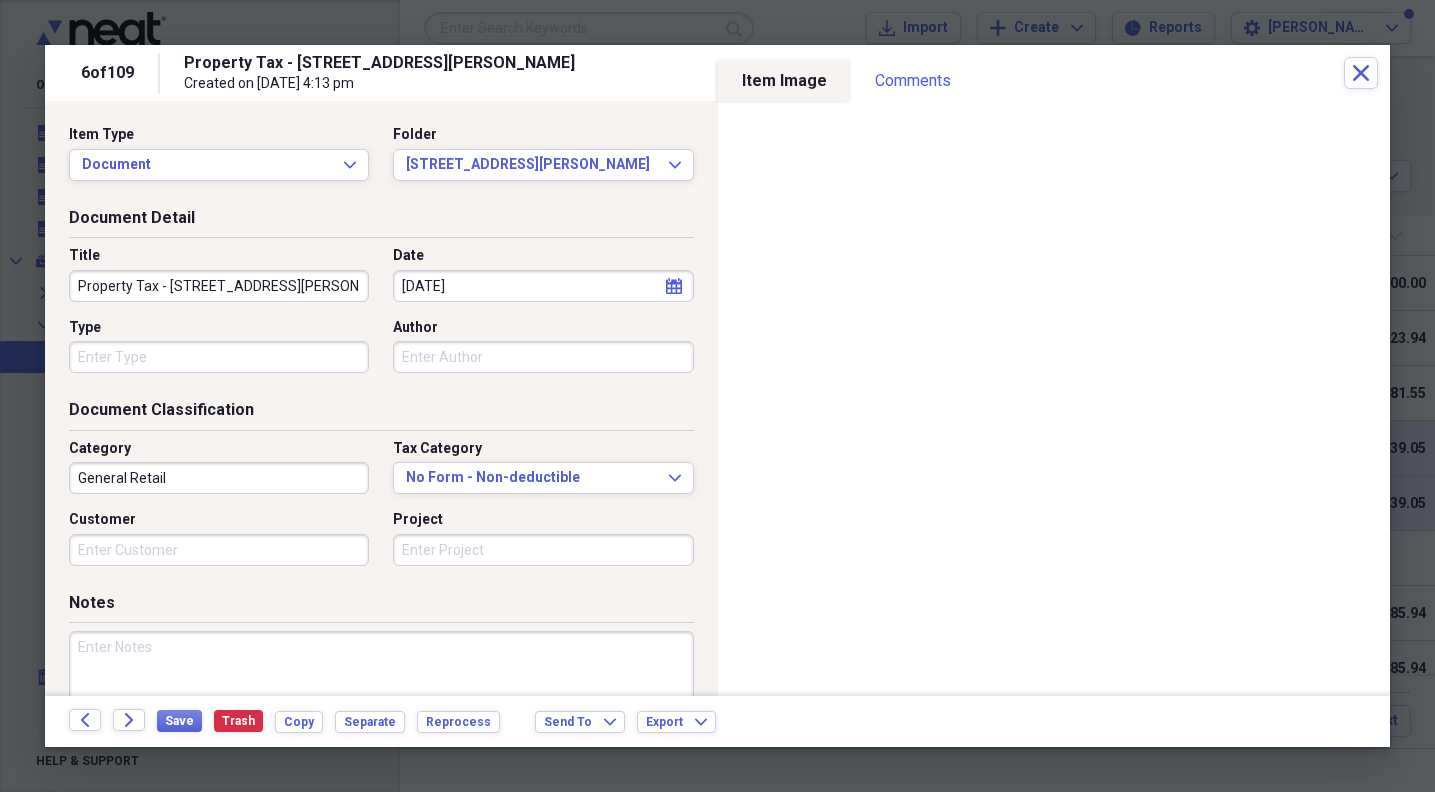 click at bounding box center (381, 696) 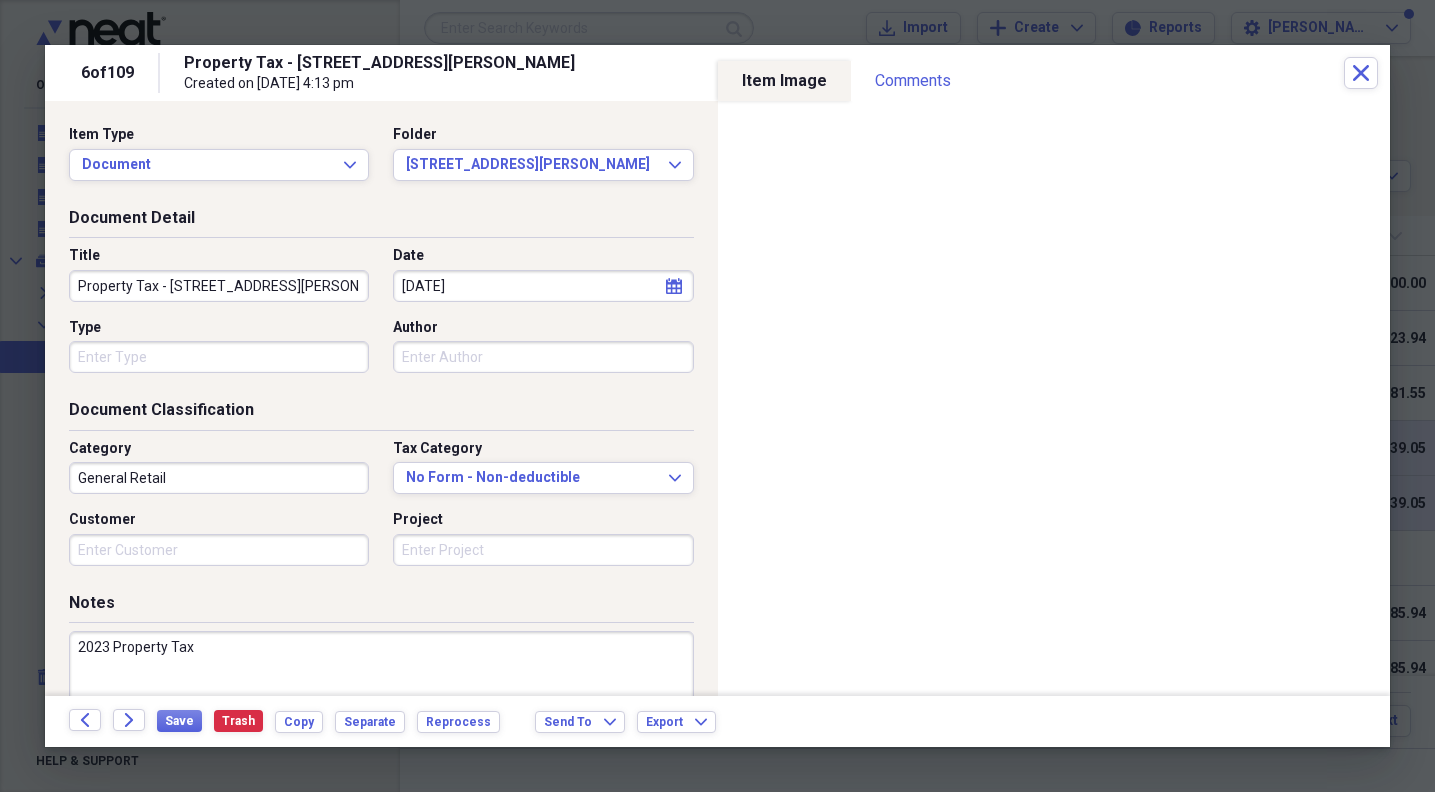 type on "2023 Property Tax" 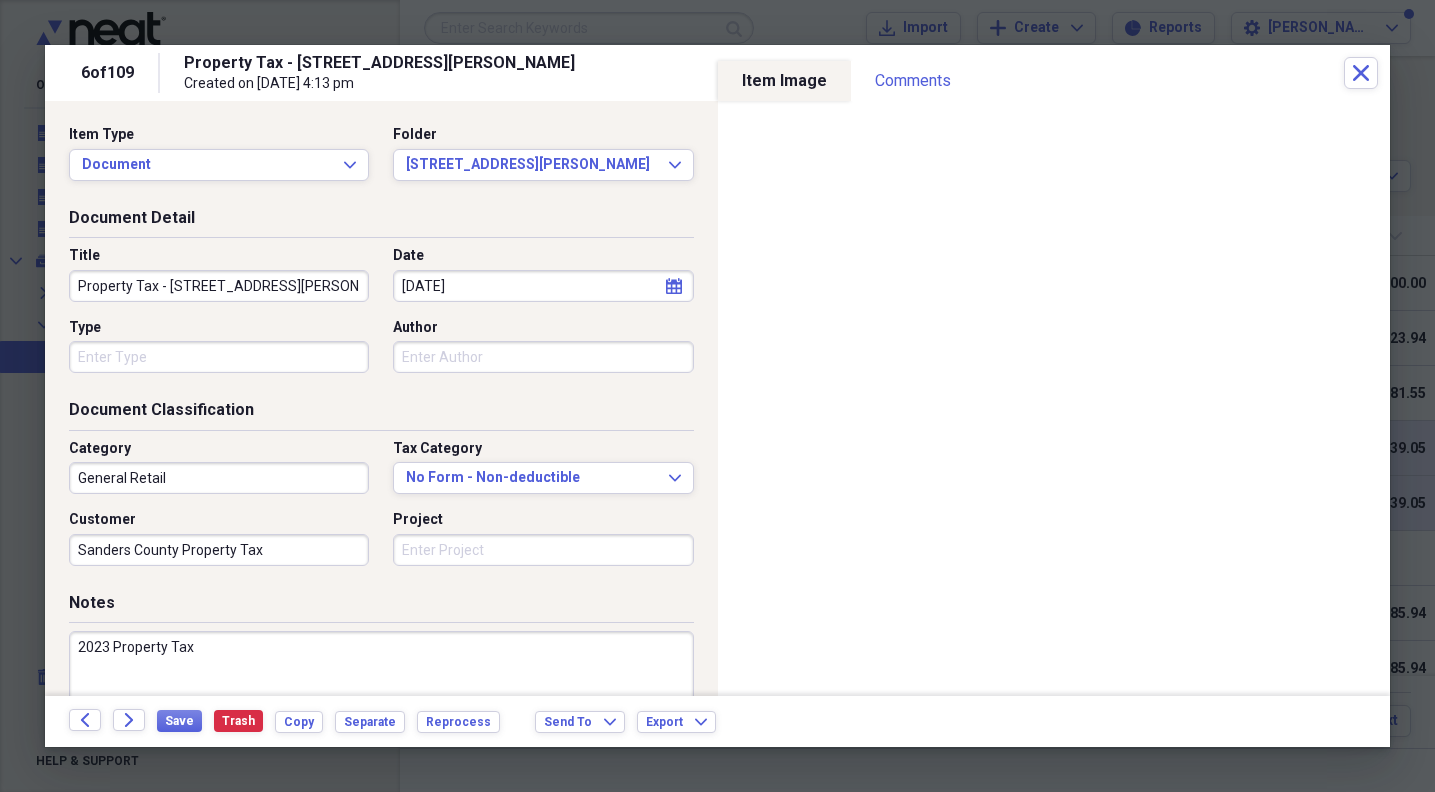 type on "Sanders County Property Tax" 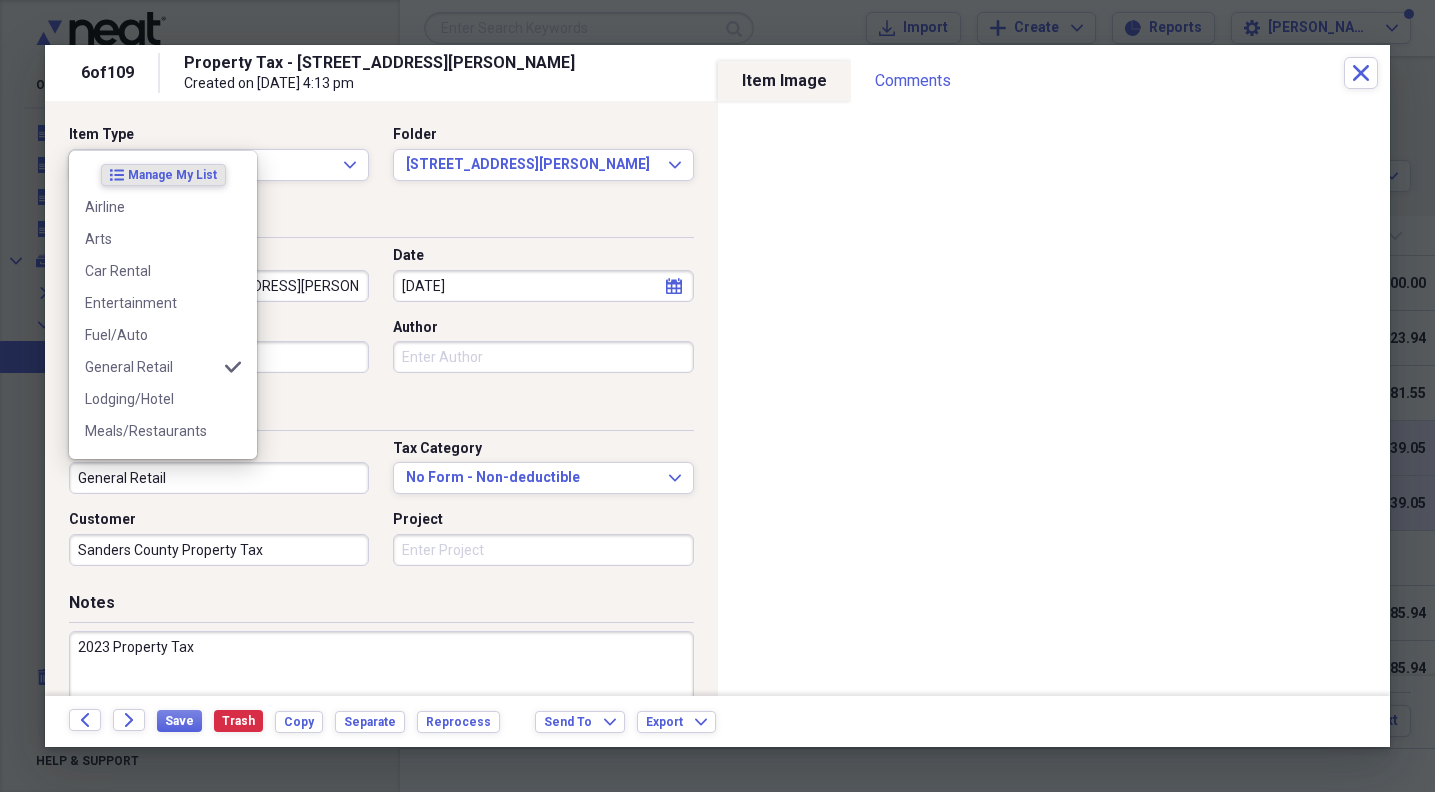 click on "General Retail" at bounding box center [219, 478] 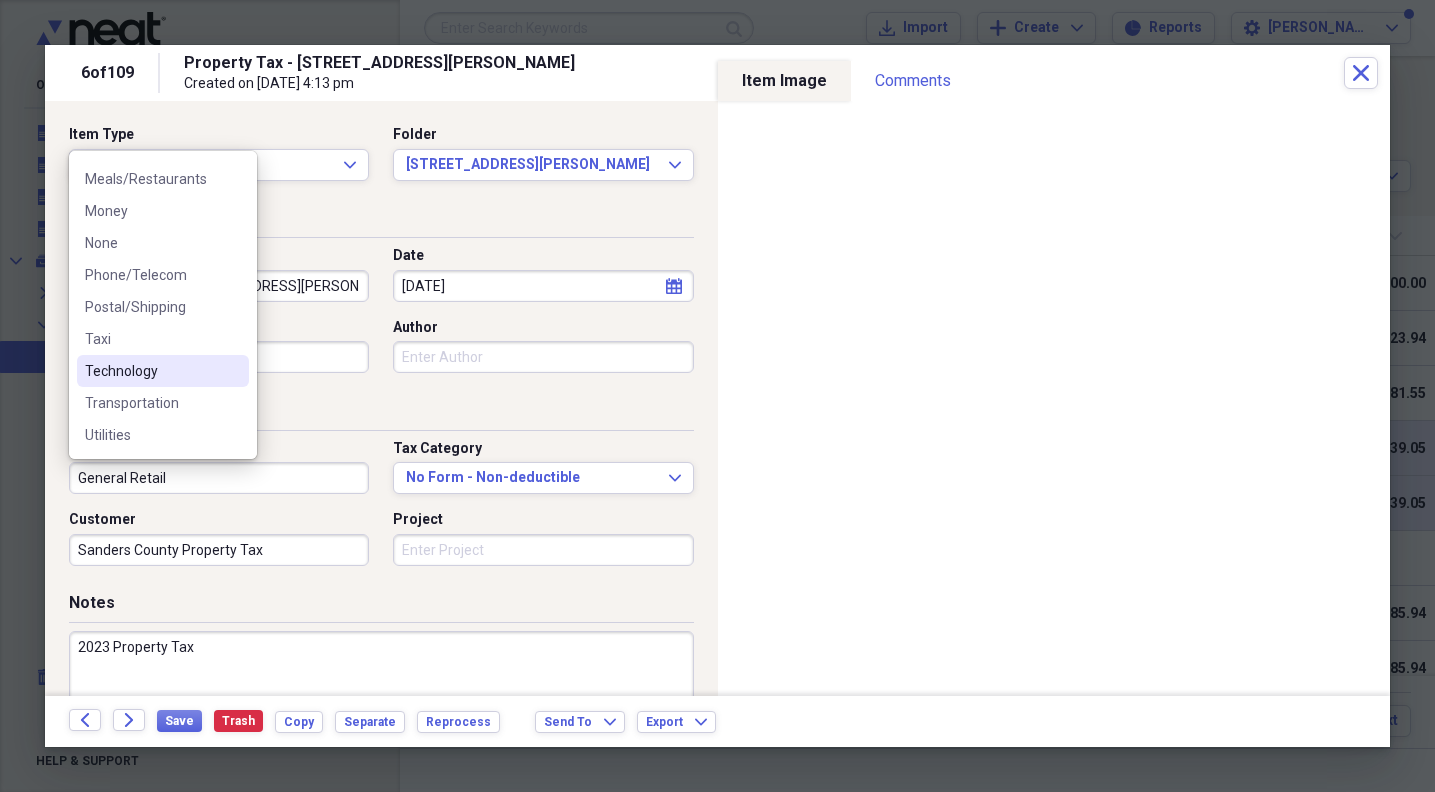 scroll, scrollTop: 216, scrollLeft: 0, axis: vertical 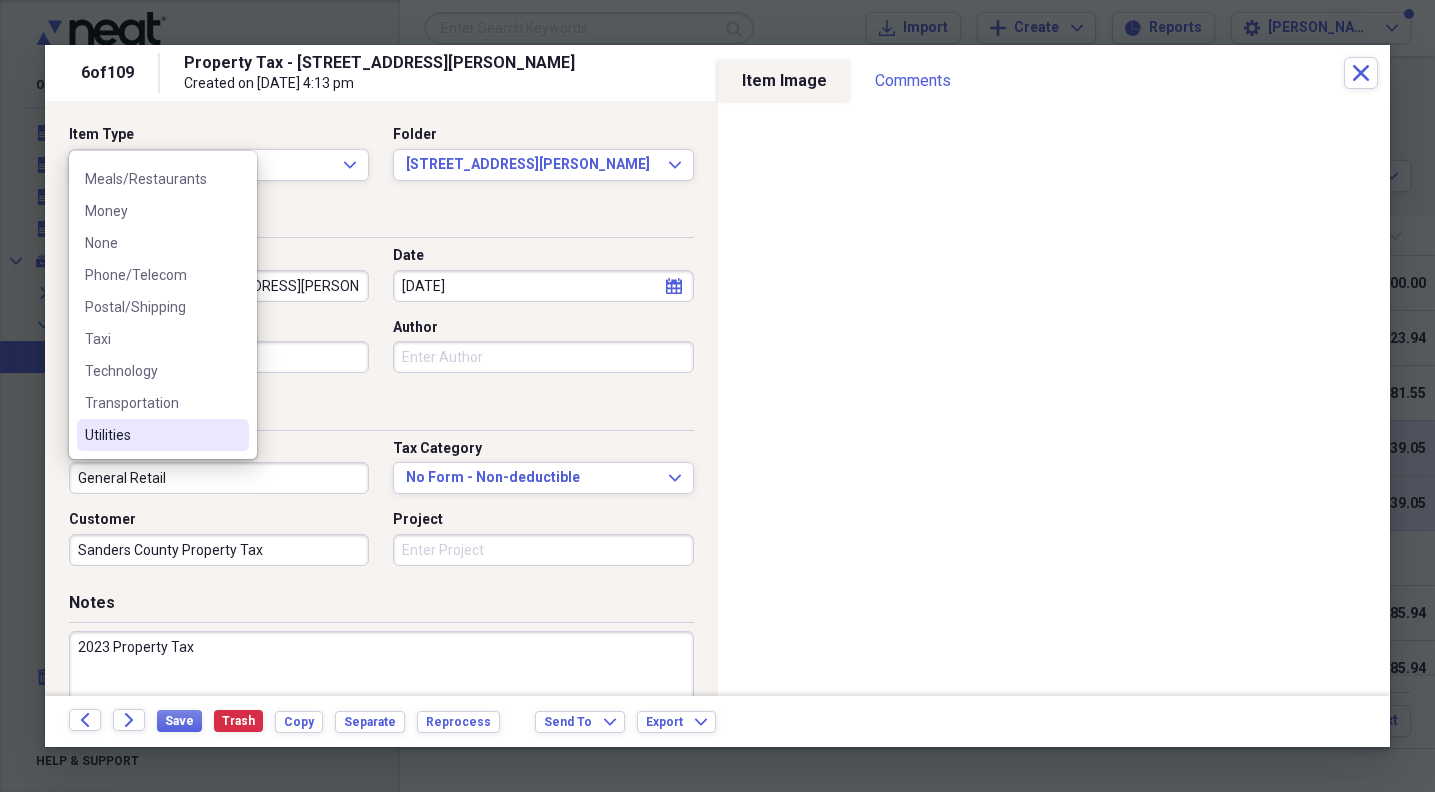 click on "Utilities" at bounding box center [151, 435] 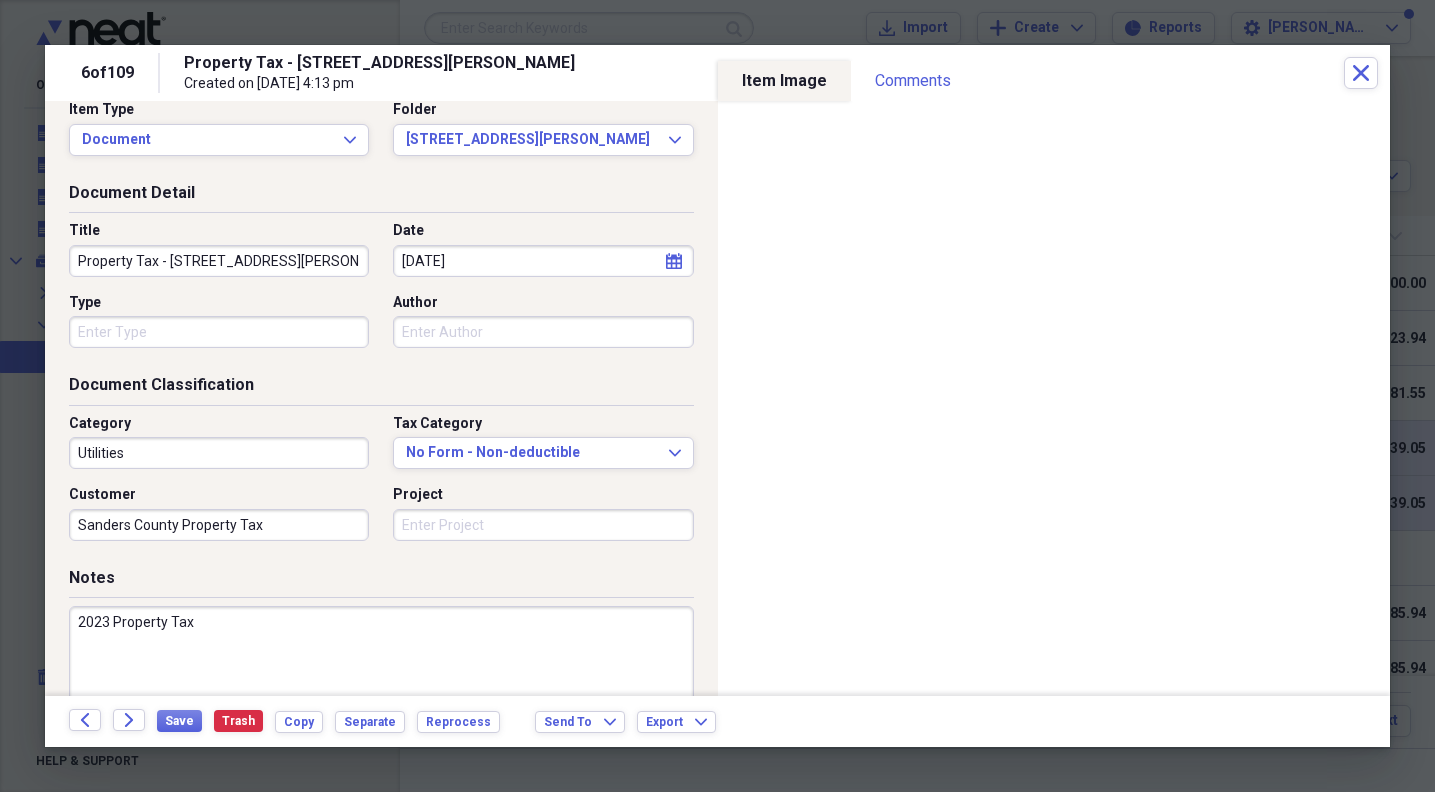 scroll, scrollTop: 0, scrollLeft: 0, axis: both 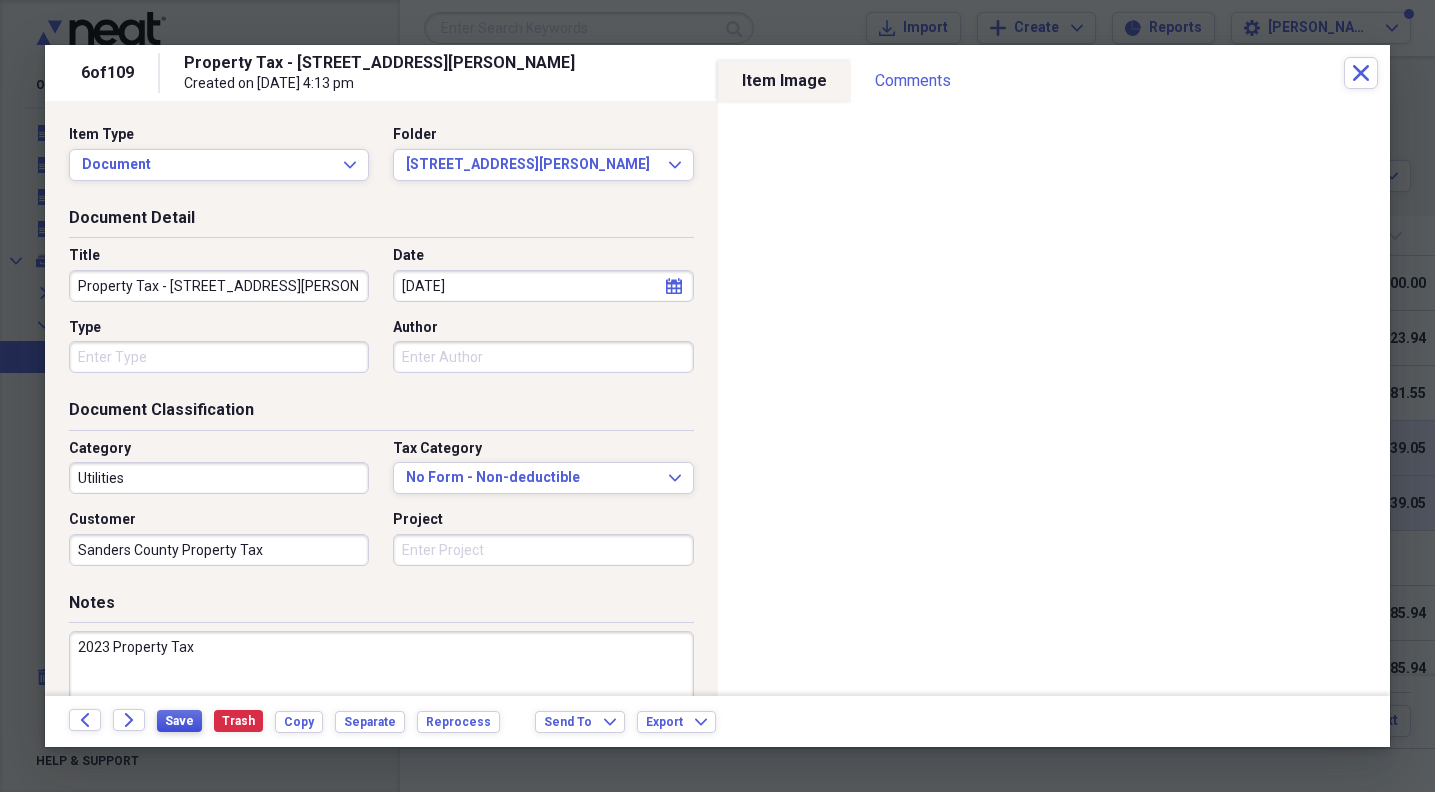 click on "Save" at bounding box center [179, 721] 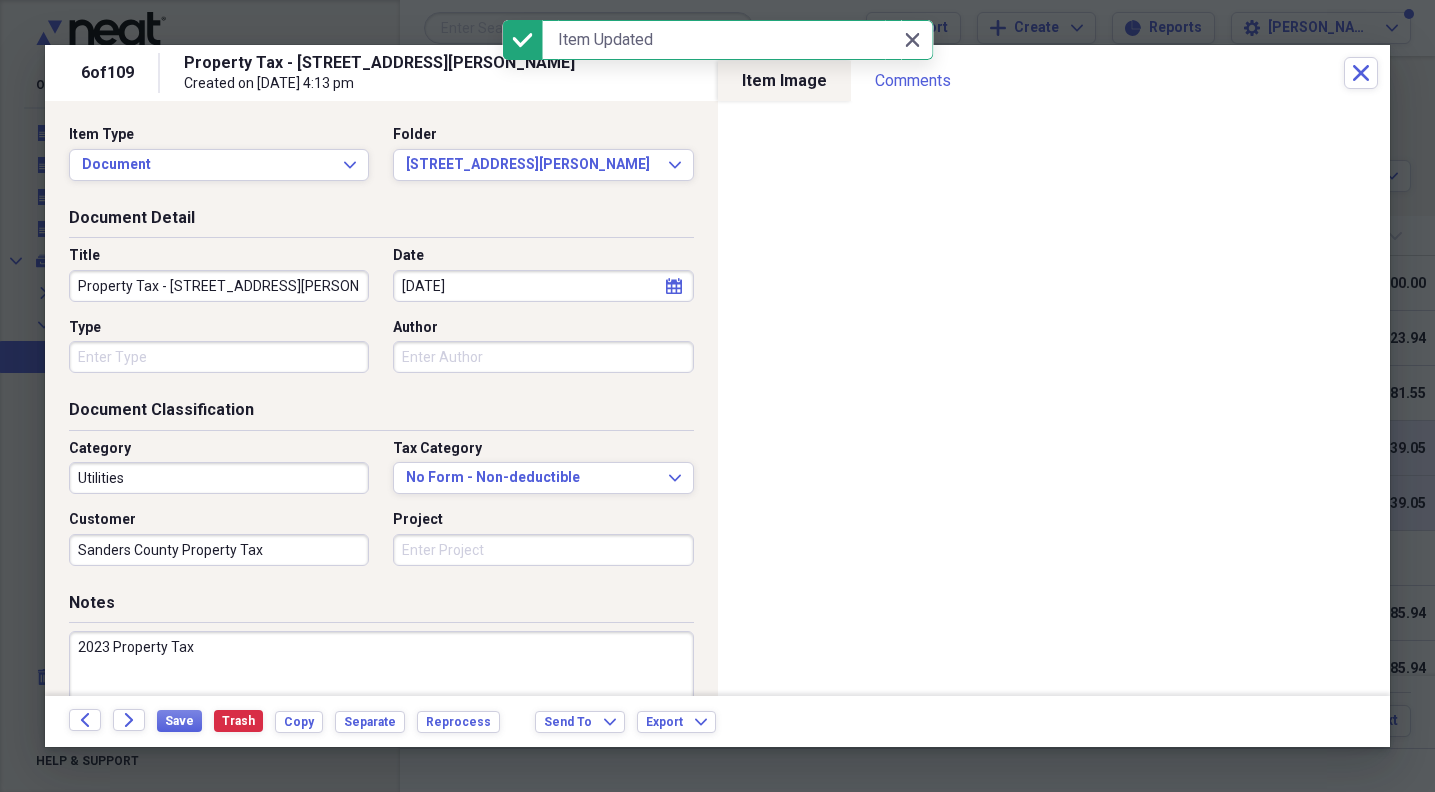 scroll, scrollTop: 136, scrollLeft: 0, axis: vertical 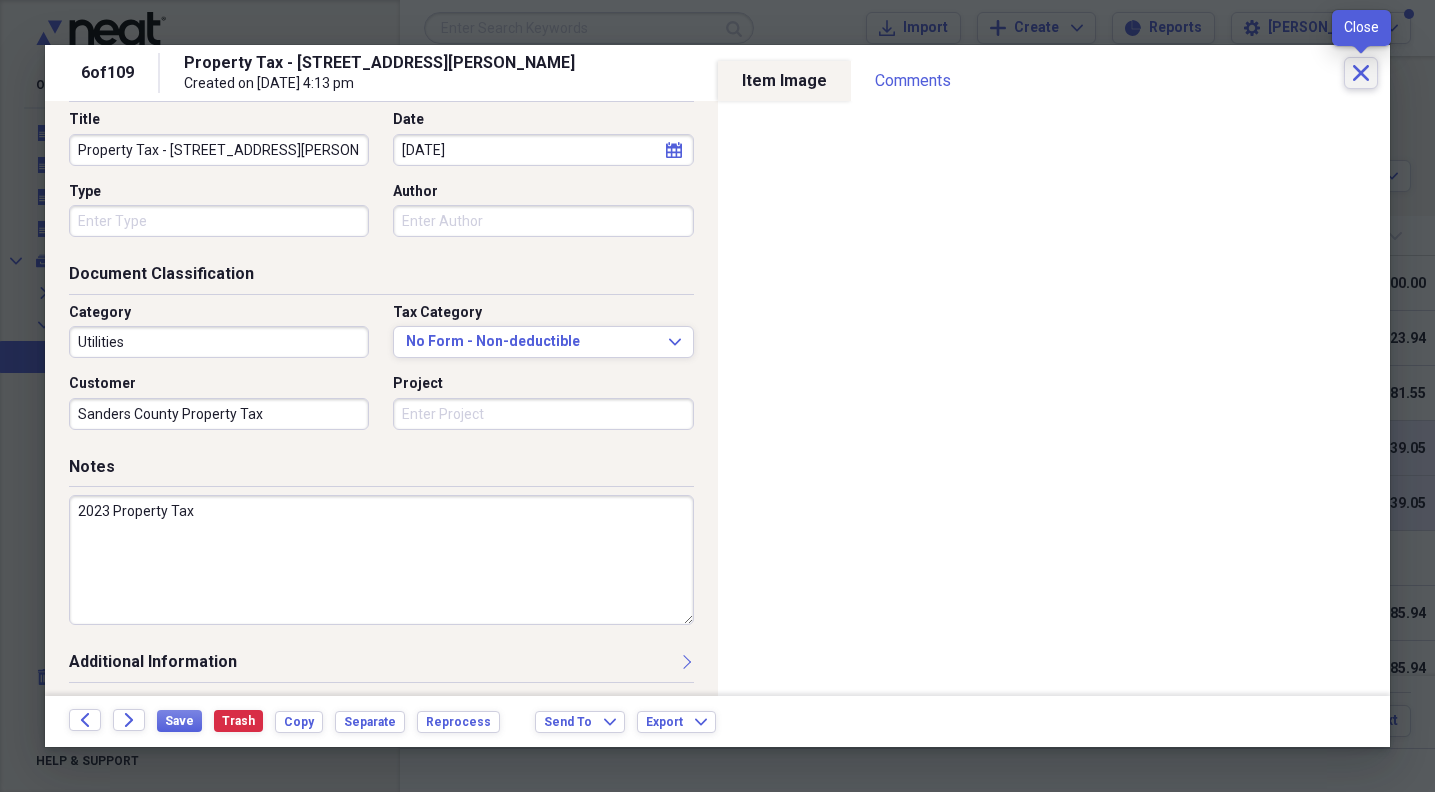 click on "Close" 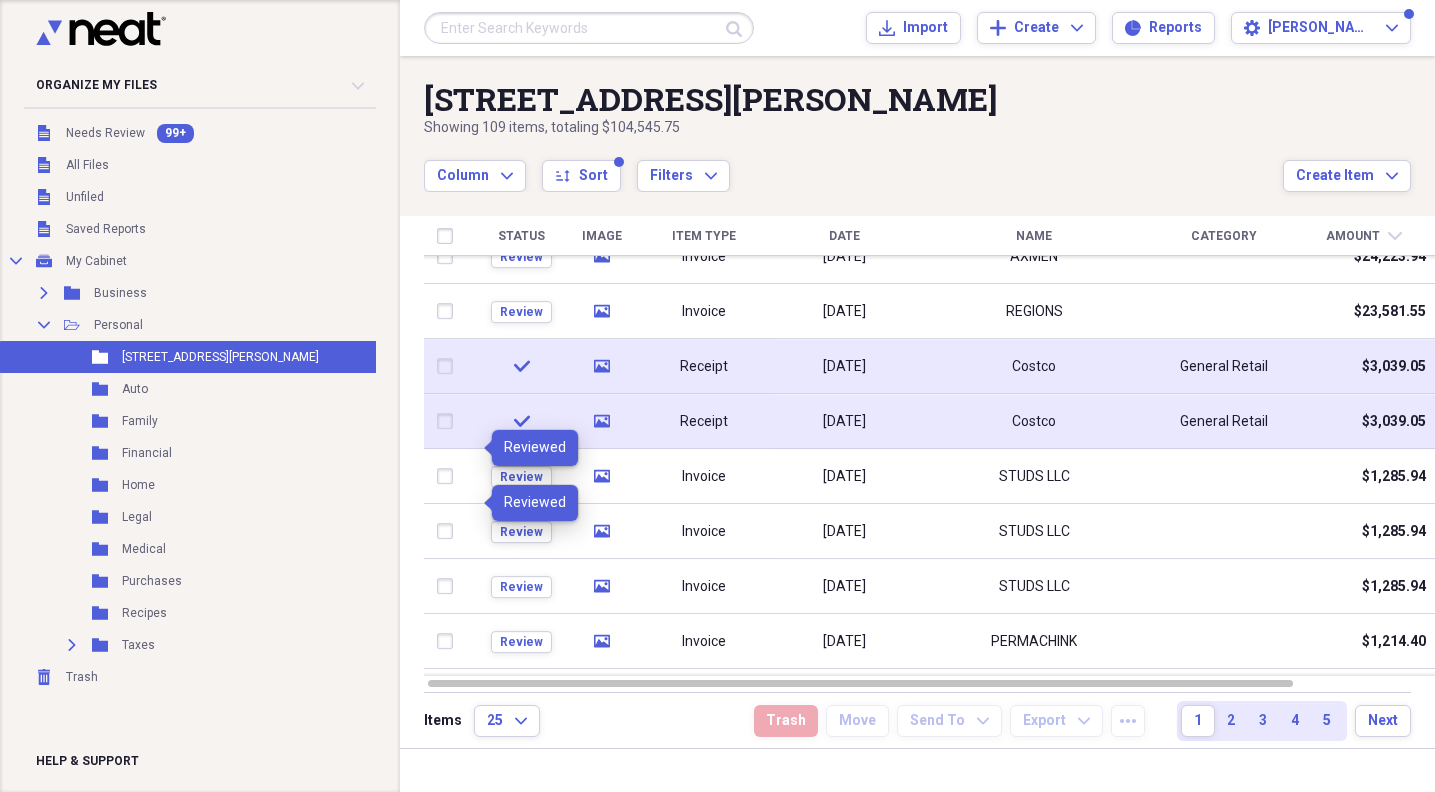 drag, startPoint x: 1428, startPoint y: 331, endPoint x: 1432, endPoint y: 356, distance: 25.317978 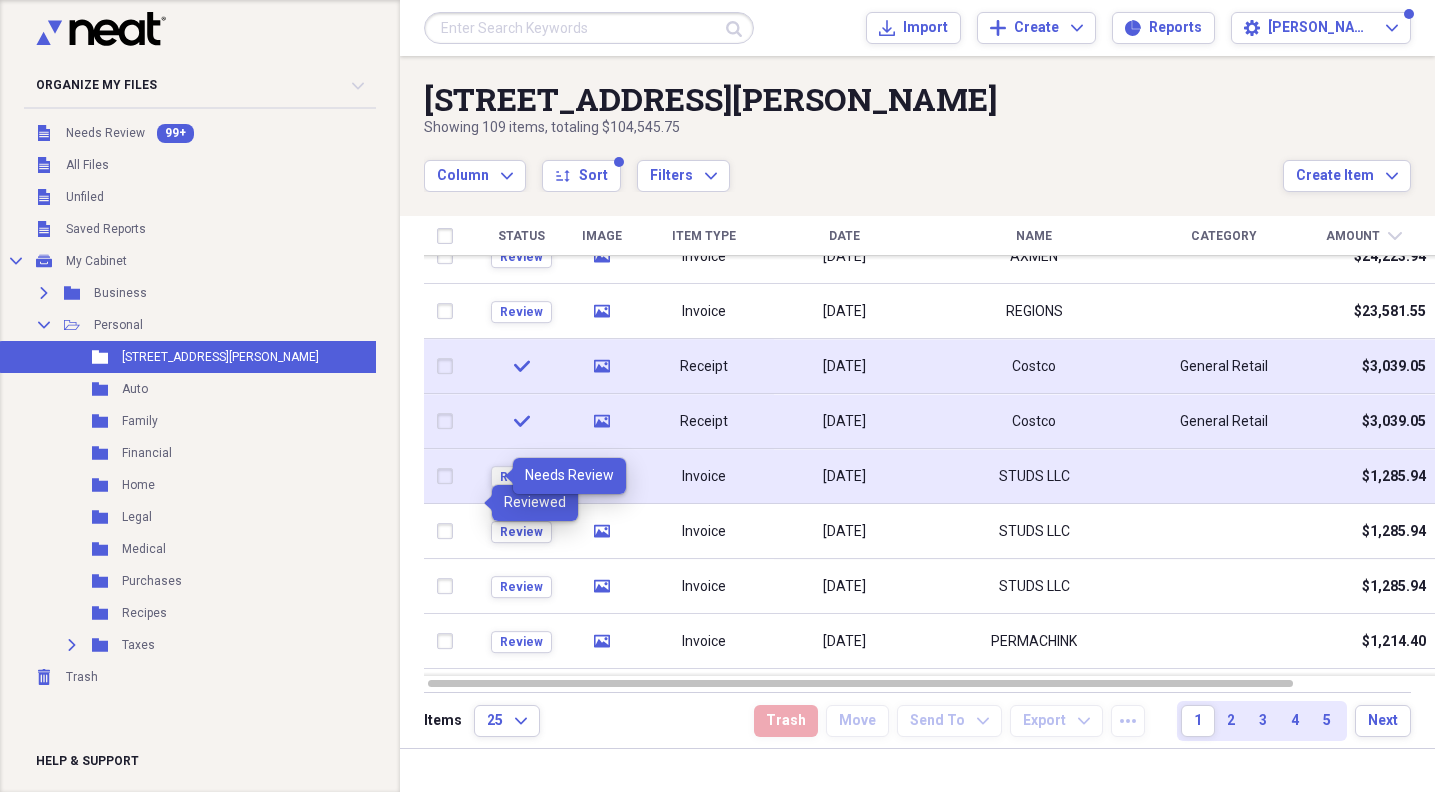 click on "Review" at bounding box center (521, 477) 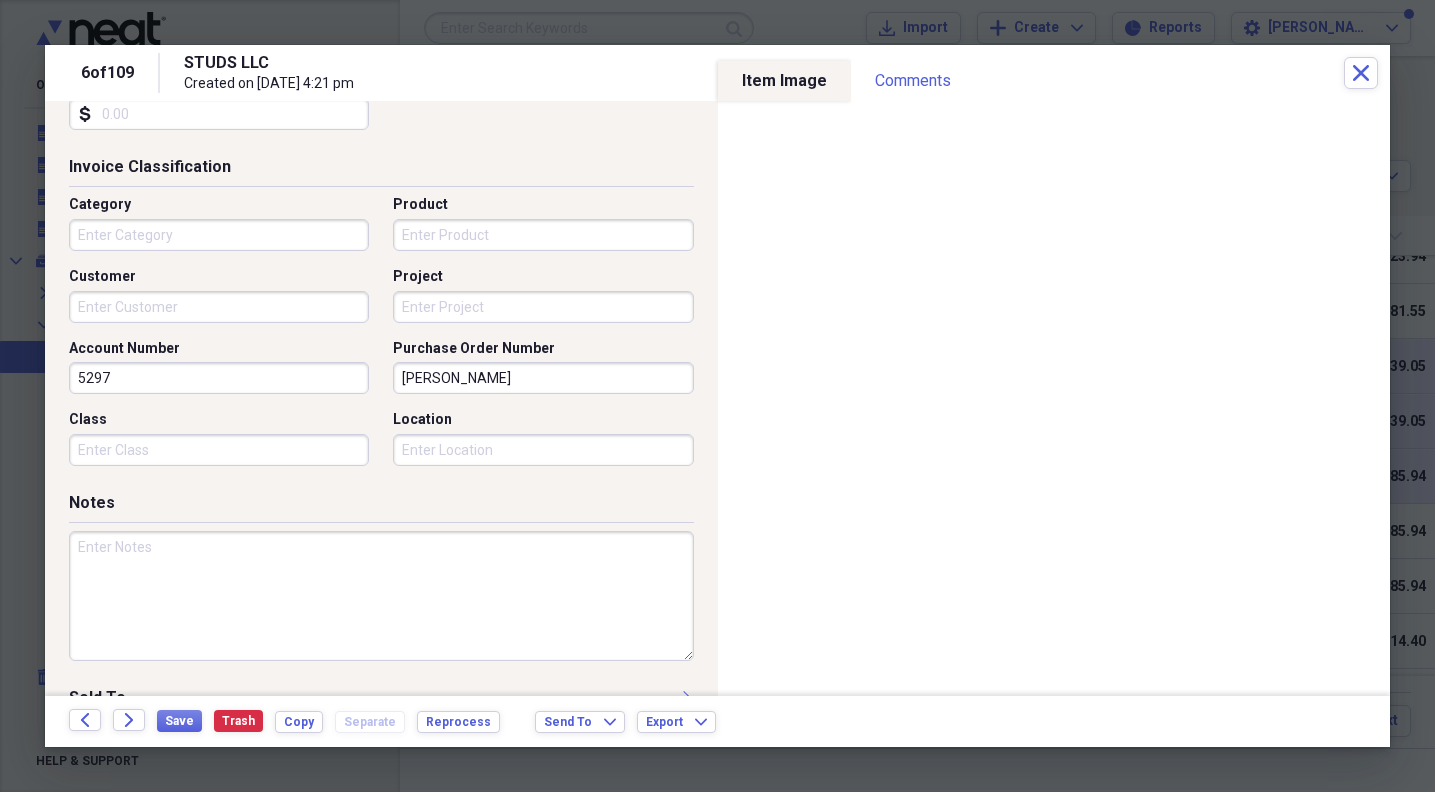 scroll, scrollTop: 456, scrollLeft: 0, axis: vertical 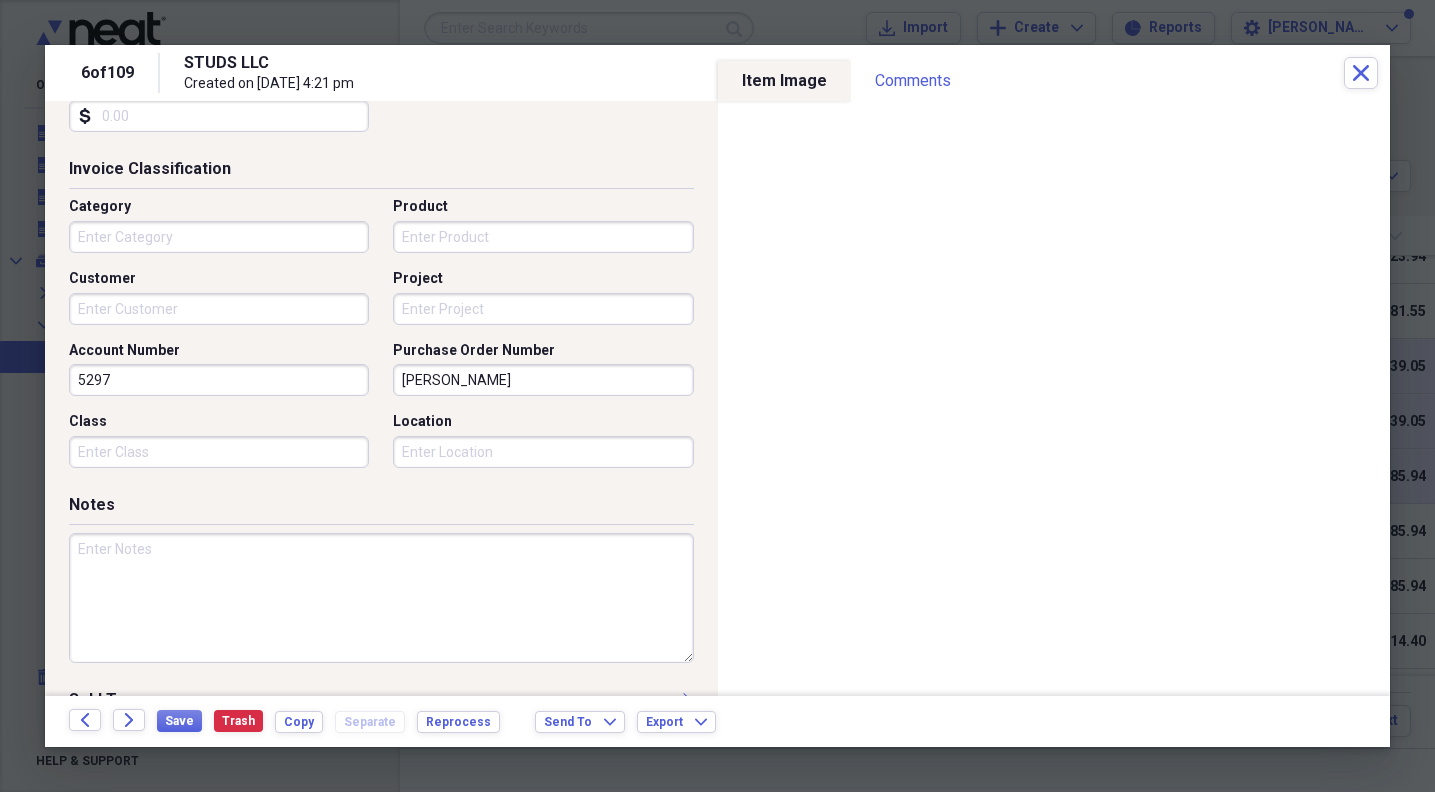 click at bounding box center [381, 598] 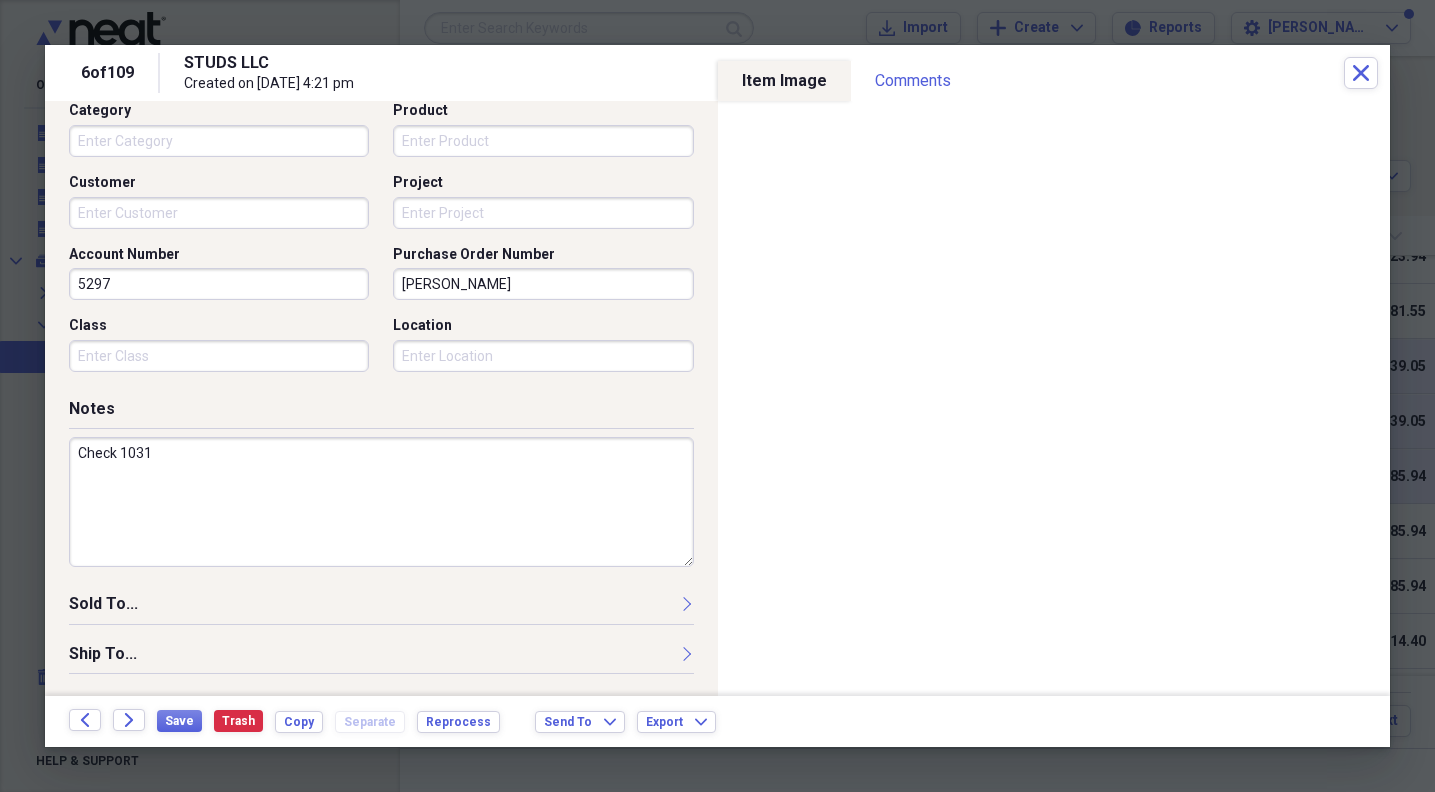 scroll, scrollTop: 589, scrollLeft: 0, axis: vertical 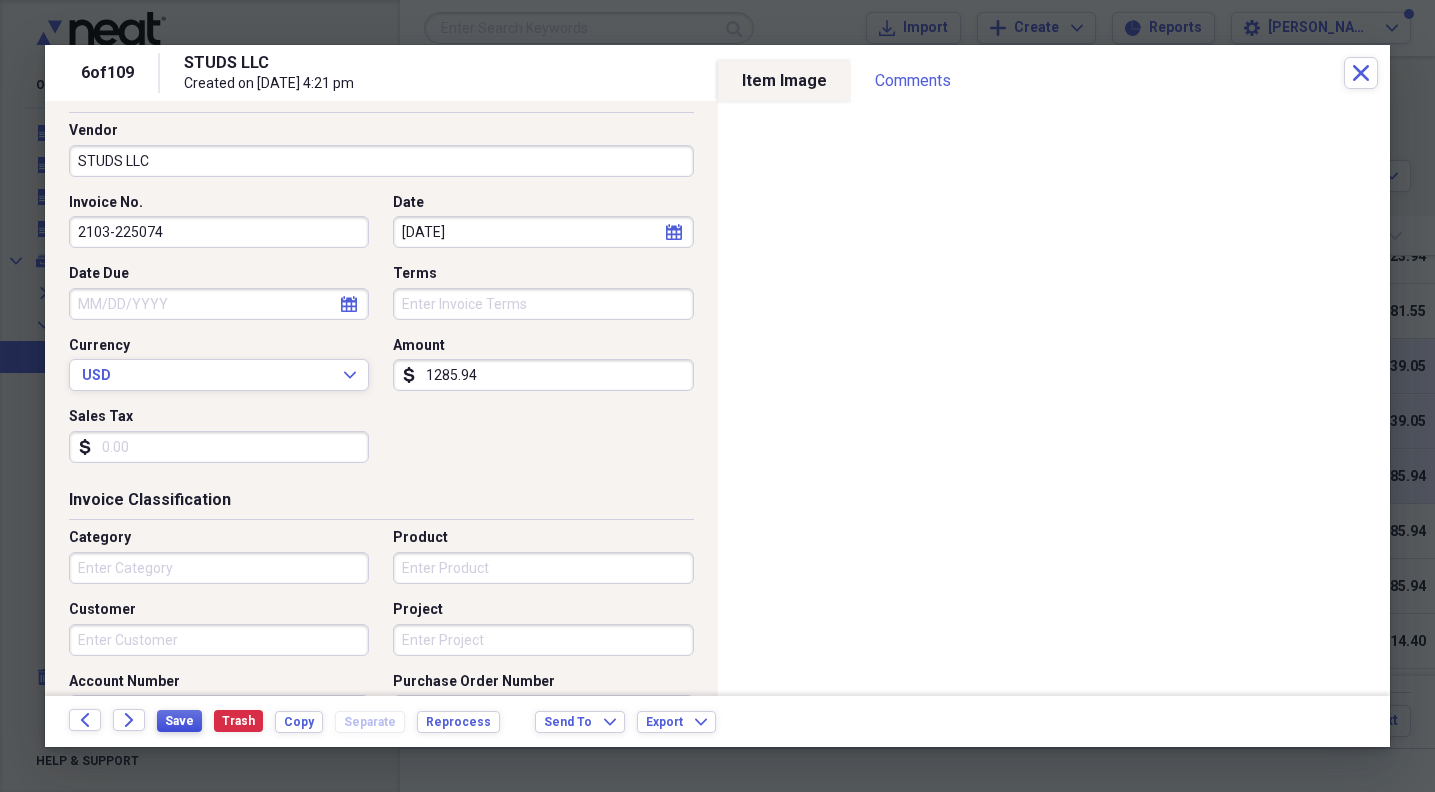 type on "Check 1031" 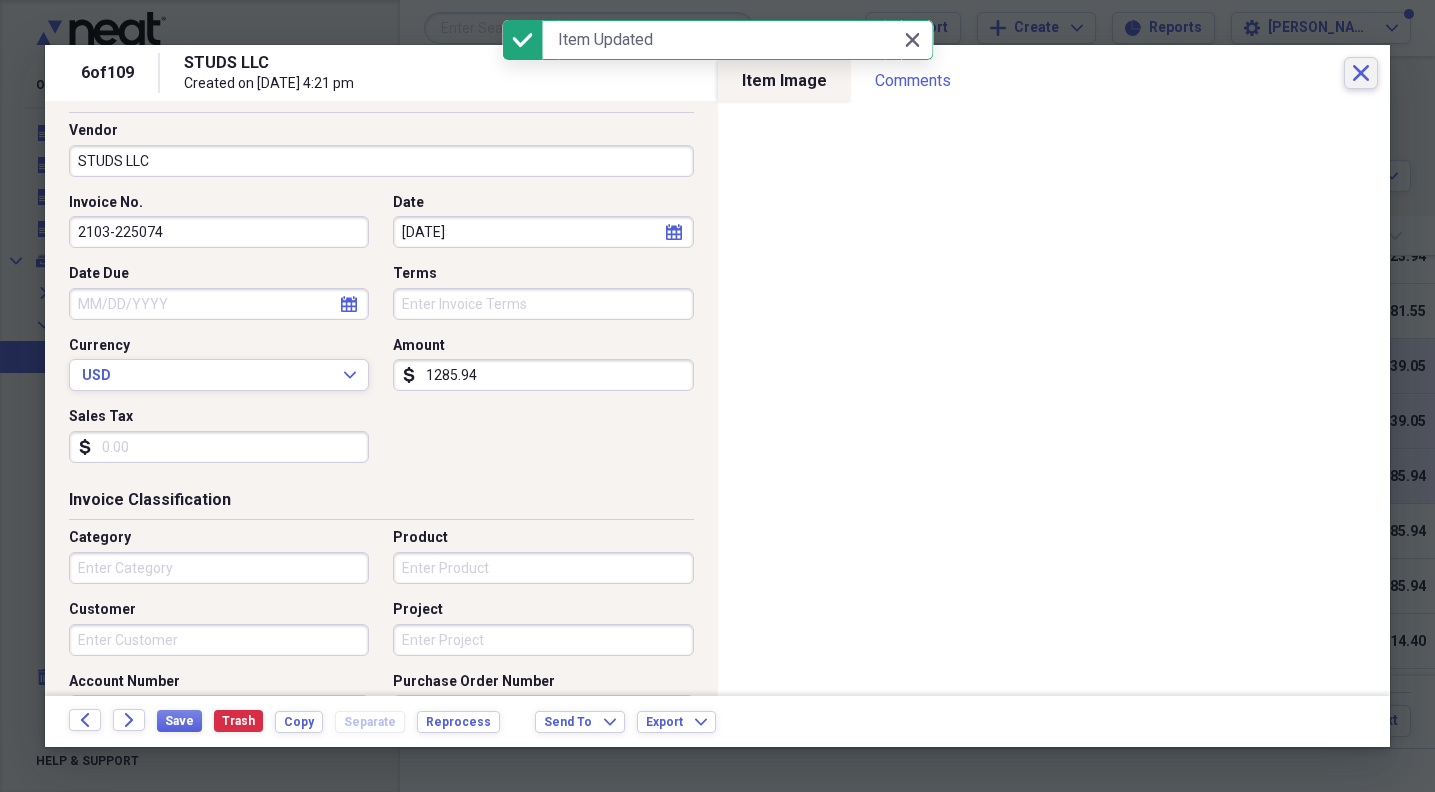 click on "Close" 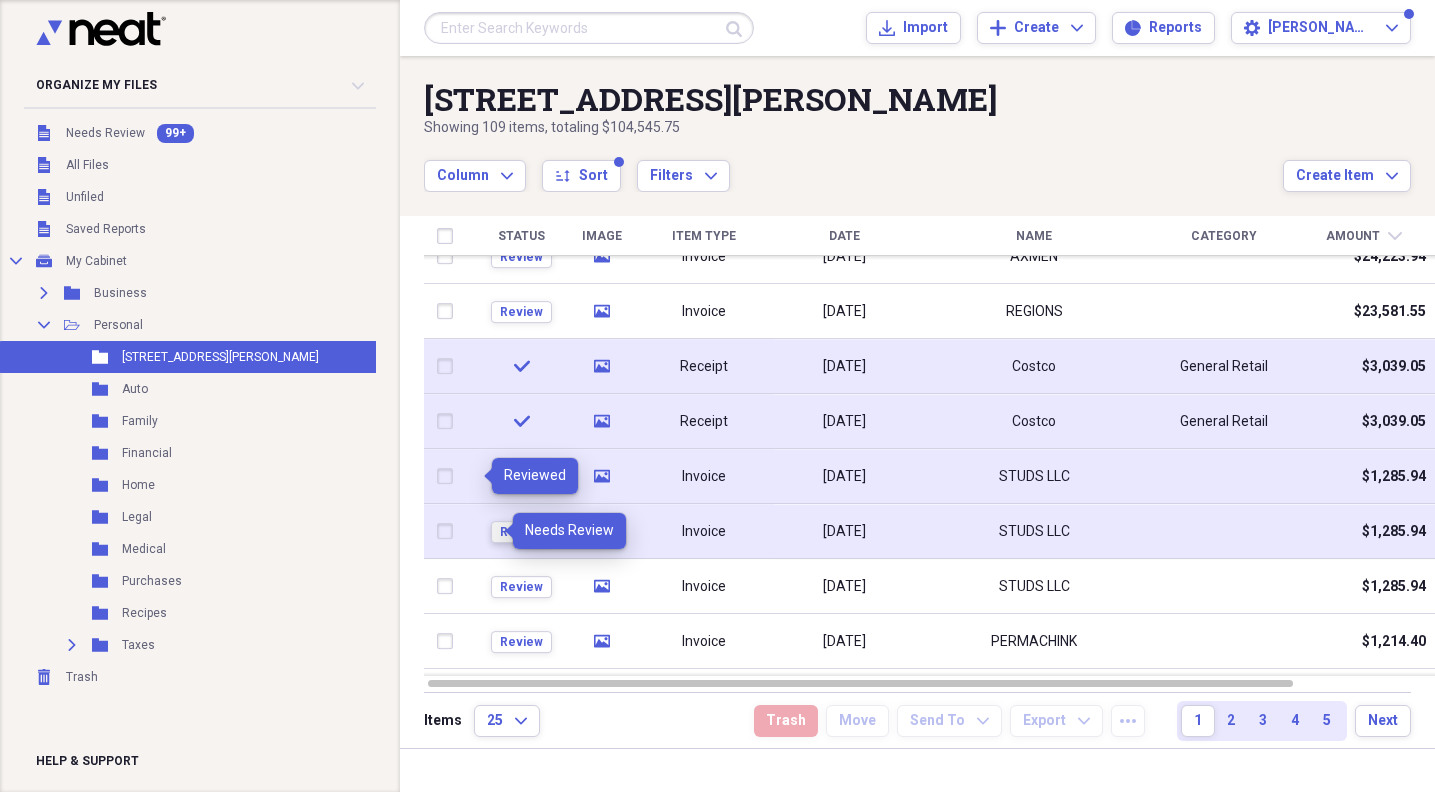 click on "Review" at bounding box center (521, 532) 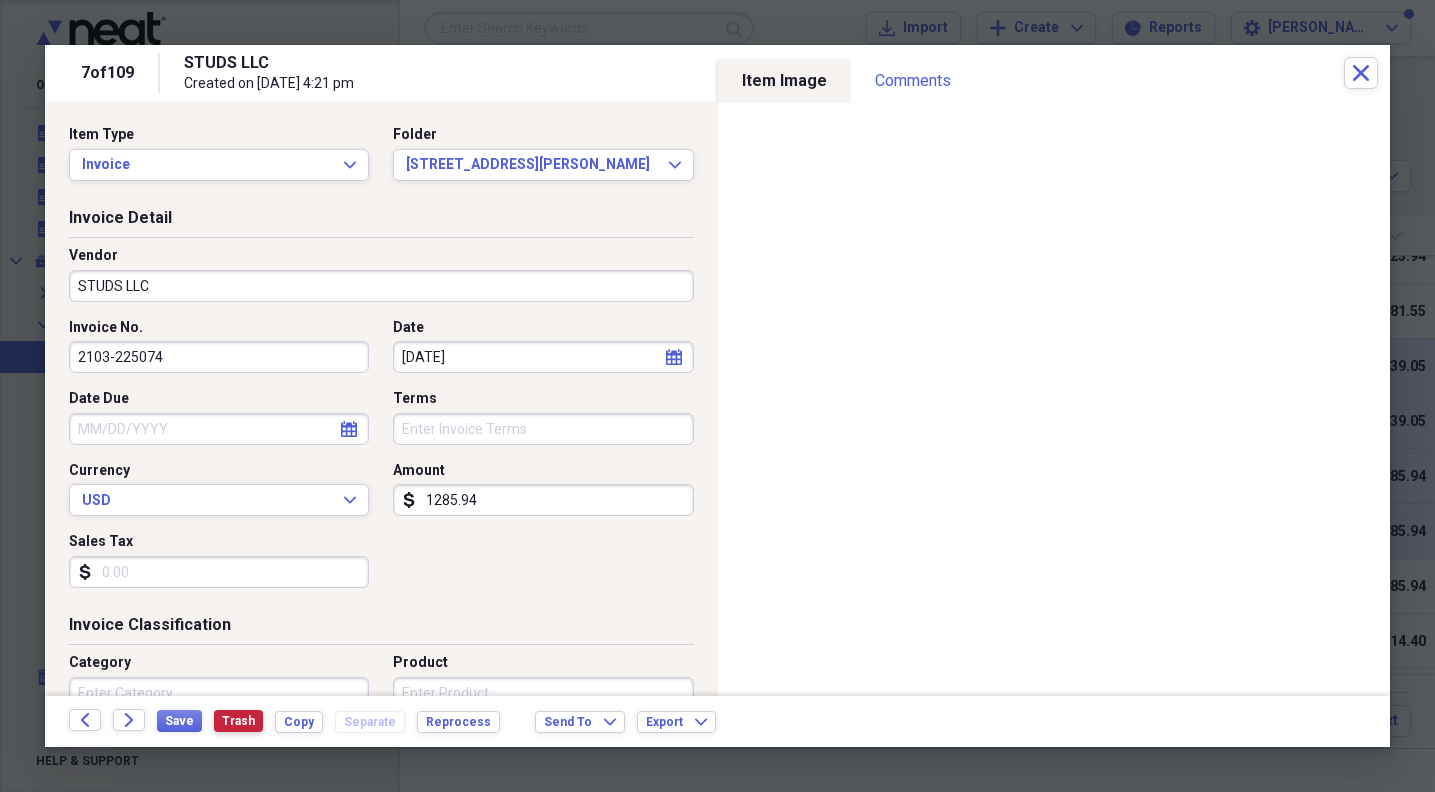click on "Trash" at bounding box center [238, 721] 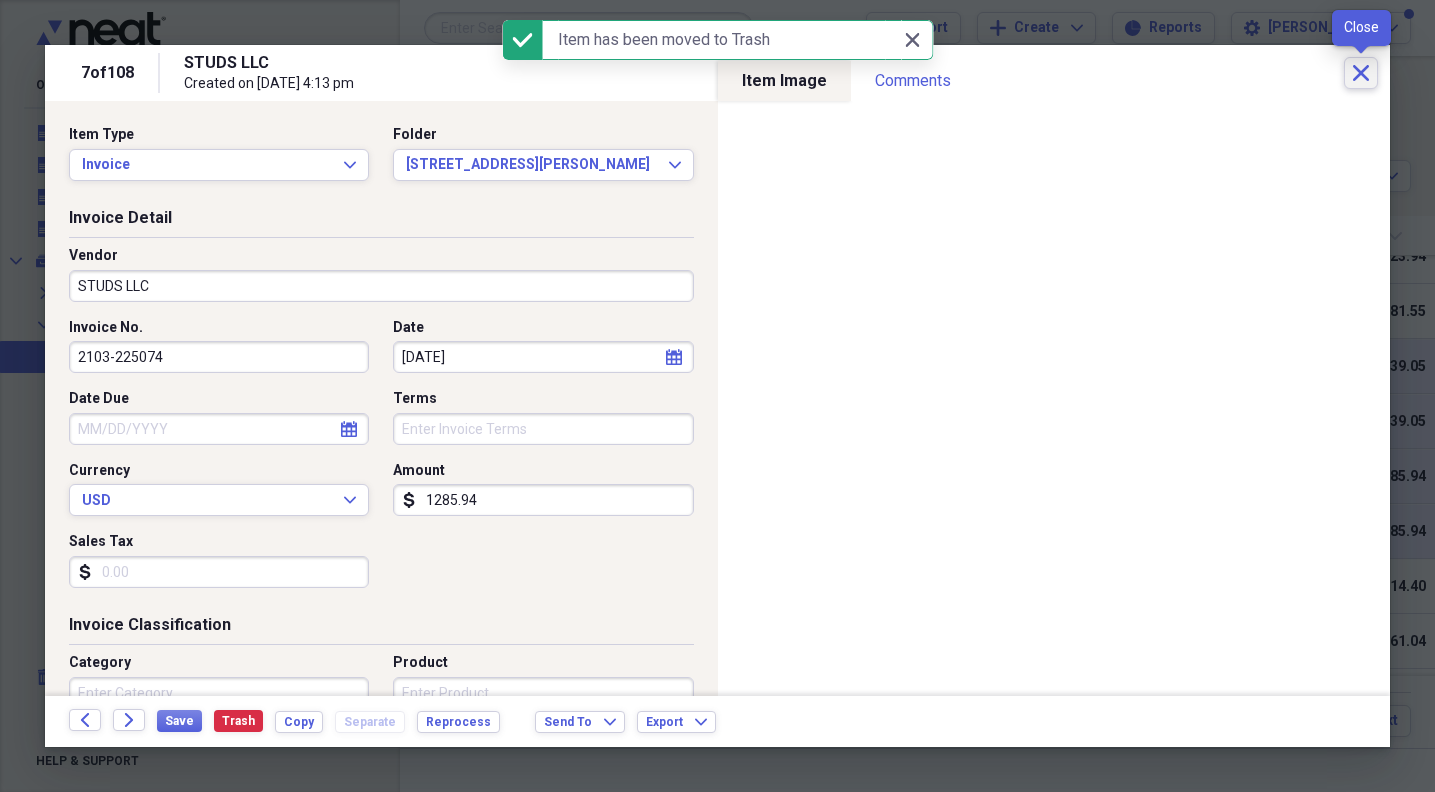 click on "Close" 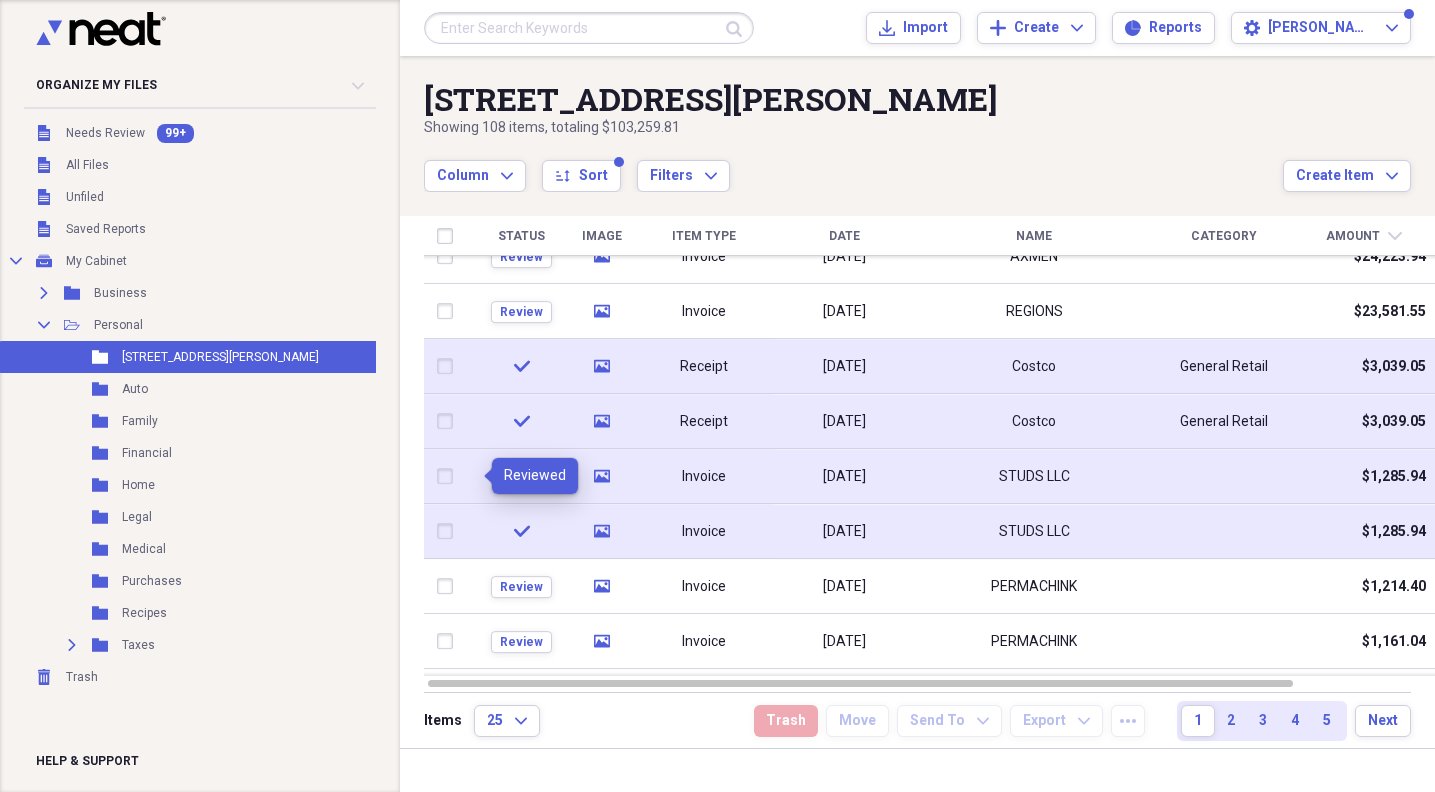 click on "check" at bounding box center (521, 531) 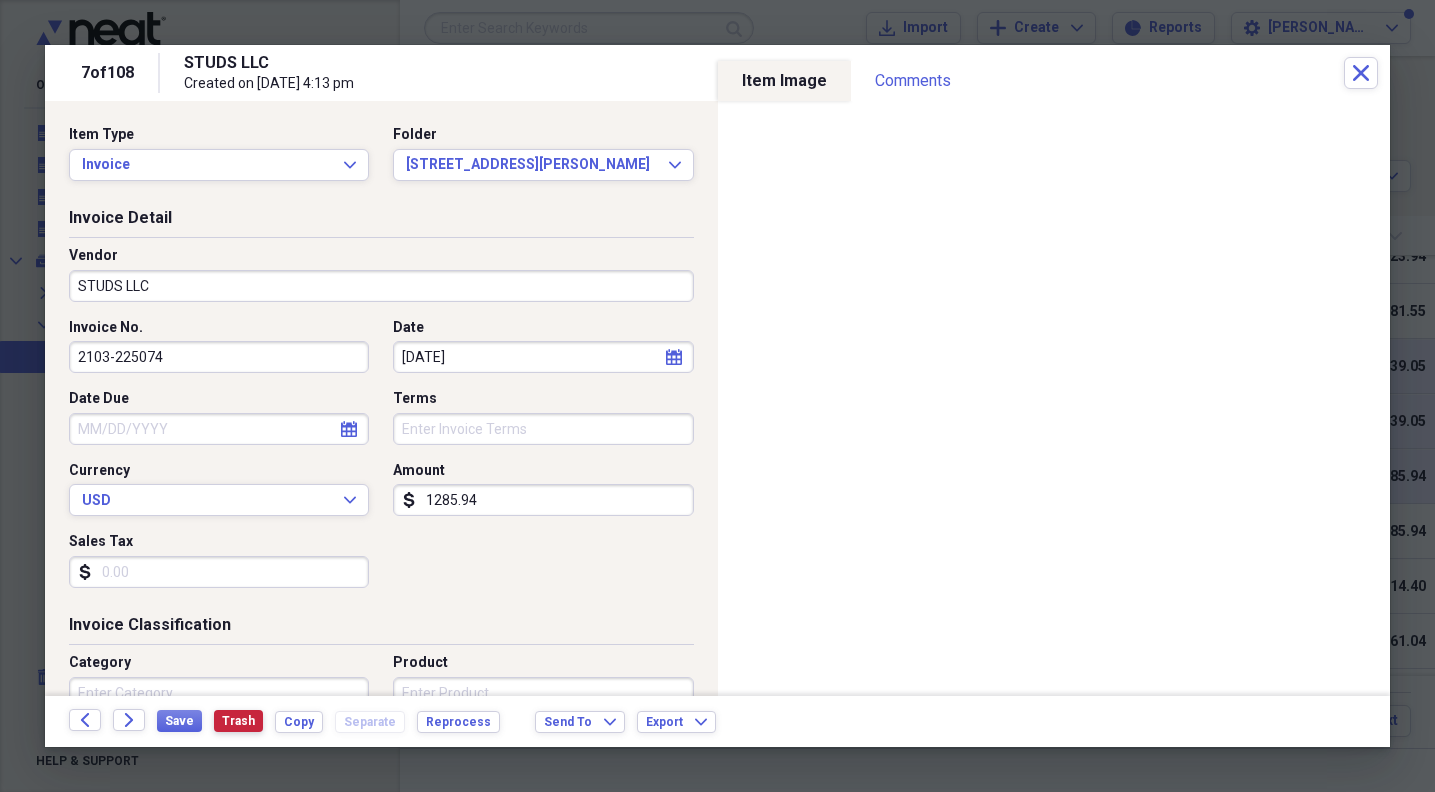 click on "Trash" at bounding box center [238, 721] 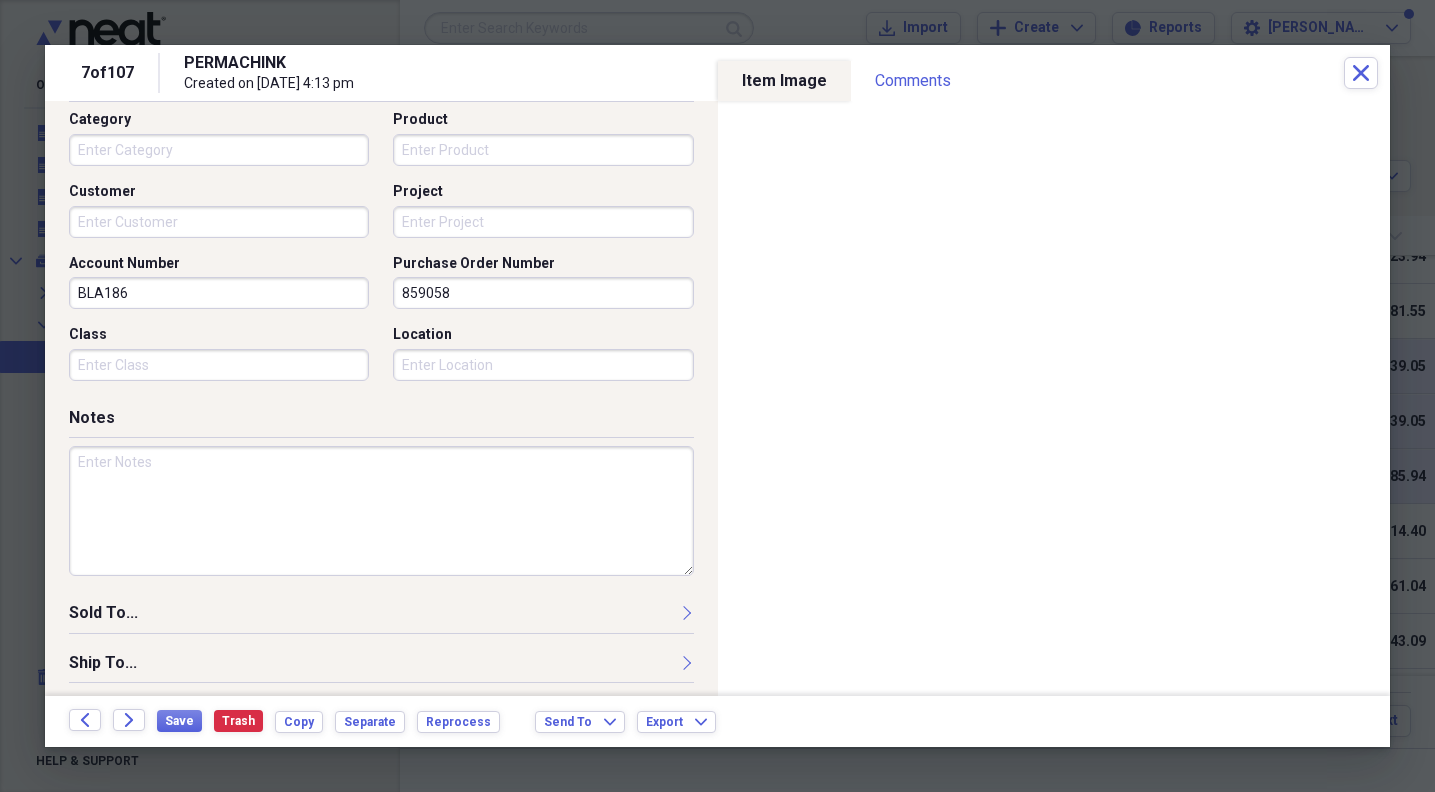 scroll, scrollTop: 545, scrollLeft: 0, axis: vertical 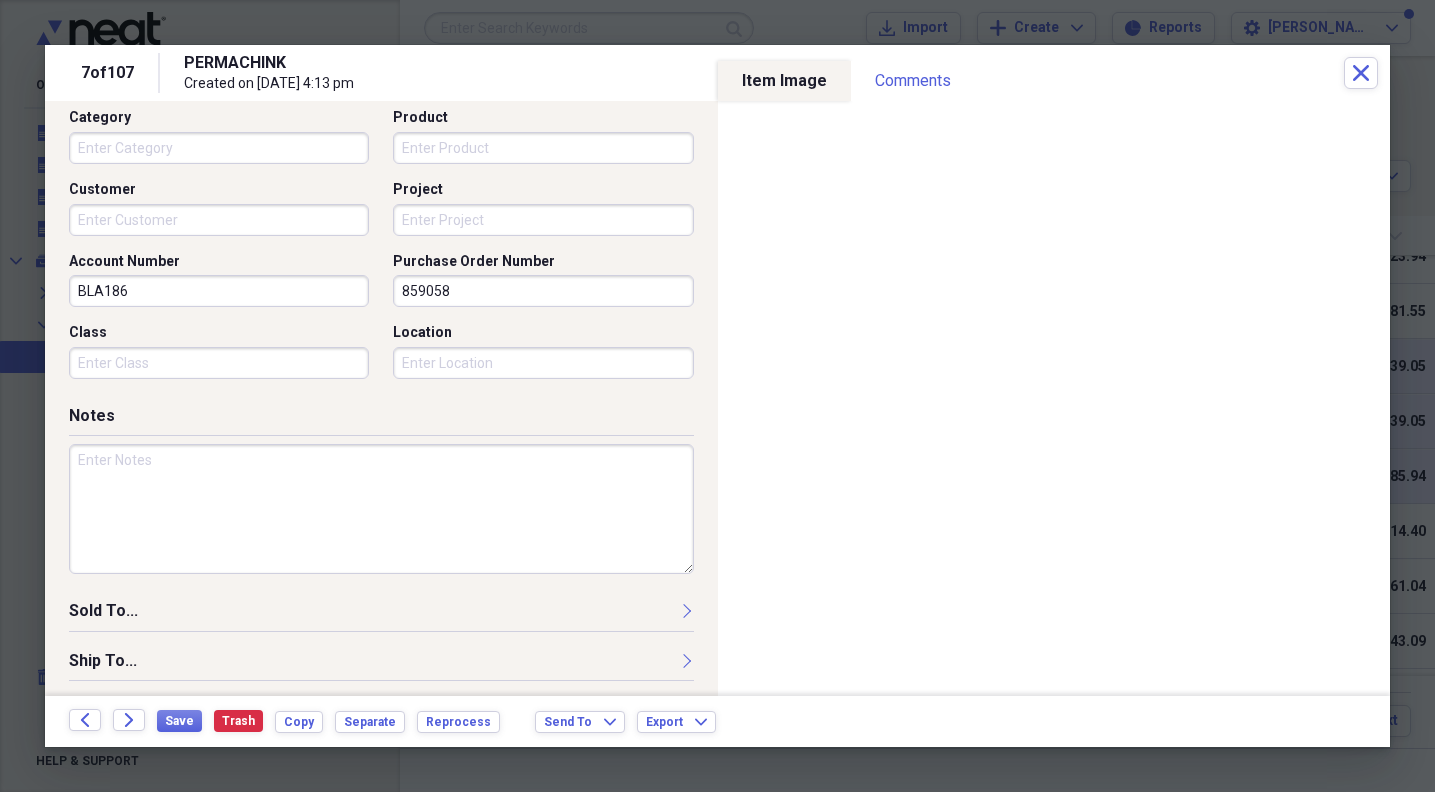 click at bounding box center [381, 509] 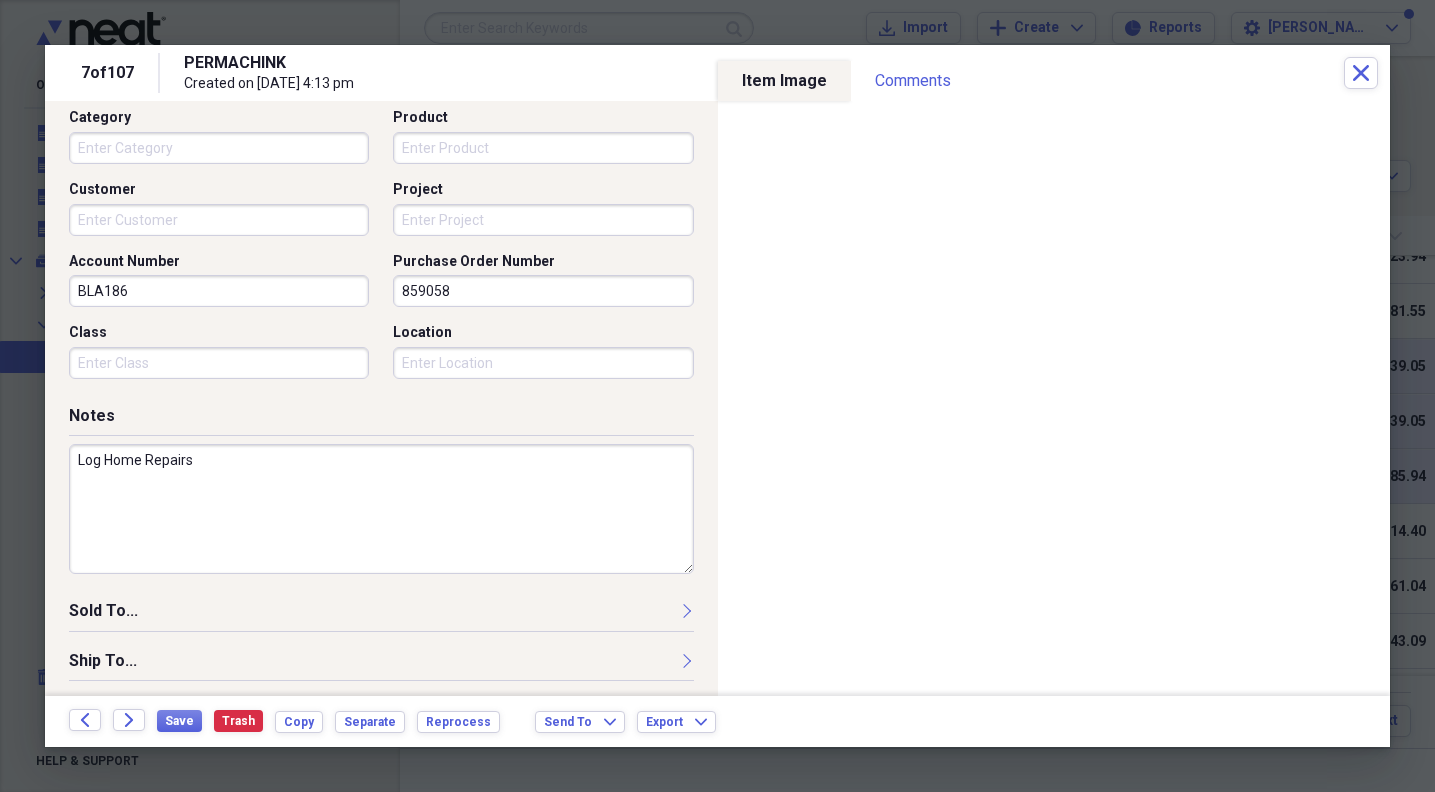 drag, startPoint x: 541, startPoint y: 468, endPoint x: 149, endPoint y: 445, distance: 392.67416 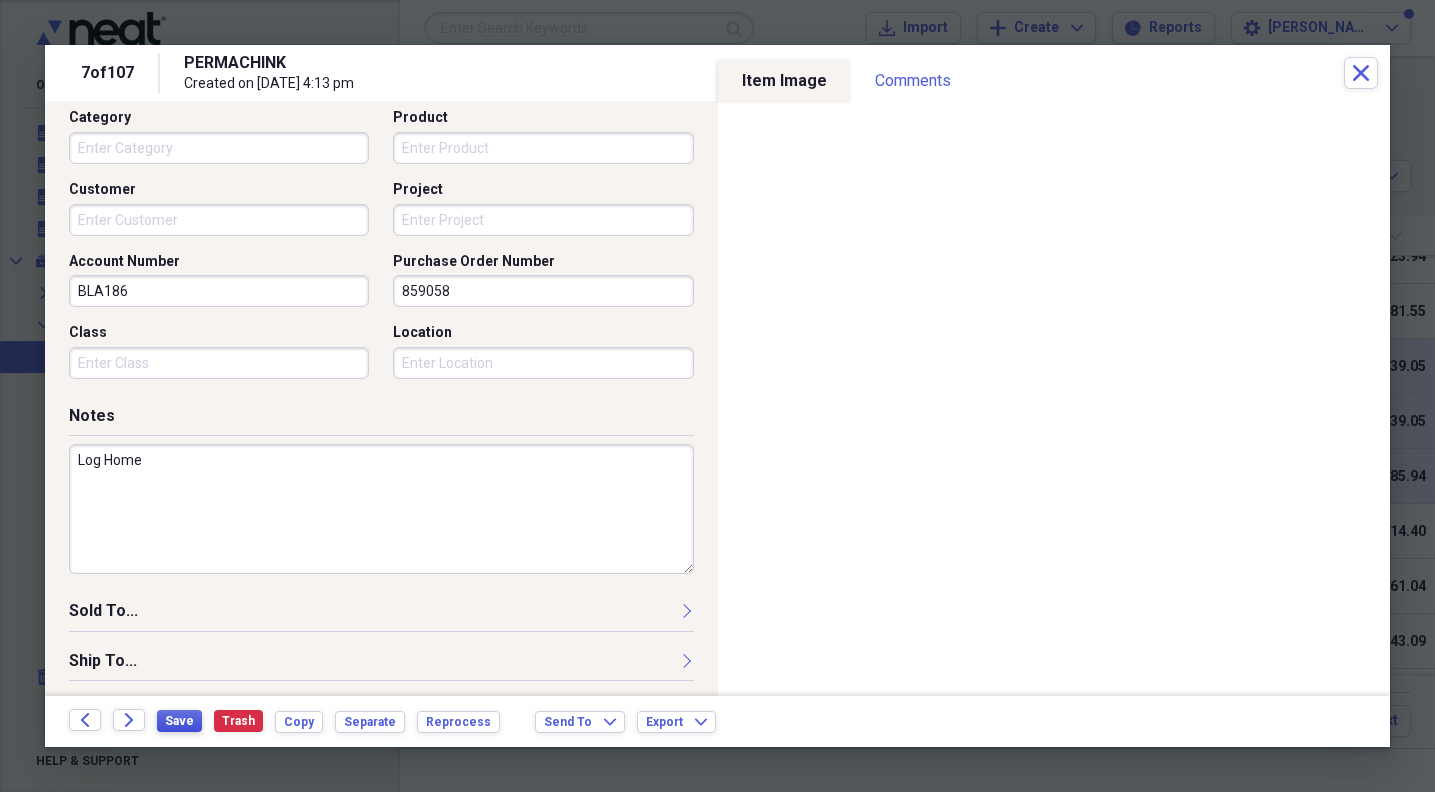 click on "Save" at bounding box center (179, 721) 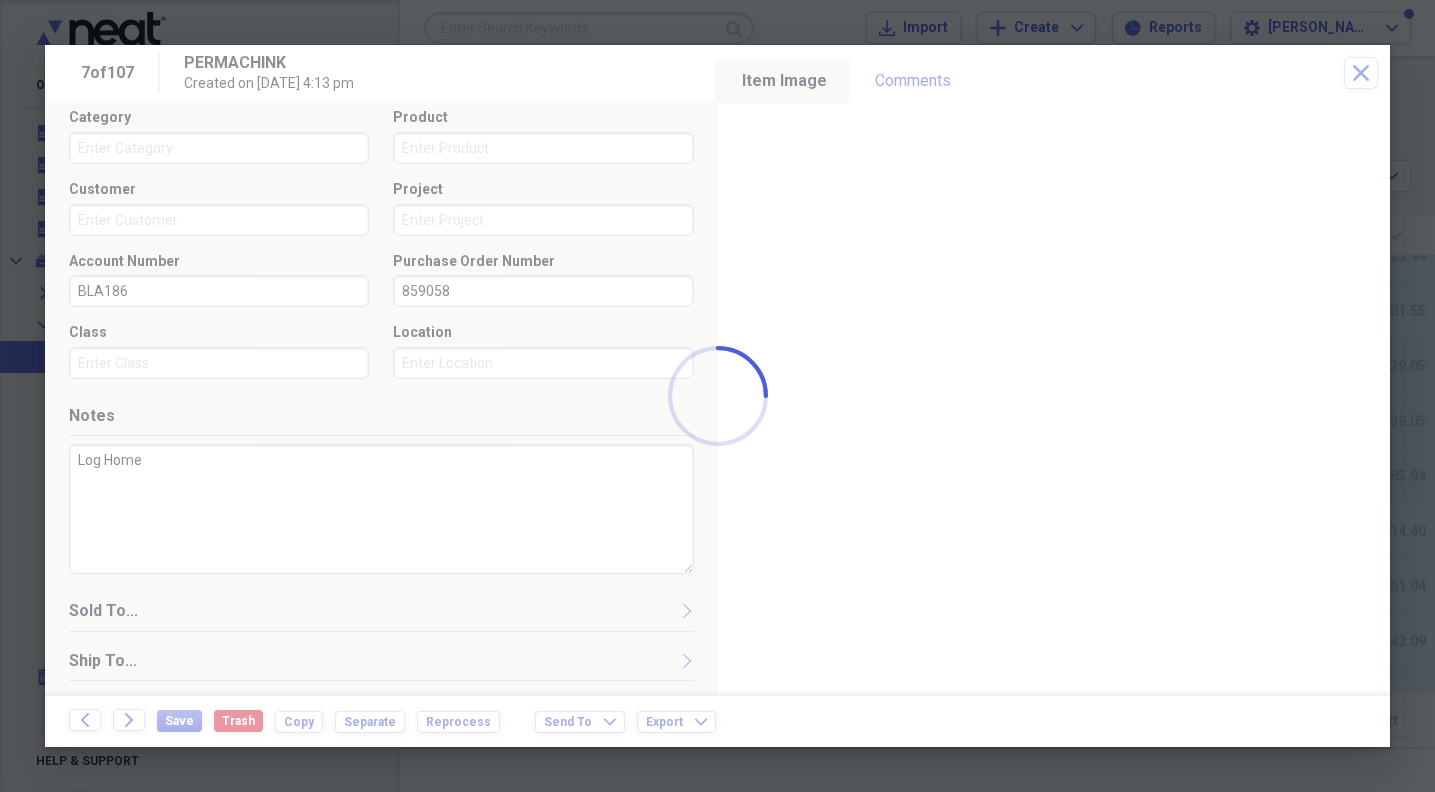 type on "Log Home" 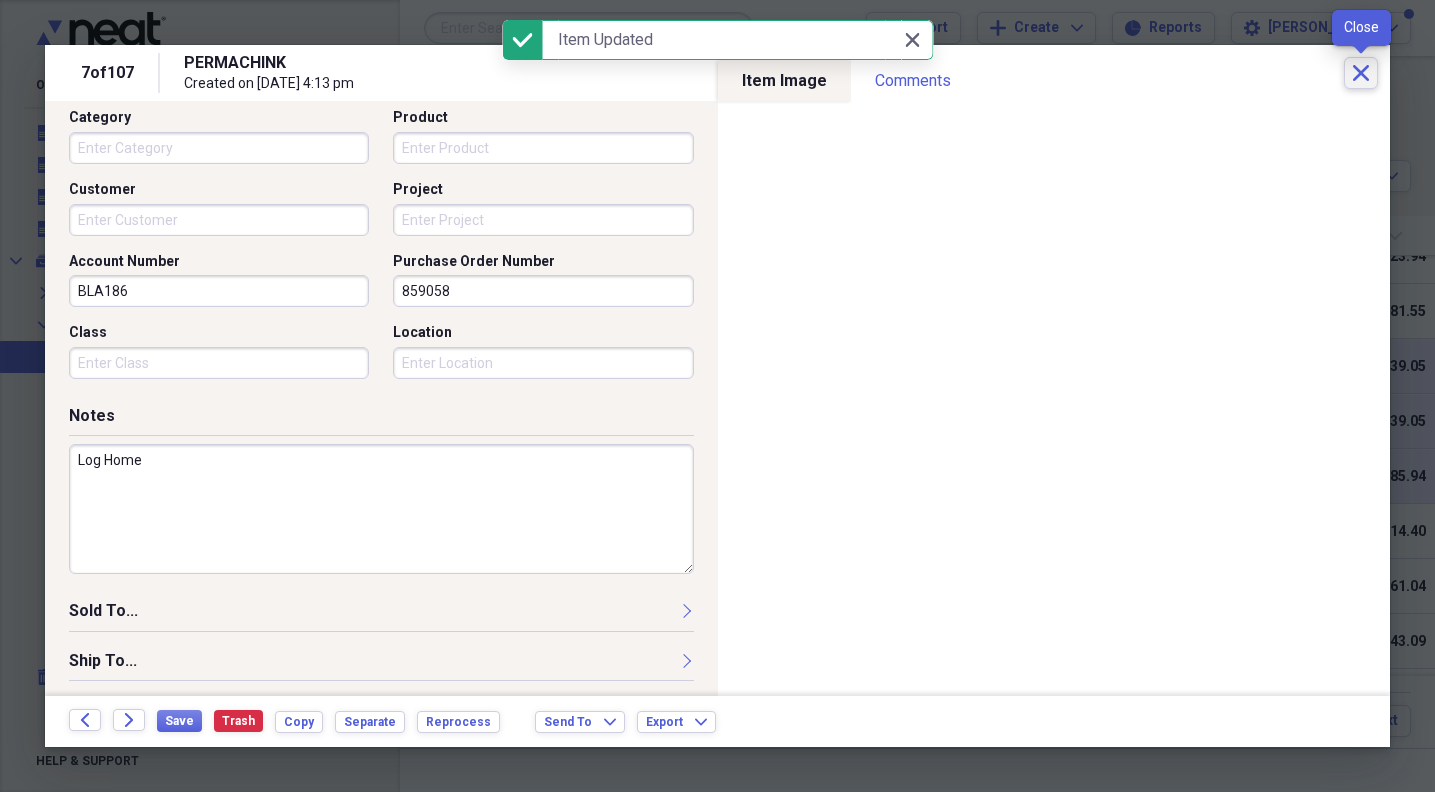 click on "Close" 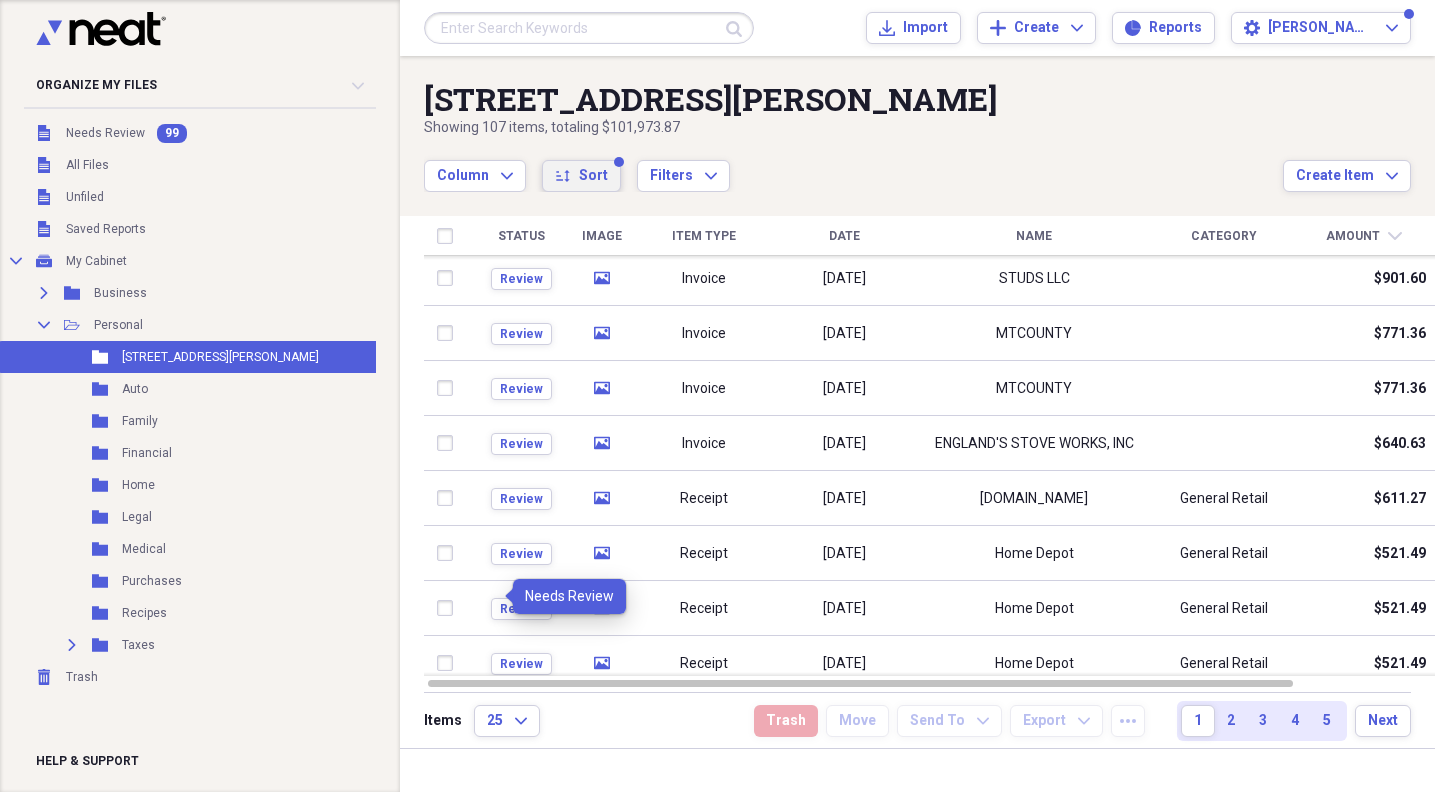 click on "Sort" at bounding box center (593, 176) 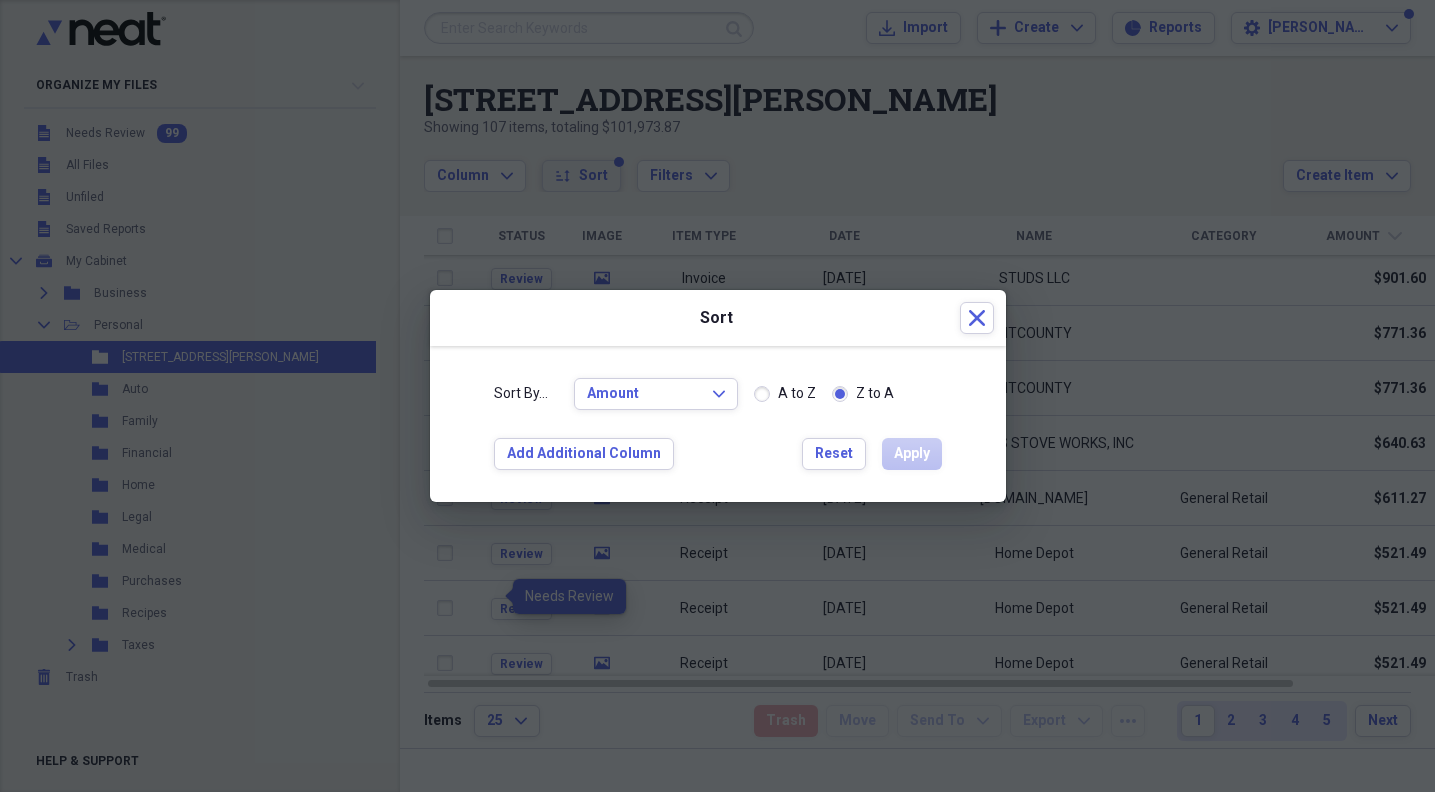 click at bounding box center [717, 396] 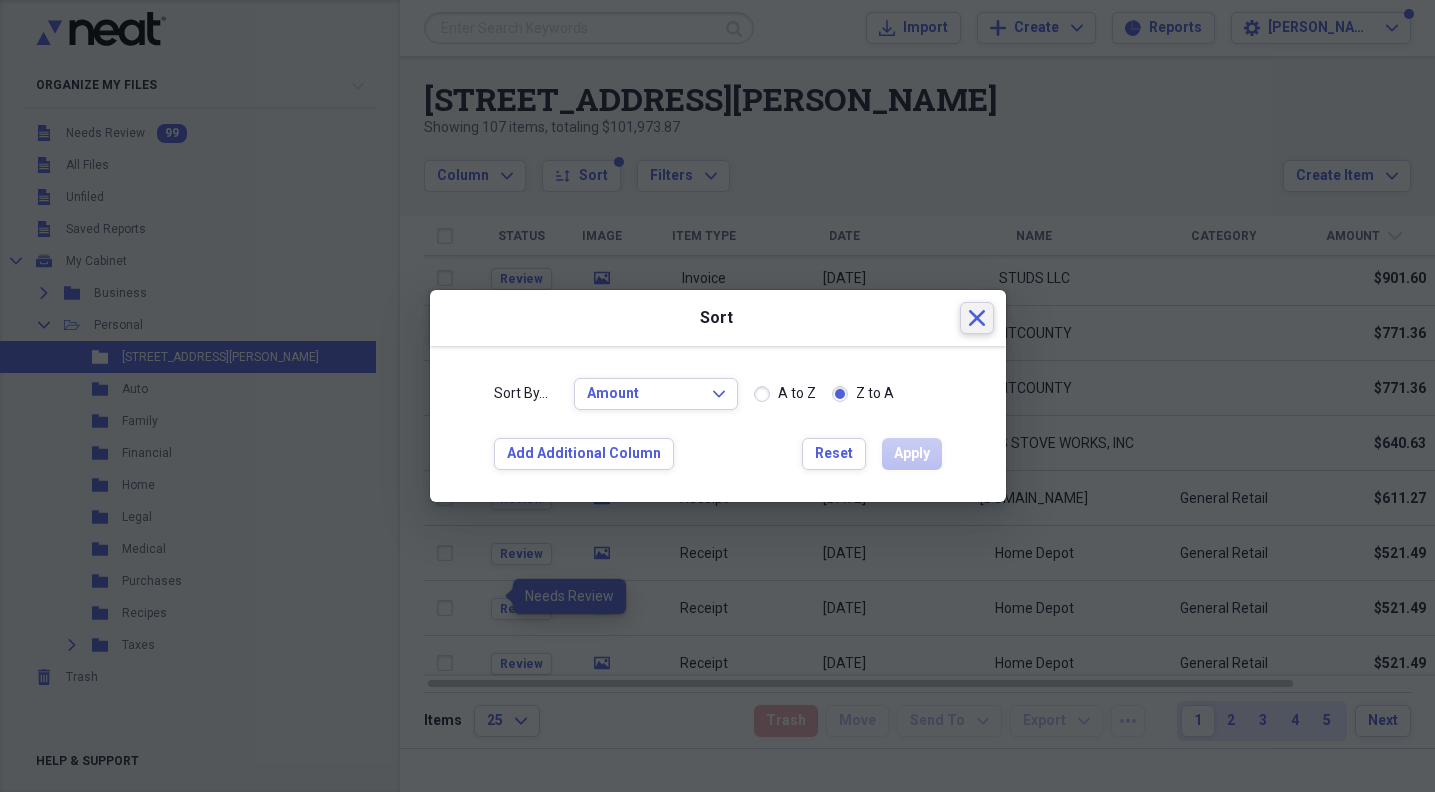 click 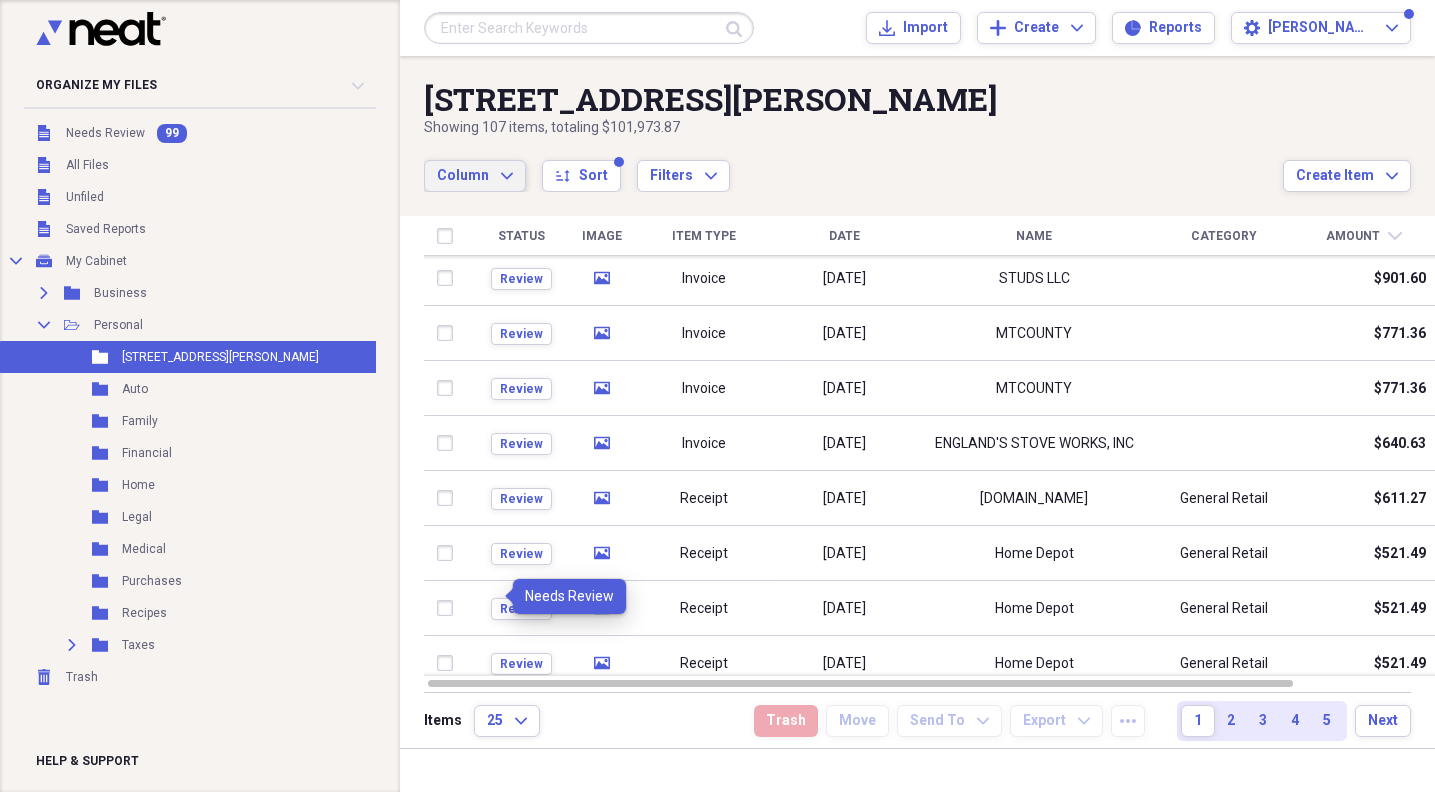 click on "Column Expand" at bounding box center (475, 176) 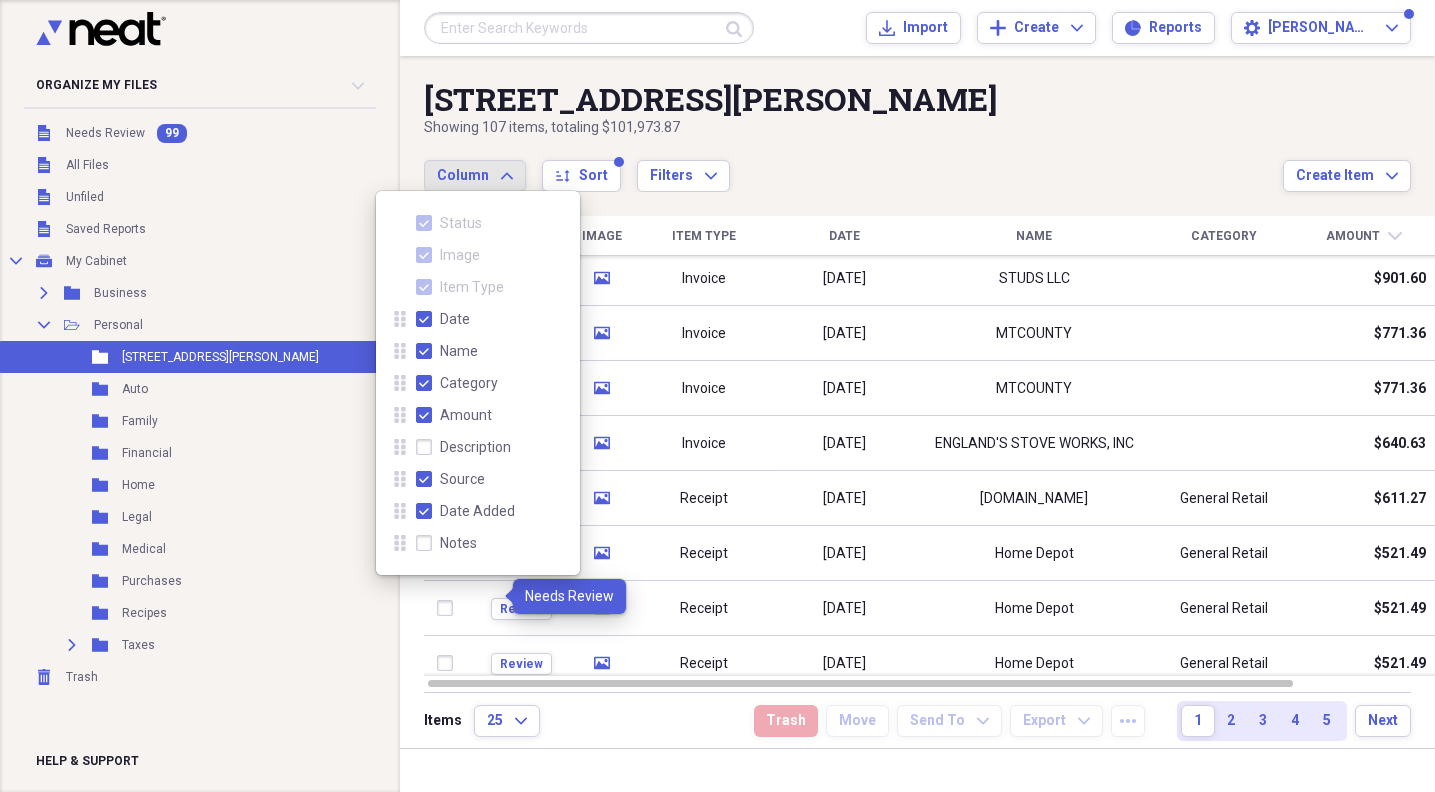 click on "Image" at bounding box center [460, 255] 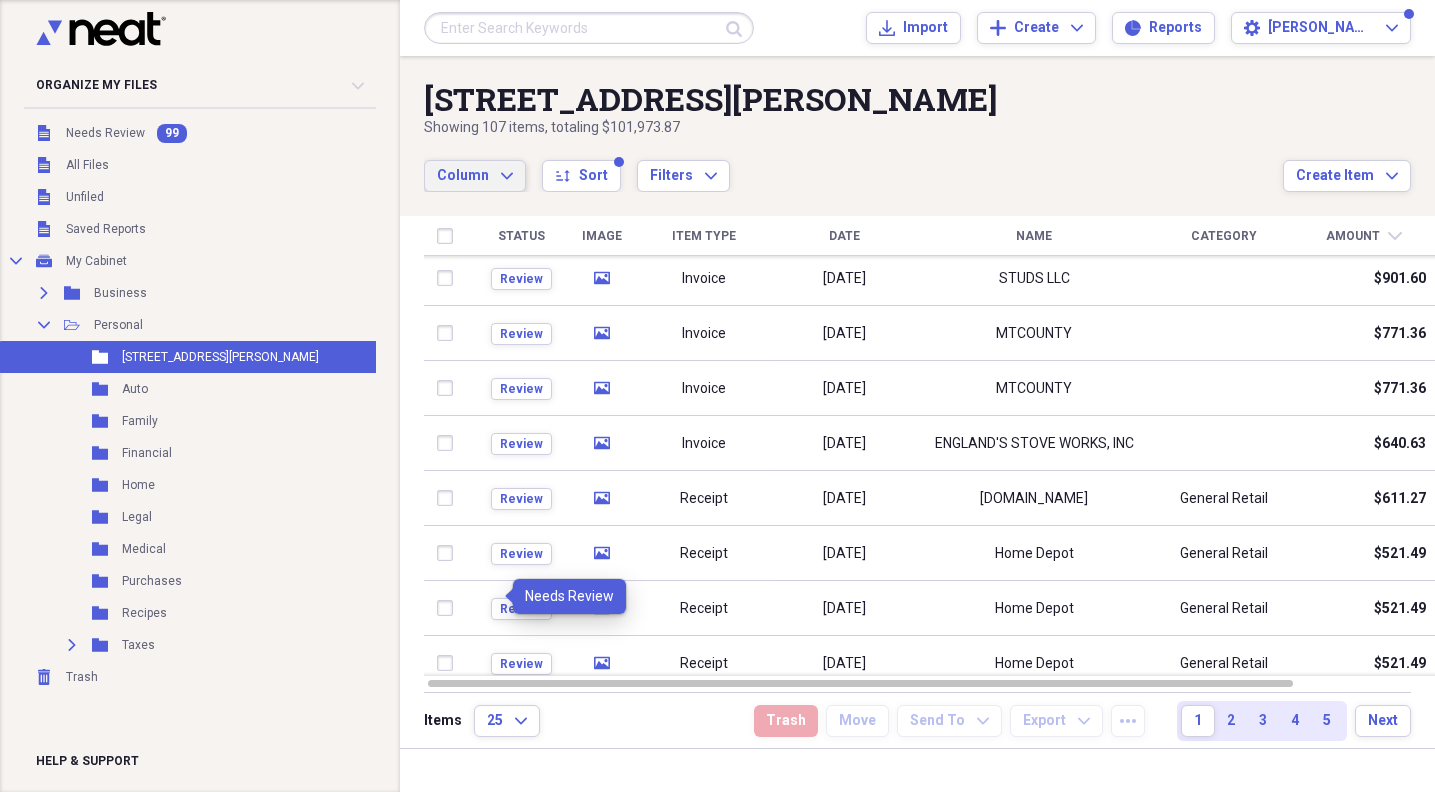 click on "Date" at bounding box center (844, 236) 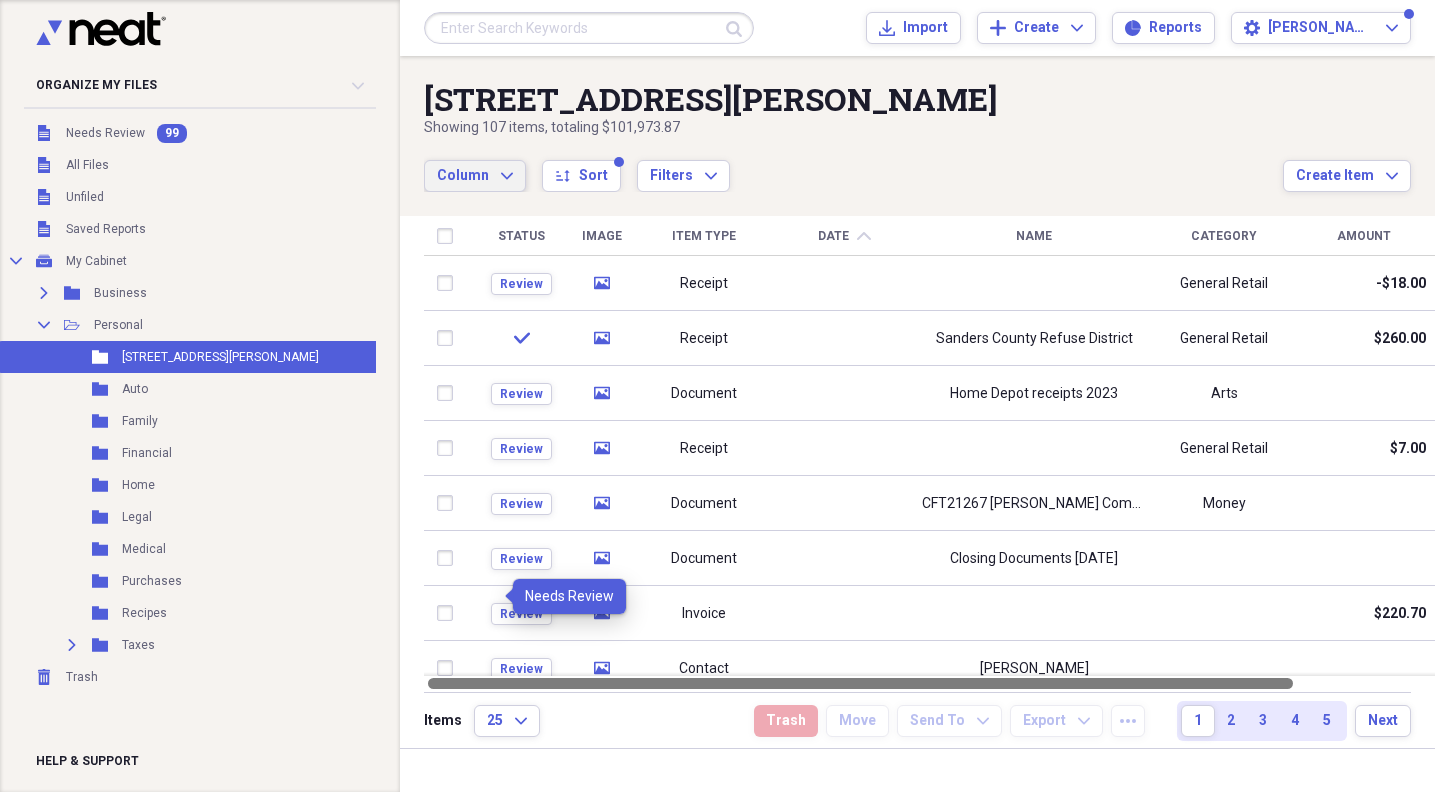drag, startPoint x: 613, startPoint y: 678, endPoint x: 586, endPoint y: 720, distance: 49.92995 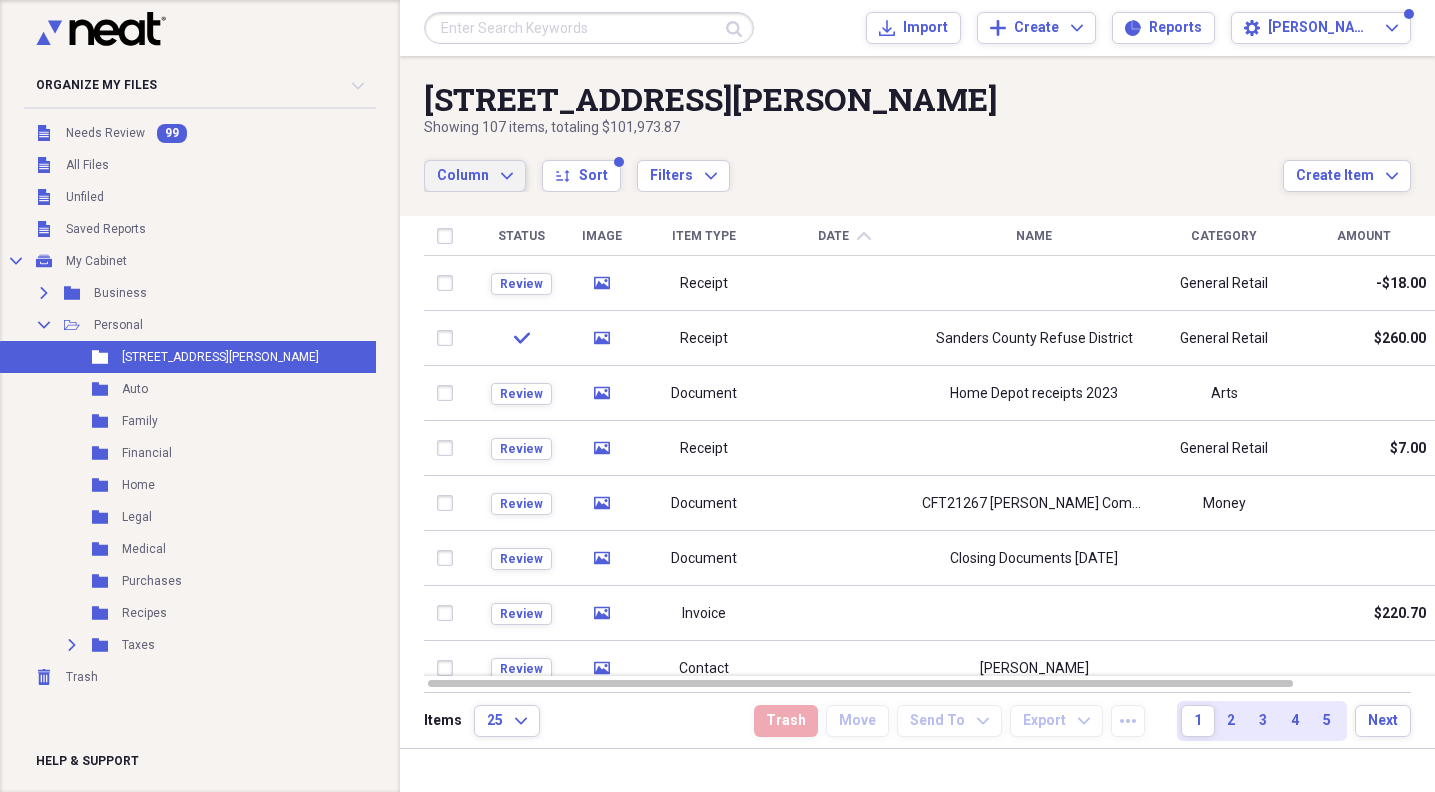 drag, startPoint x: 1424, startPoint y: 570, endPoint x: 1438, endPoint y: 260, distance: 310.31598 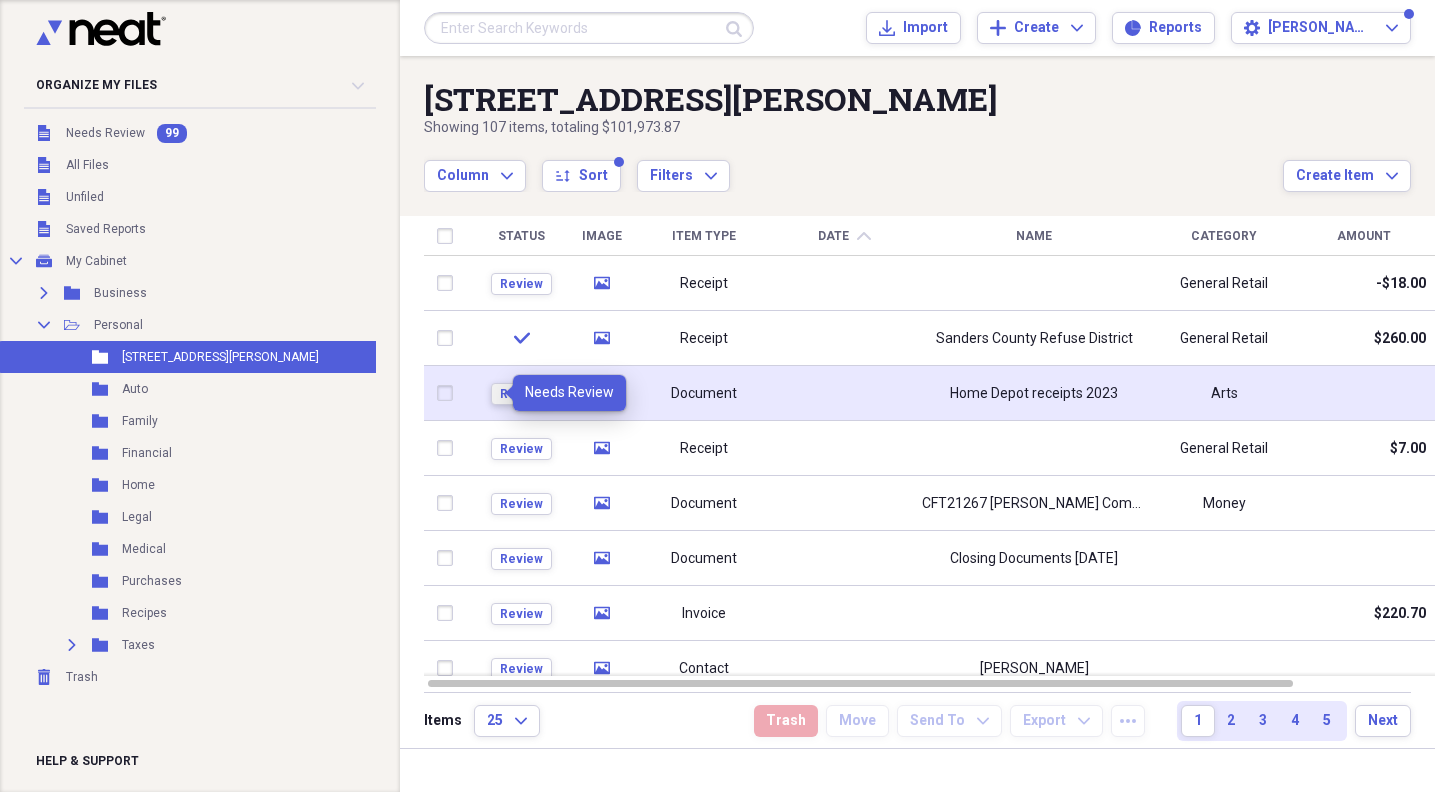 click on "Review" at bounding box center [521, 394] 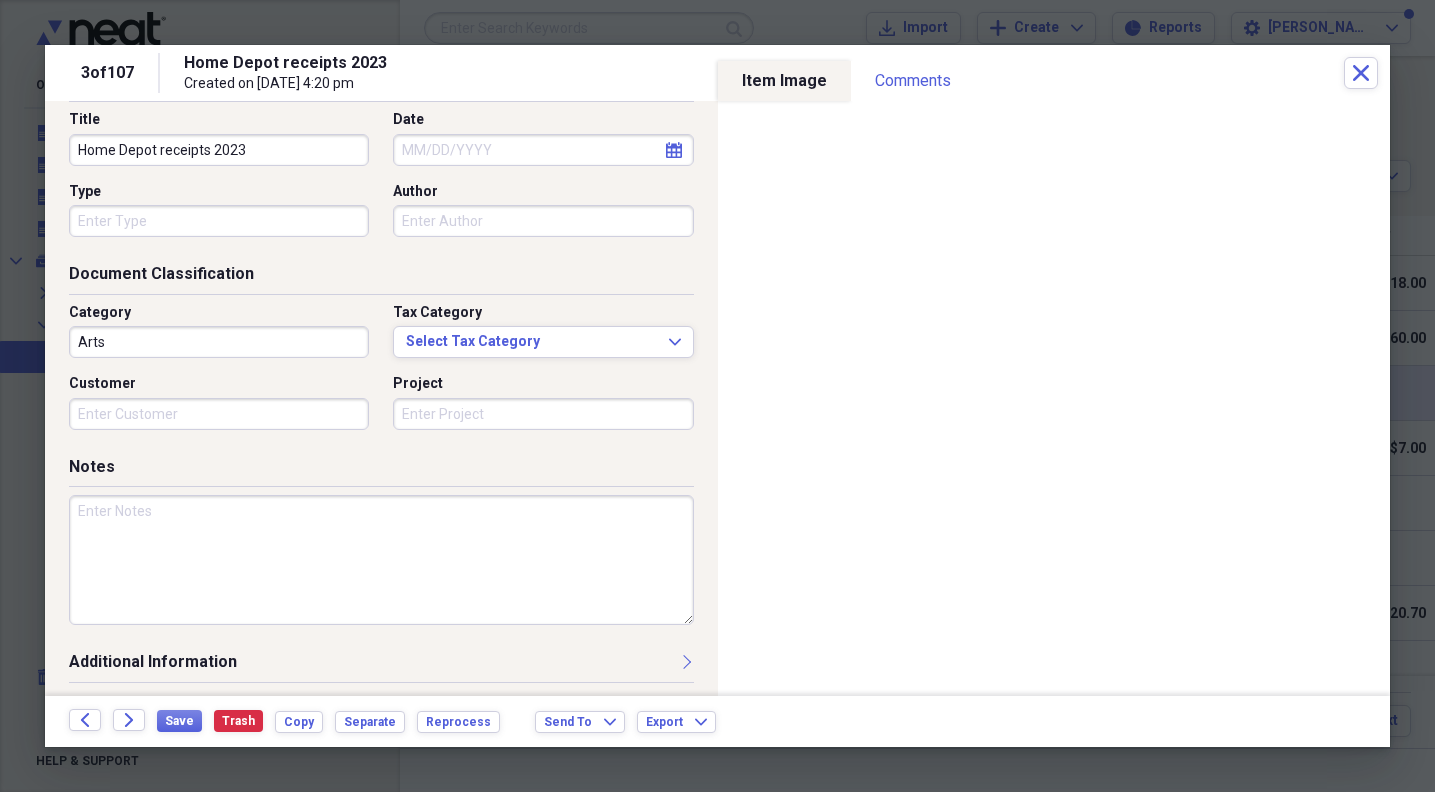 scroll, scrollTop: 0, scrollLeft: 0, axis: both 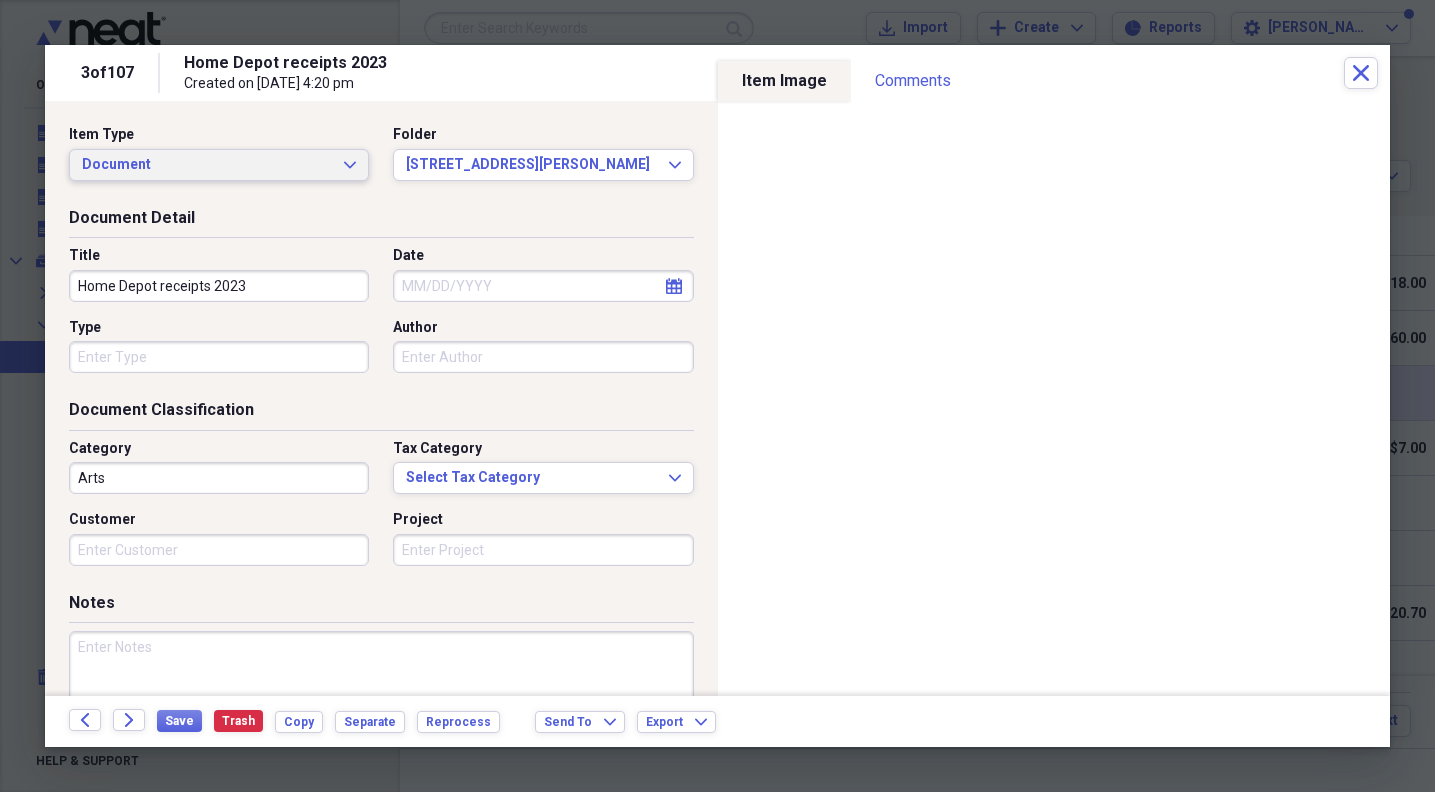 click on "Expand" 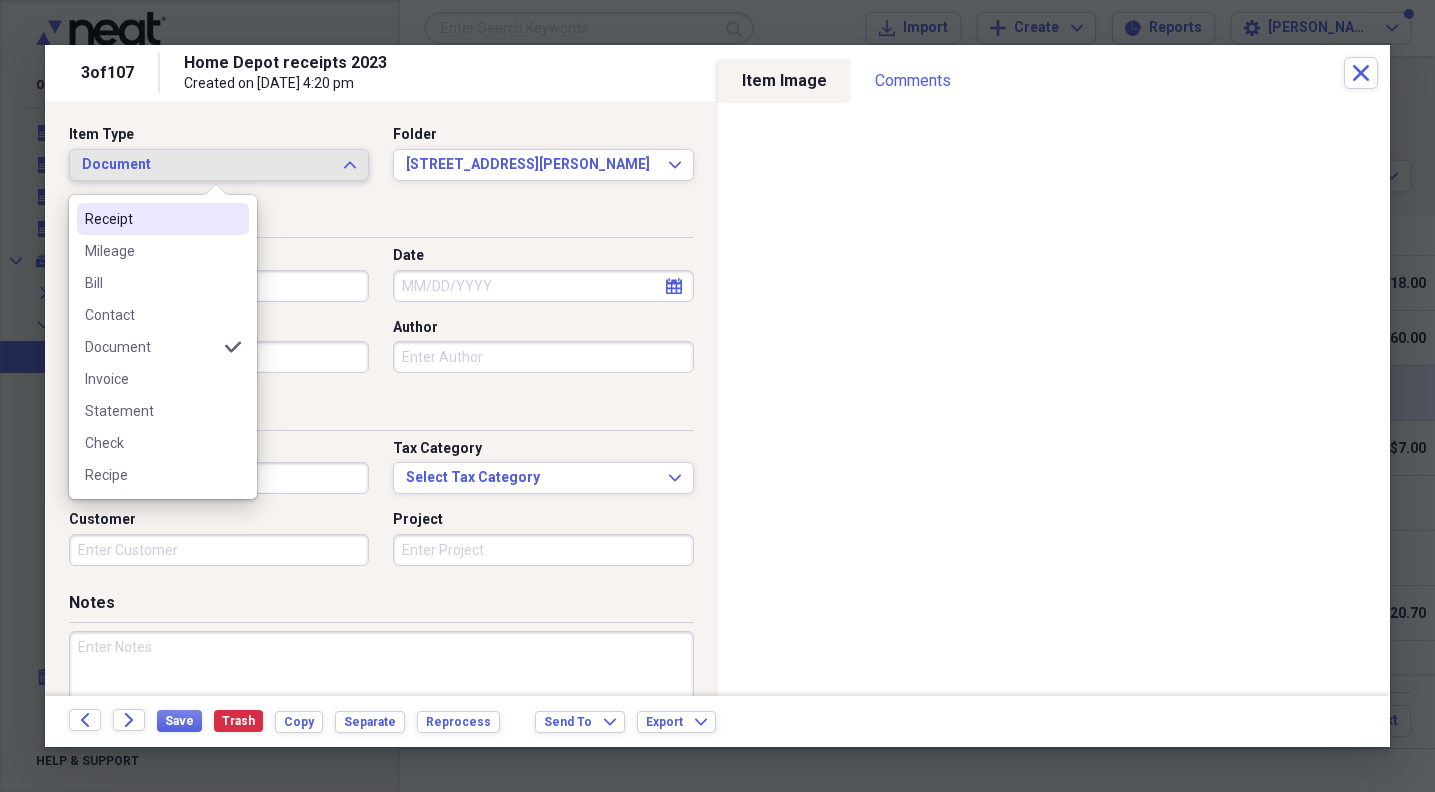 click on "Receipt" at bounding box center [151, 219] 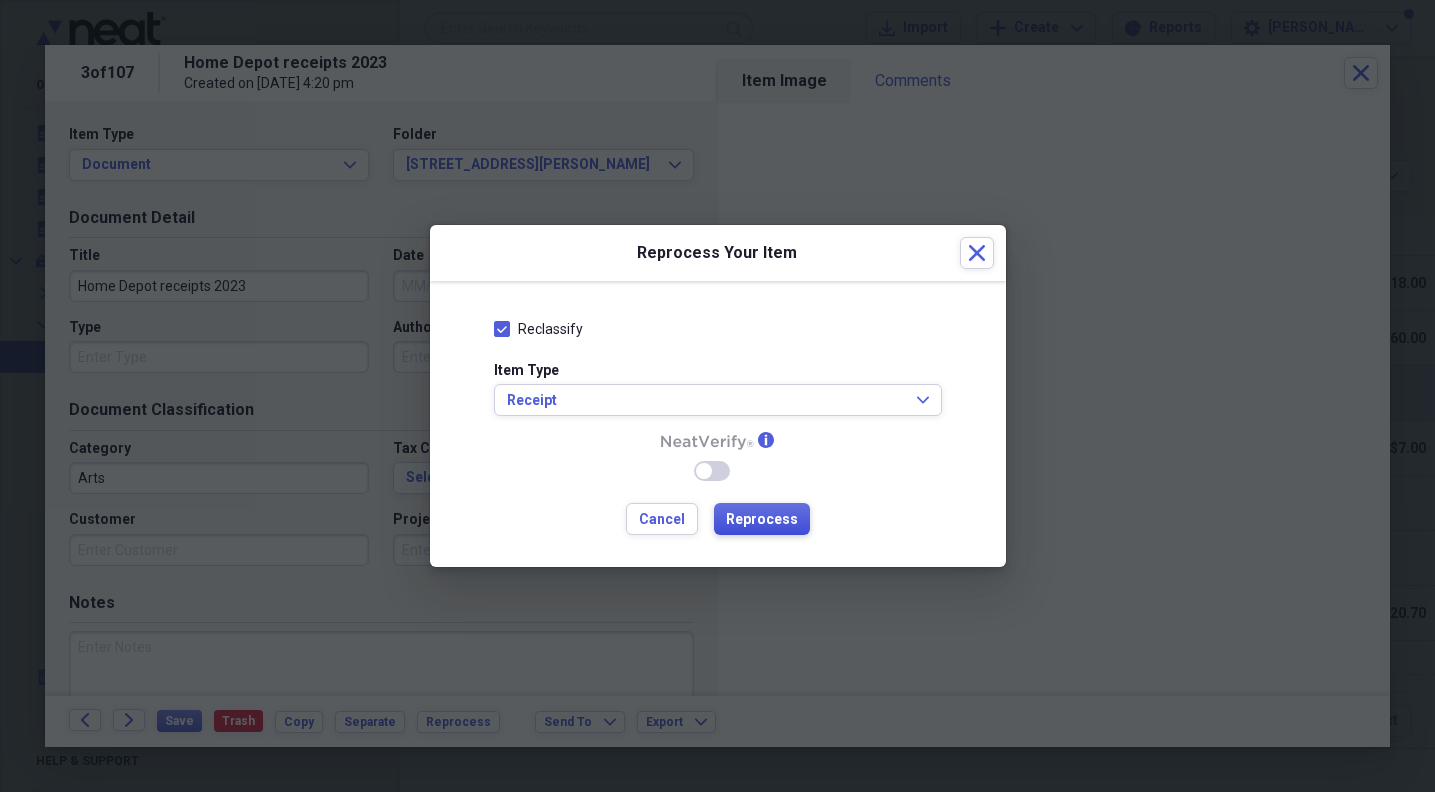click on "Reprocess" at bounding box center (762, 520) 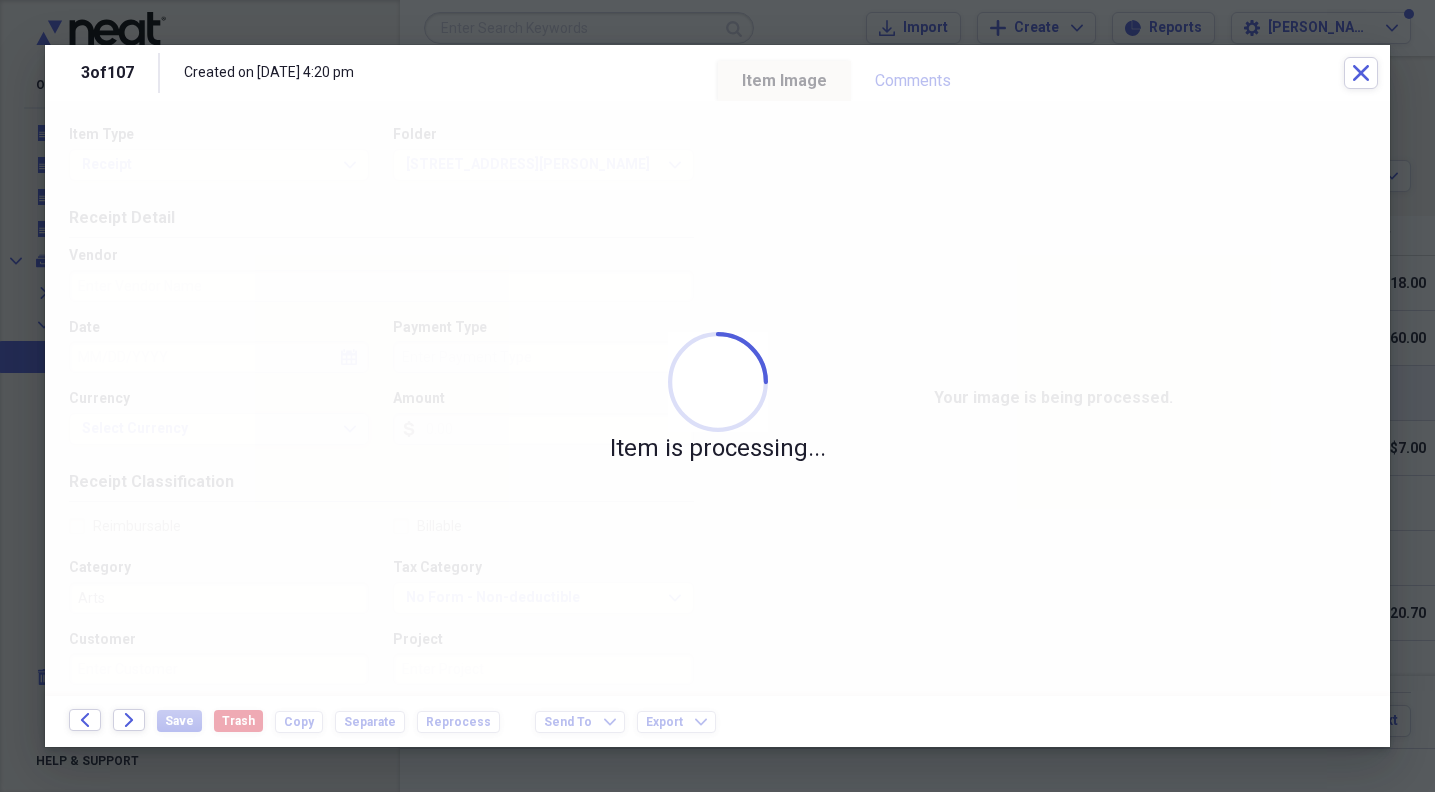 type on "Home Depot" 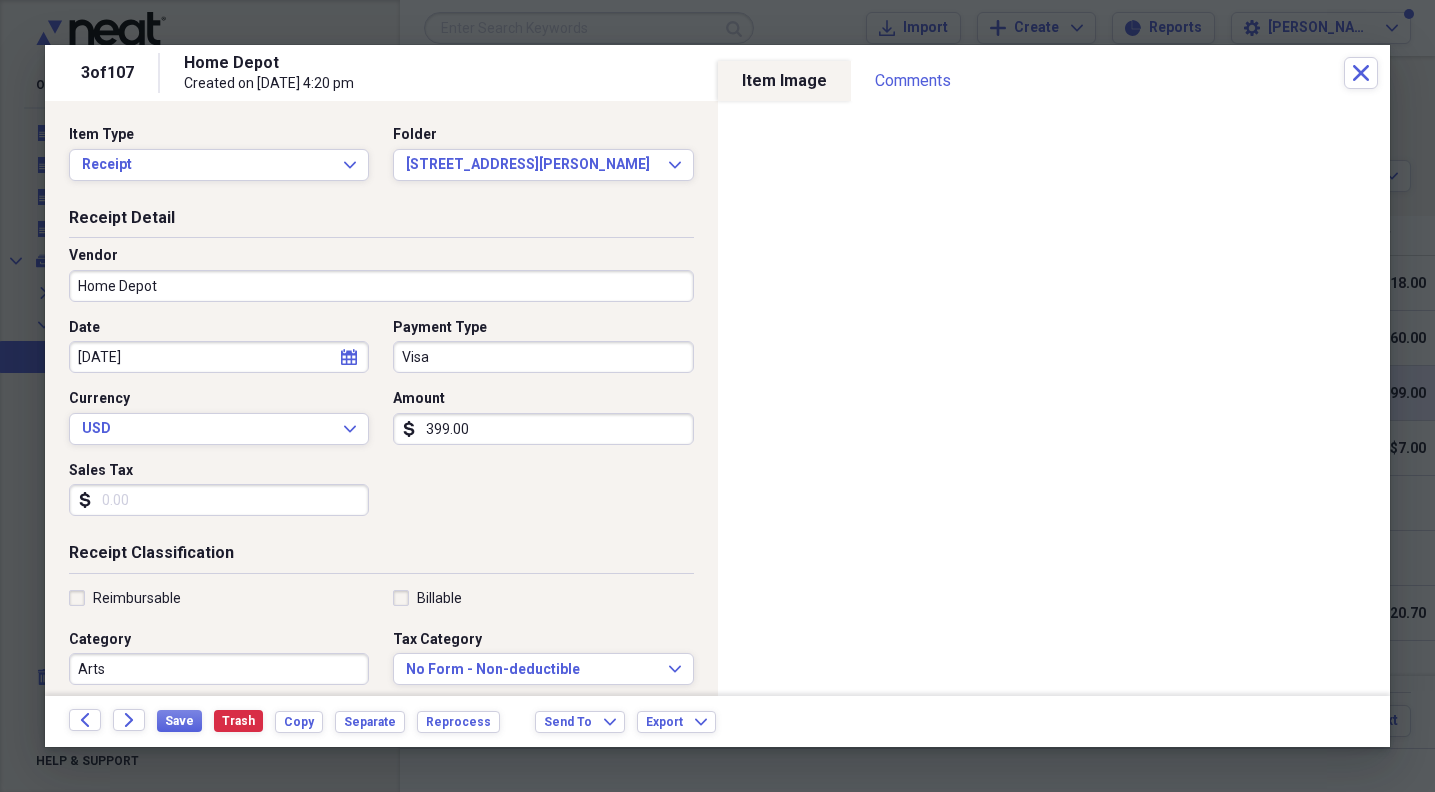 drag, startPoint x: 501, startPoint y: 428, endPoint x: 419, endPoint y: 426, distance: 82.02438 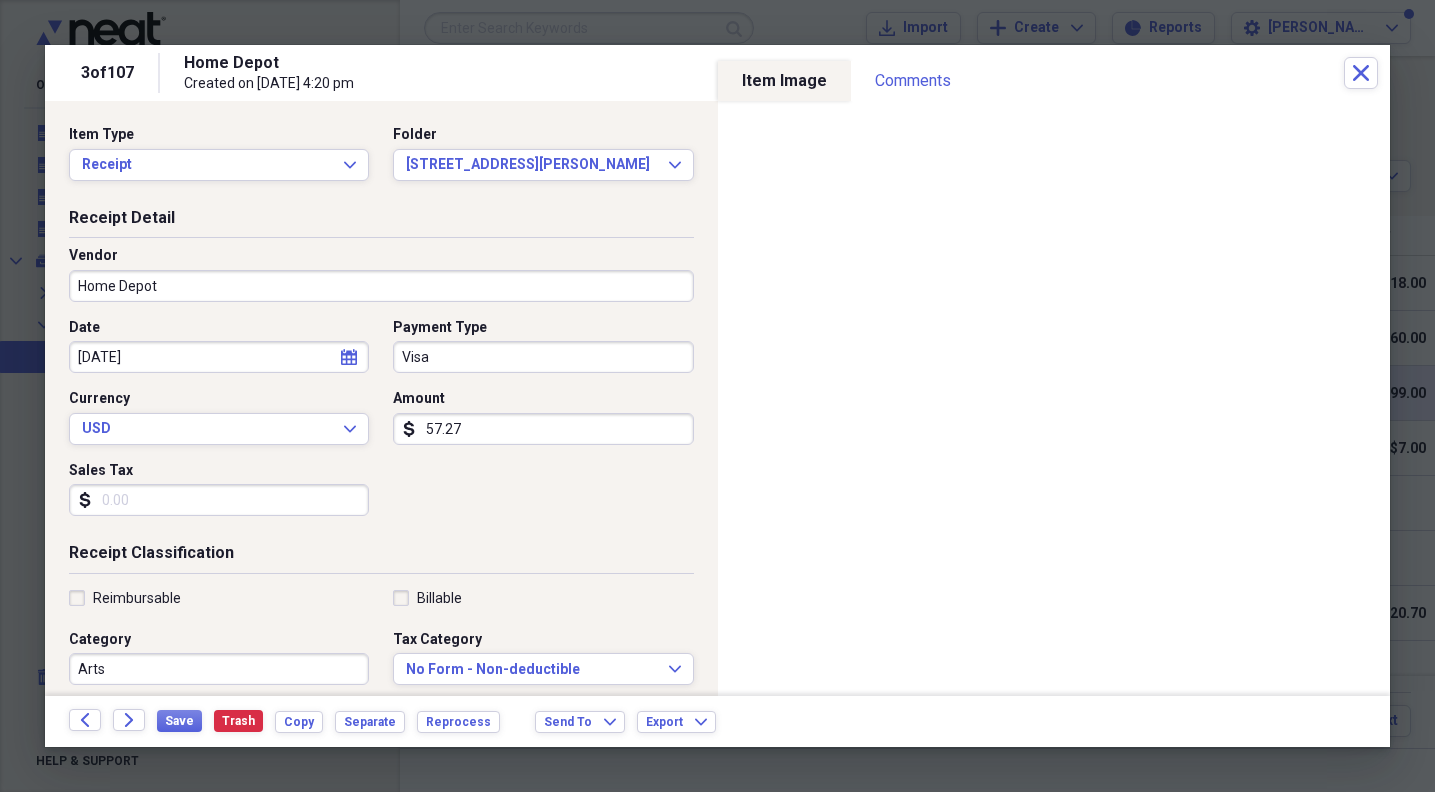 type on "572.79" 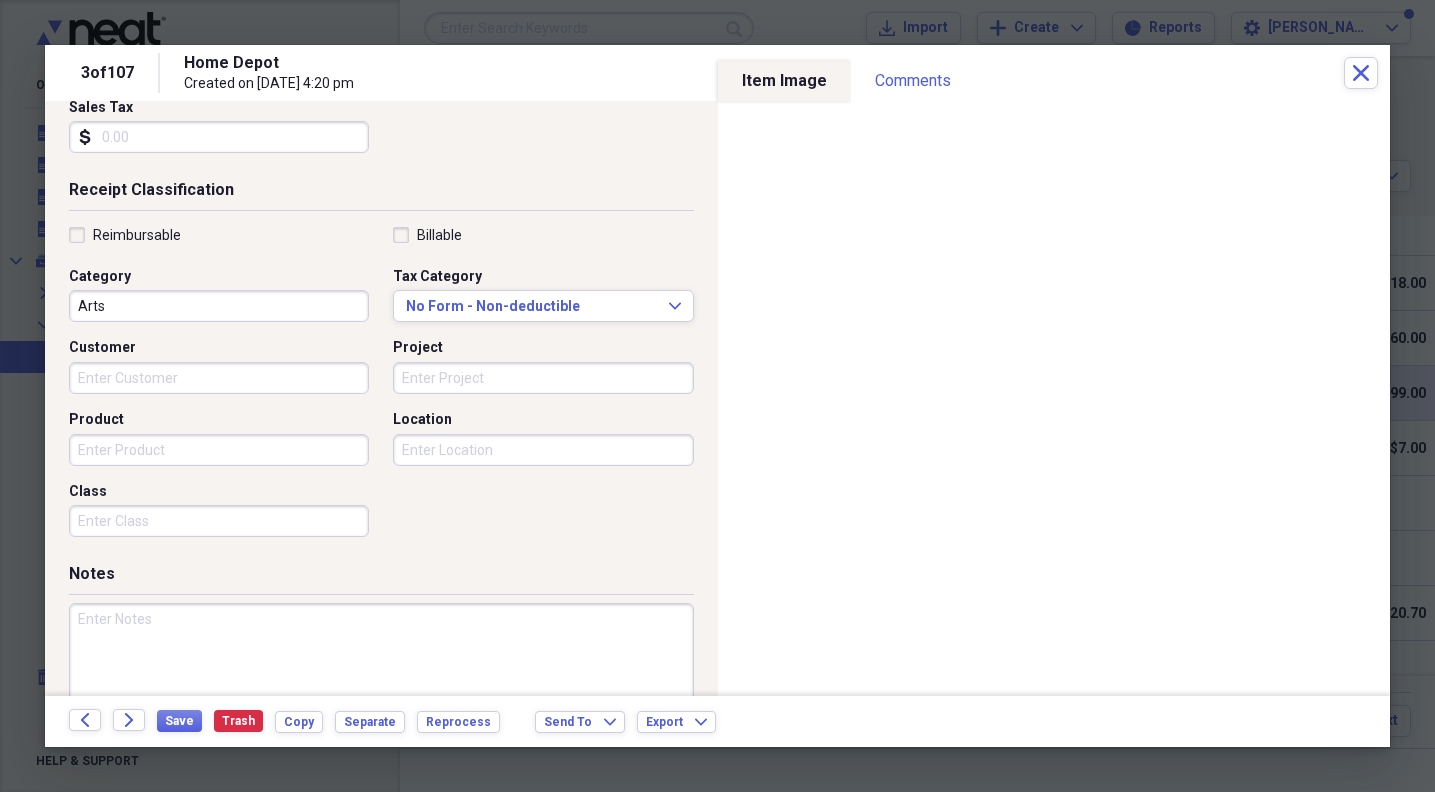 scroll, scrollTop: 419, scrollLeft: 0, axis: vertical 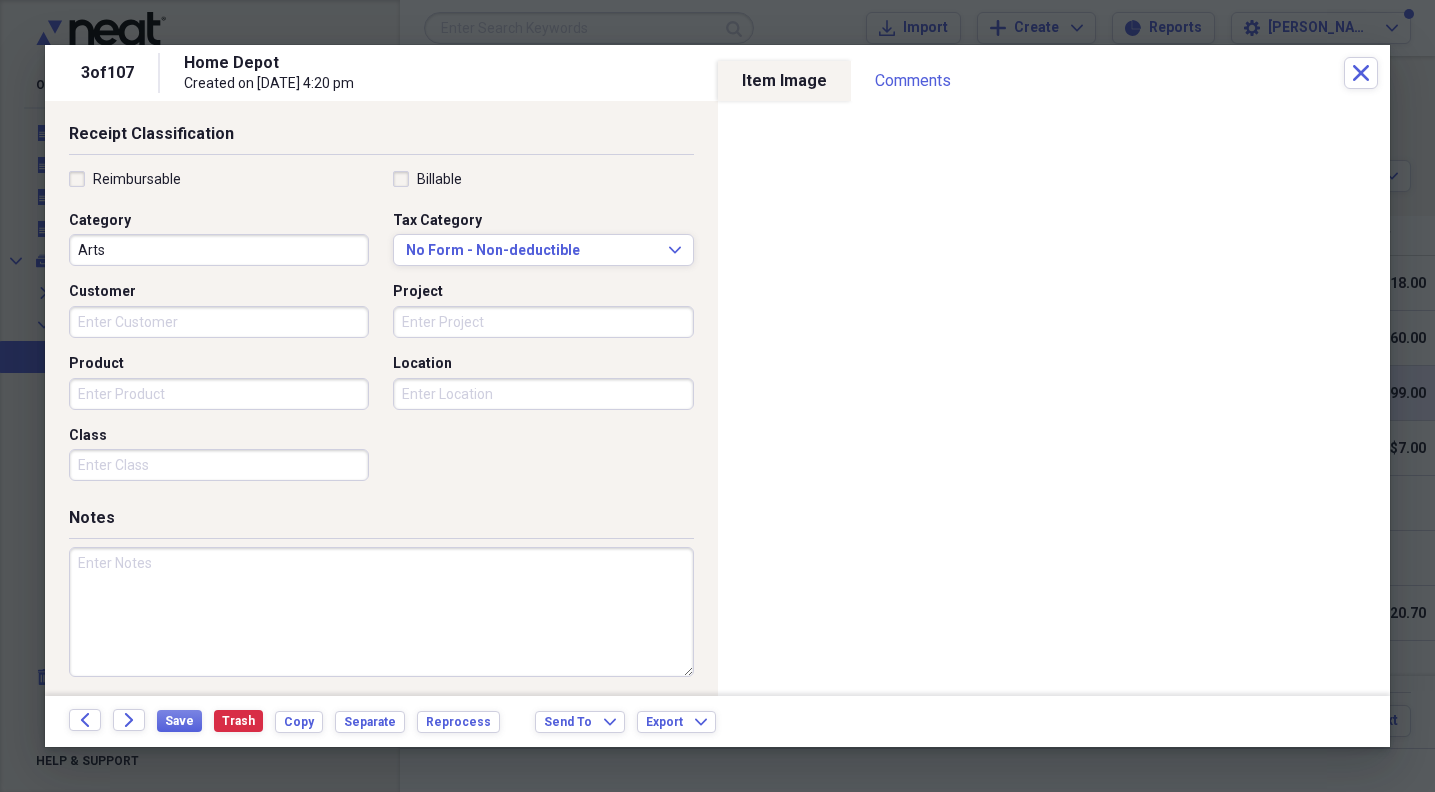 click at bounding box center (381, 612) 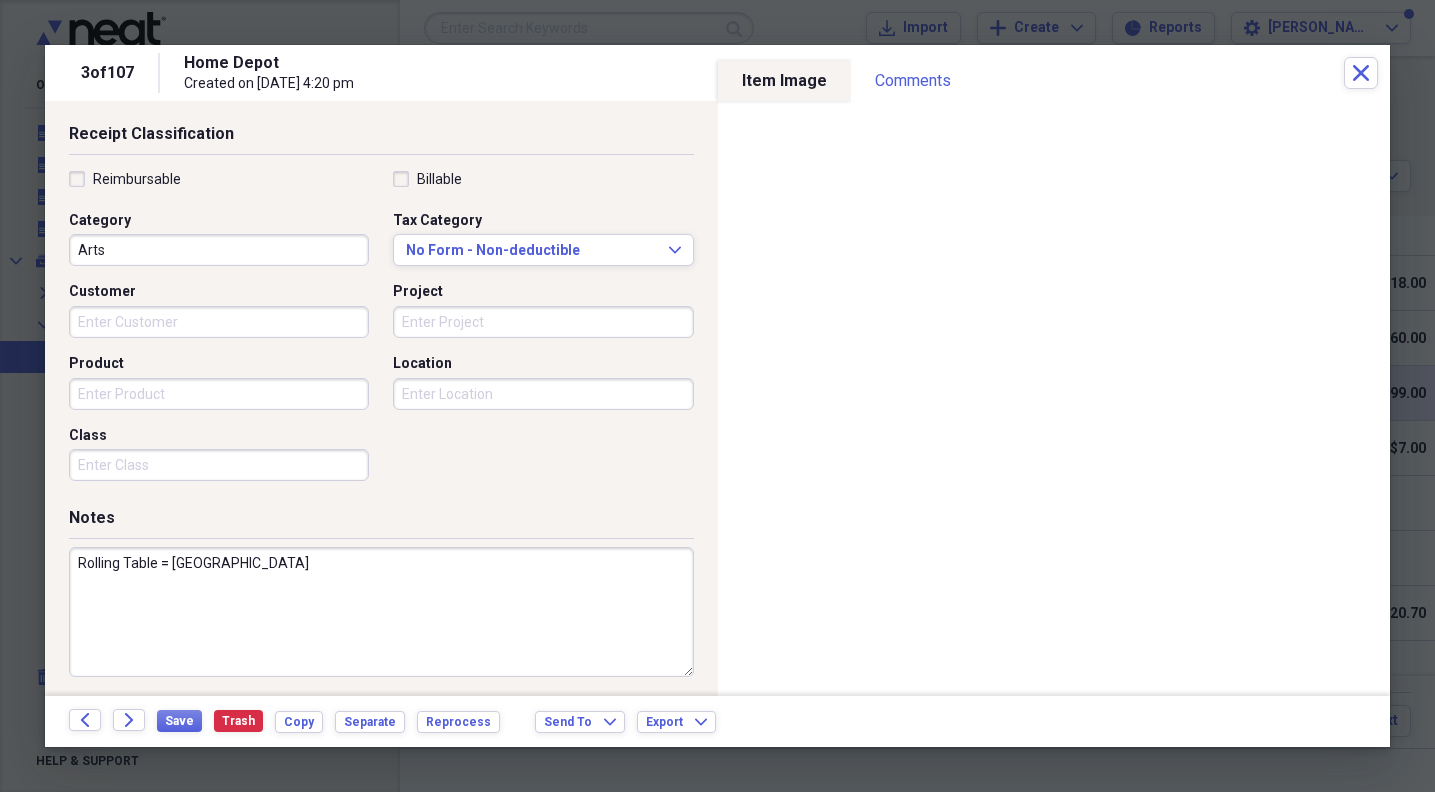 drag, startPoint x: 437, startPoint y: 561, endPoint x: 469, endPoint y: 607, distance: 56.0357 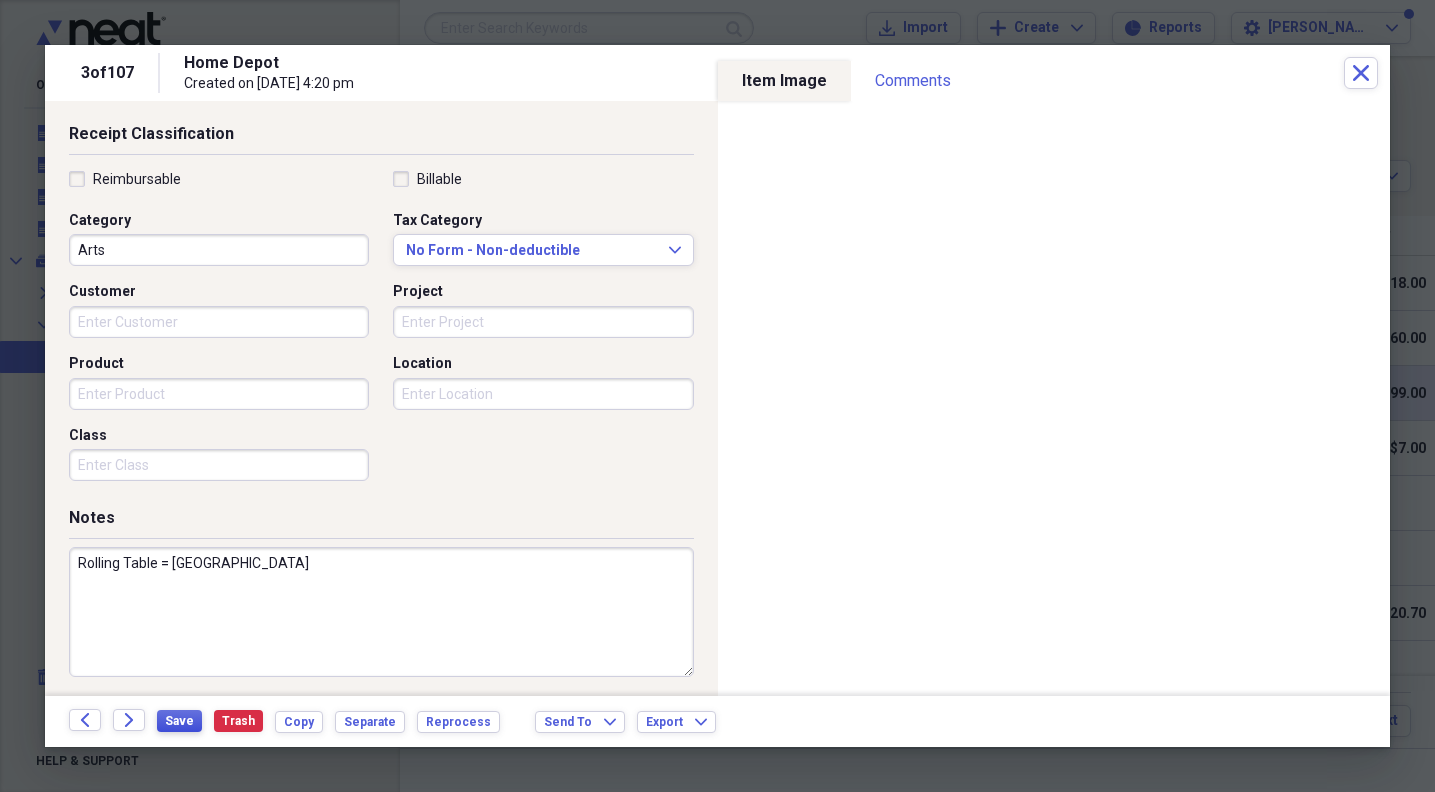 type on "Rolling Table = [GEOGRAPHIC_DATA]" 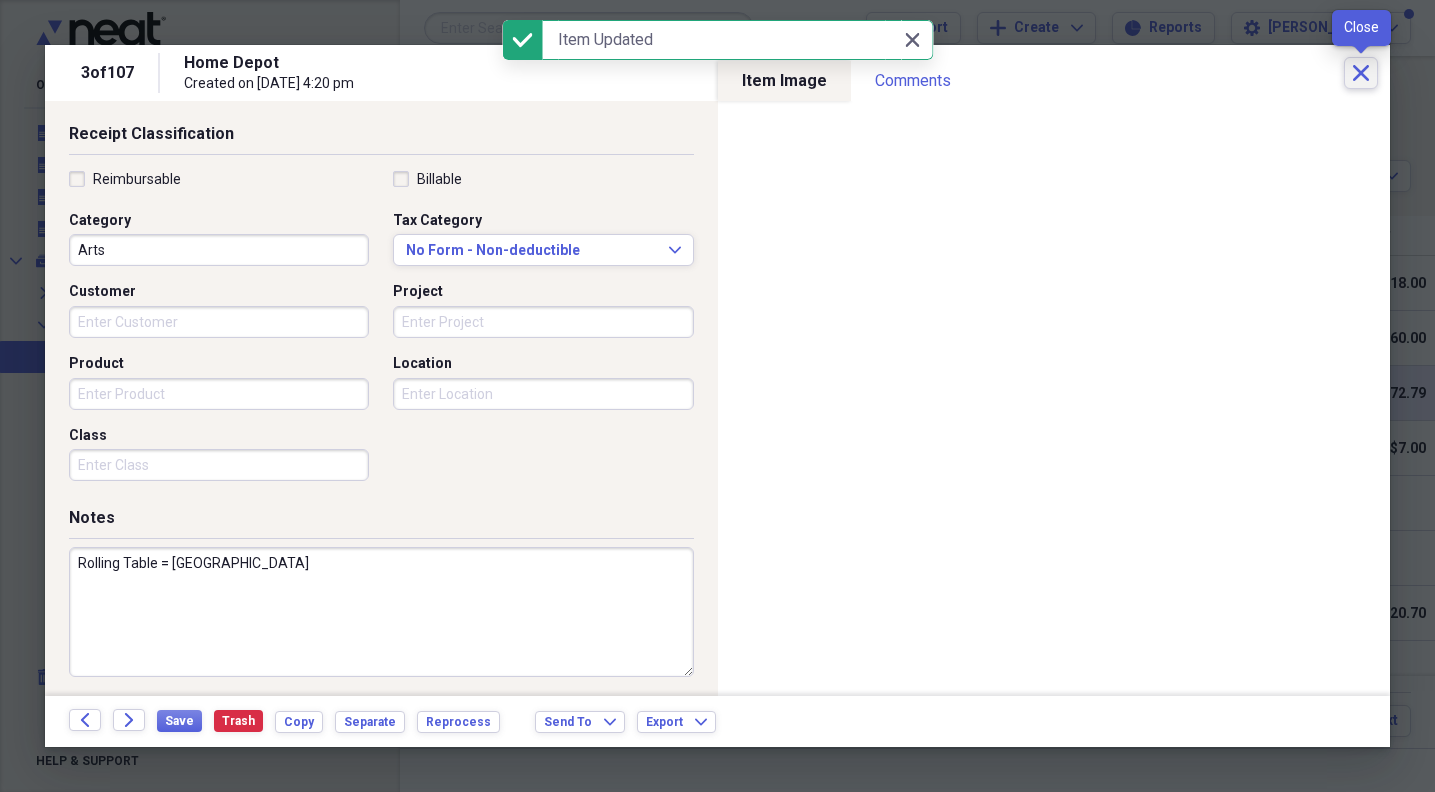 click on "Close" 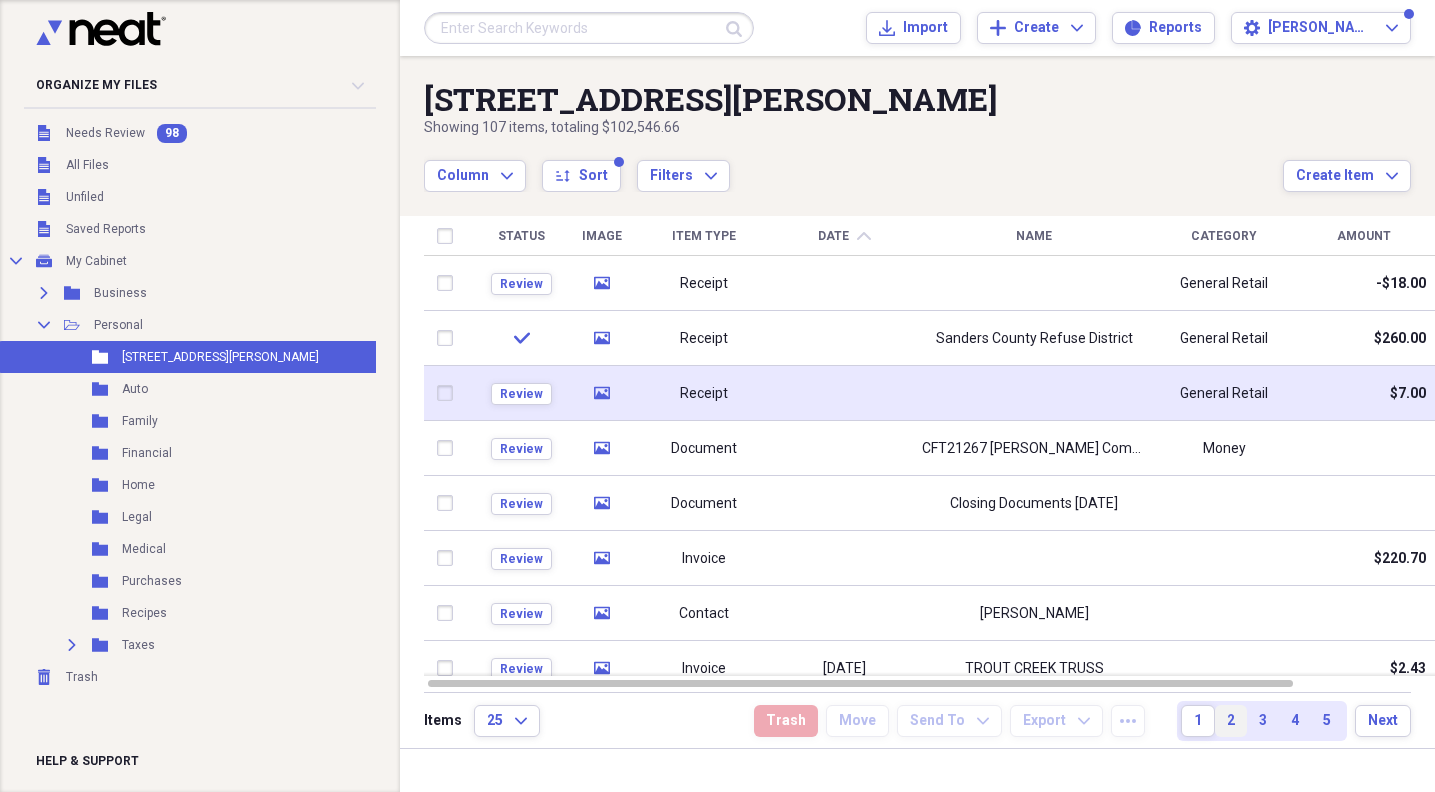 click on "2" at bounding box center (1231, 721) 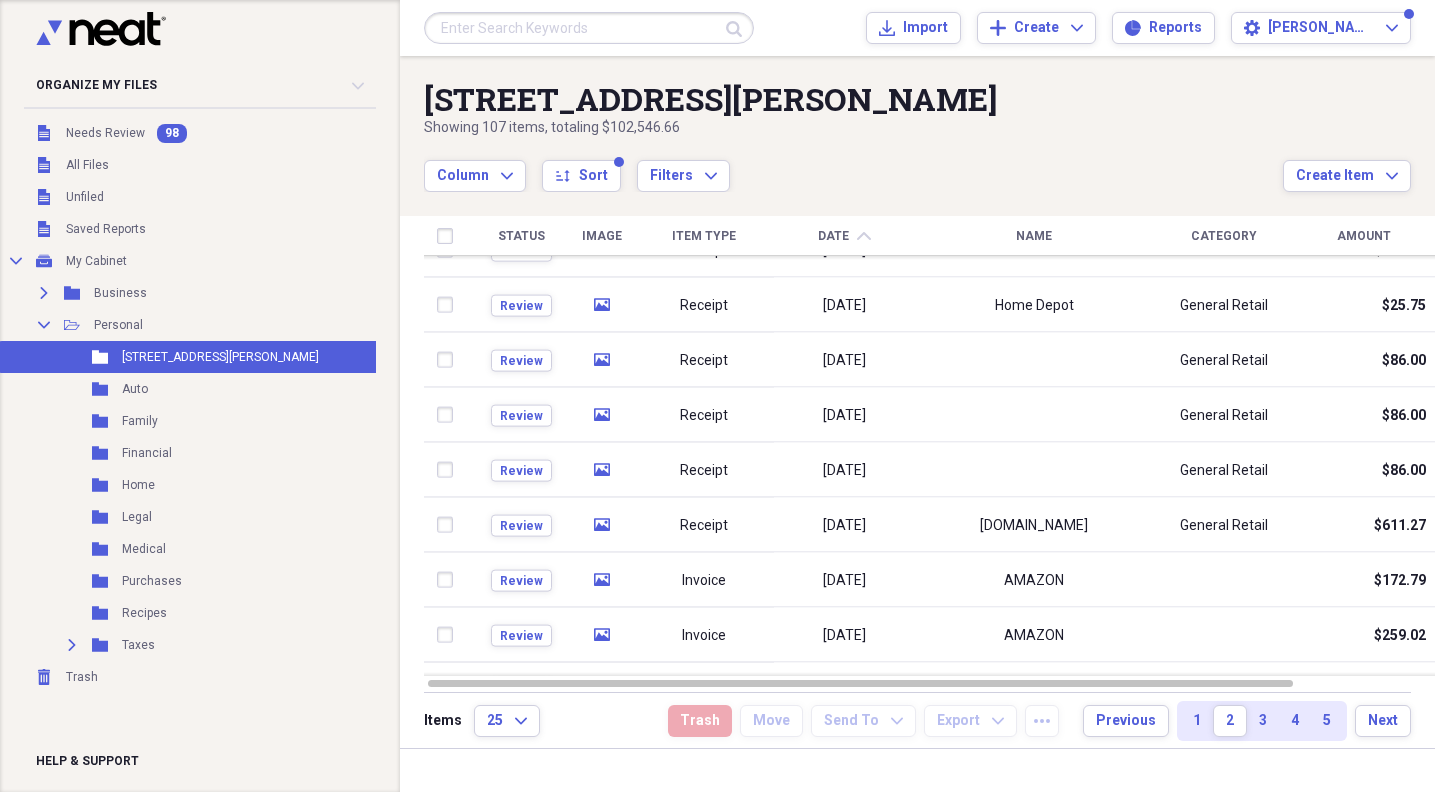drag, startPoint x: 1430, startPoint y: 340, endPoint x: 1423, endPoint y: 535, distance: 195.1256 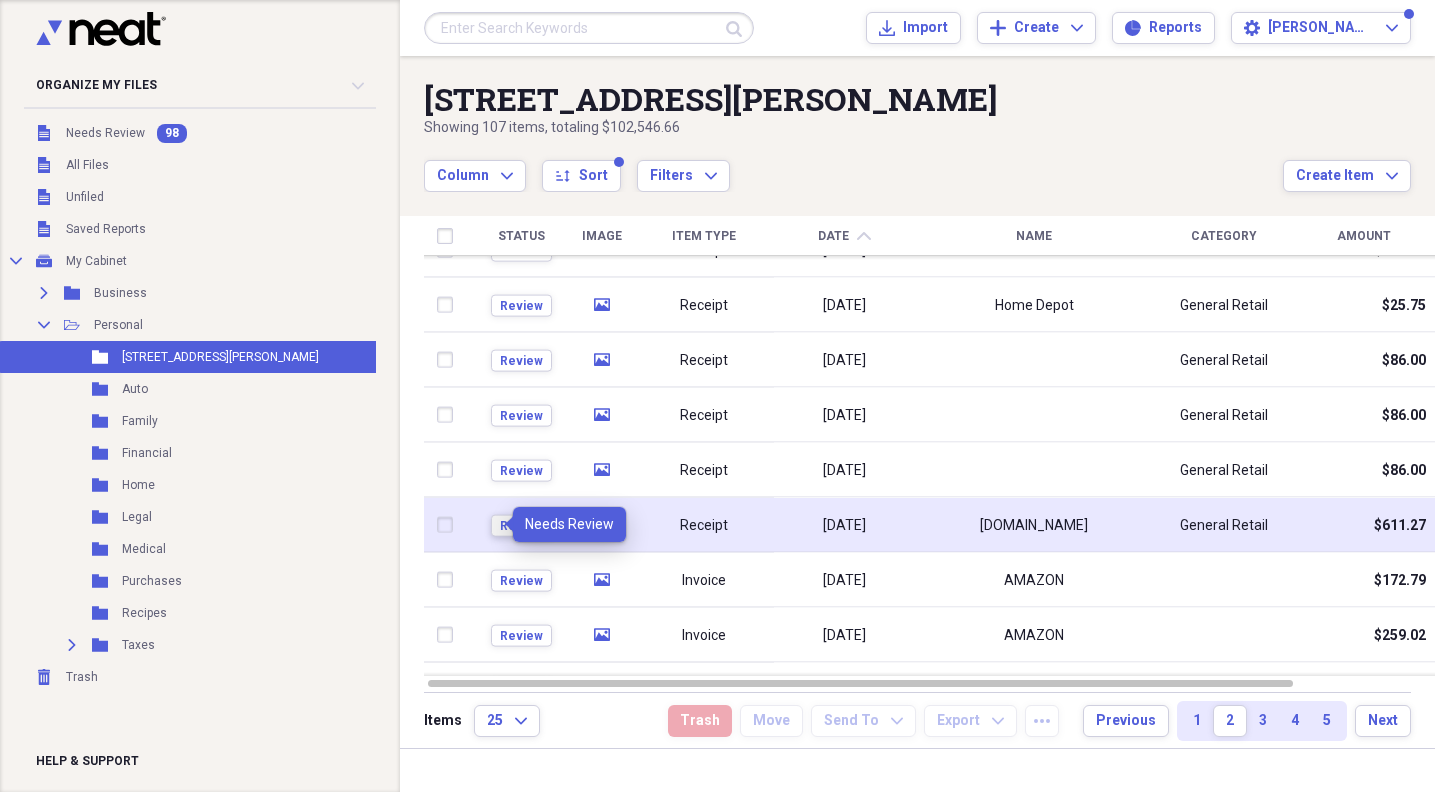 click on "Review" at bounding box center [521, 525] 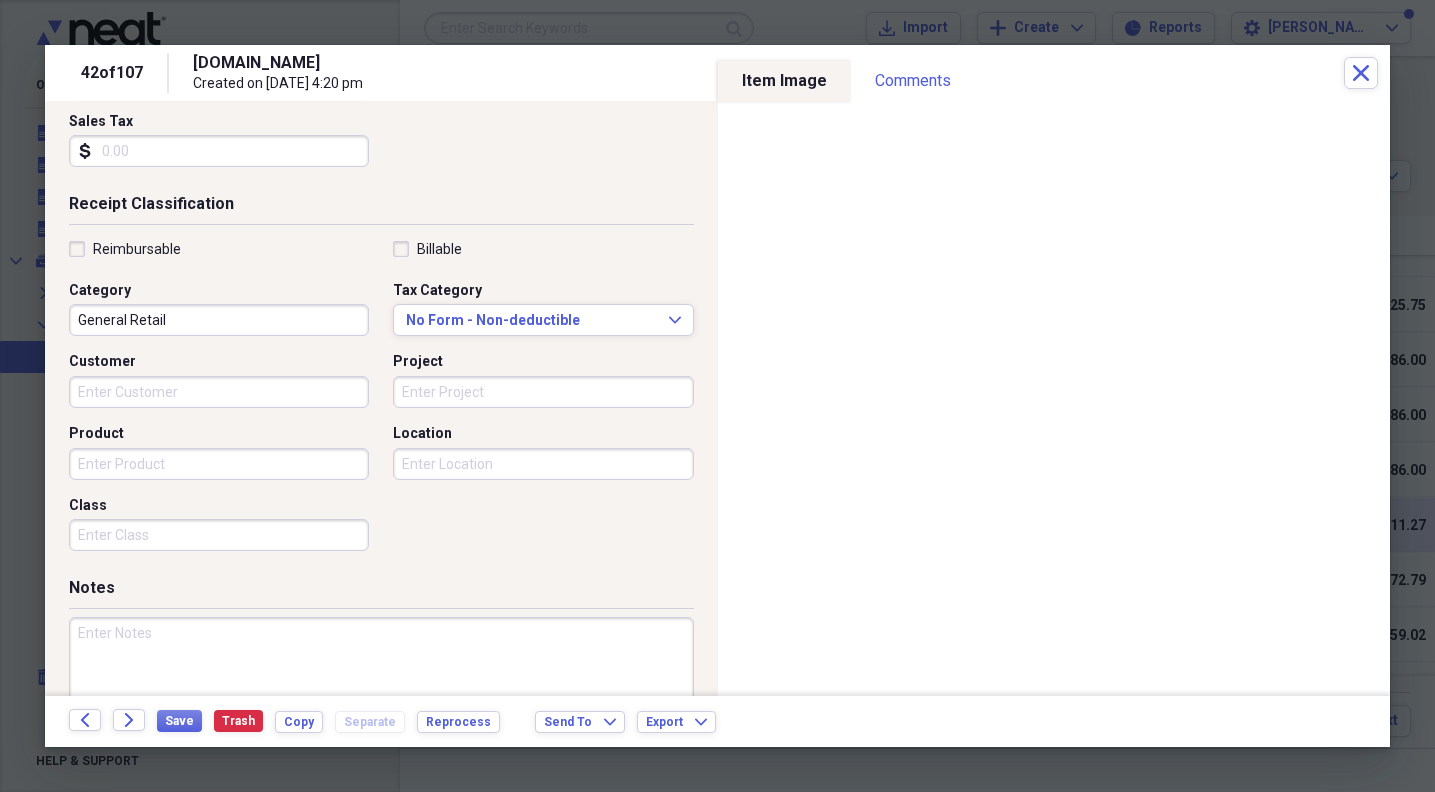 scroll, scrollTop: 419, scrollLeft: 0, axis: vertical 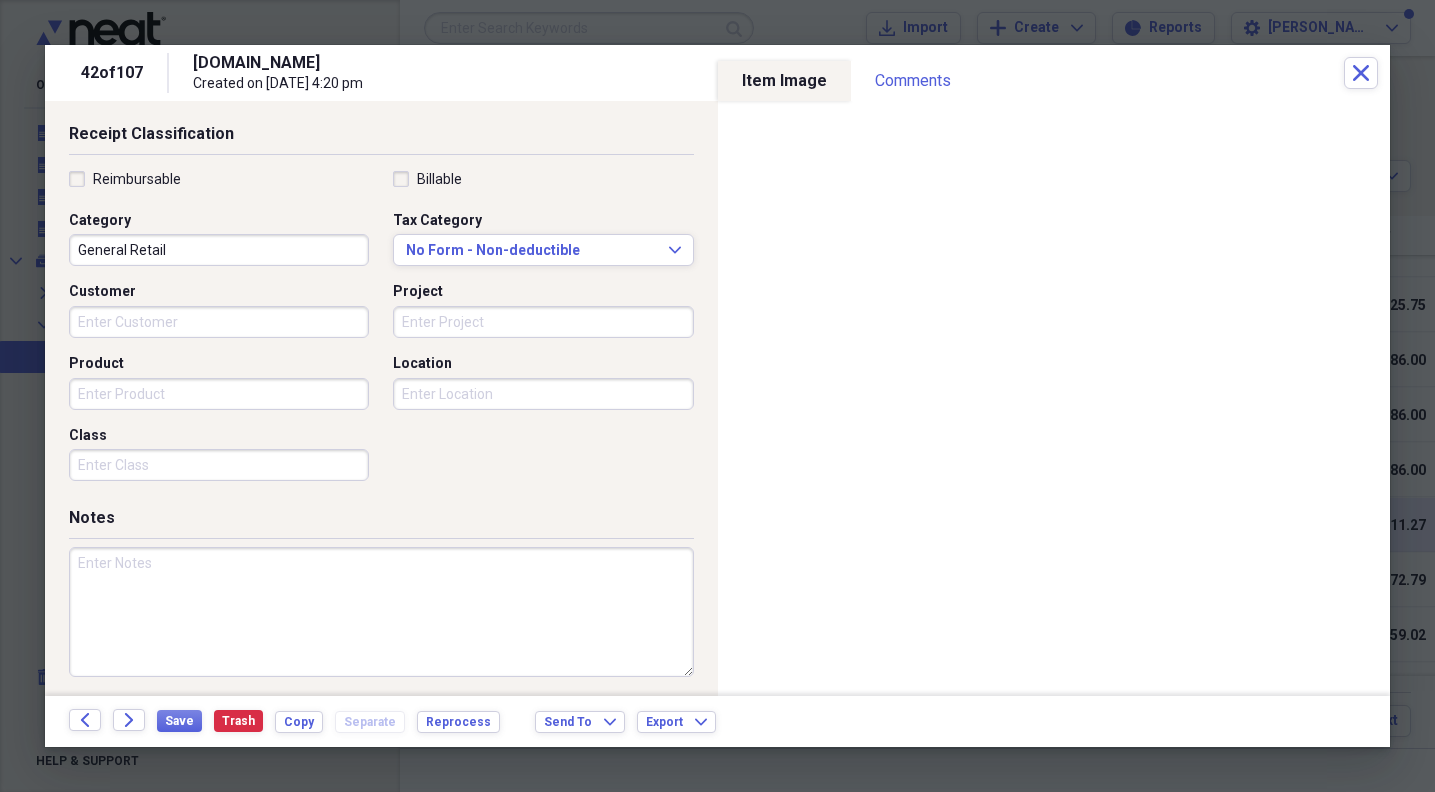 click at bounding box center [381, 612] 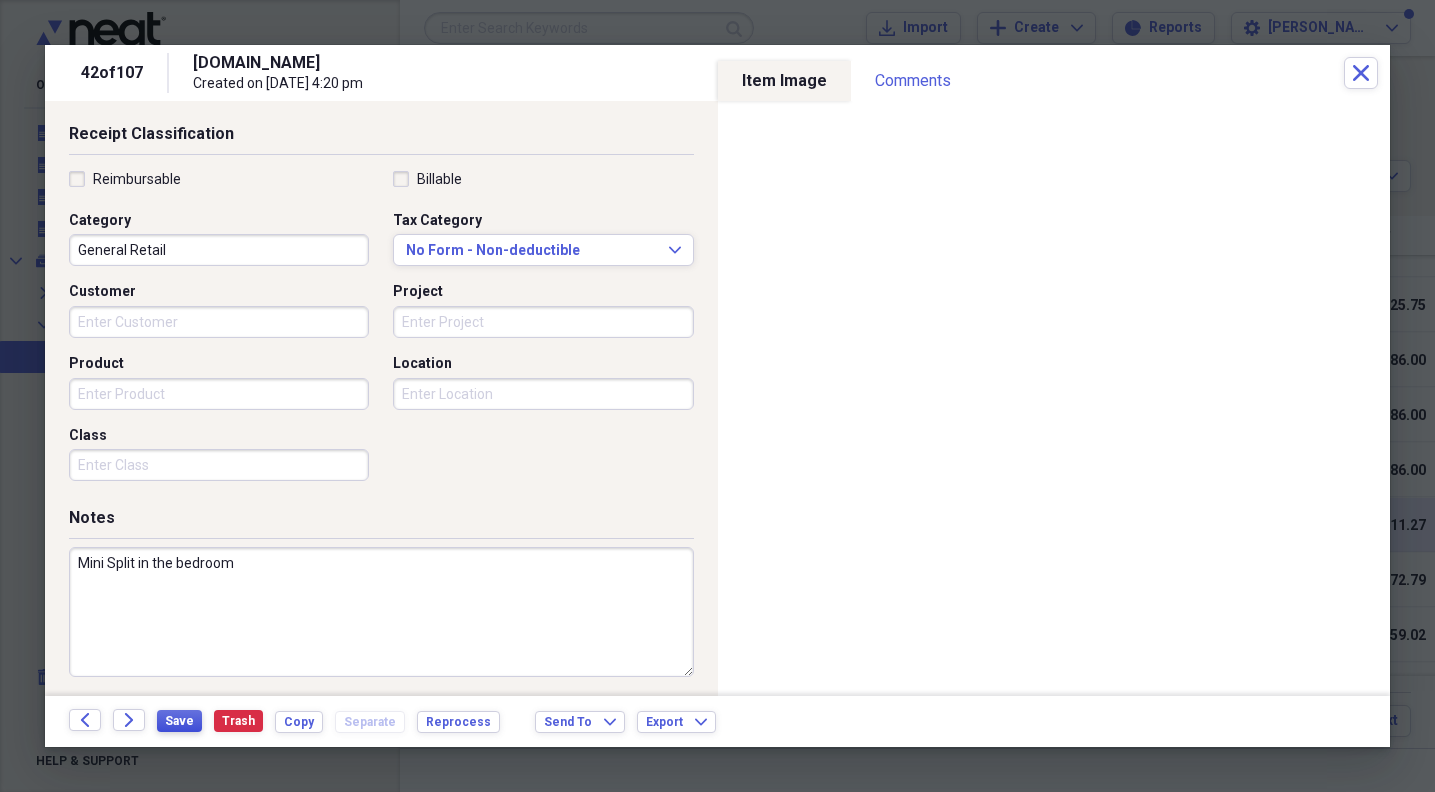type on "Mini Split in the bedroom" 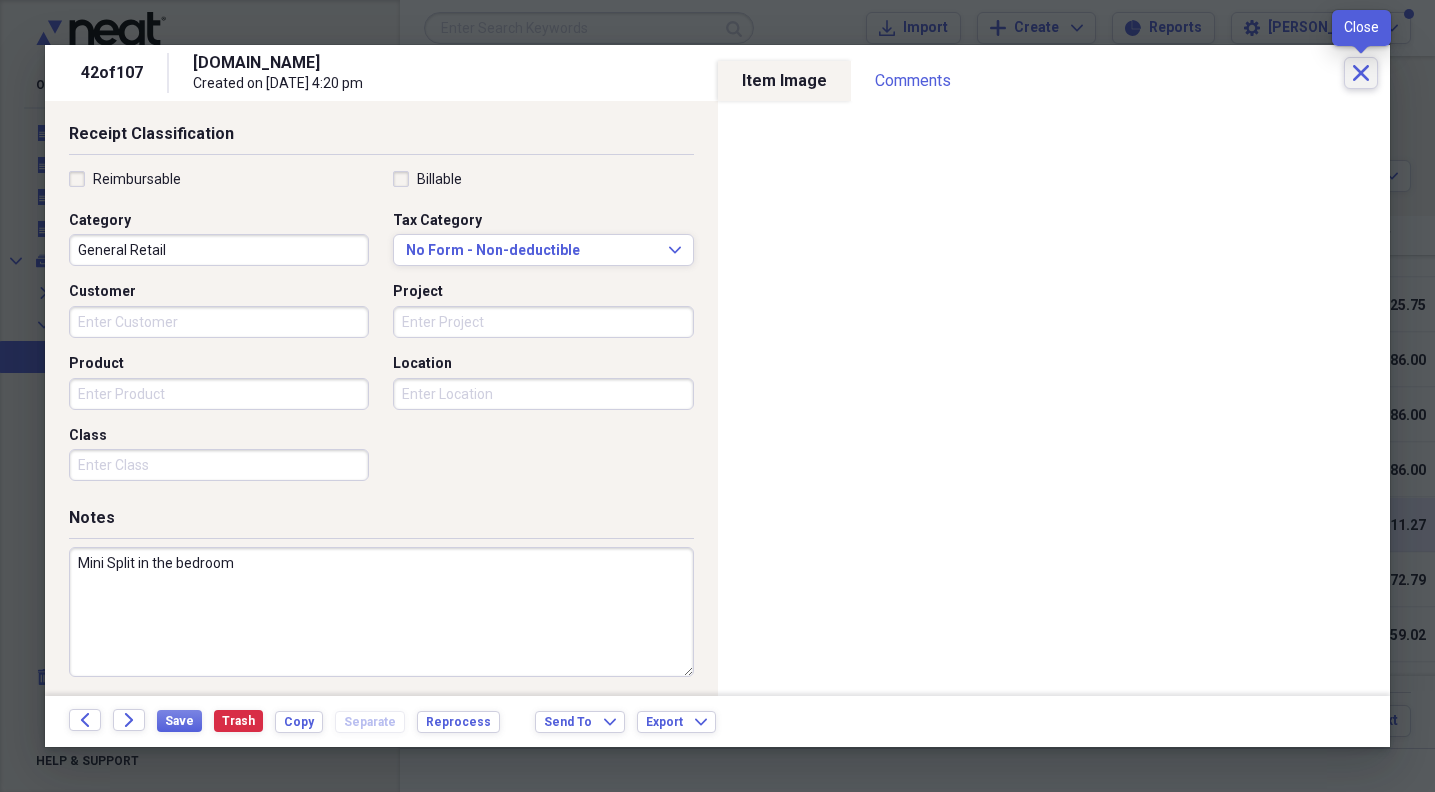 click 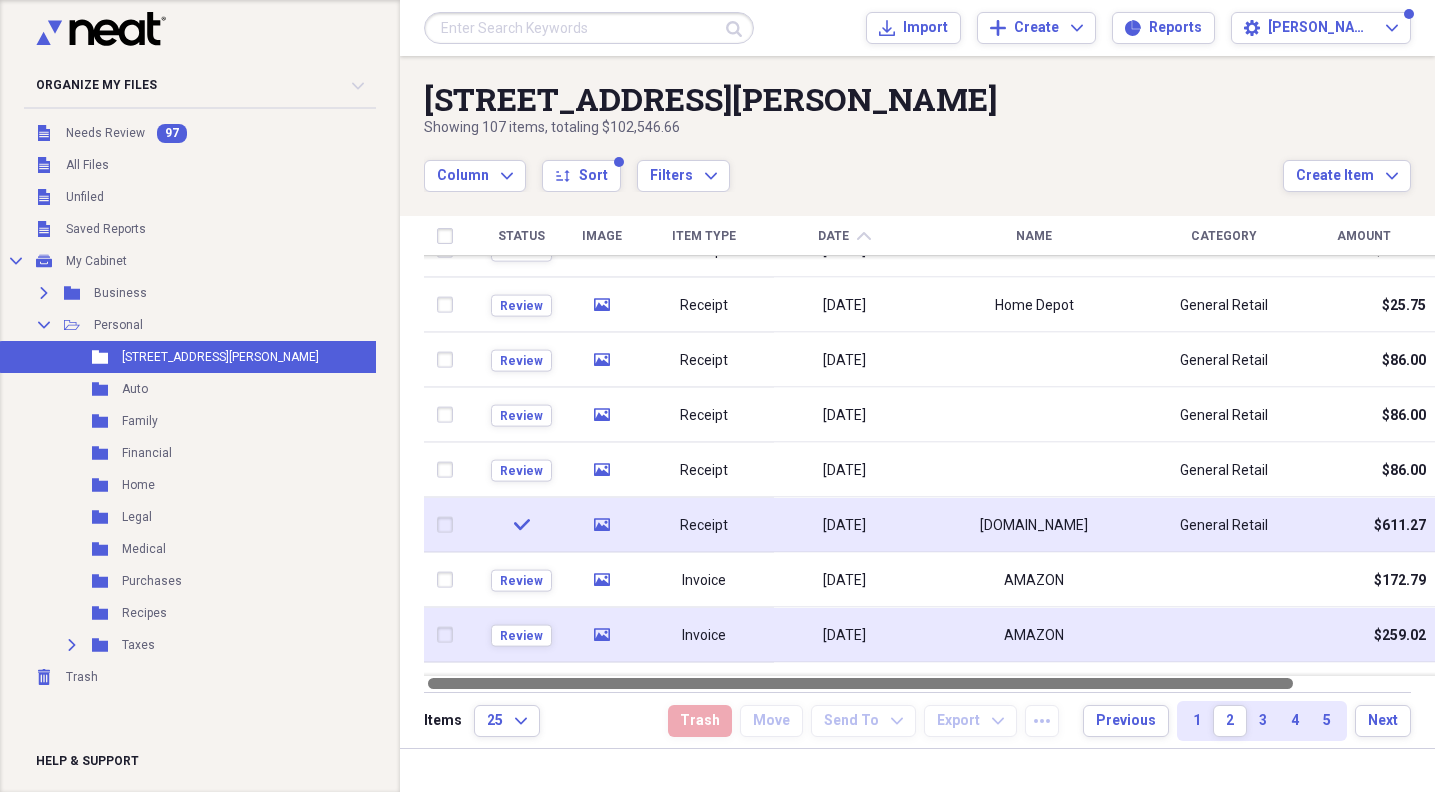 drag, startPoint x: 864, startPoint y: 682, endPoint x: 799, endPoint y: 630, distance: 83.240616 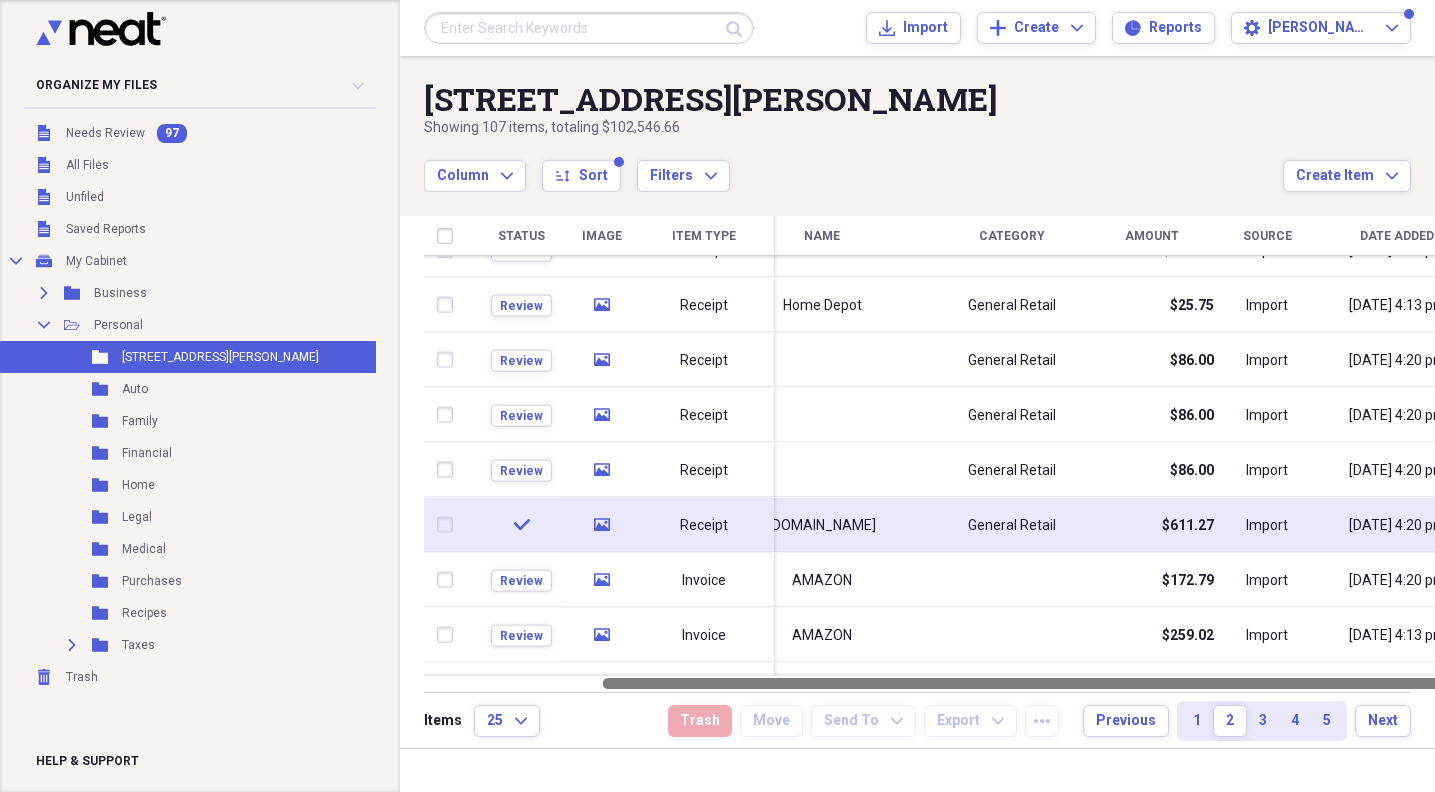 drag, startPoint x: 904, startPoint y: 677, endPoint x: 1090, endPoint y: 697, distance: 187.07217 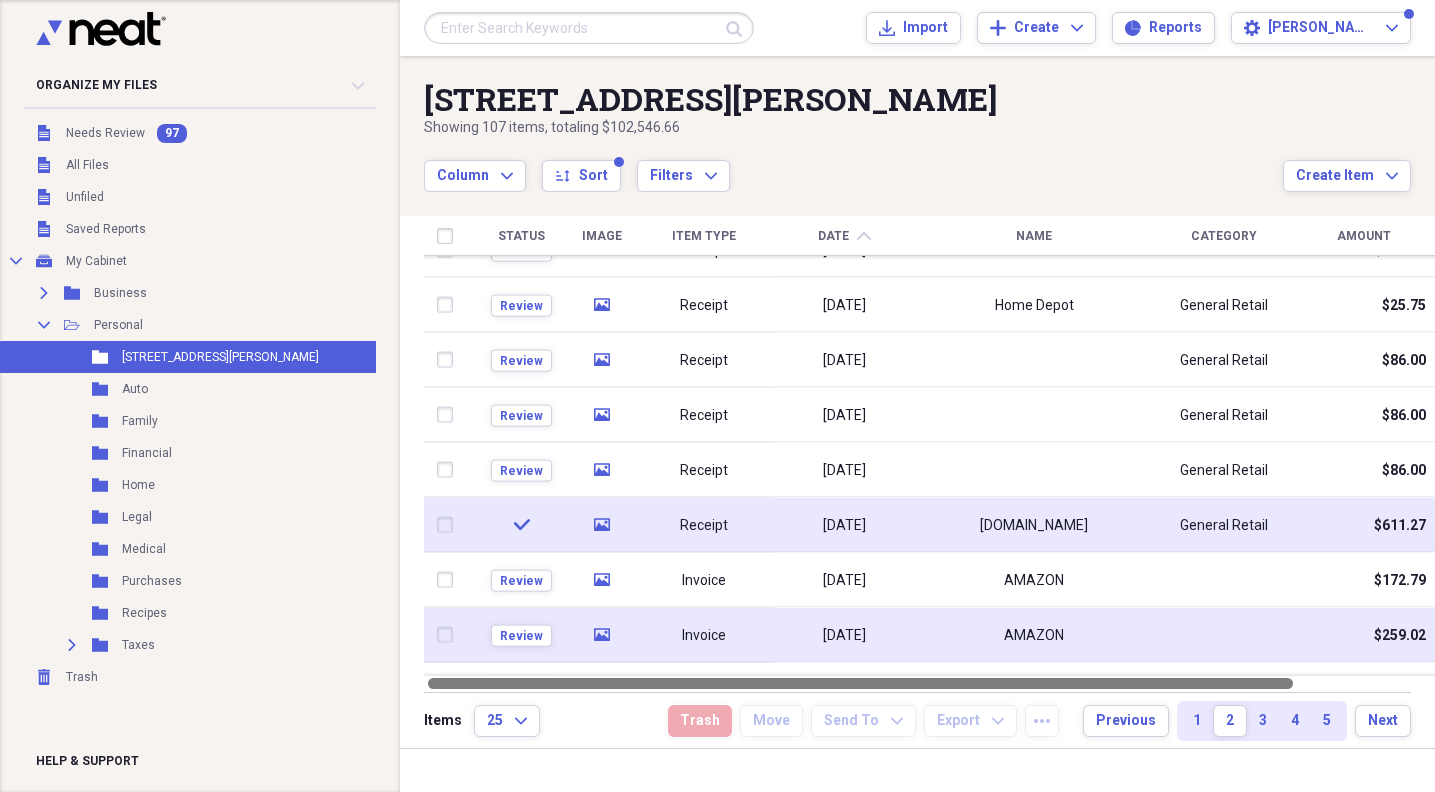 drag, startPoint x: 1012, startPoint y: 684, endPoint x: 832, endPoint y: 656, distance: 182.16476 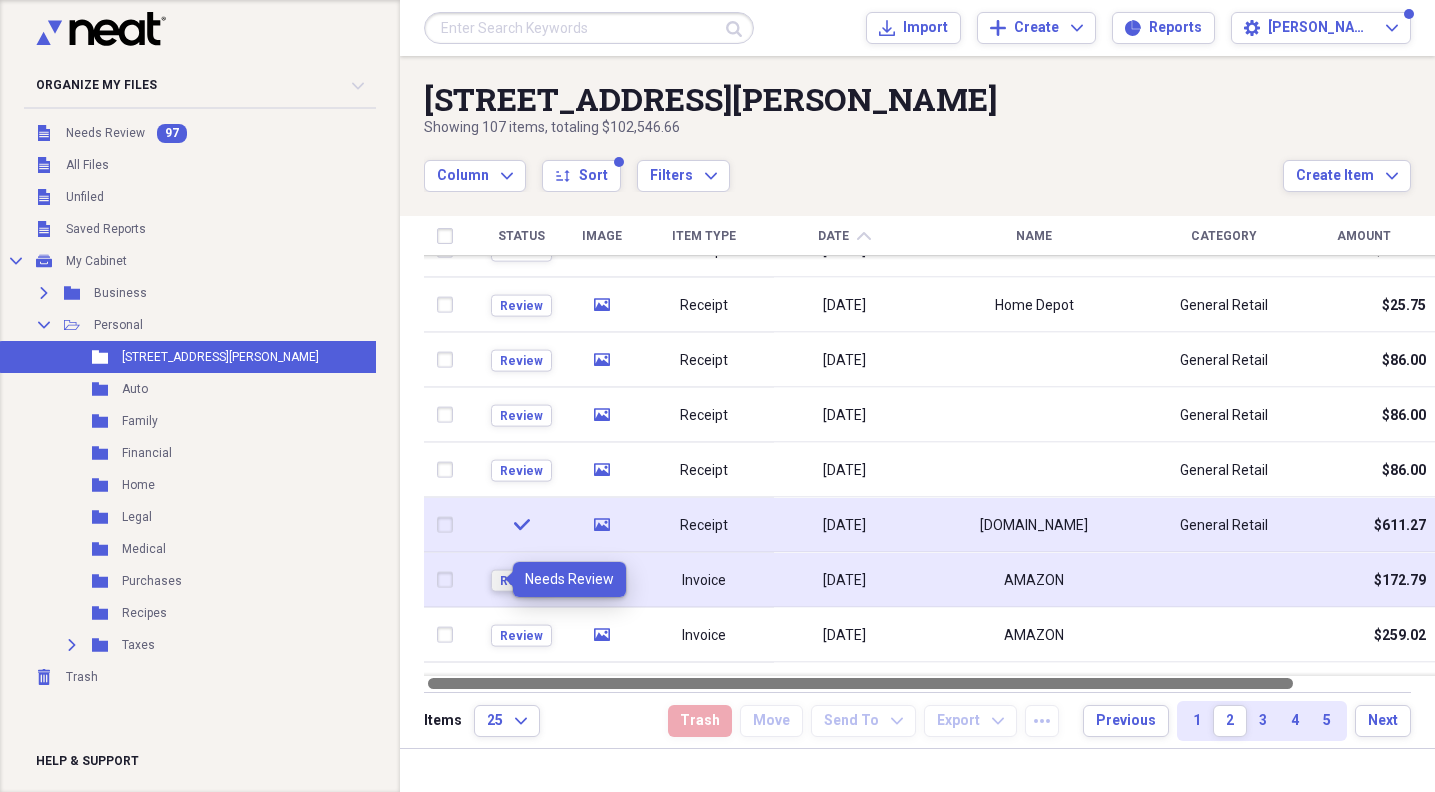 click on "Review" at bounding box center [521, 580] 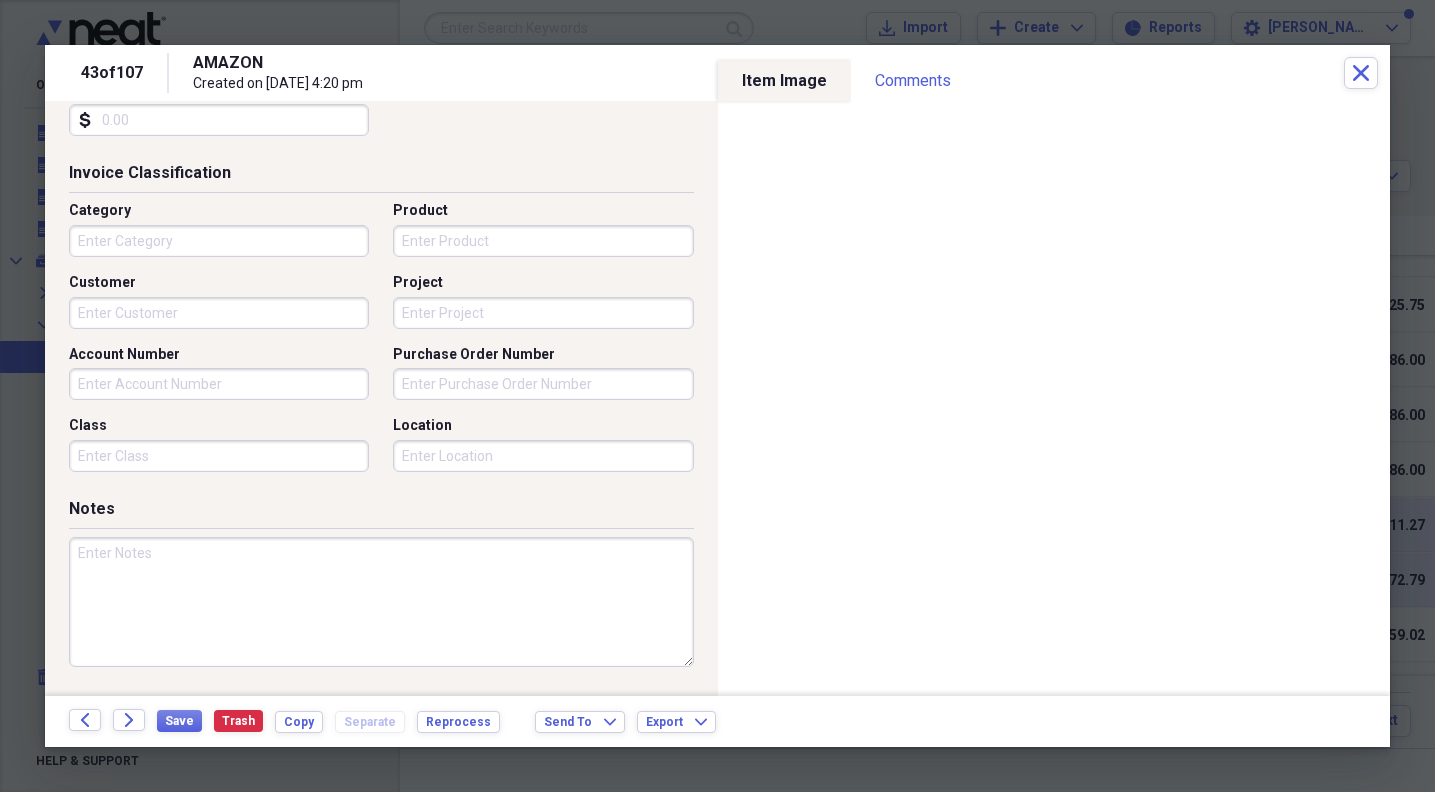 scroll, scrollTop: 482, scrollLeft: 0, axis: vertical 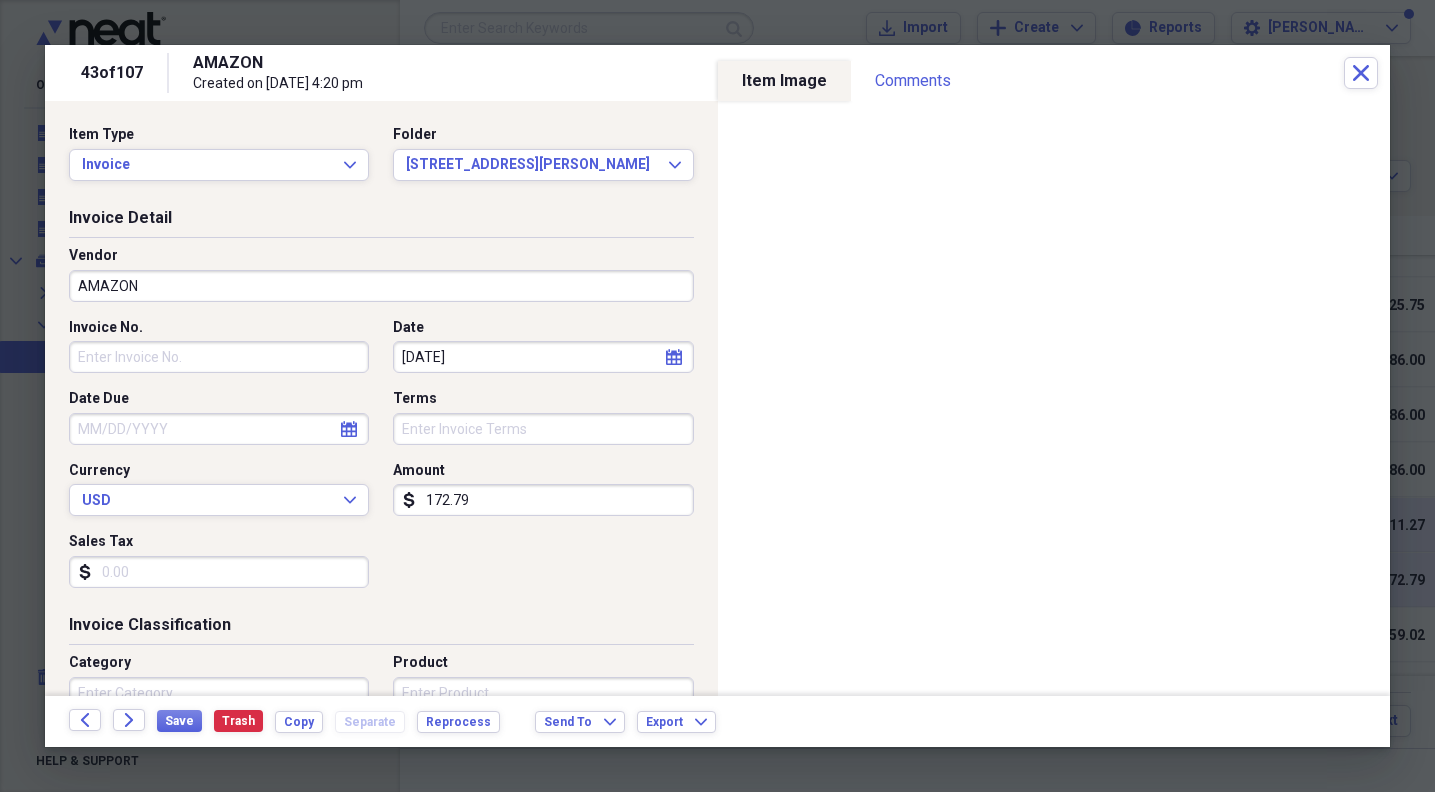 drag, startPoint x: 1374, startPoint y: 74, endPoint x: 573, endPoint y: 552, distance: 932.78345 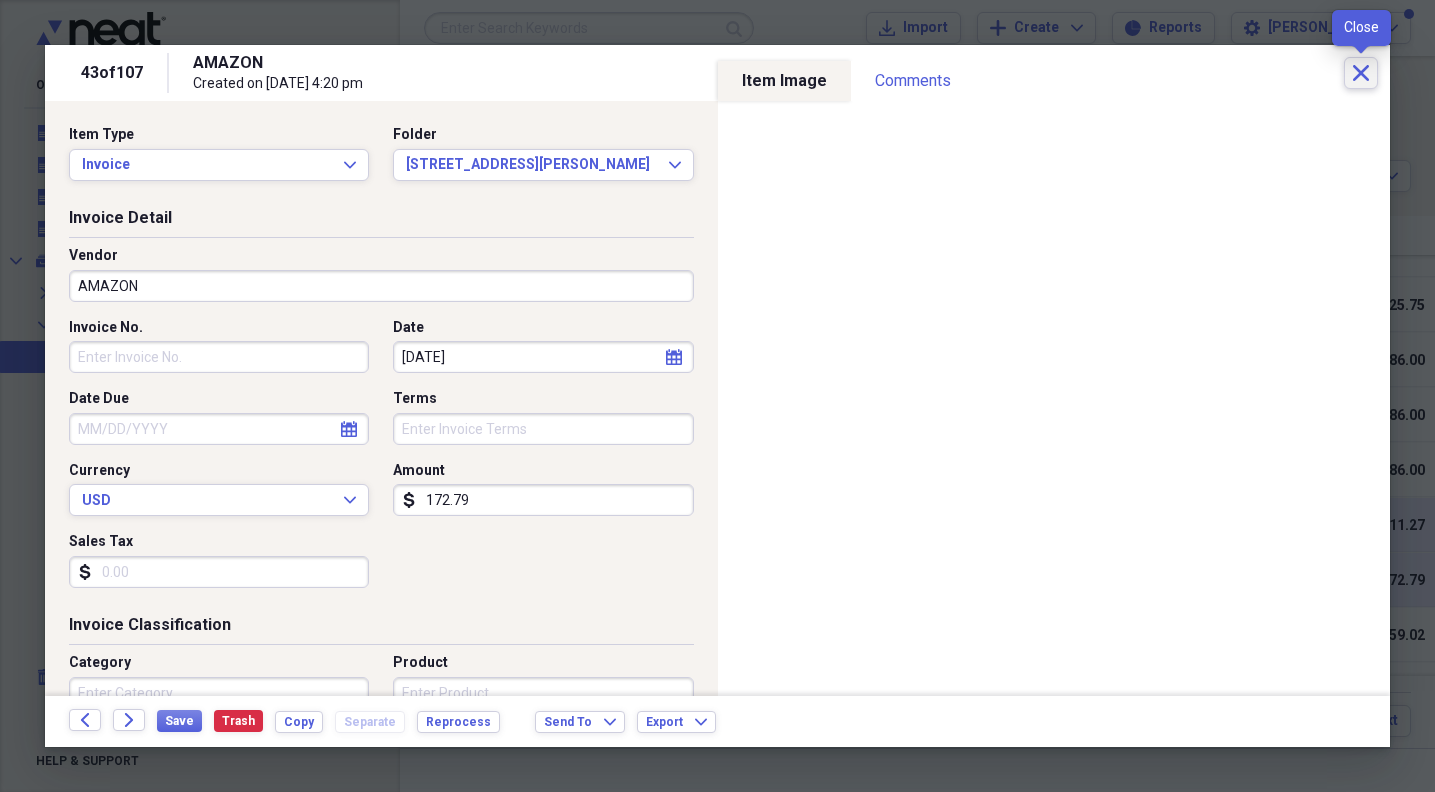 click on "Close" at bounding box center (1361, 73) 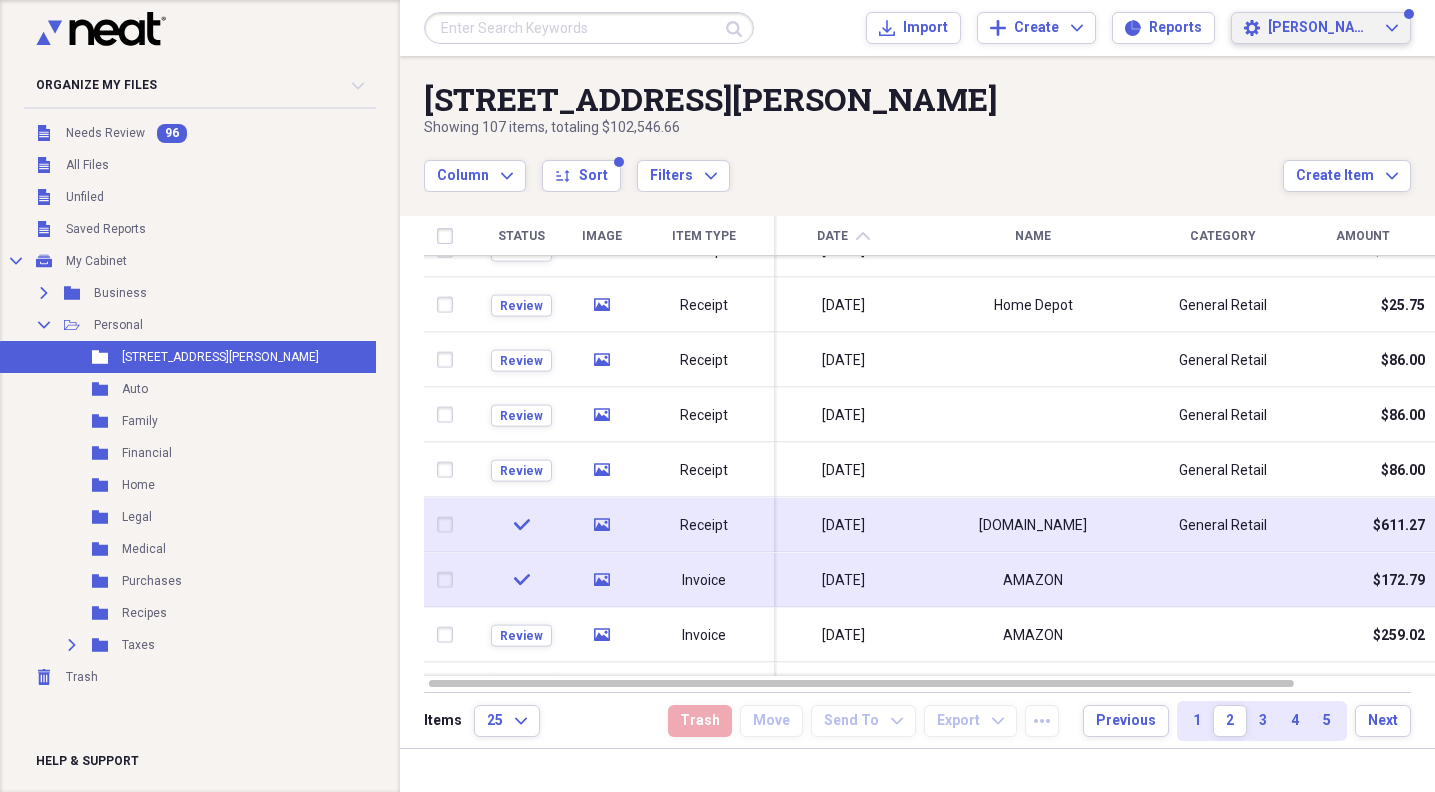 click on "Expand" 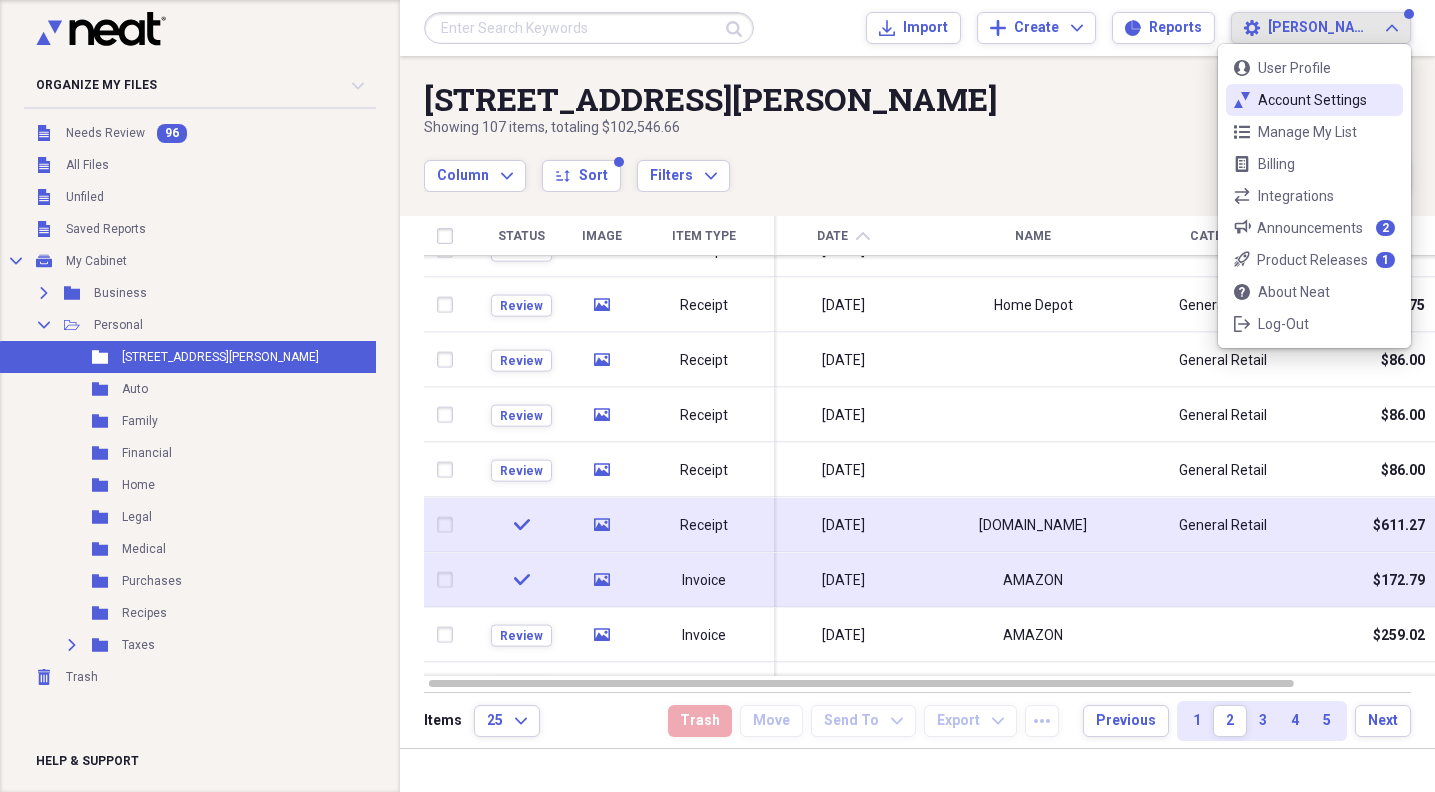 click on "neat-ticks Account Settings" at bounding box center [1314, 100] 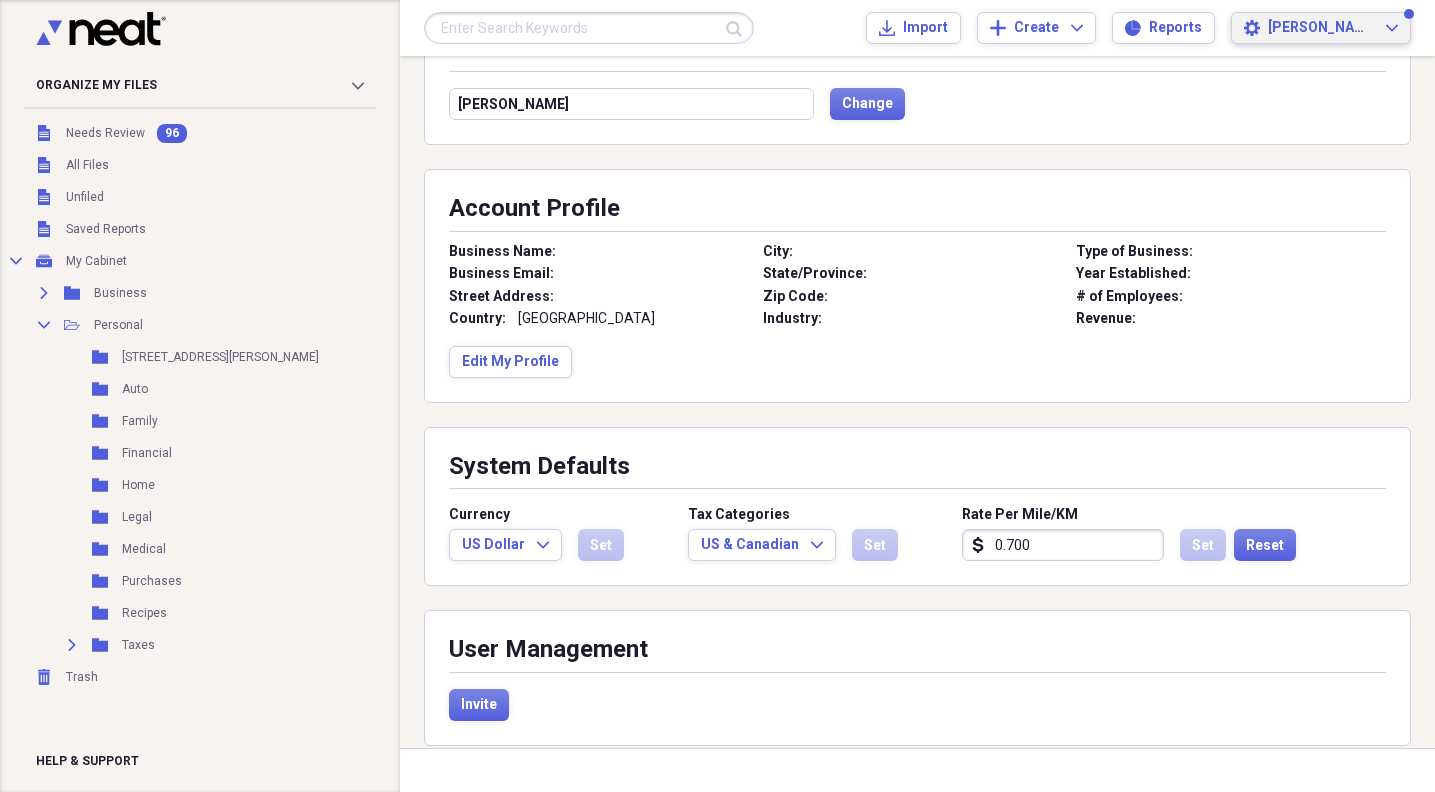 scroll, scrollTop: 172, scrollLeft: 0, axis: vertical 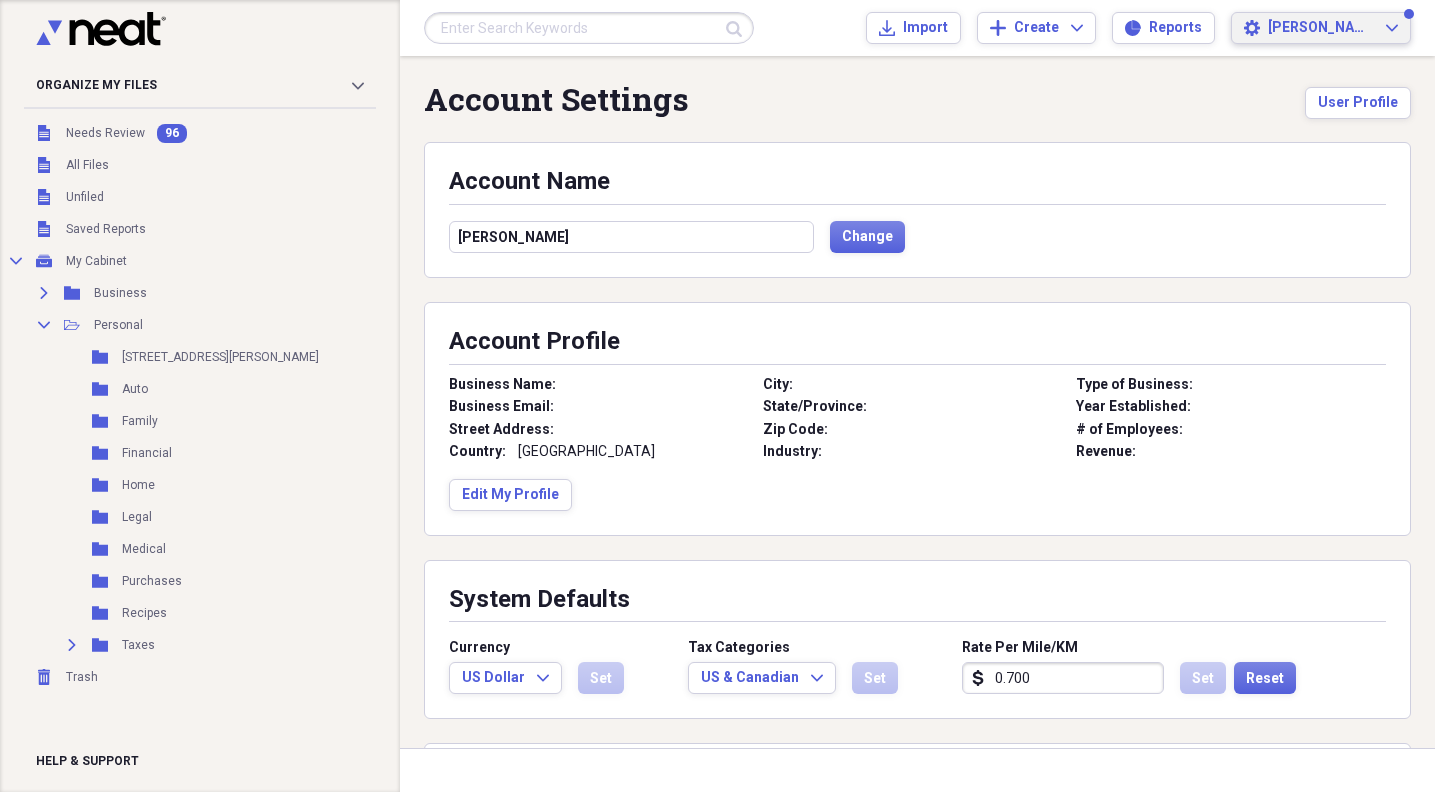 click on "[PERSON_NAME] Expand" at bounding box center [1333, 28] 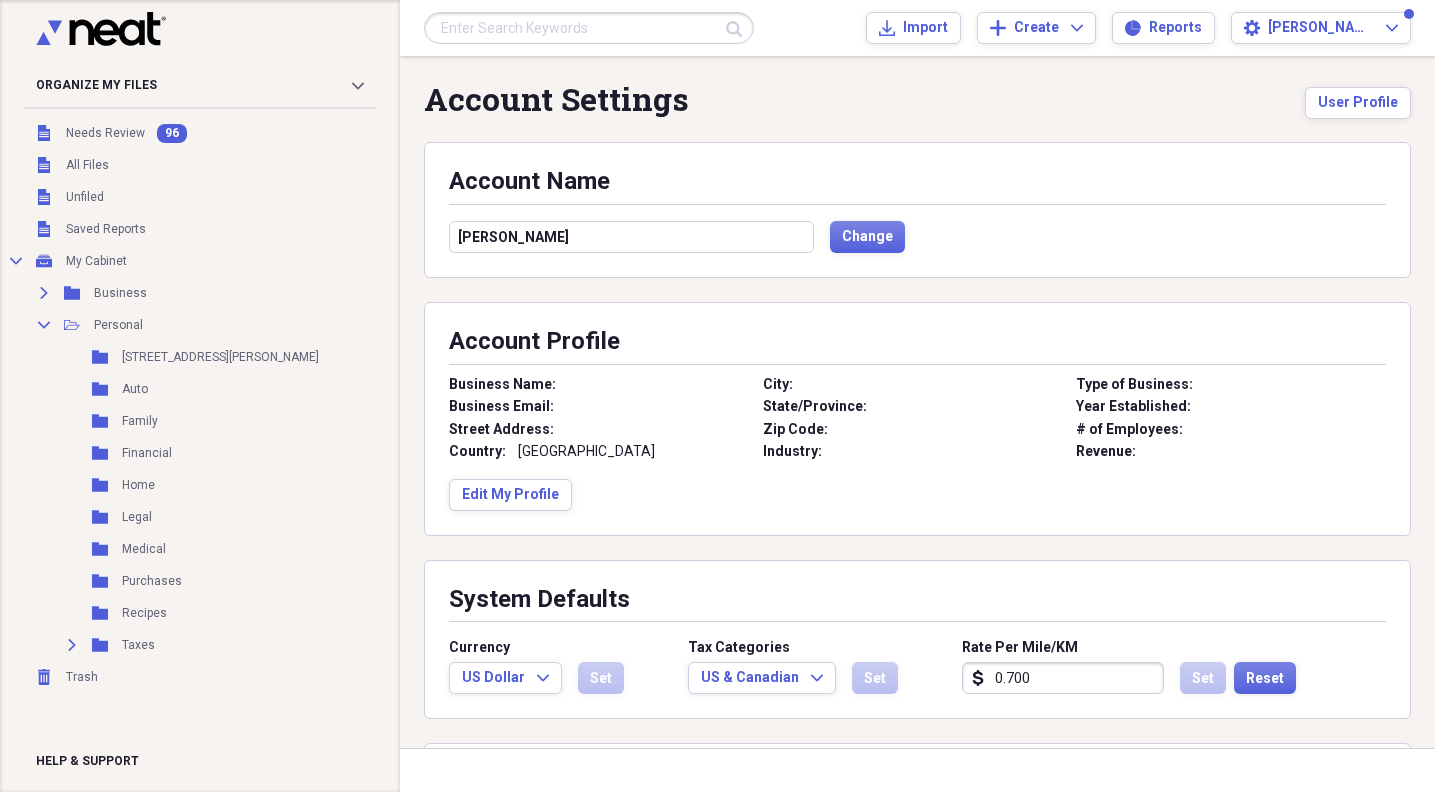 click on "Account Settings User Profile" at bounding box center (917, 111) 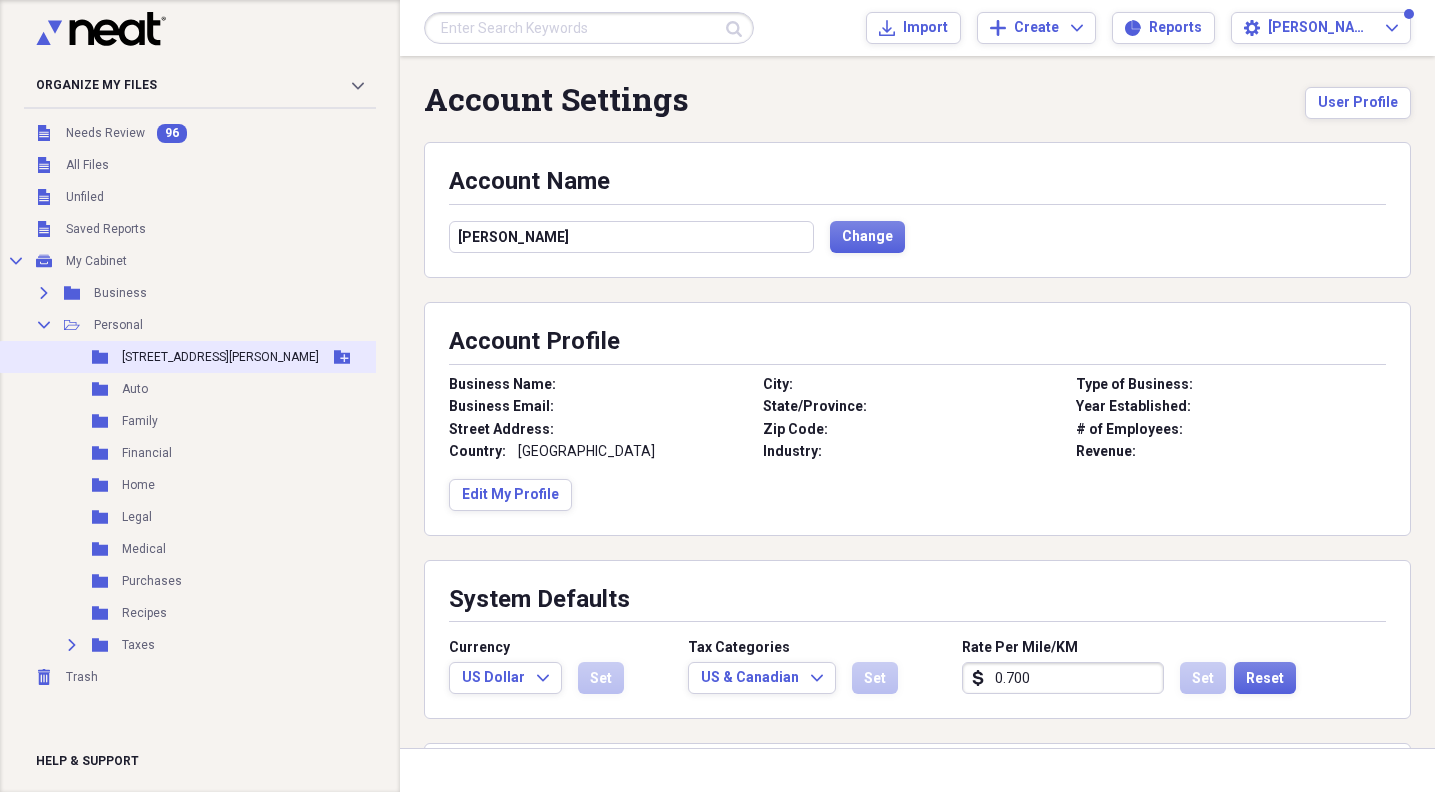 click on "[STREET_ADDRESS][PERSON_NAME]" at bounding box center [220, 357] 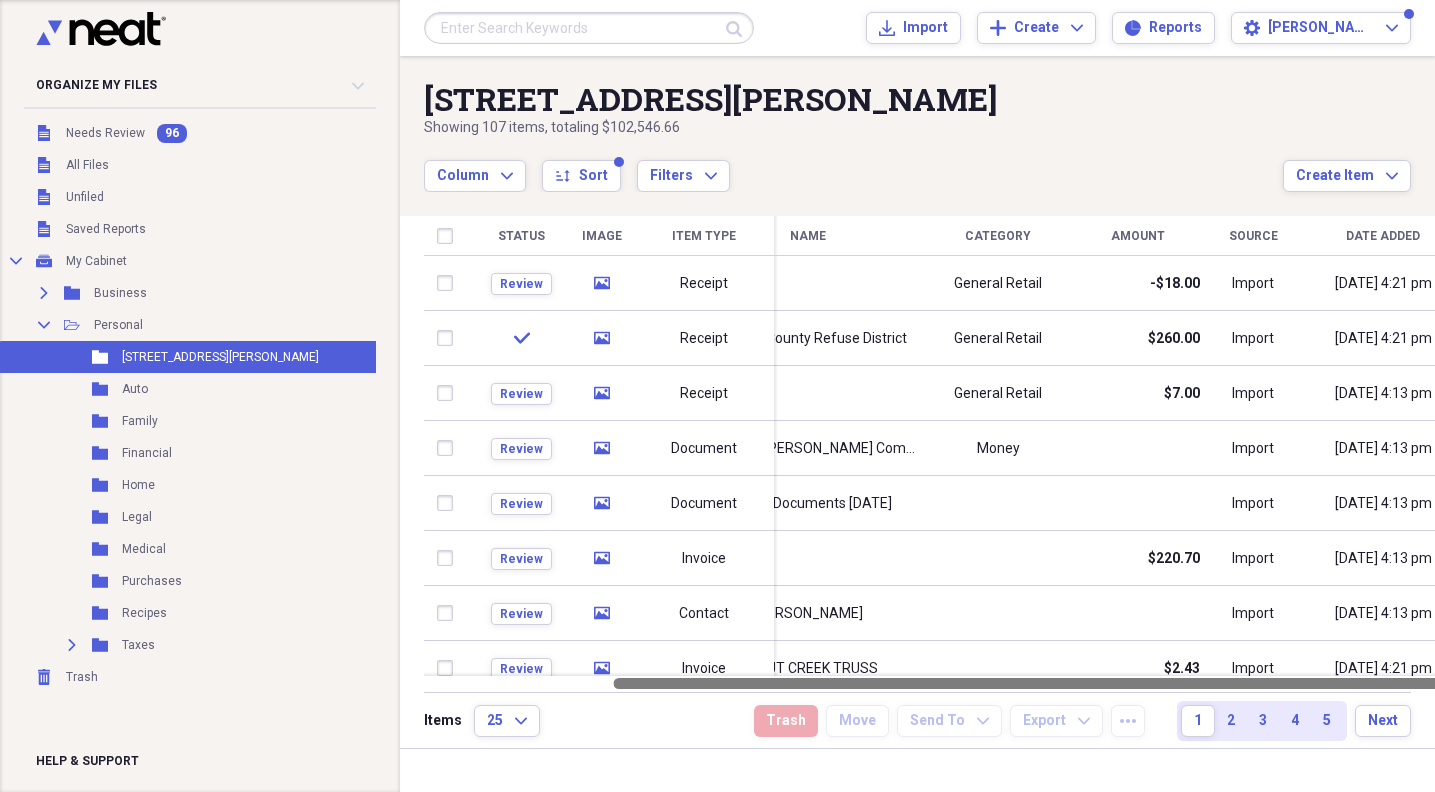 click on "[GEOGRAPHIC_DATA][PERSON_NAME] Showing 107 items , totaling $102,546.66 Column Expand sort Sort Filters  Expand Create Item Expand Status Image Item Type Date chevron-up Name Category Amount Source Date Added Review media Receipt General Retail -$18.00 Import [DATE] 4:21 pm check media Receipt Sanders County Refuse District General Retail $260.00 Import [DATE] 4:21 pm Review media Receipt General Retail $7.00 Import [DATE] 4:13 pm Review media Document CFT21267 [PERSON_NAME] Commitment Money Import [DATE] 4:13 pm Review media Document Closing Documents [DATE] Import [DATE] 4:13 pm Review media Invoice $220.70 Import [DATE] 4:13 pm Review media Contact [PERSON_NAME] Import [DATE] 4:13 pm Review media Invoice [DATE] [GEOGRAPHIC_DATA] $2.43 Import [DATE] 4:21 pm Review media Invoice [DATE] [GEOGRAPHIC_DATA] $2.43 Import [DATE] 4:21 pm Review media Invoice [DATE] [GEOGRAPHIC_DATA] $2.43 Import [DATE] 4:13 pm check media Invoice [DATE] STUDS LLC $1,285.94 Import check 1" at bounding box center (917, 402) 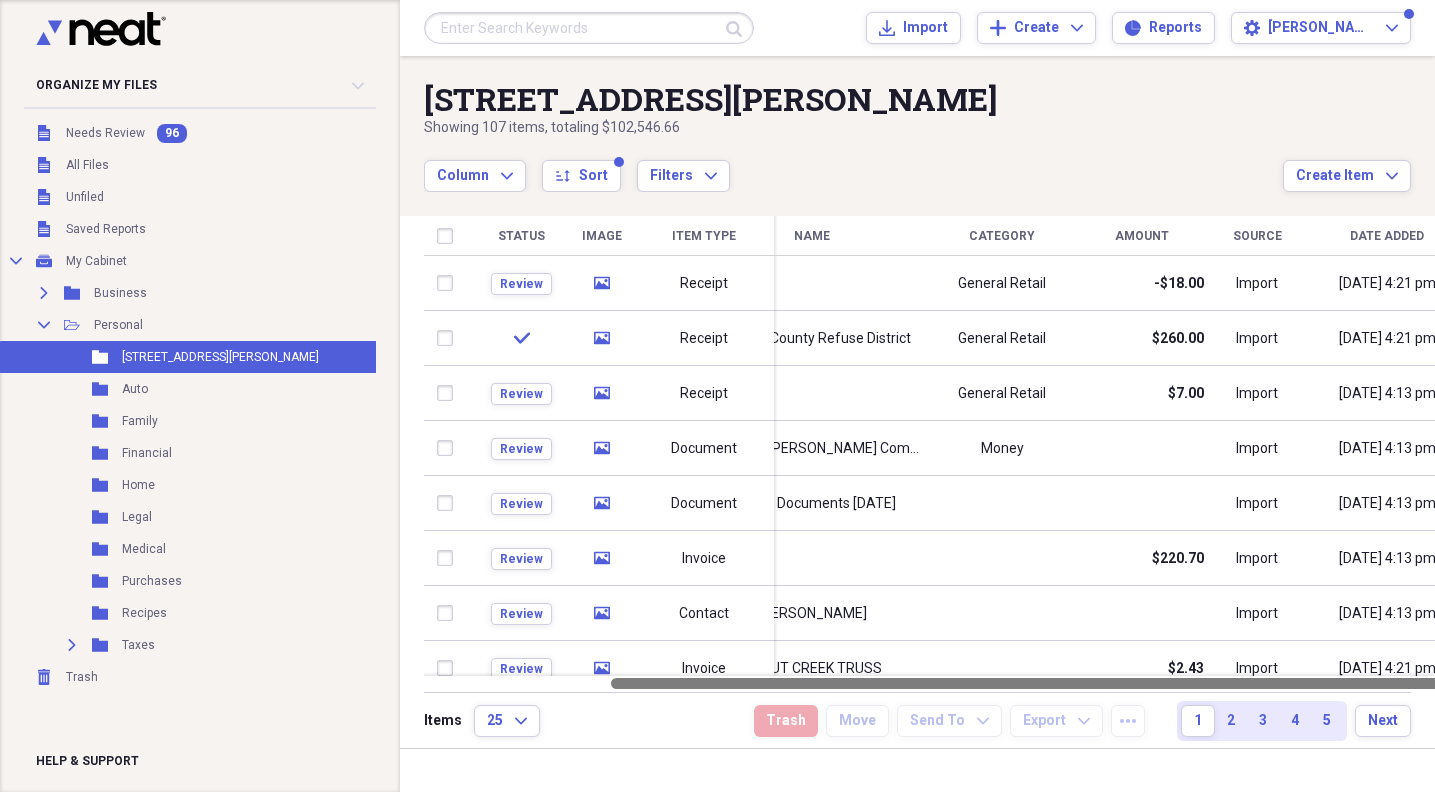 click at bounding box center (1043, 683) 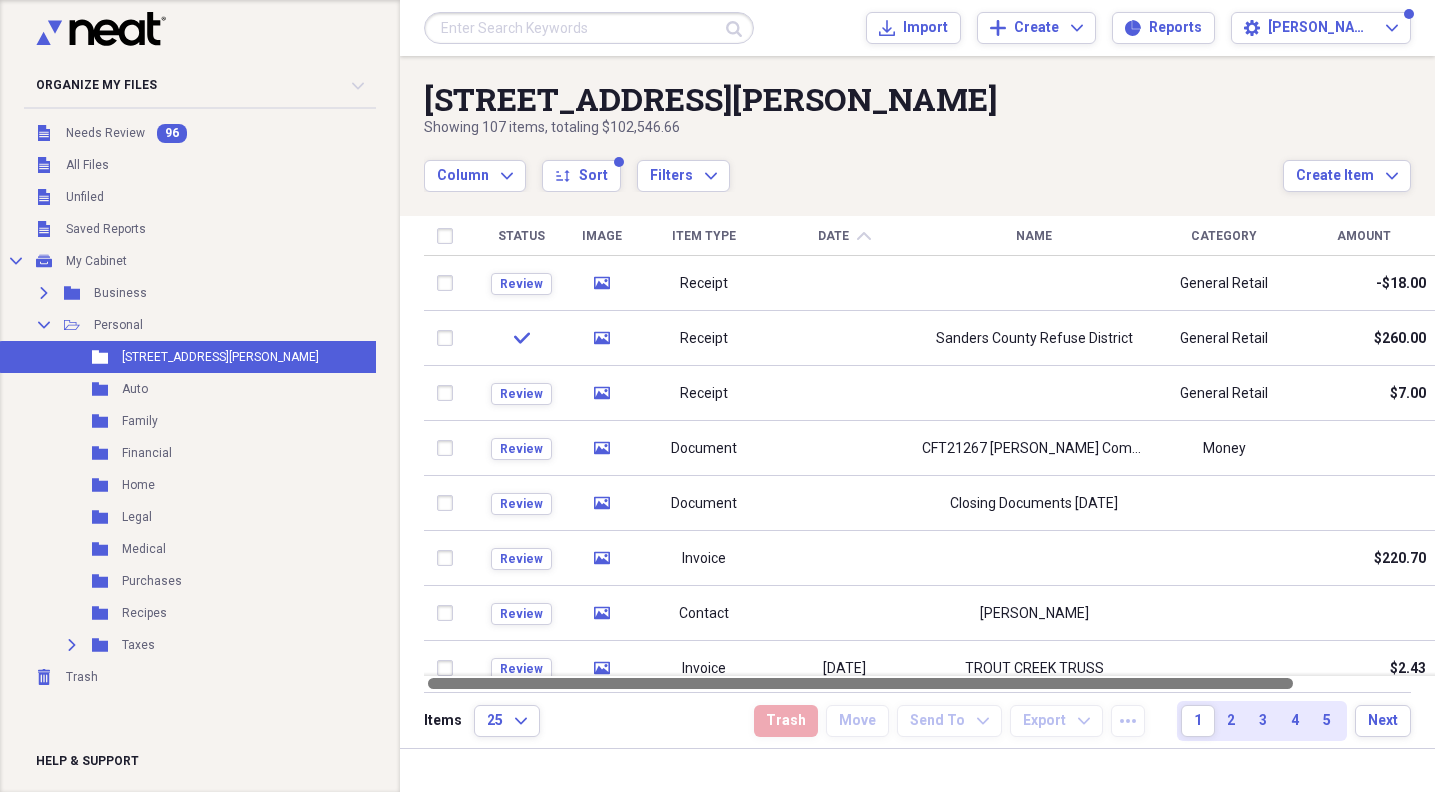 drag, startPoint x: 758, startPoint y: 678, endPoint x: 516, endPoint y: 678, distance: 242 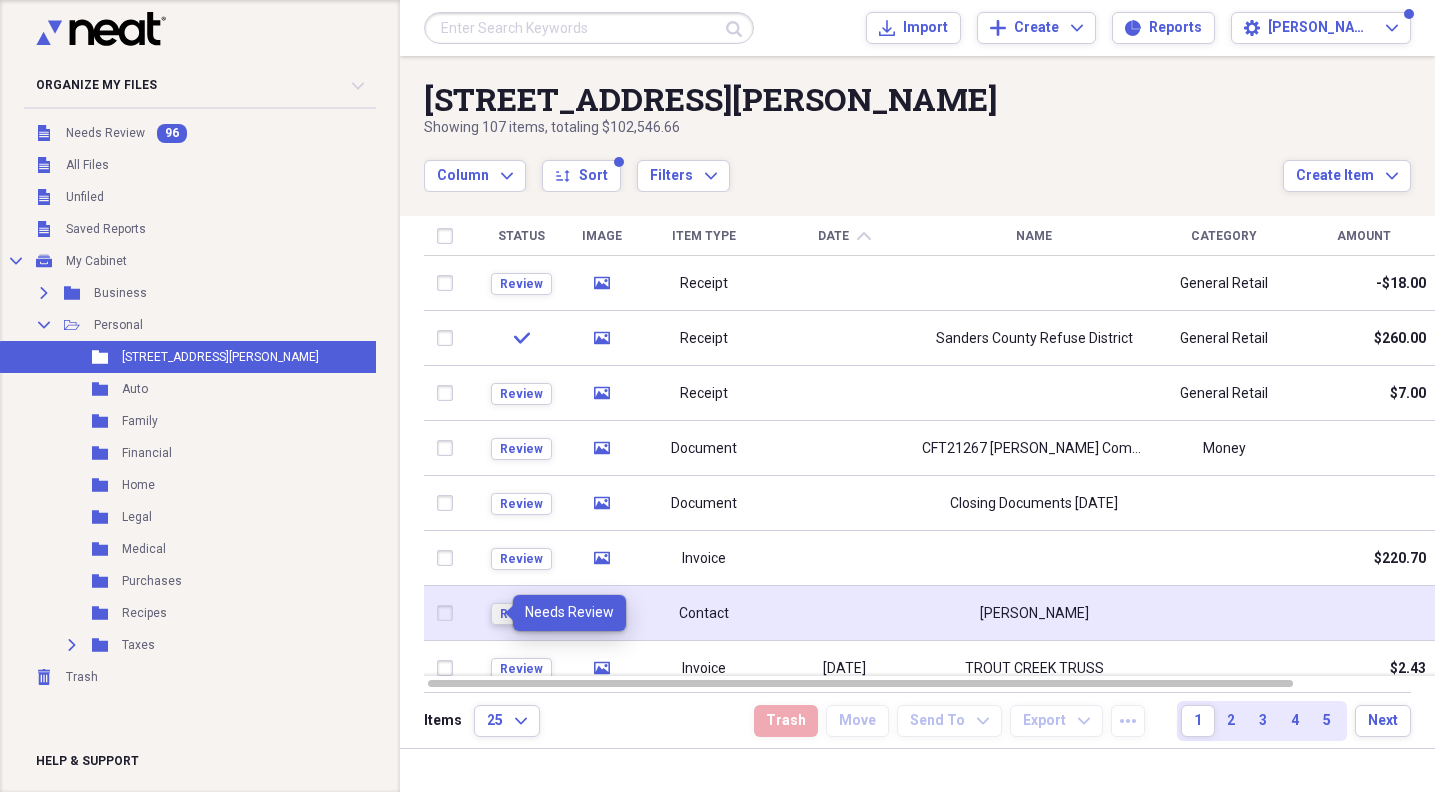 click on "Review" at bounding box center (521, 614) 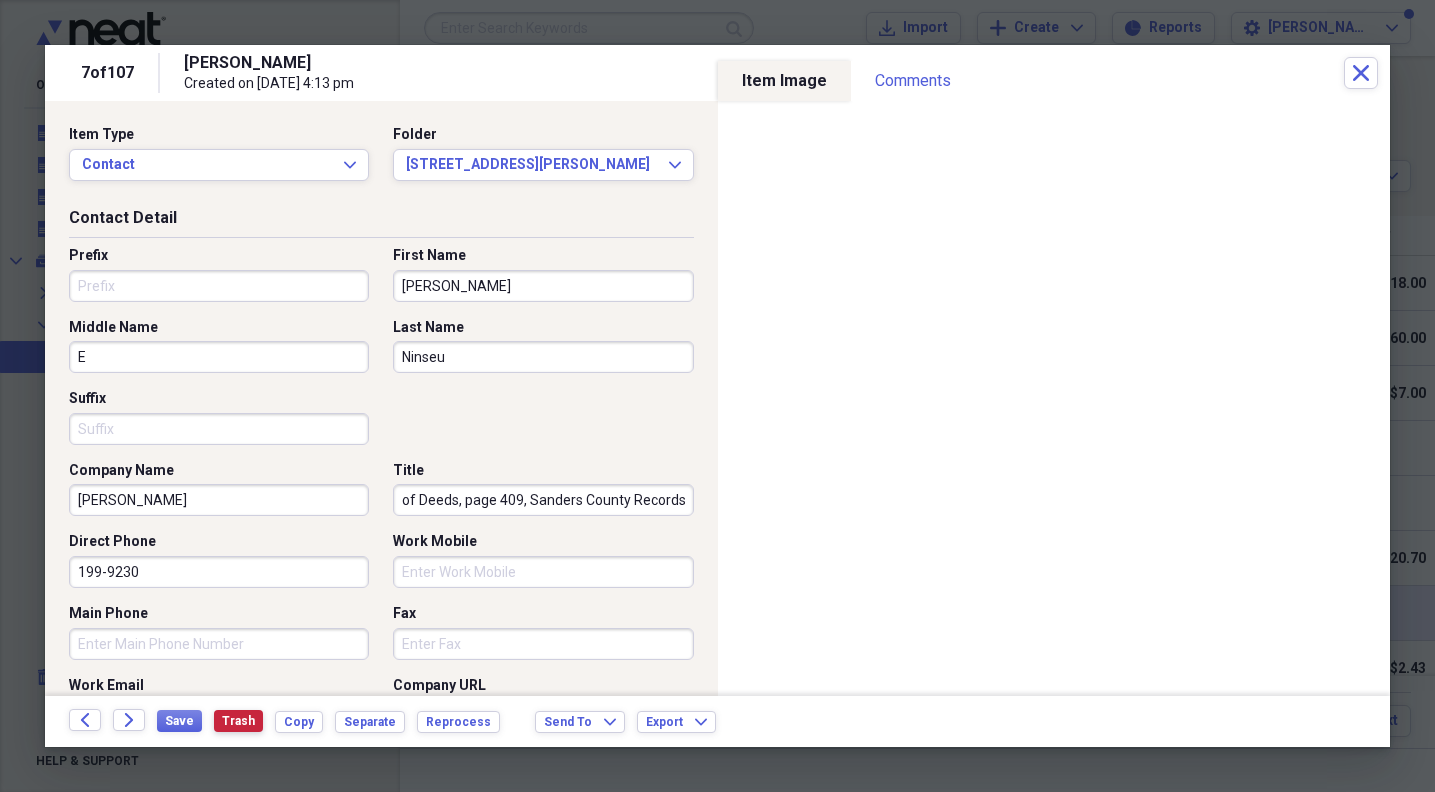 click on "Trash" at bounding box center [238, 721] 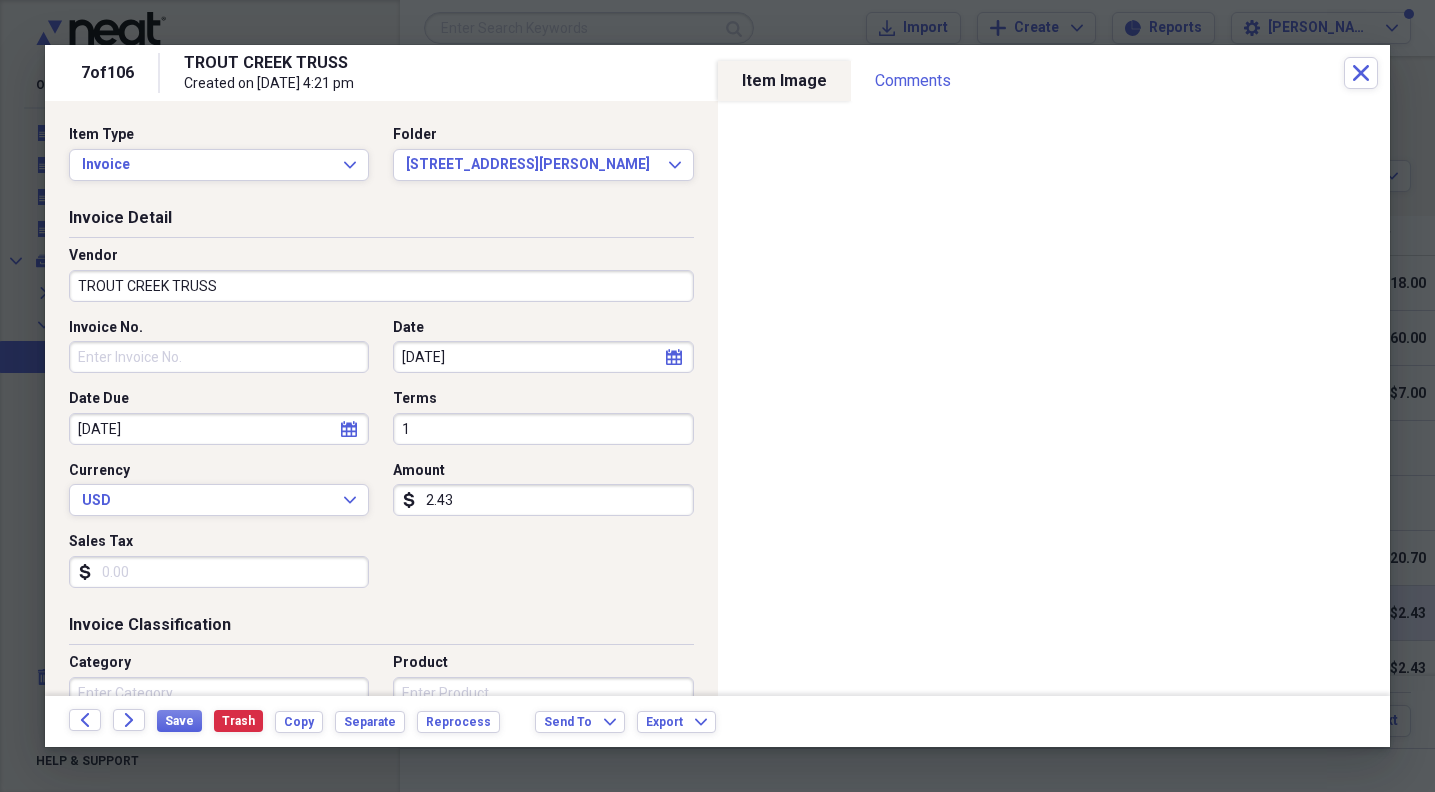 drag, startPoint x: 484, startPoint y: 500, endPoint x: 399, endPoint y: 490, distance: 85.58621 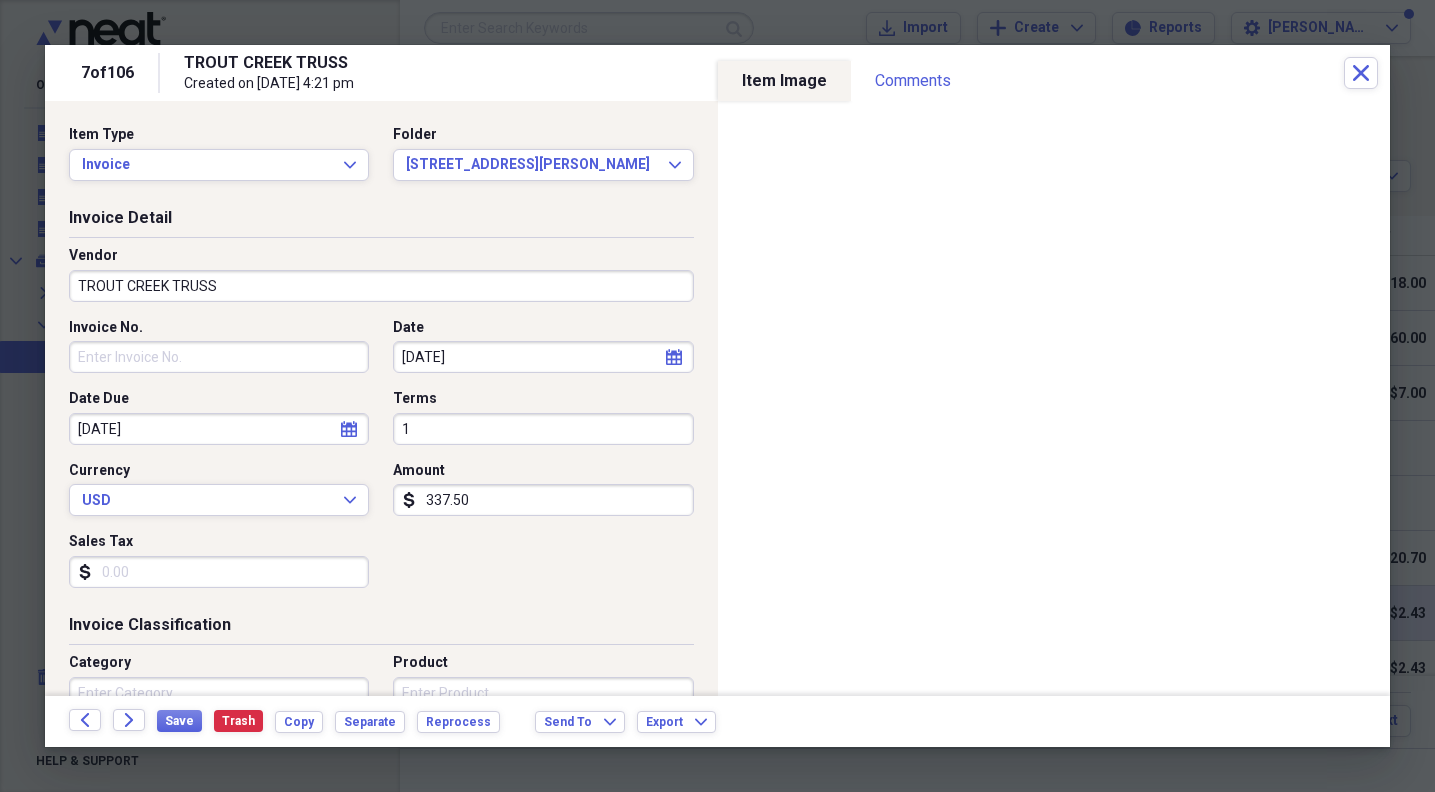type on "3375.00" 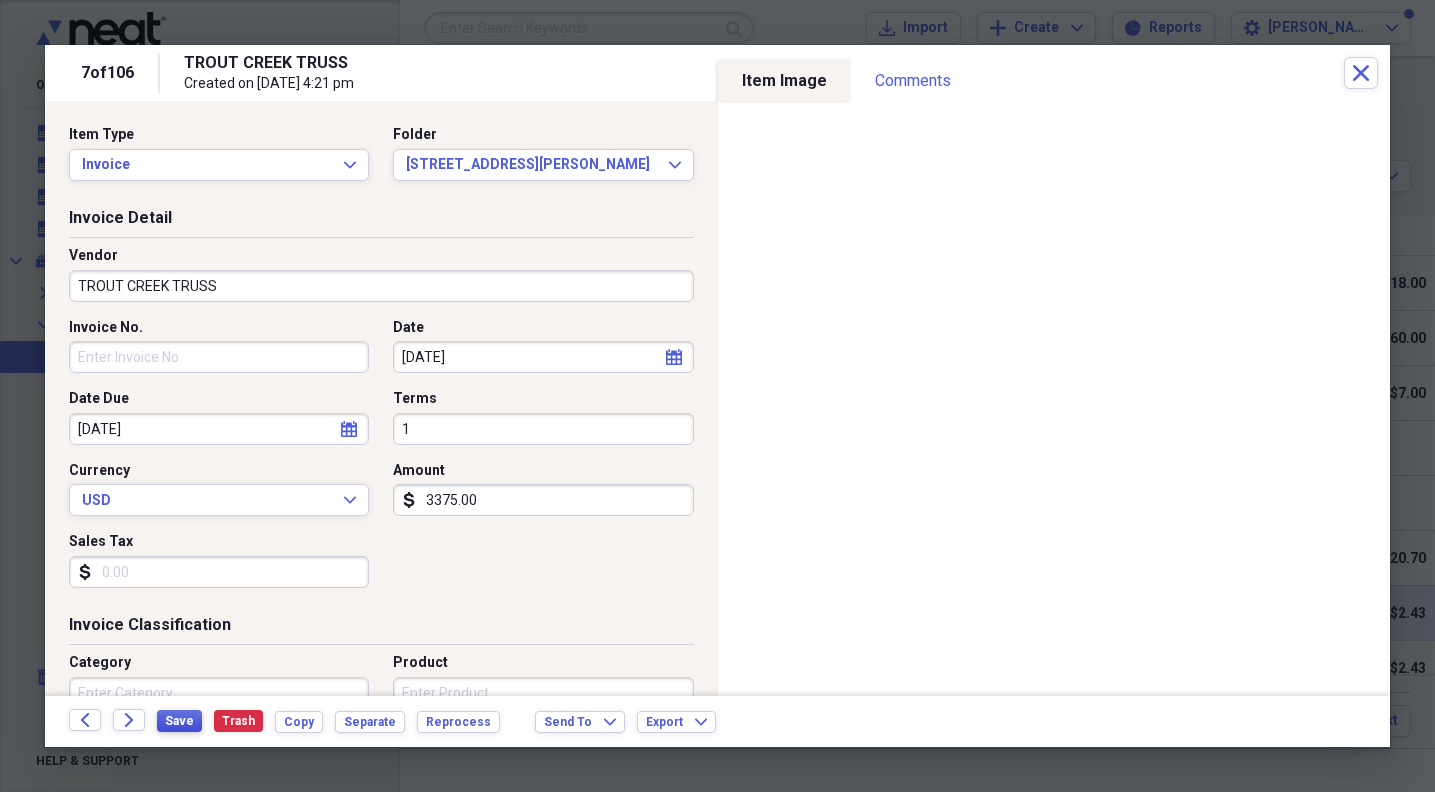 click on "Save" at bounding box center (179, 721) 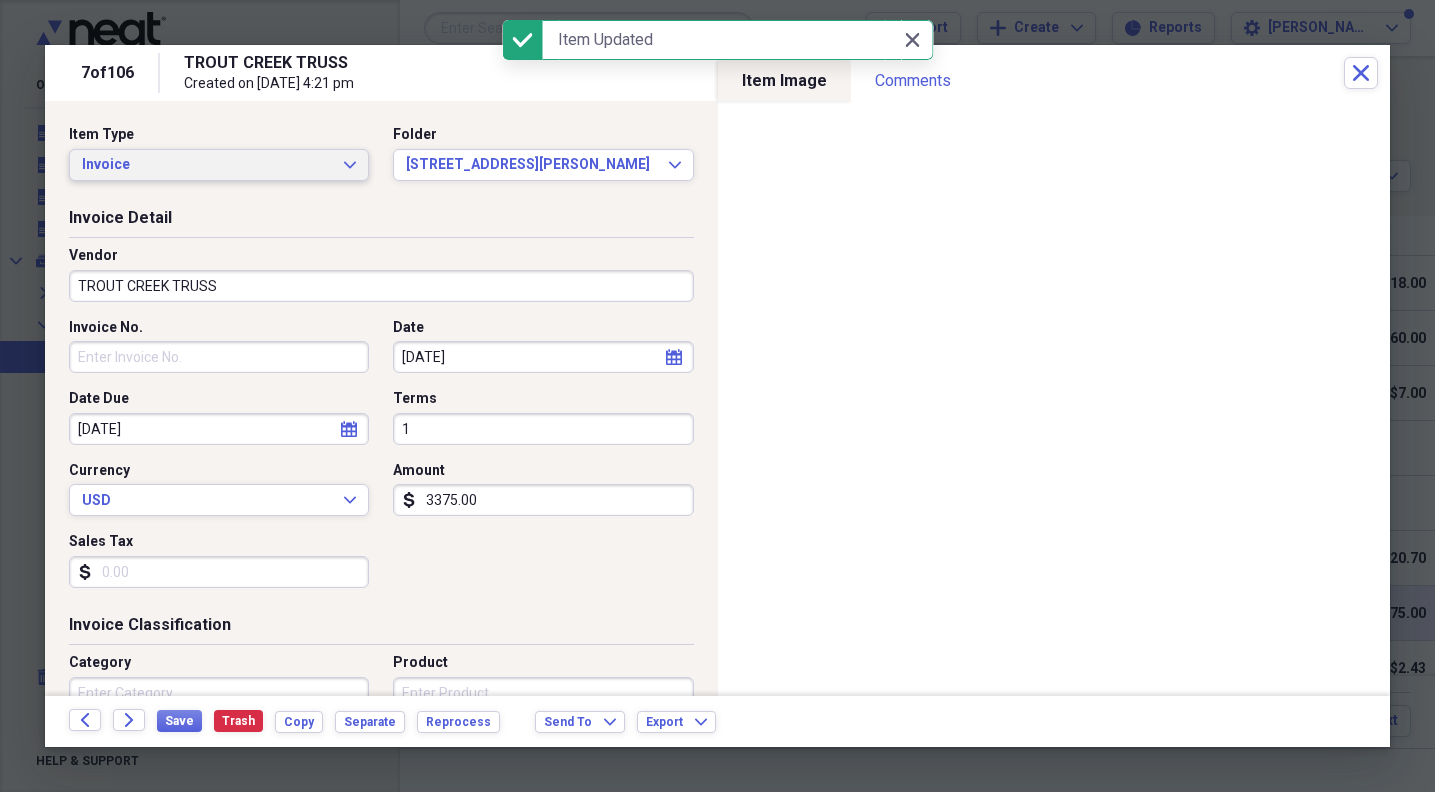 click on "Expand" 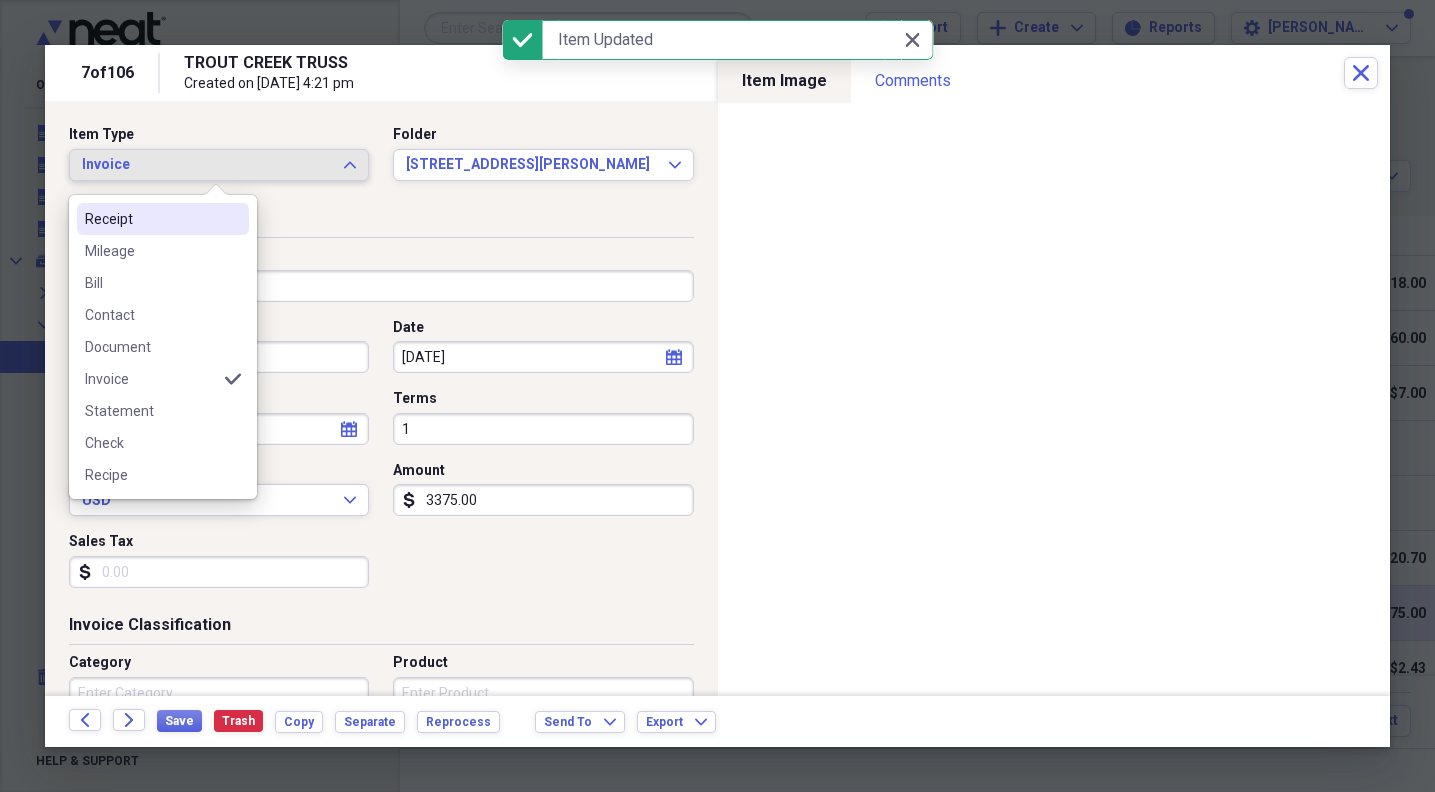 click on "Receipt" at bounding box center (151, 219) 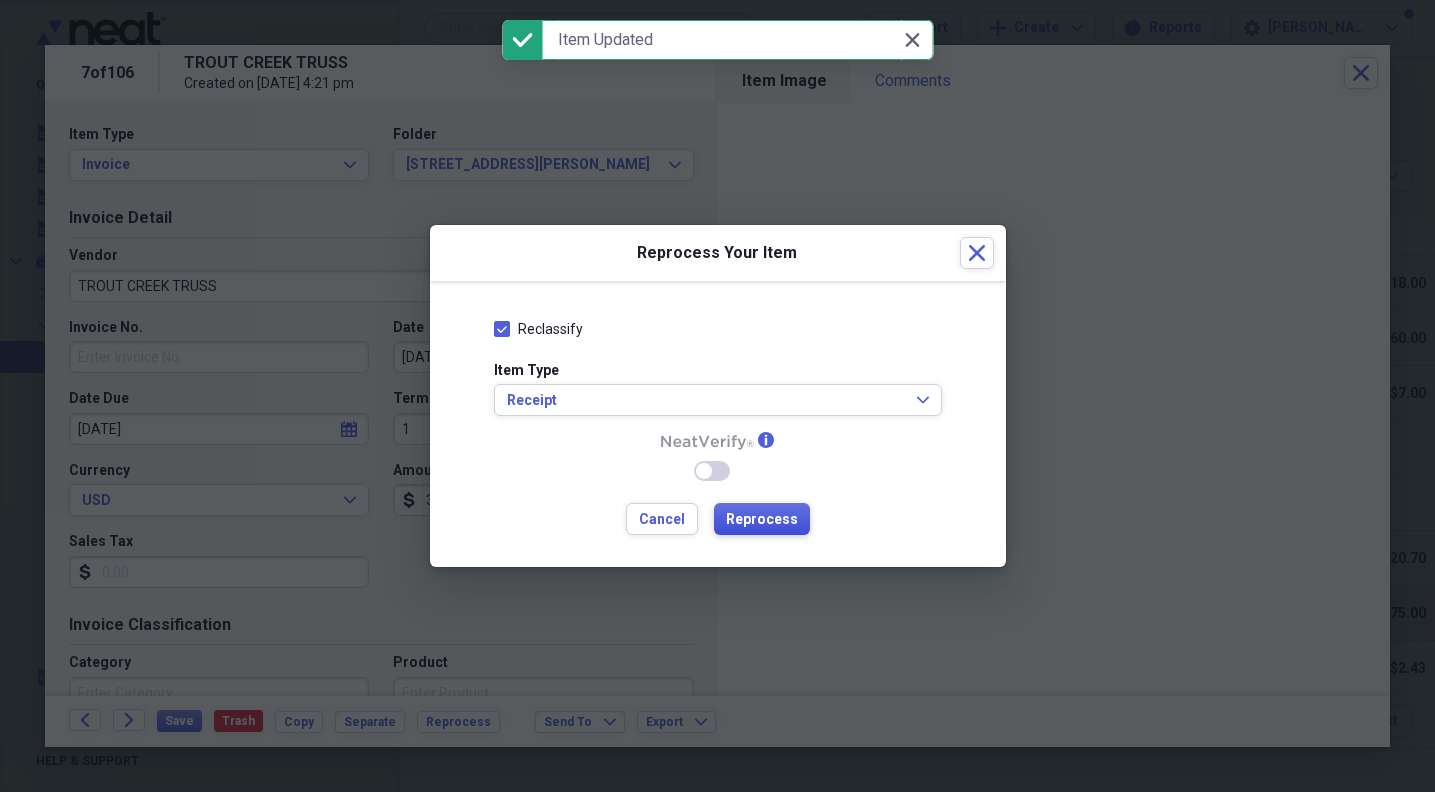 click on "Reprocess" at bounding box center (762, 520) 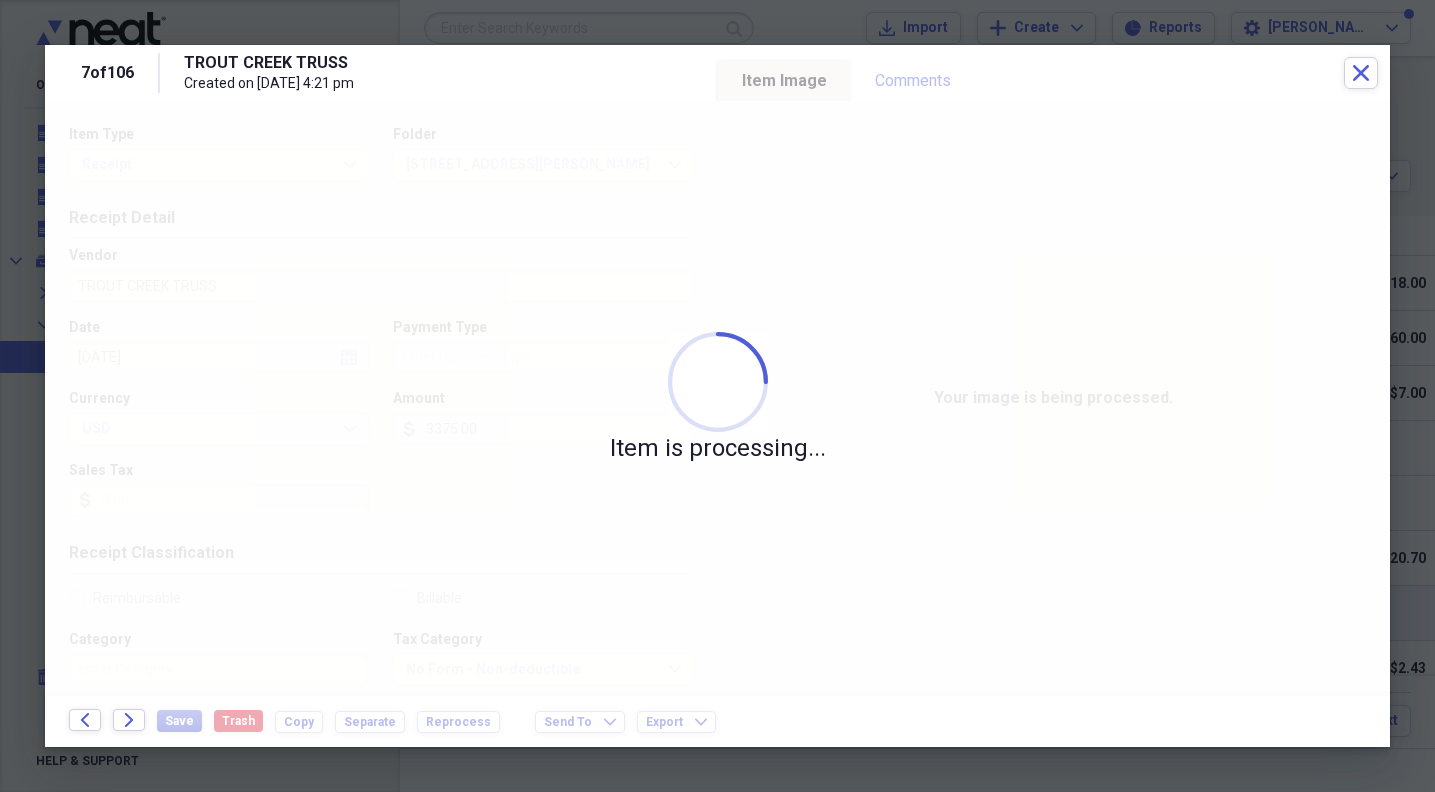 type on "Cash" 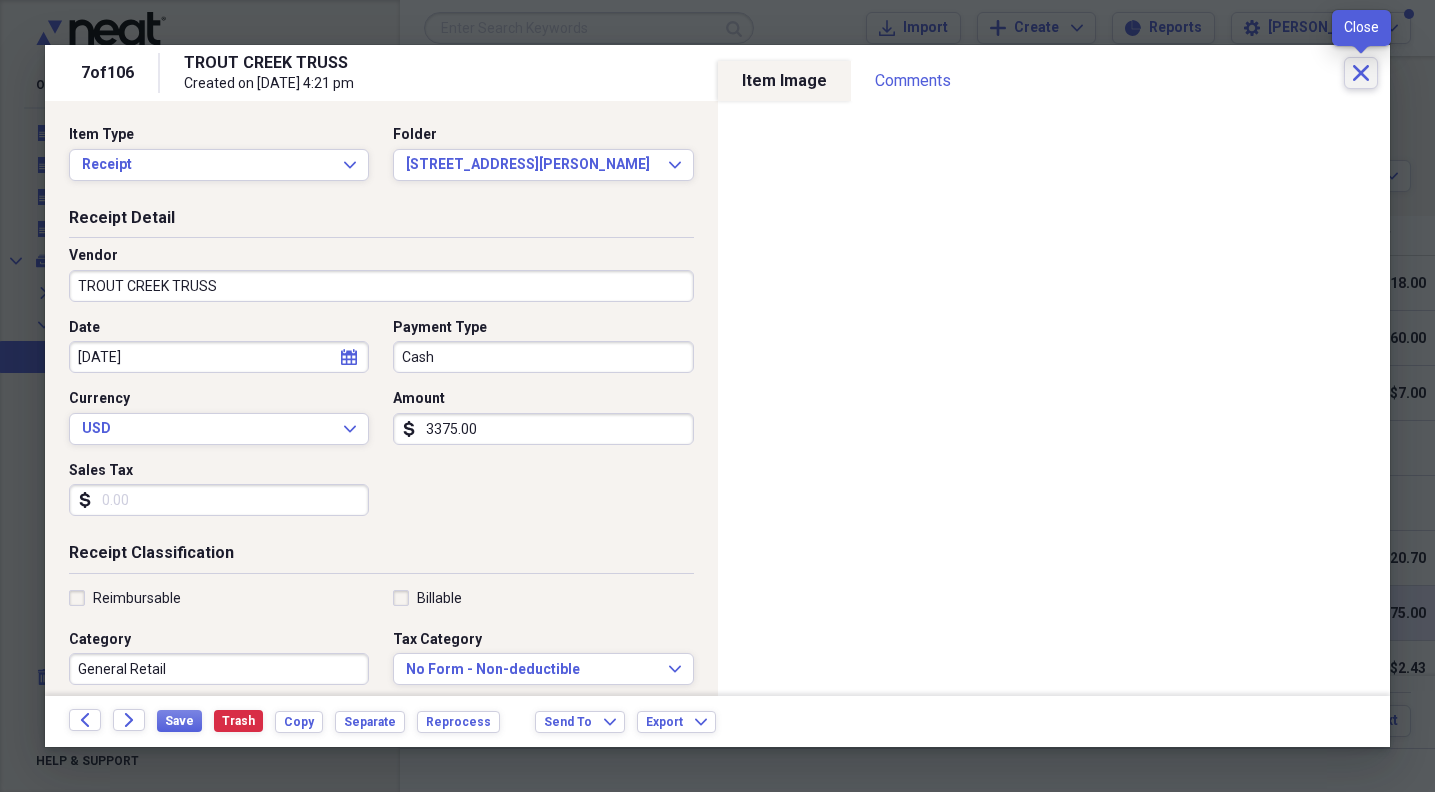 click 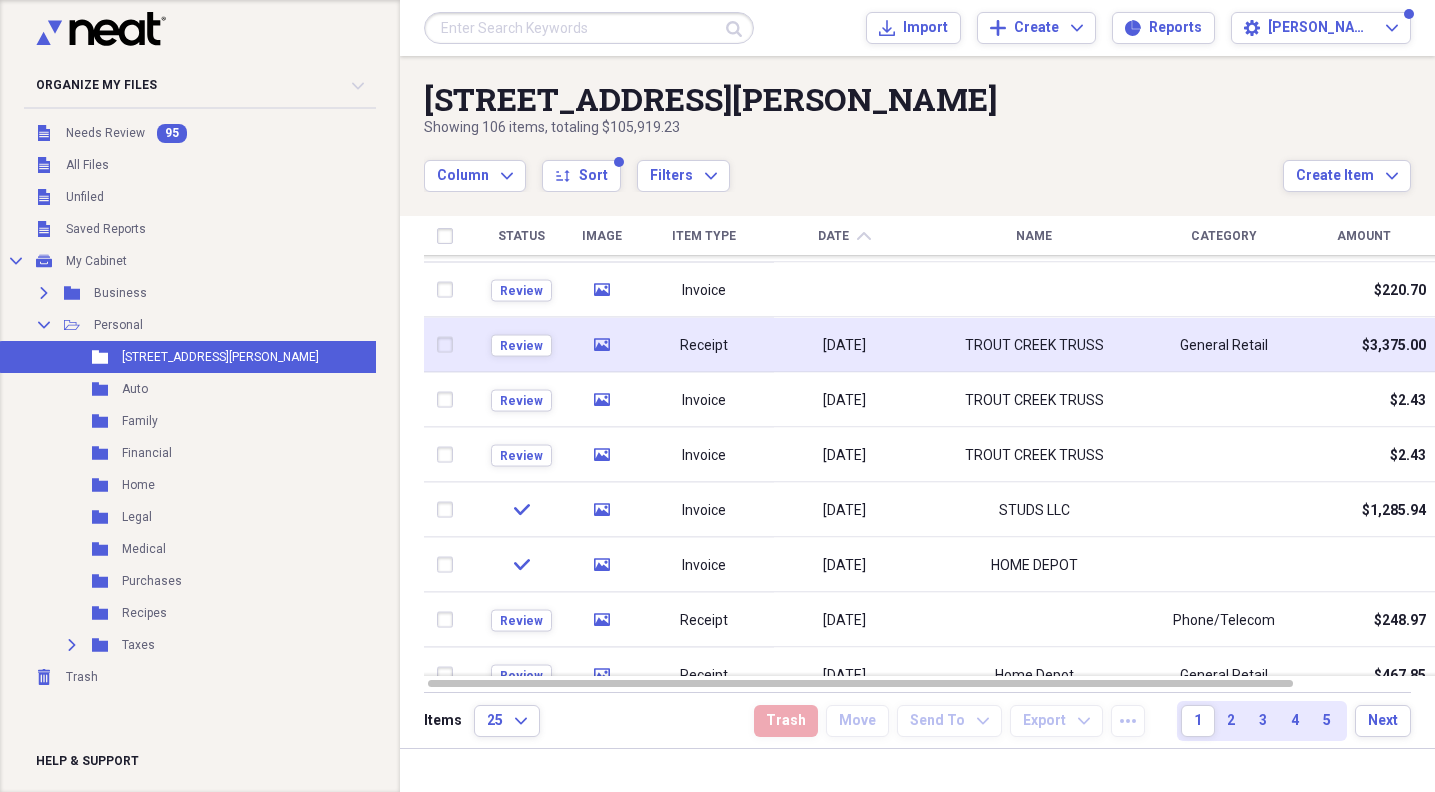 drag, startPoint x: 1427, startPoint y: 324, endPoint x: 1435, endPoint y: 406, distance: 82.38932 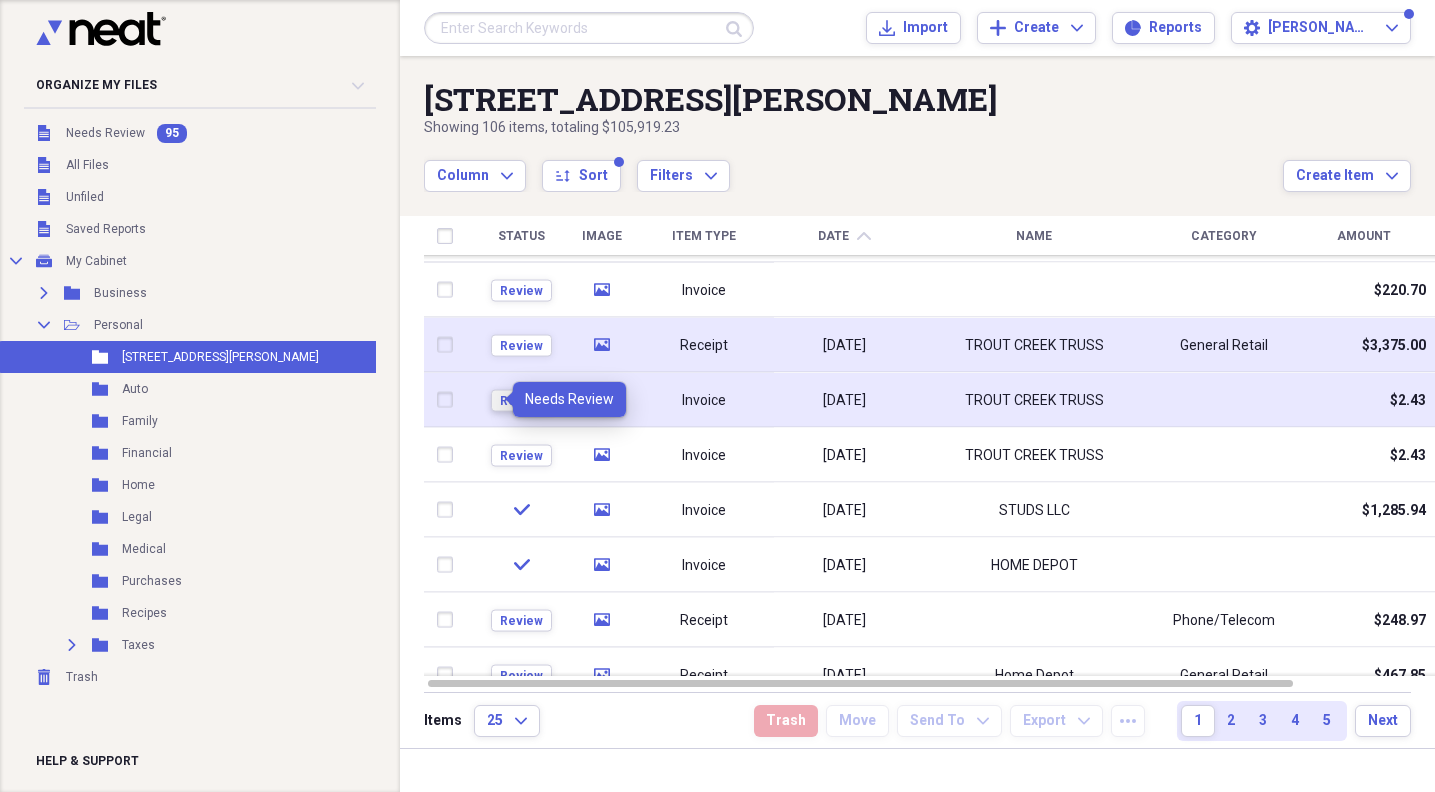 click on "Review" at bounding box center (521, 400) 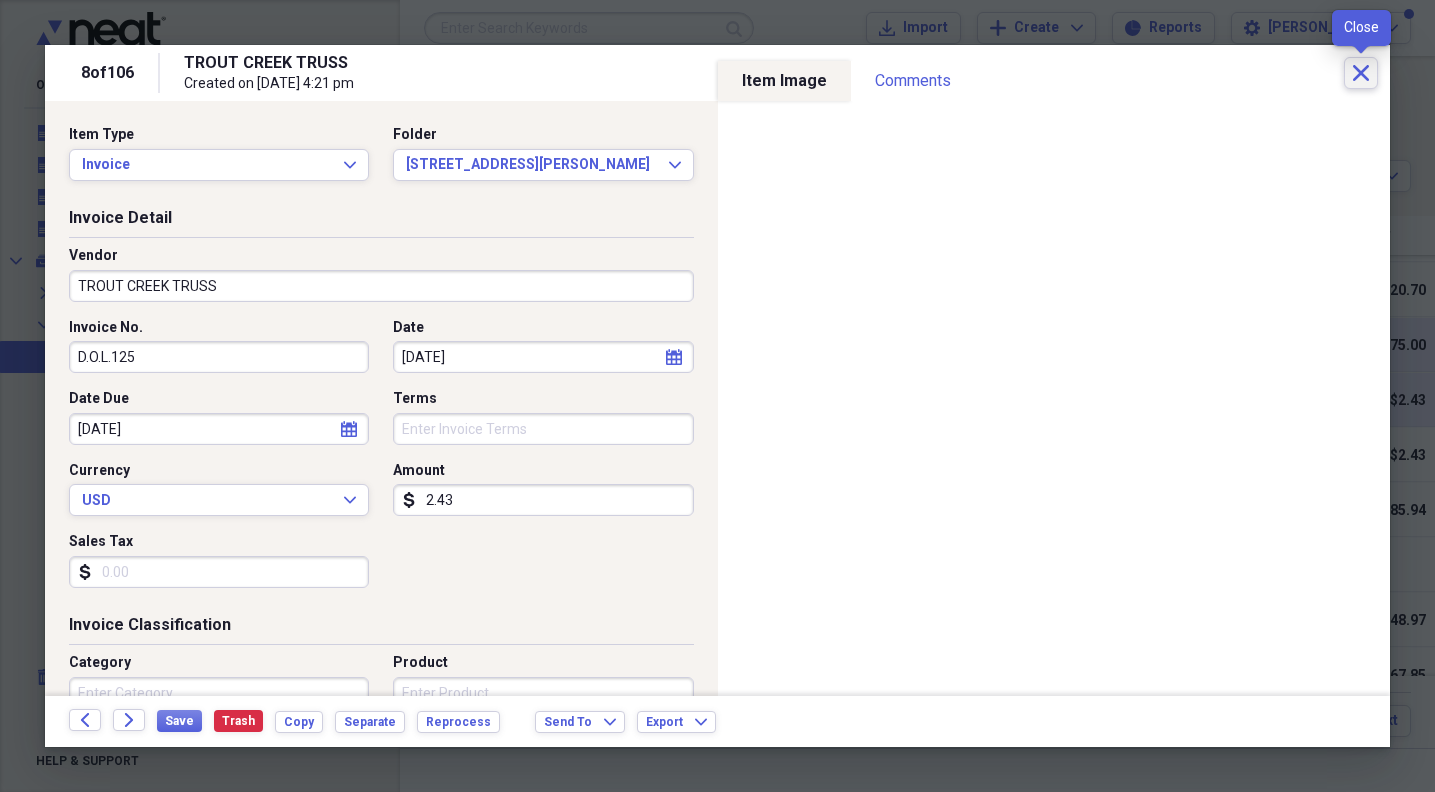 click on "Close" 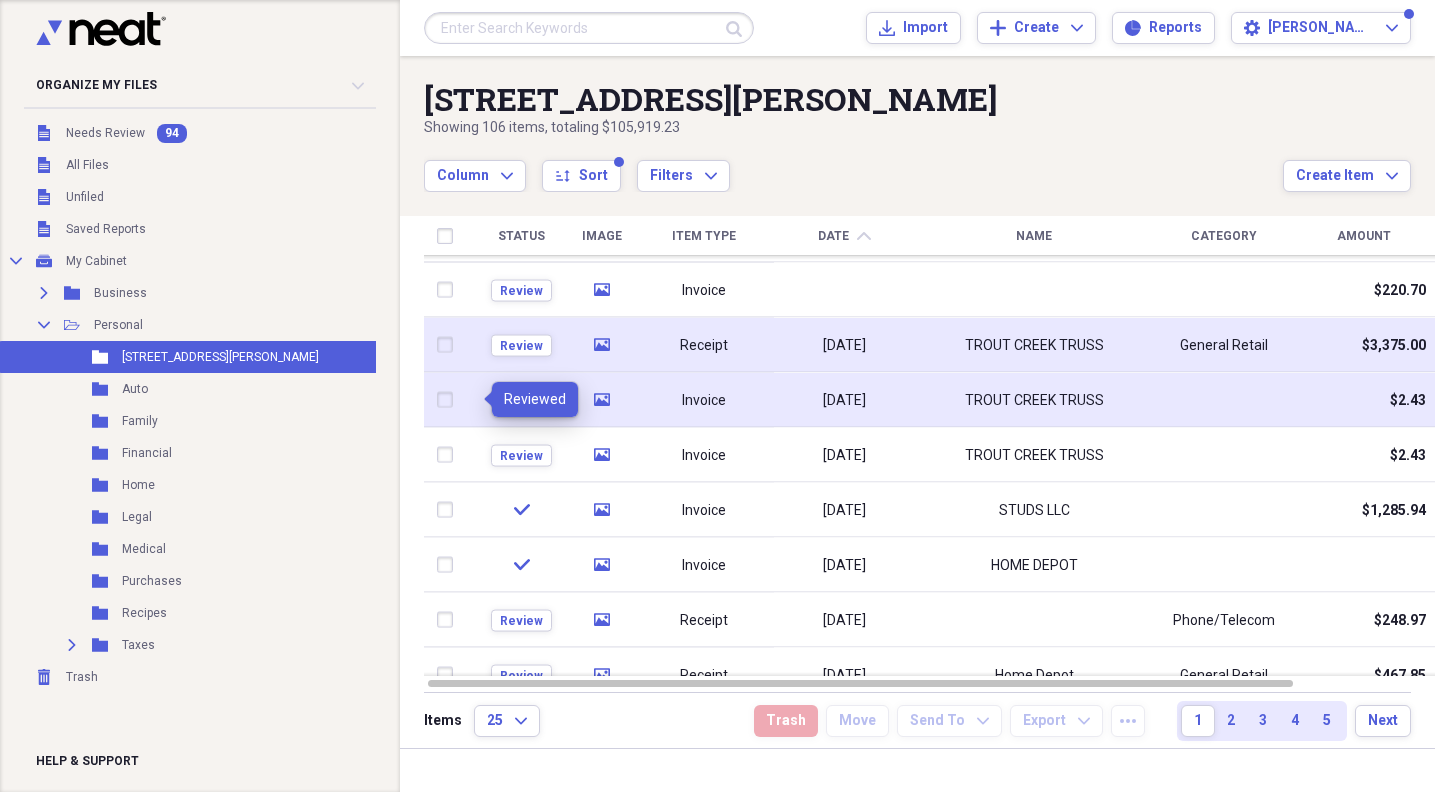 click on "Receipt" at bounding box center (704, 345) 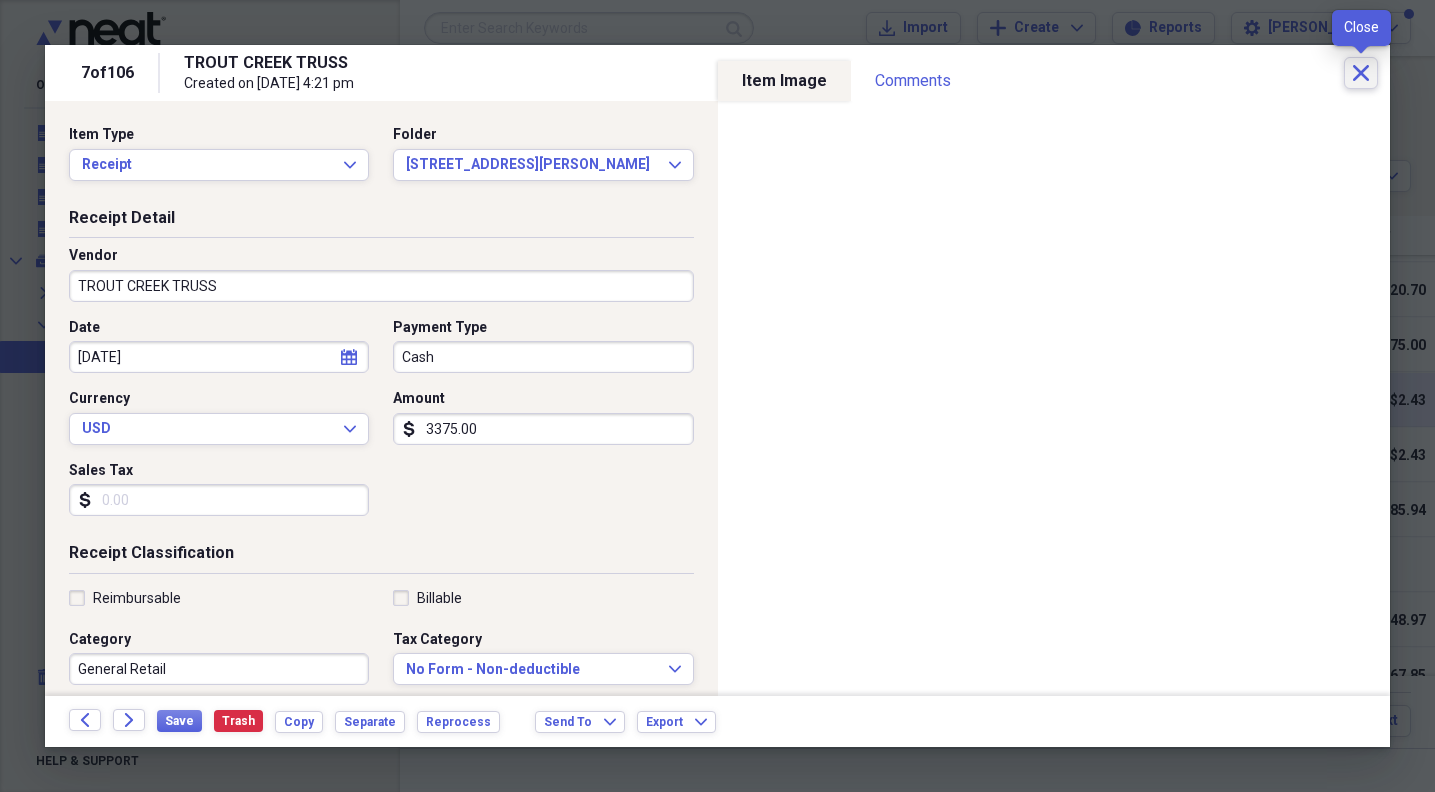 click on "Close" at bounding box center [1361, 73] 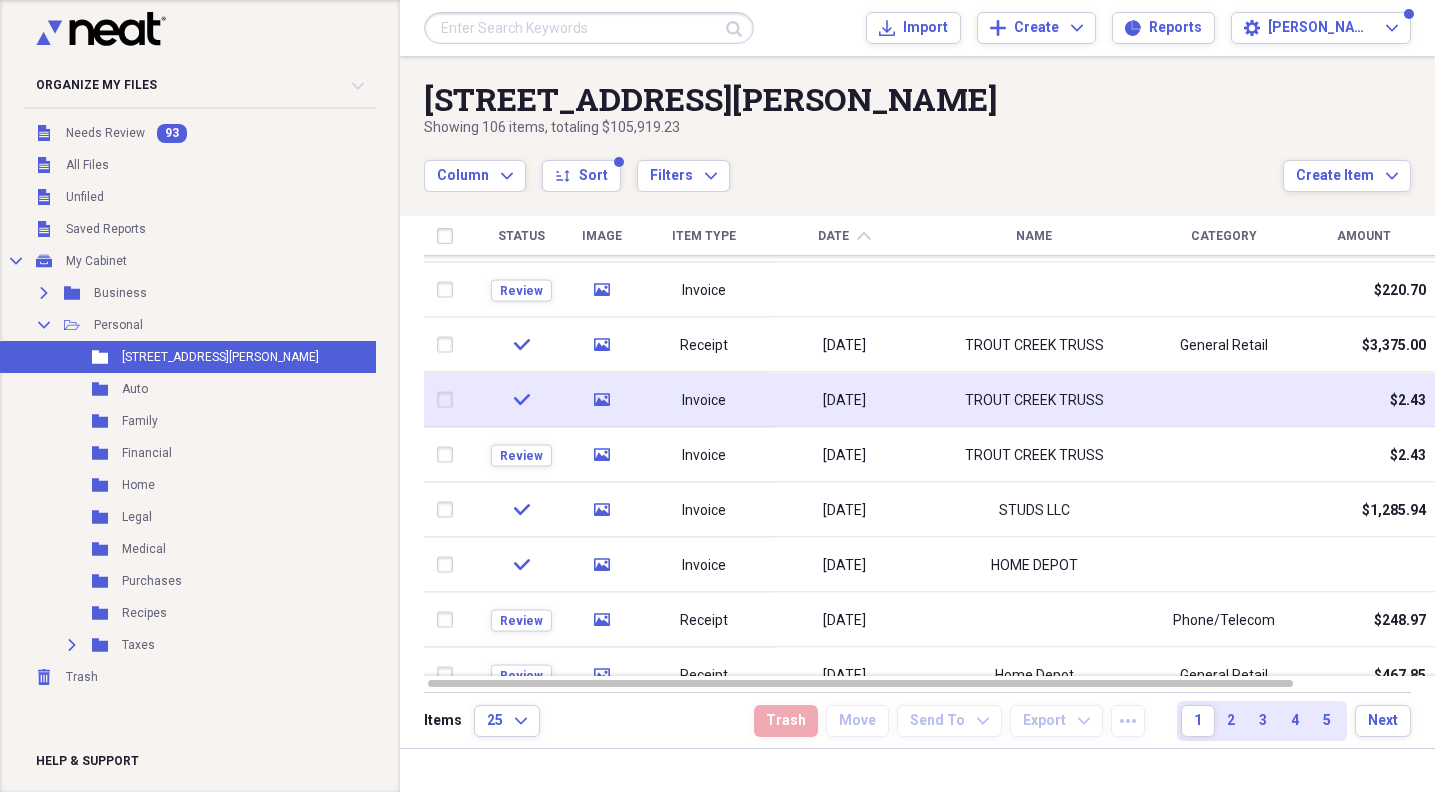 click at bounding box center [449, 400] 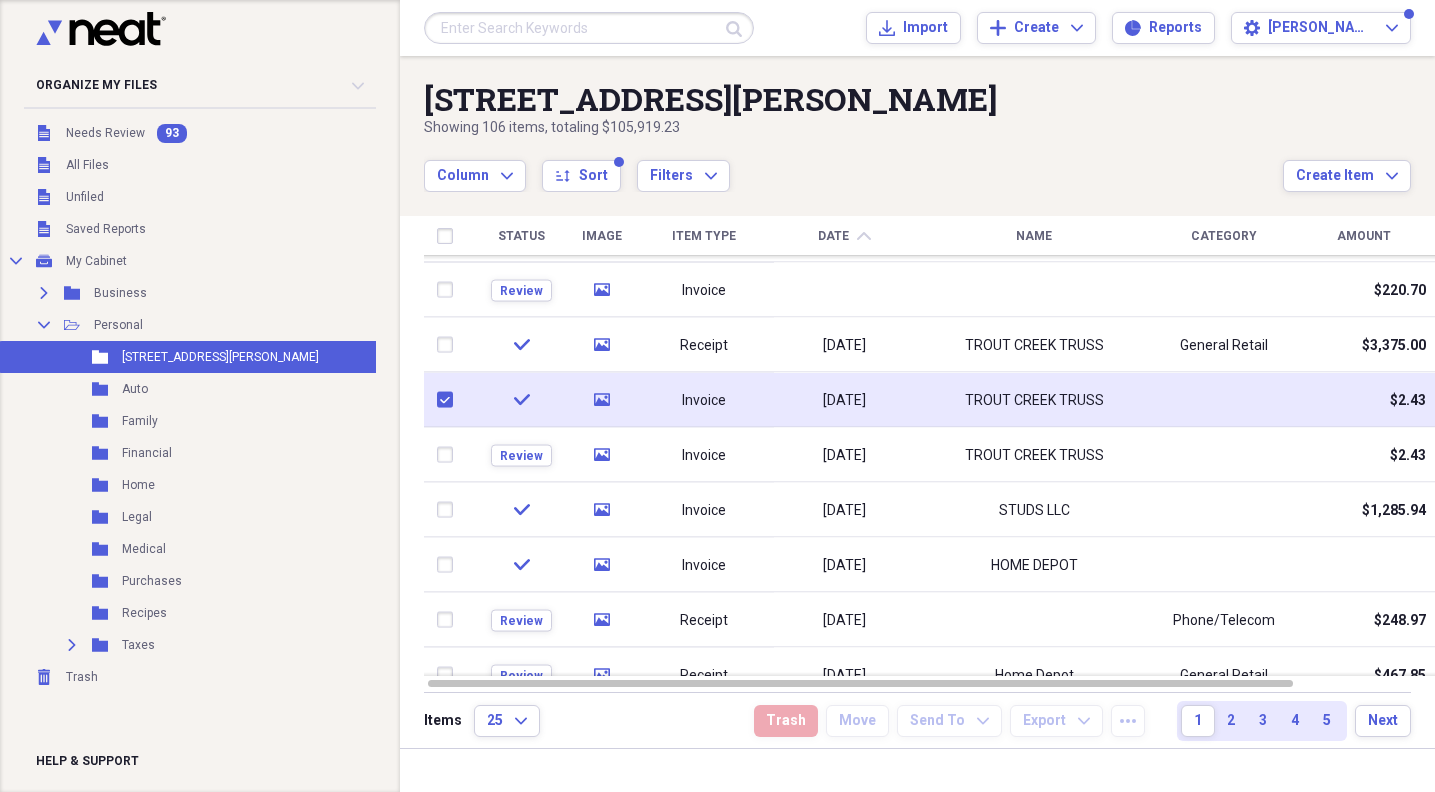 checkbox on "true" 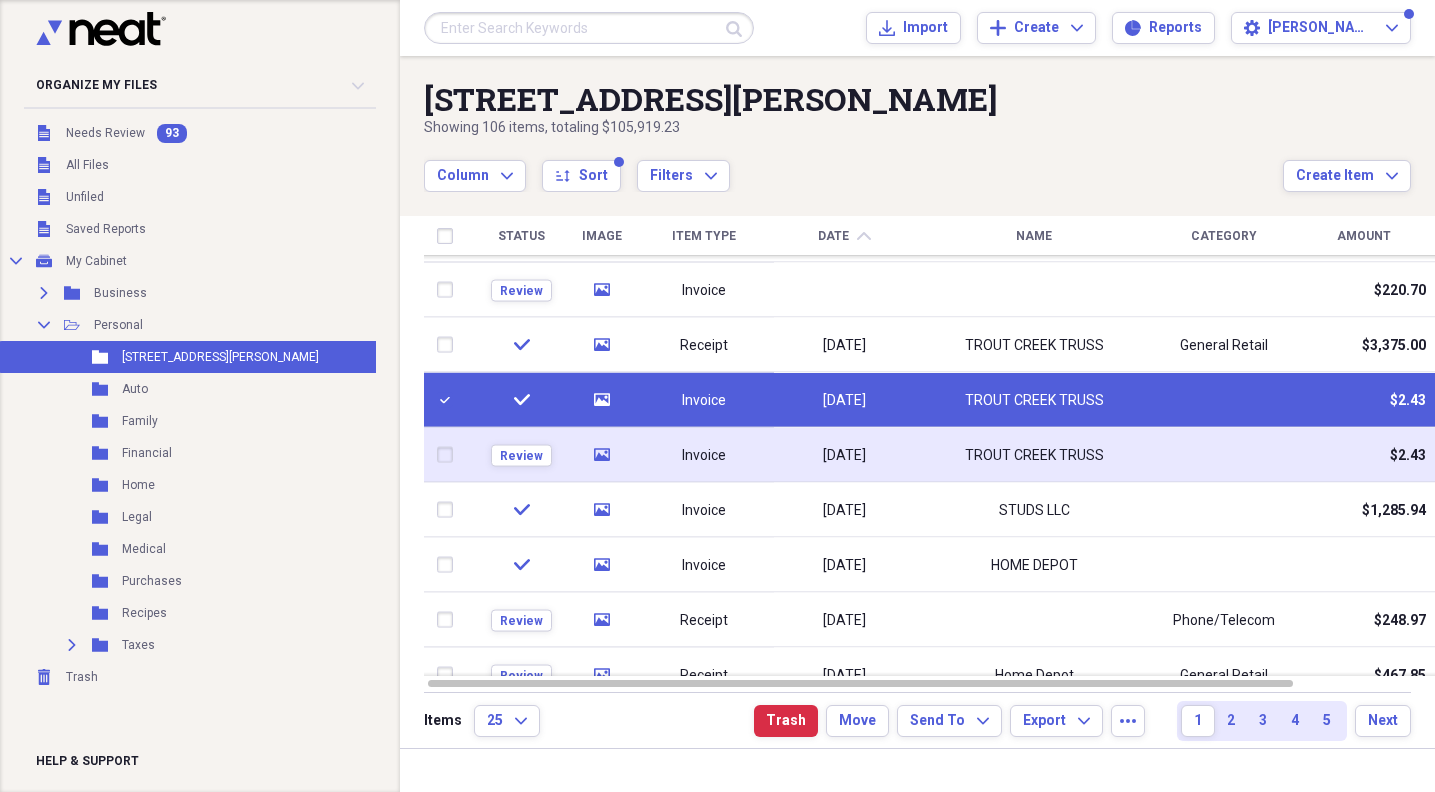 click at bounding box center [449, 455] 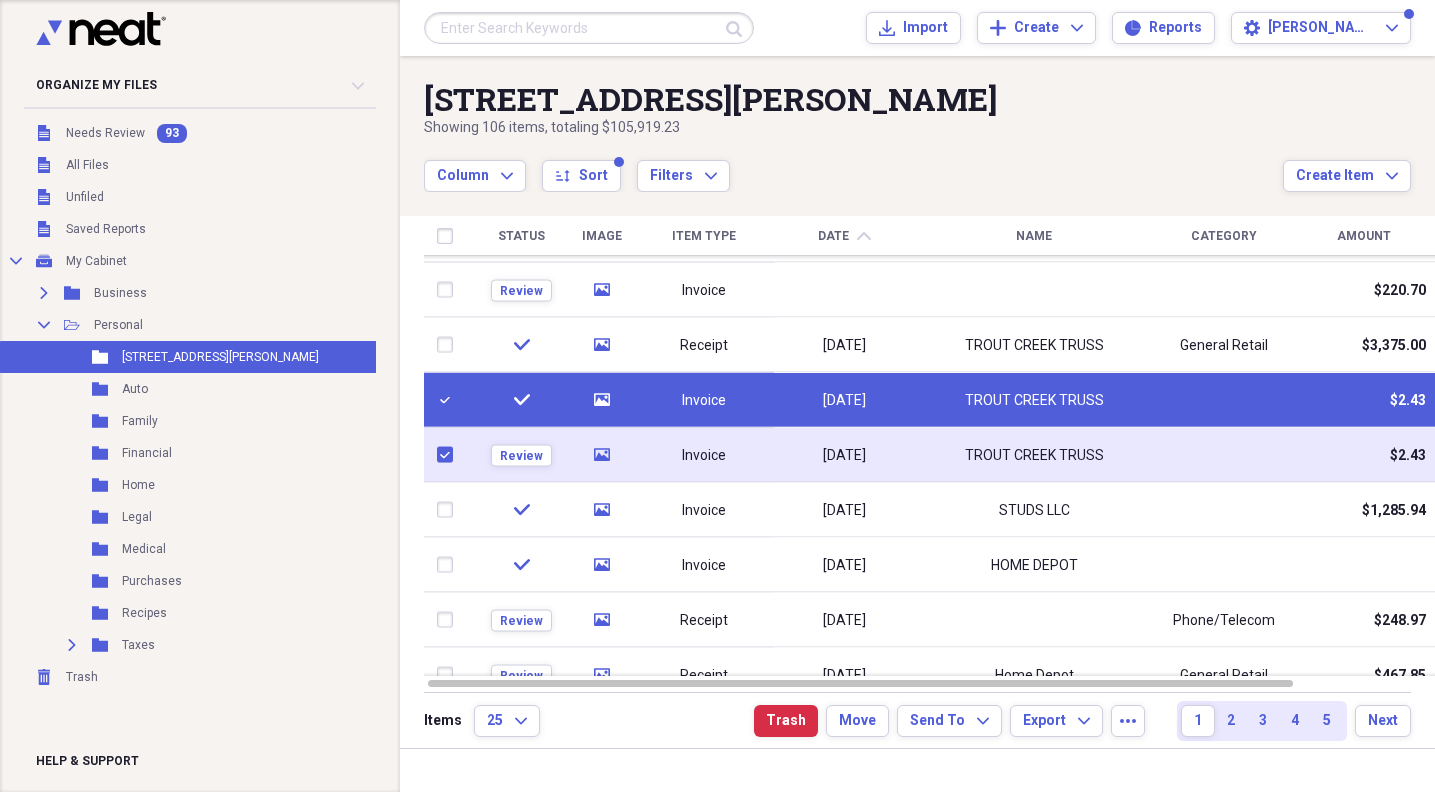 checkbox on "true" 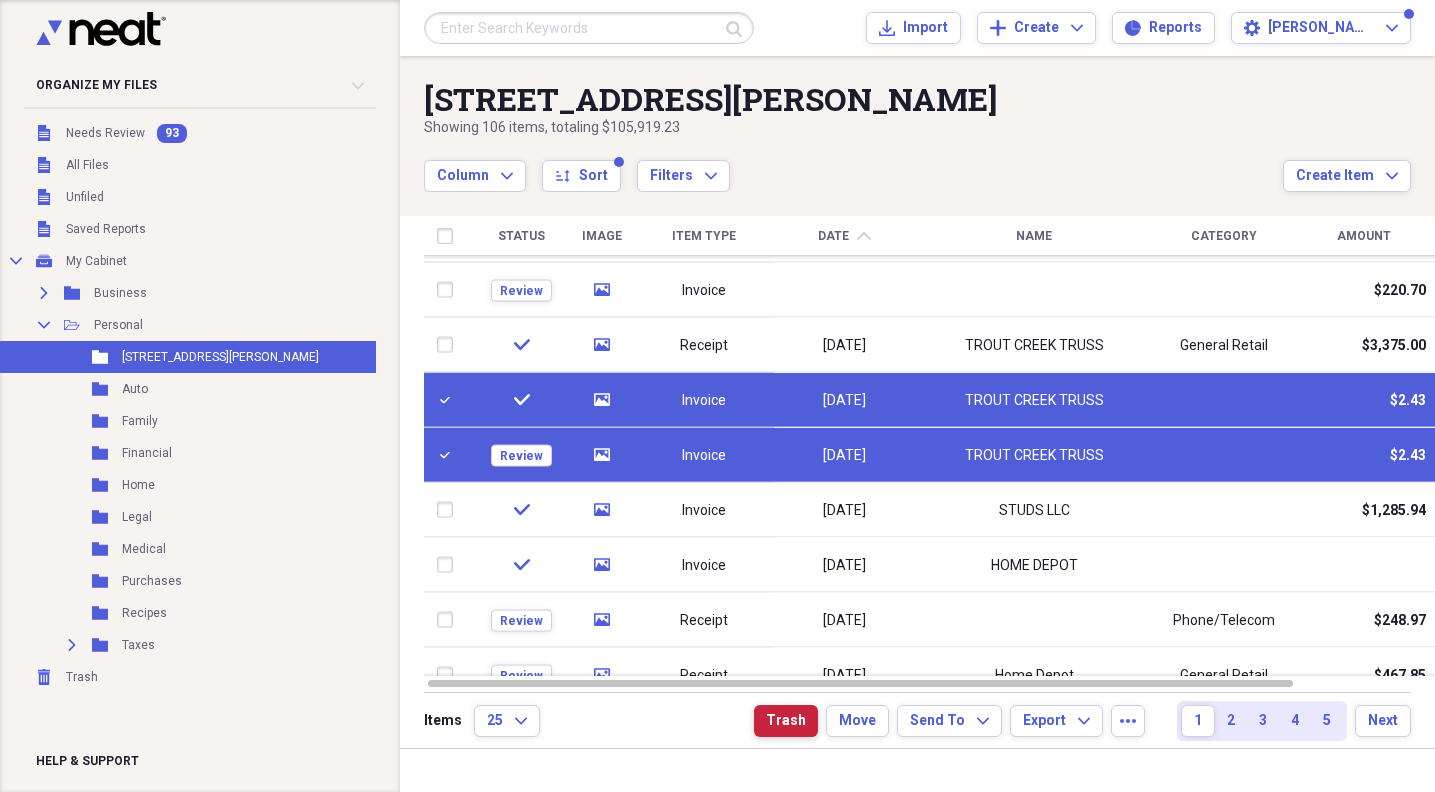 click on "Trash" at bounding box center (786, 721) 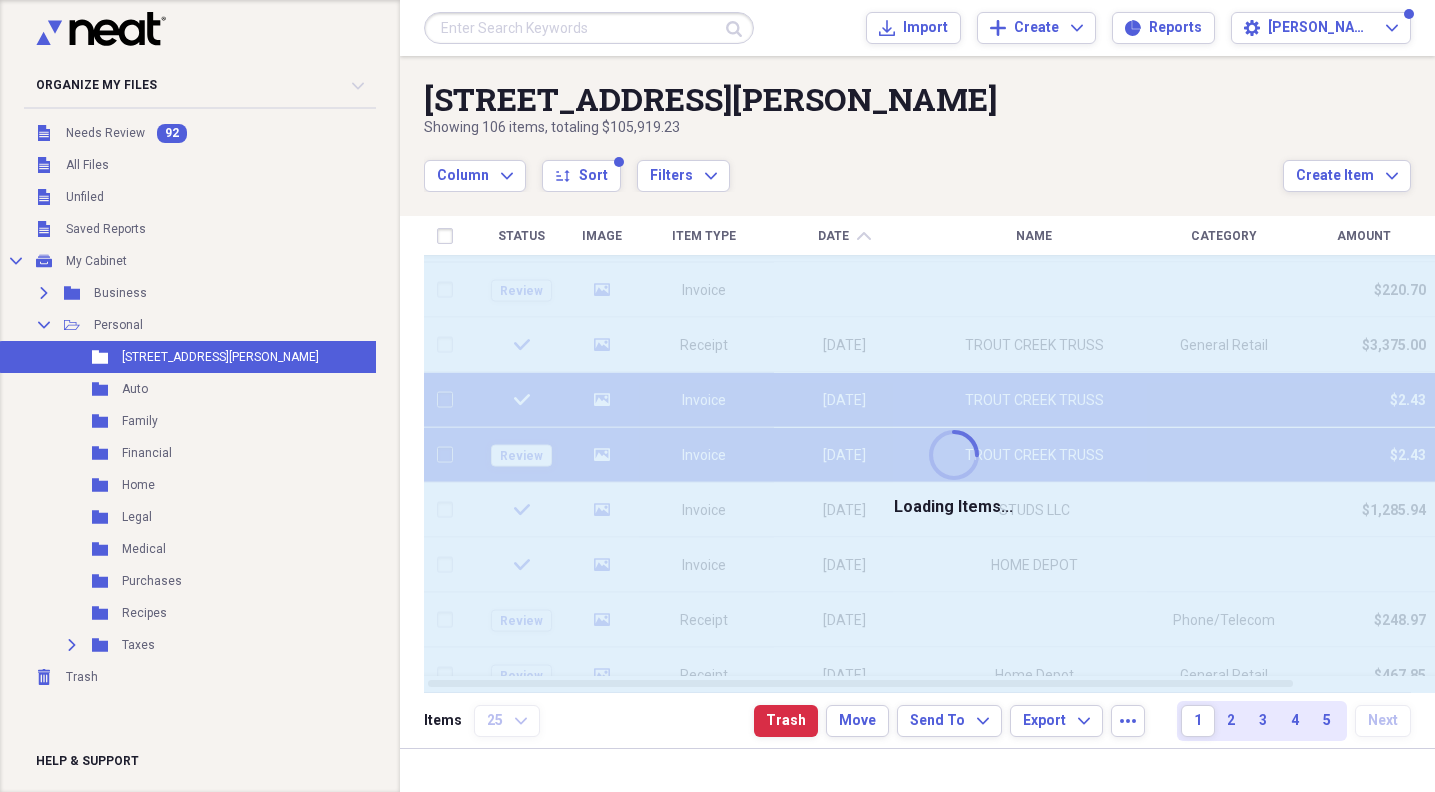 checkbox on "false" 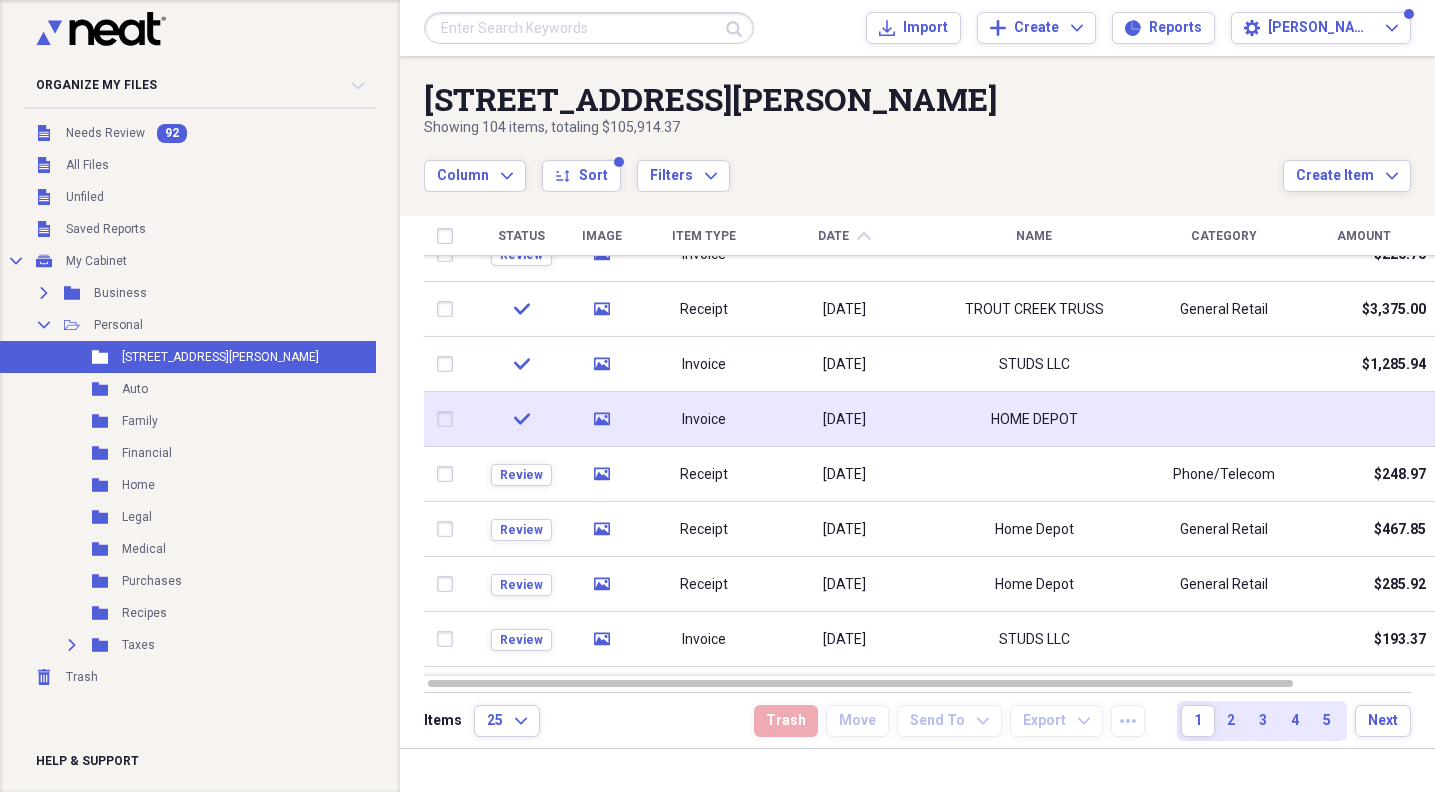 click on "Invoice" at bounding box center [704, 419] 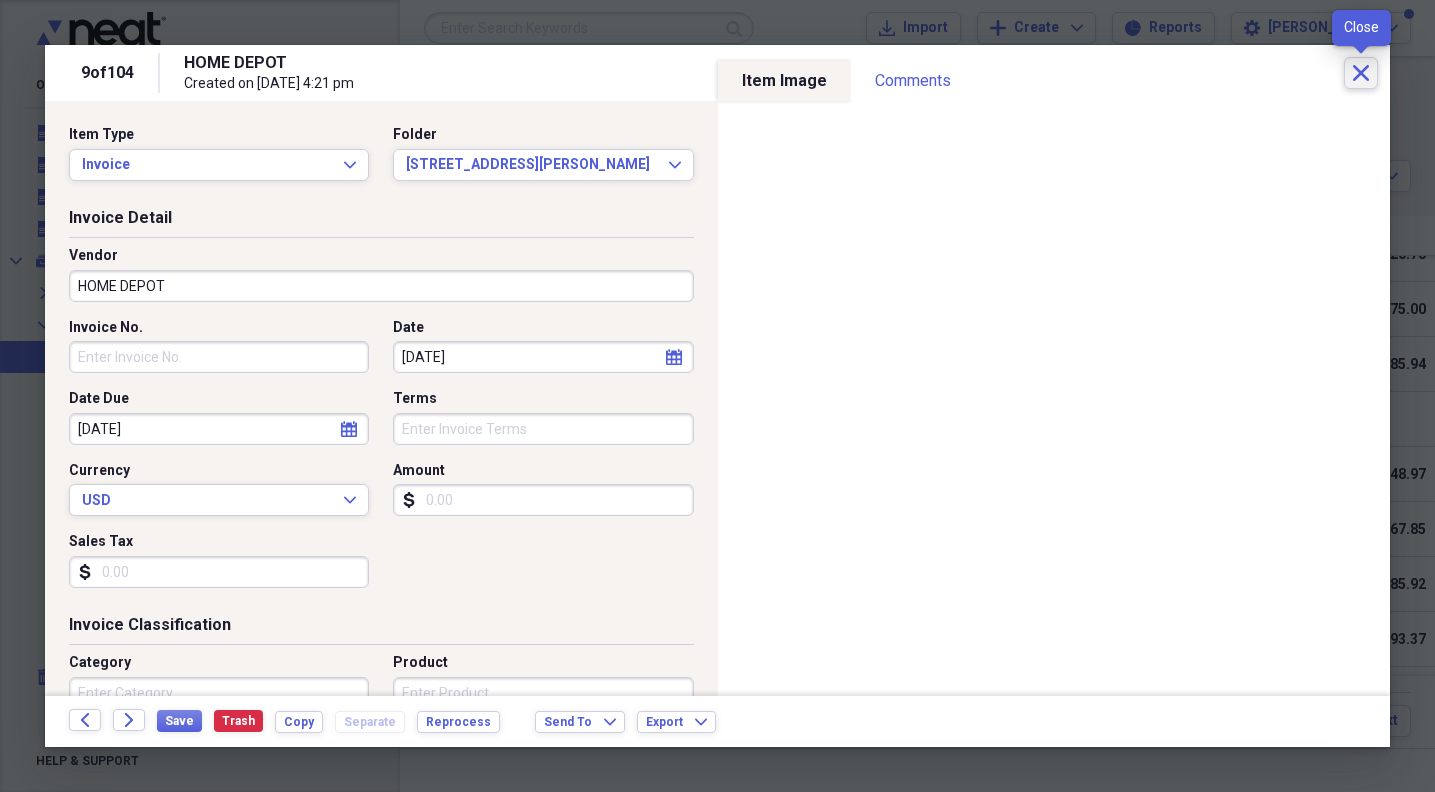 click on "Close" 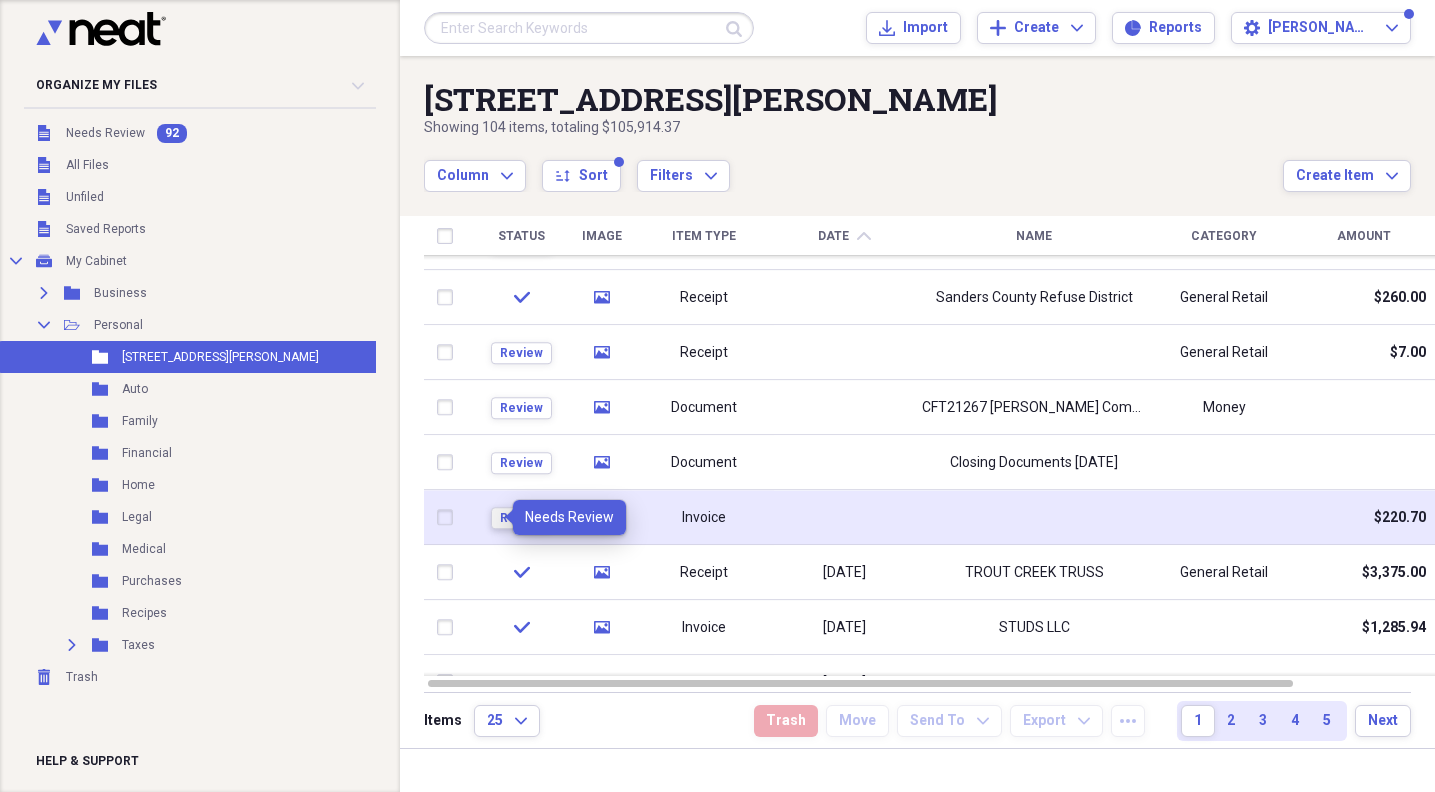 click on "Review" at bounding box center [521, 518] 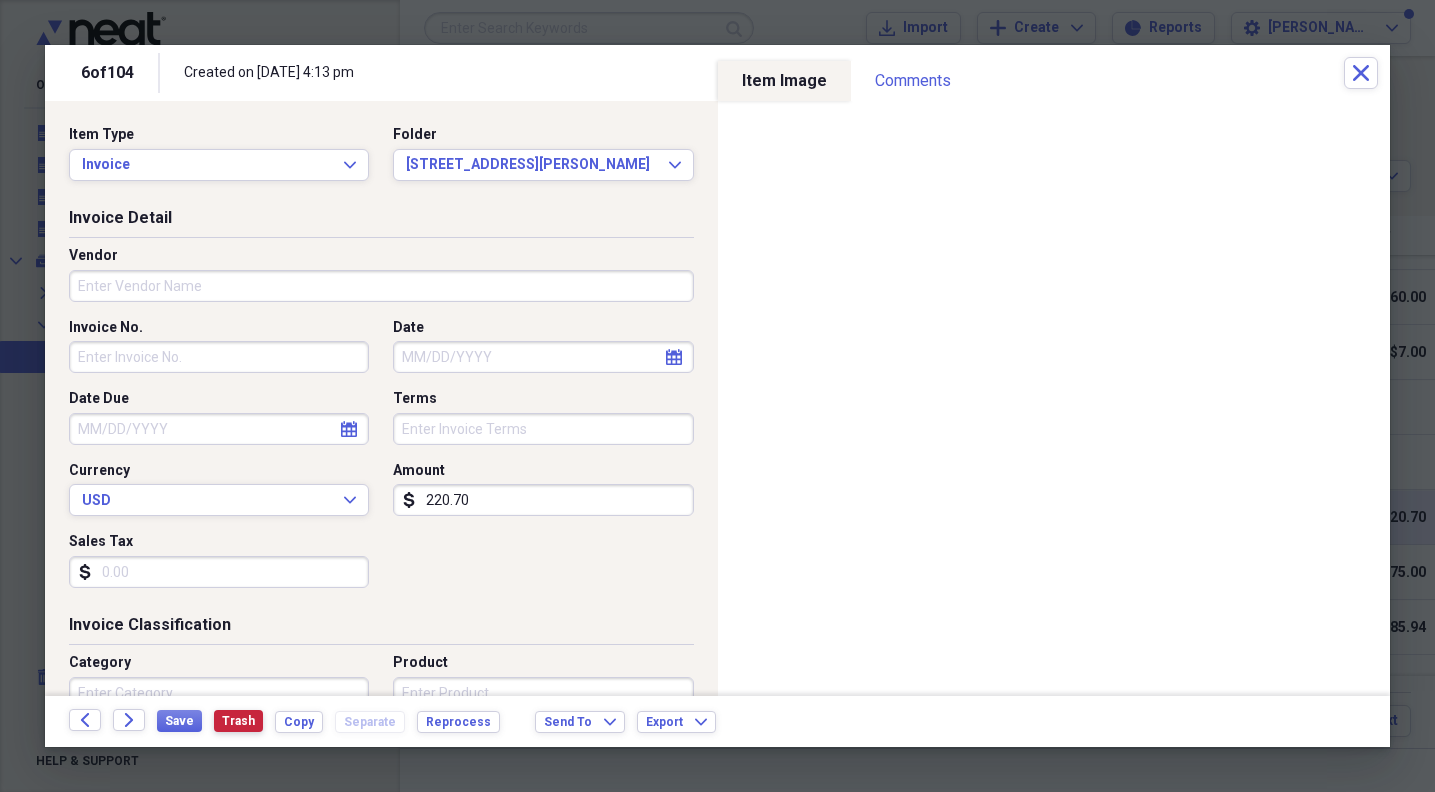 click on "Trash" at bounding box center [238, 721] 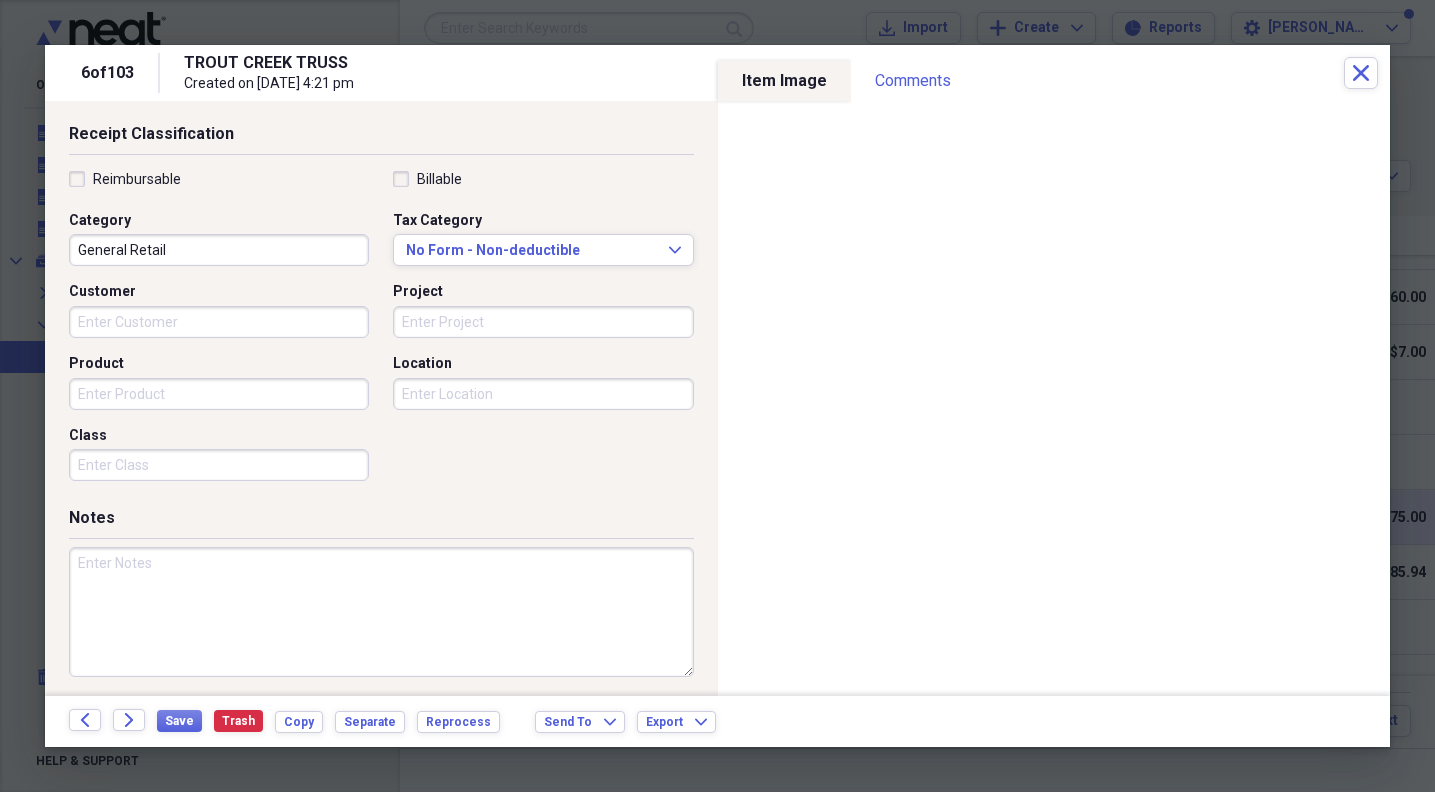 scroll, scrollTop: 419, scrollLeft: 0, axis: vertical 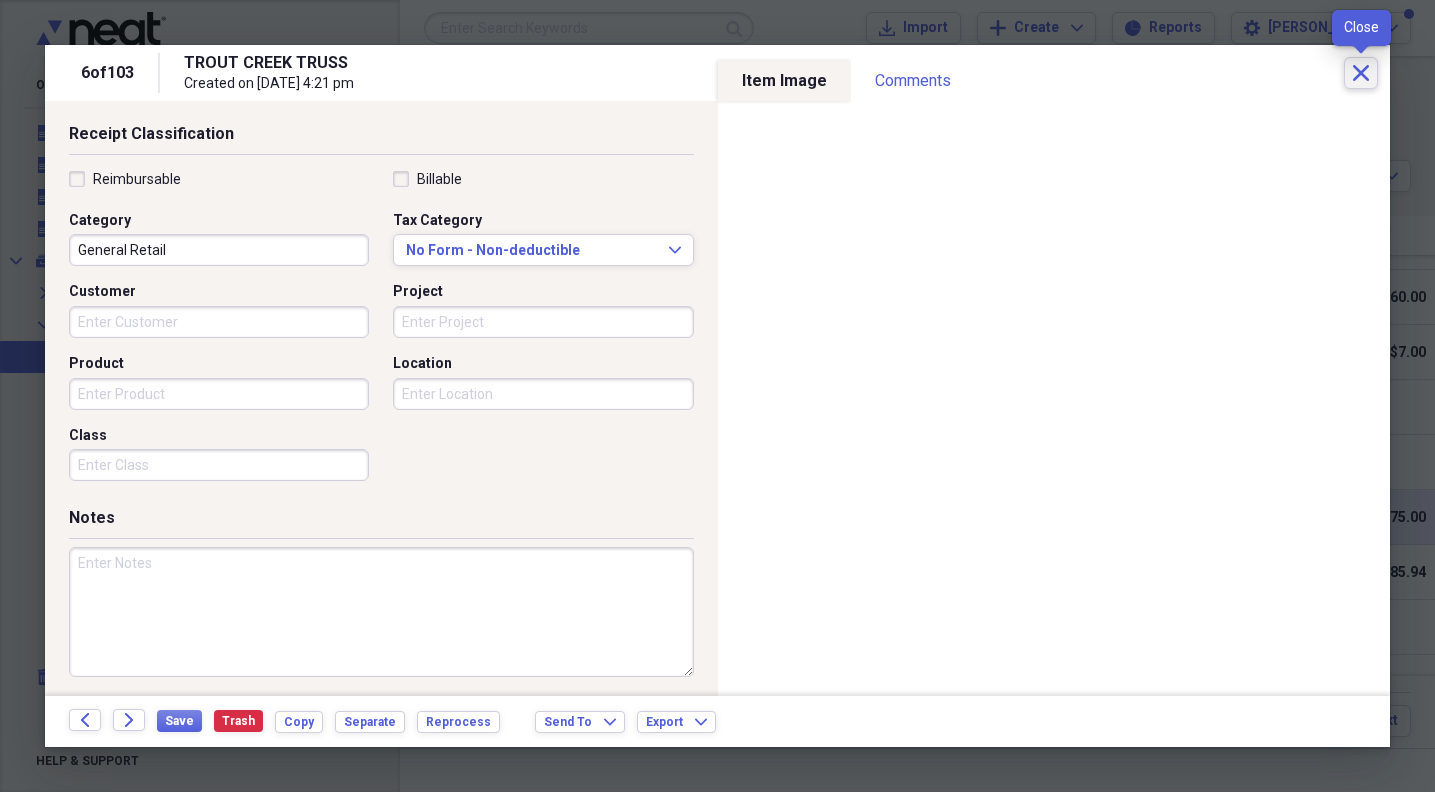 click 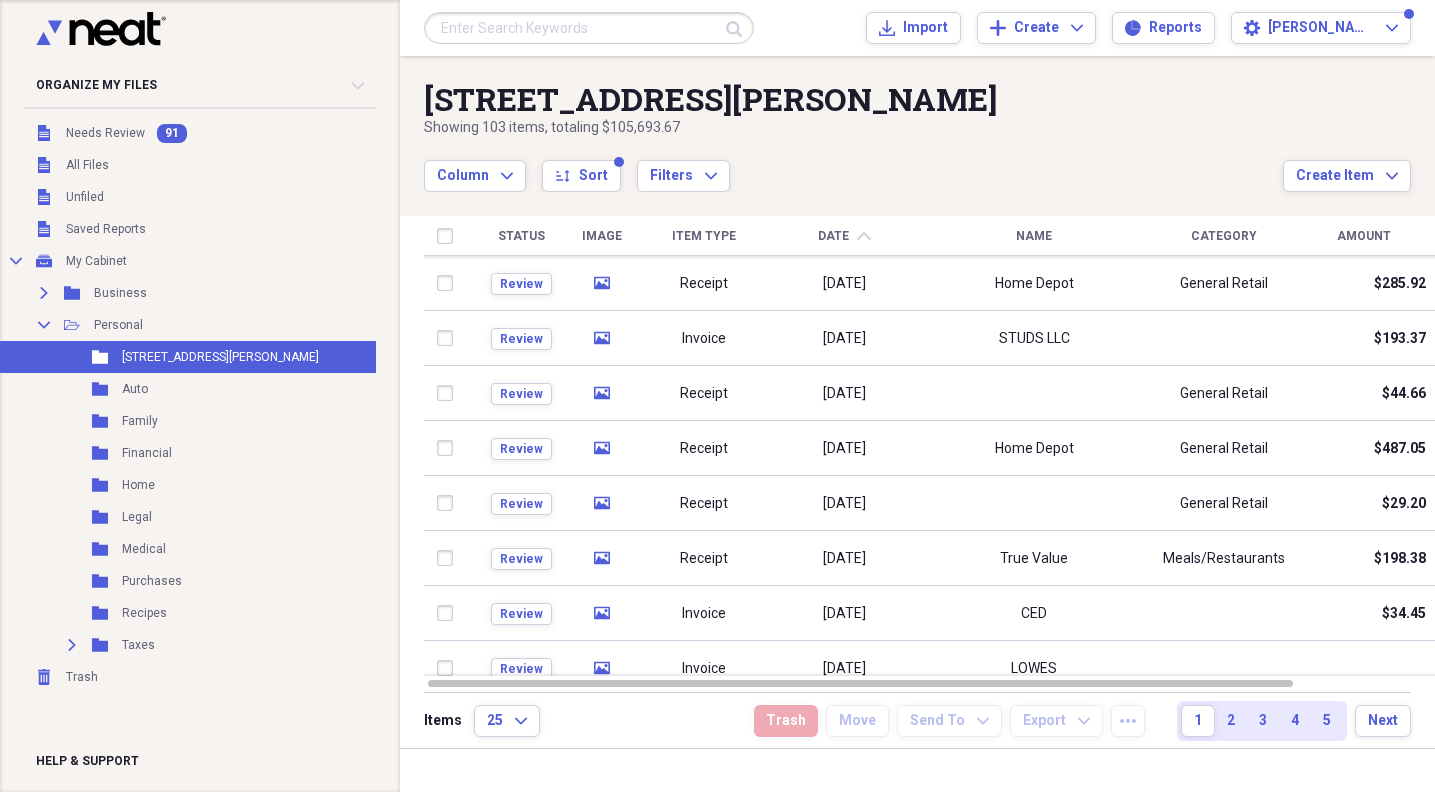 drag, startPoint x: 1427, startPoint y: 347, endPoint x: 1462, endPoint y: 515, distance: 171.60712 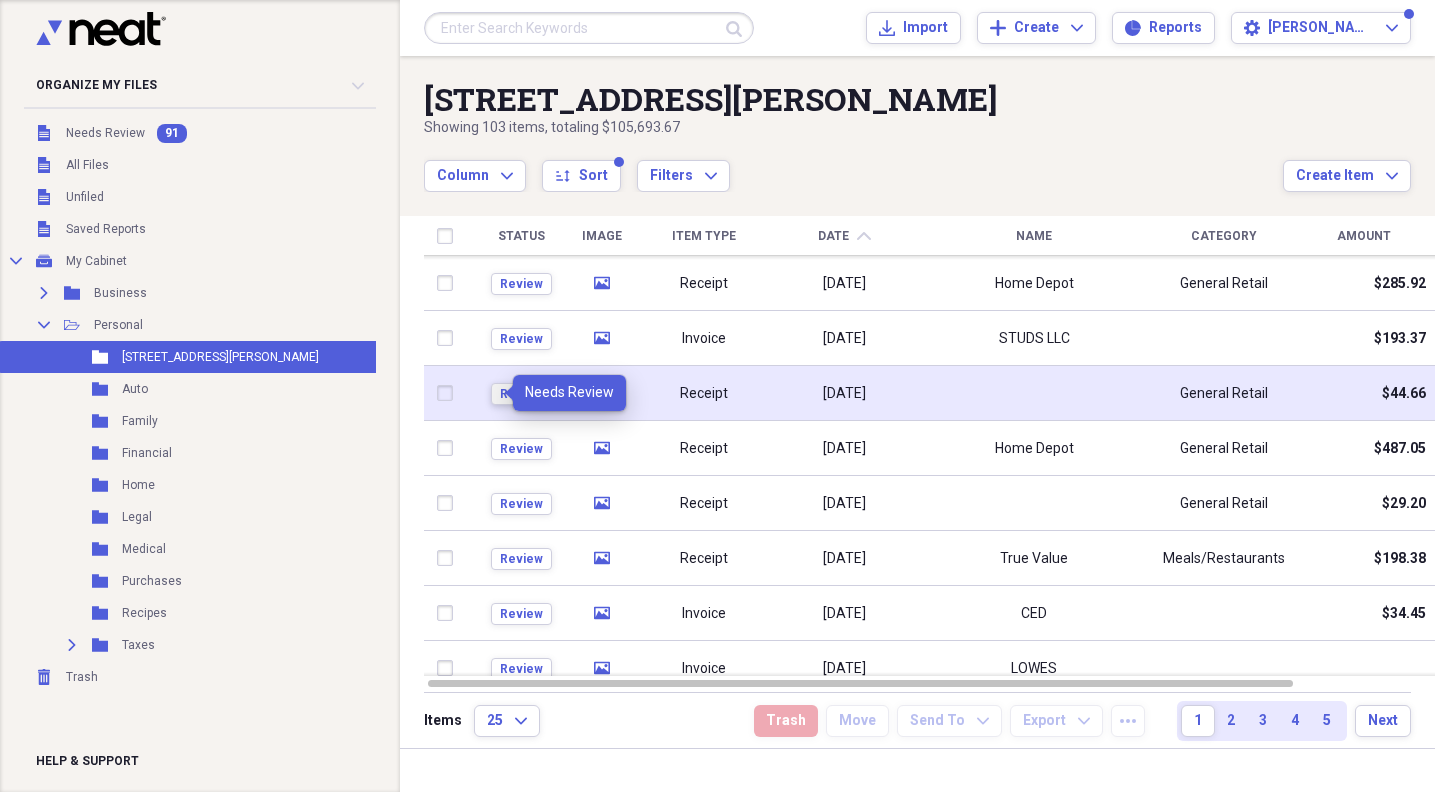 click on "Review" at bounding box center [521, 394] 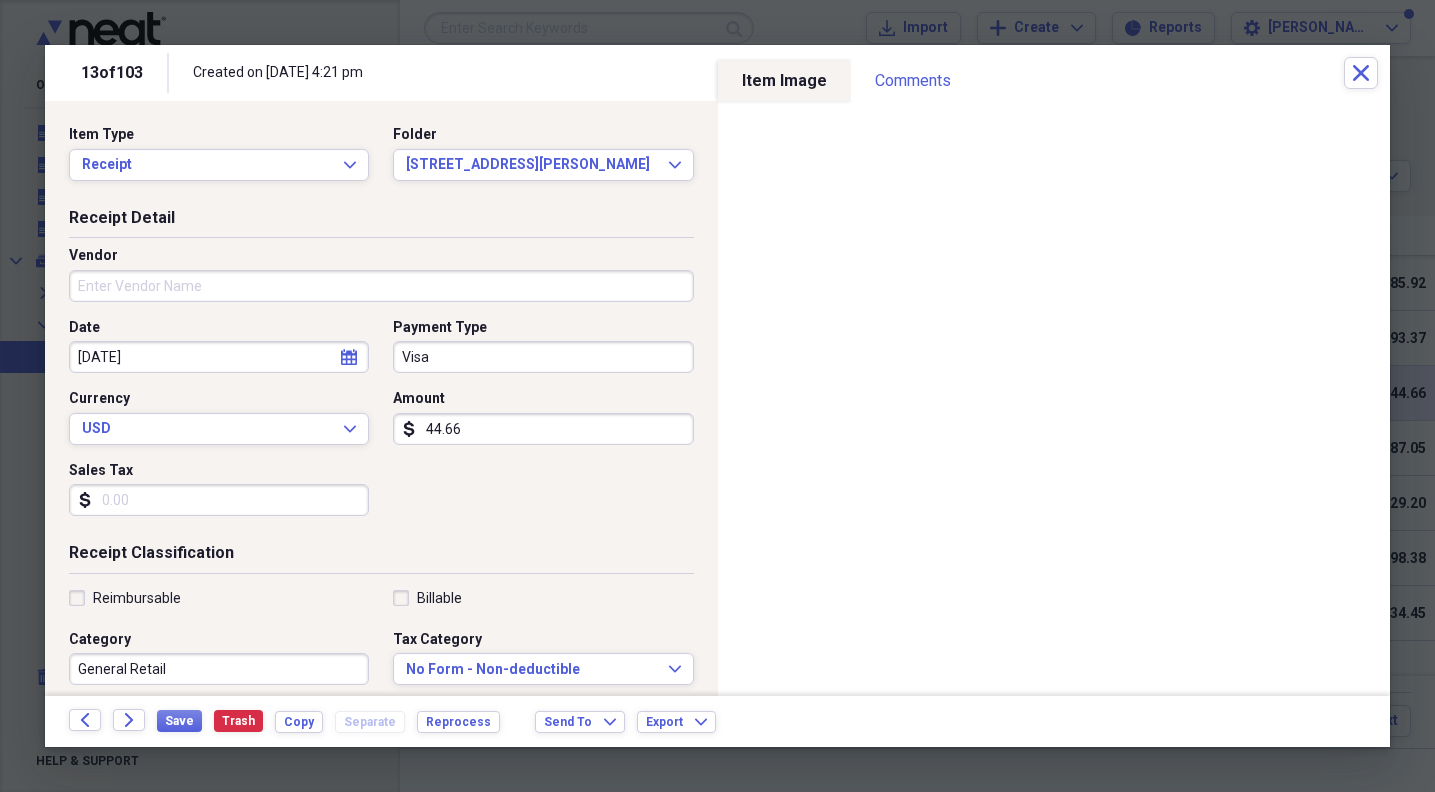 click on "Vendor" at bounding box center (381, 286) 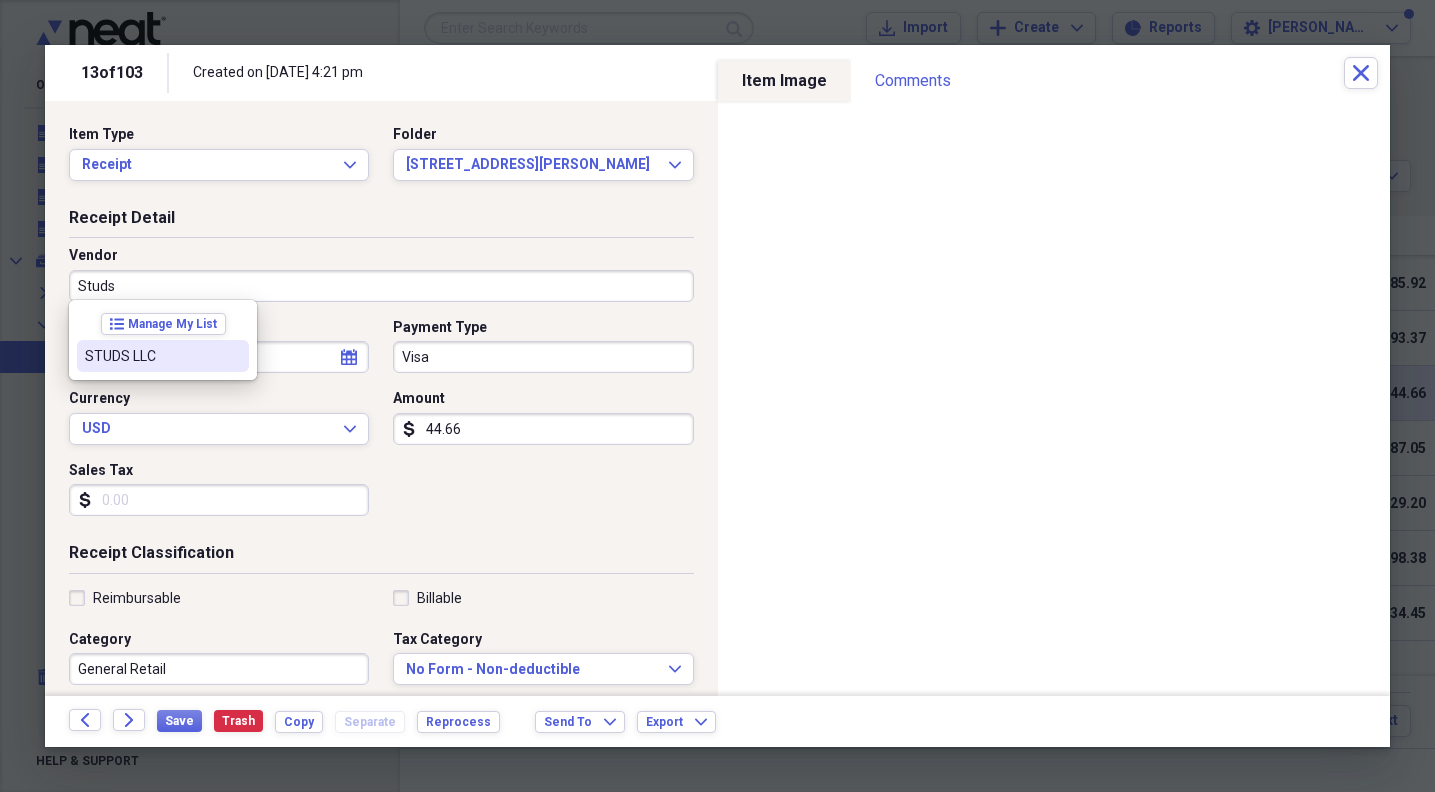 click on "STUDS LLC" at bounding box center [151, 356] 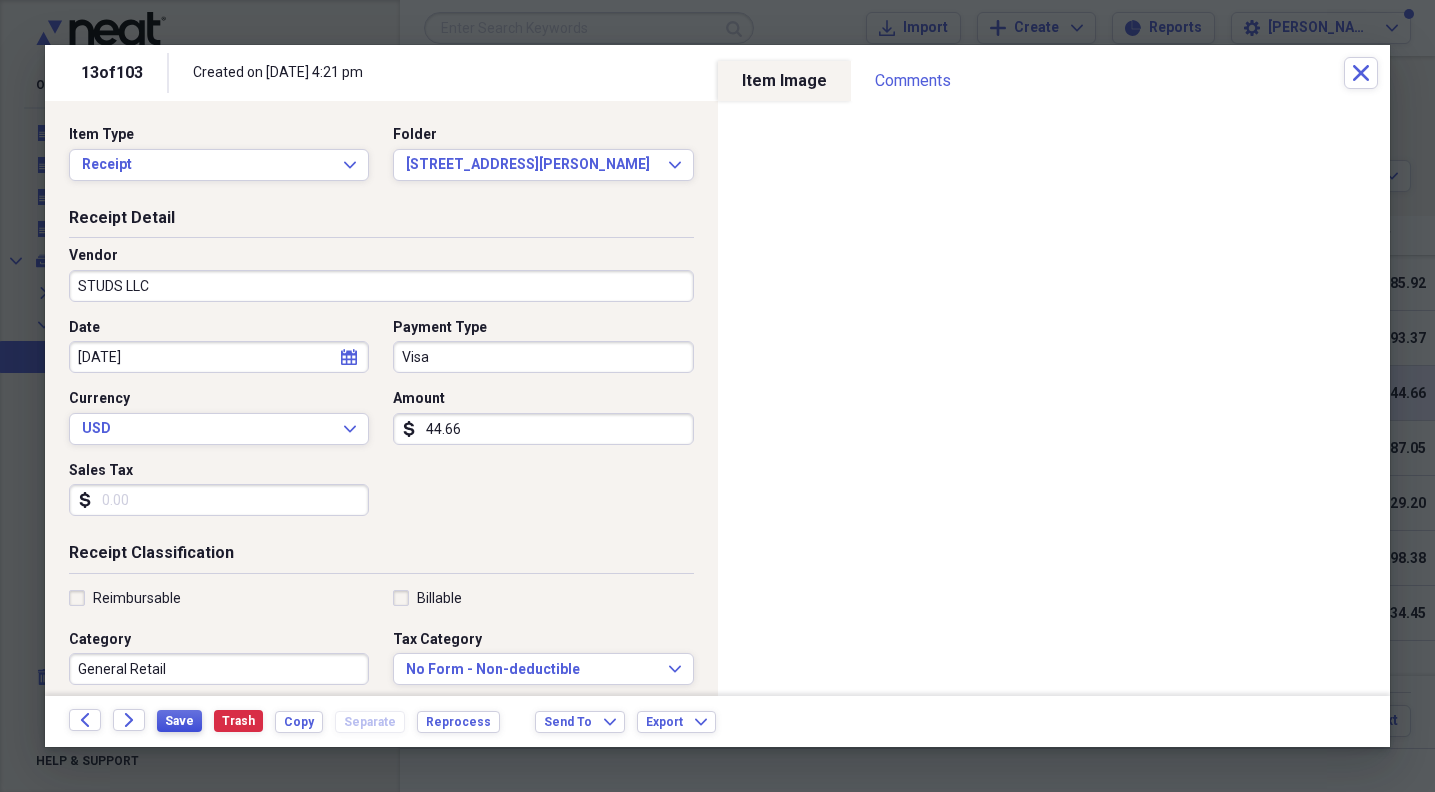 click on "Save" at bounding box center [179, 721] 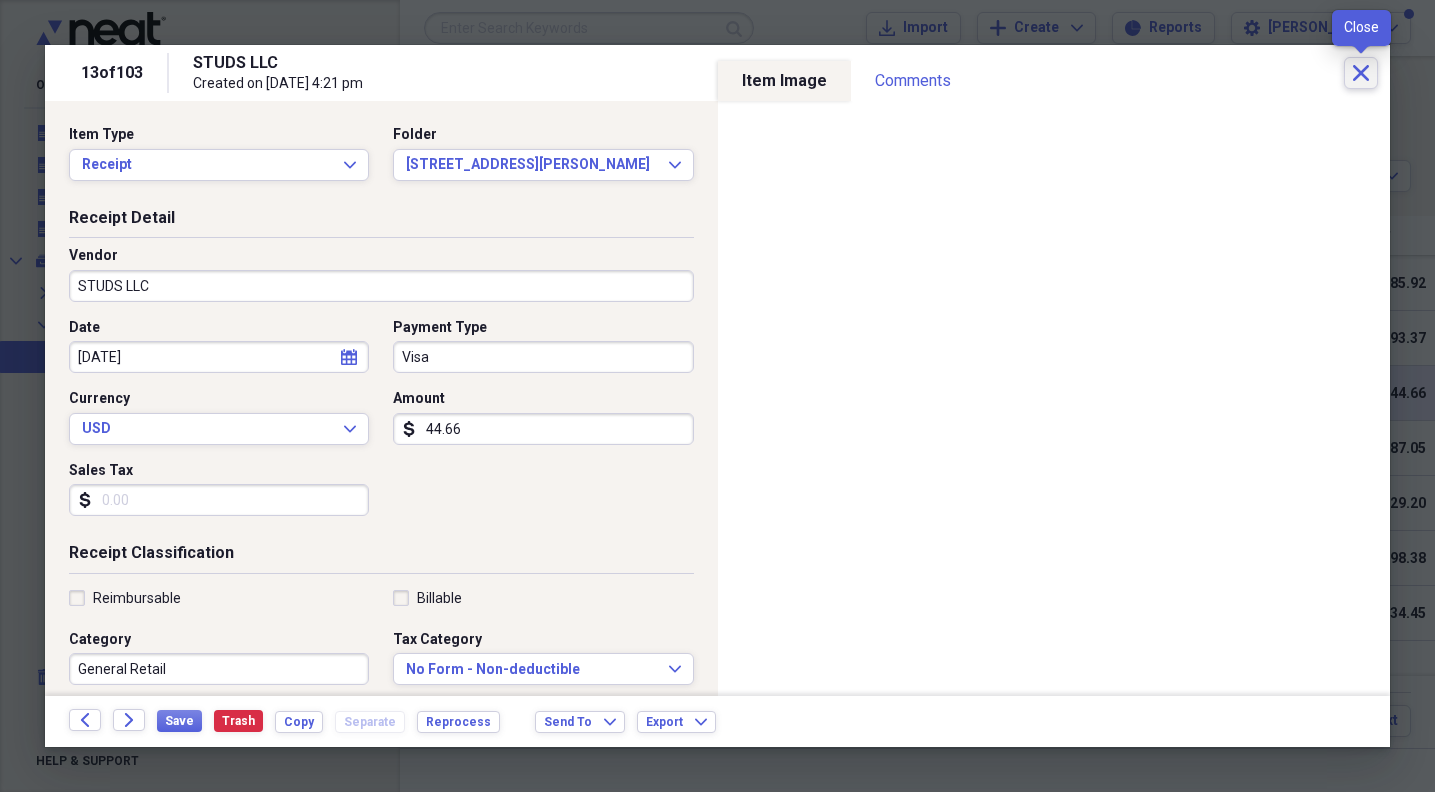 click 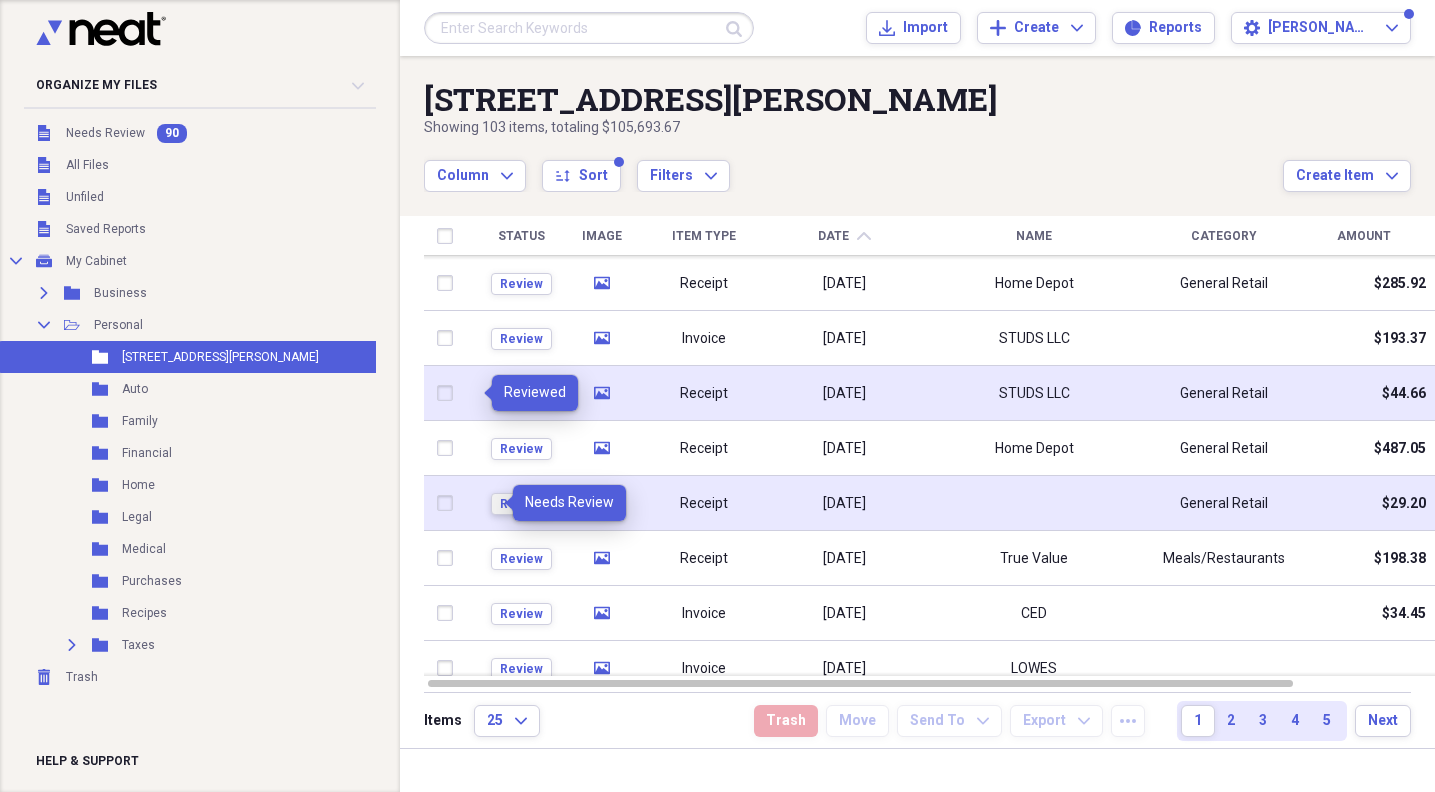 click on "Review" at bounding box center [521, 504] 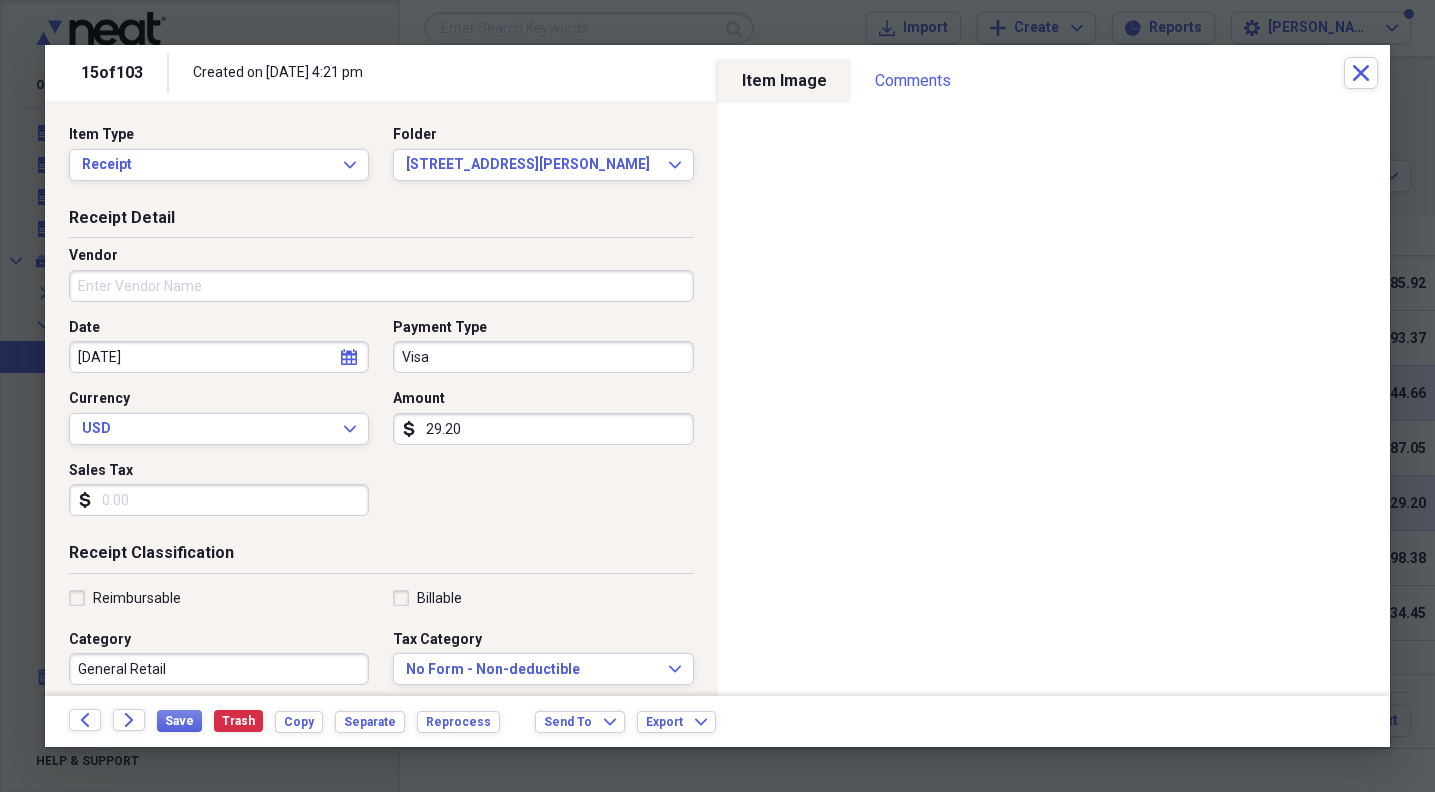 click on "Vendor" at bounding box center (381, 286) 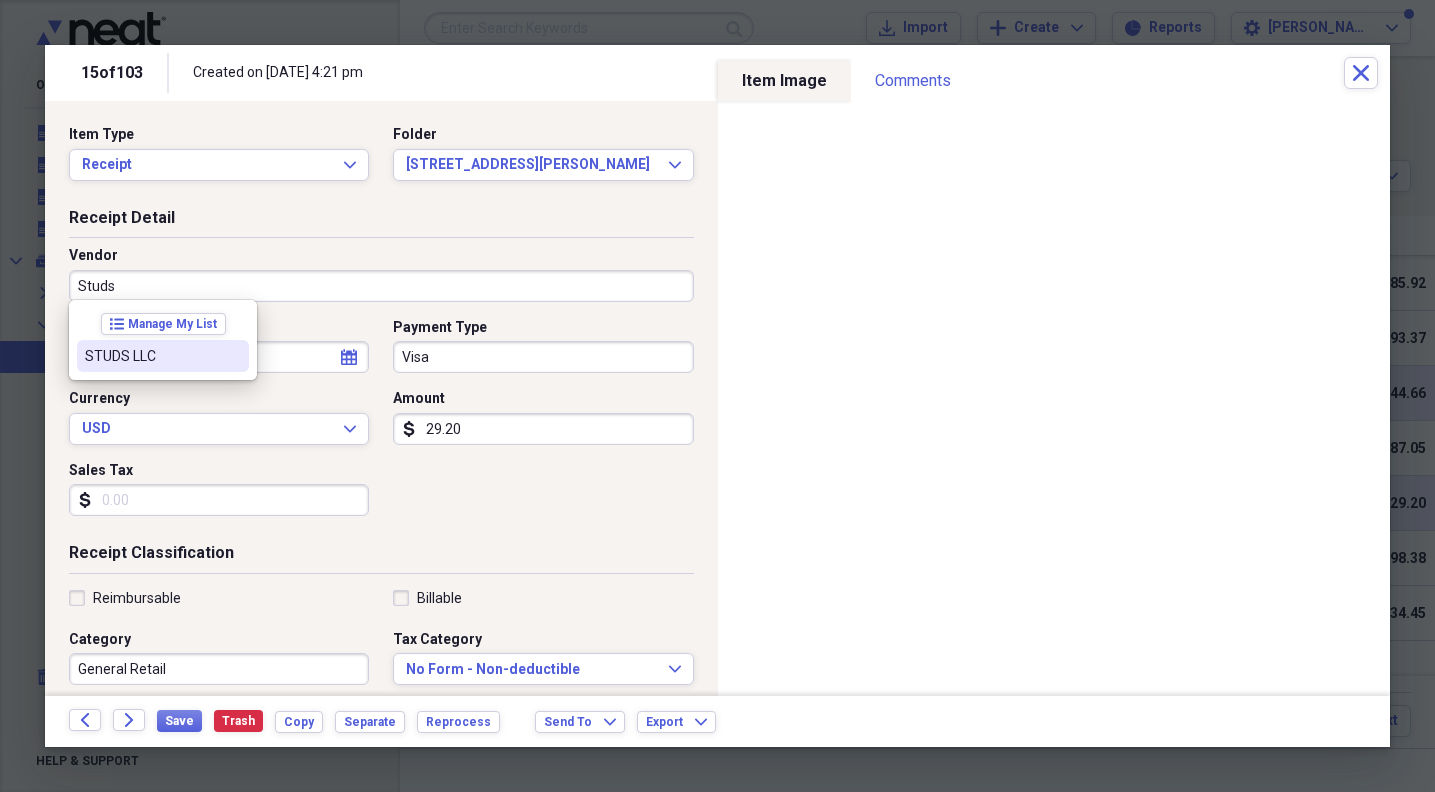 click on "STUDS LLC" at bounding box center (151, 356) 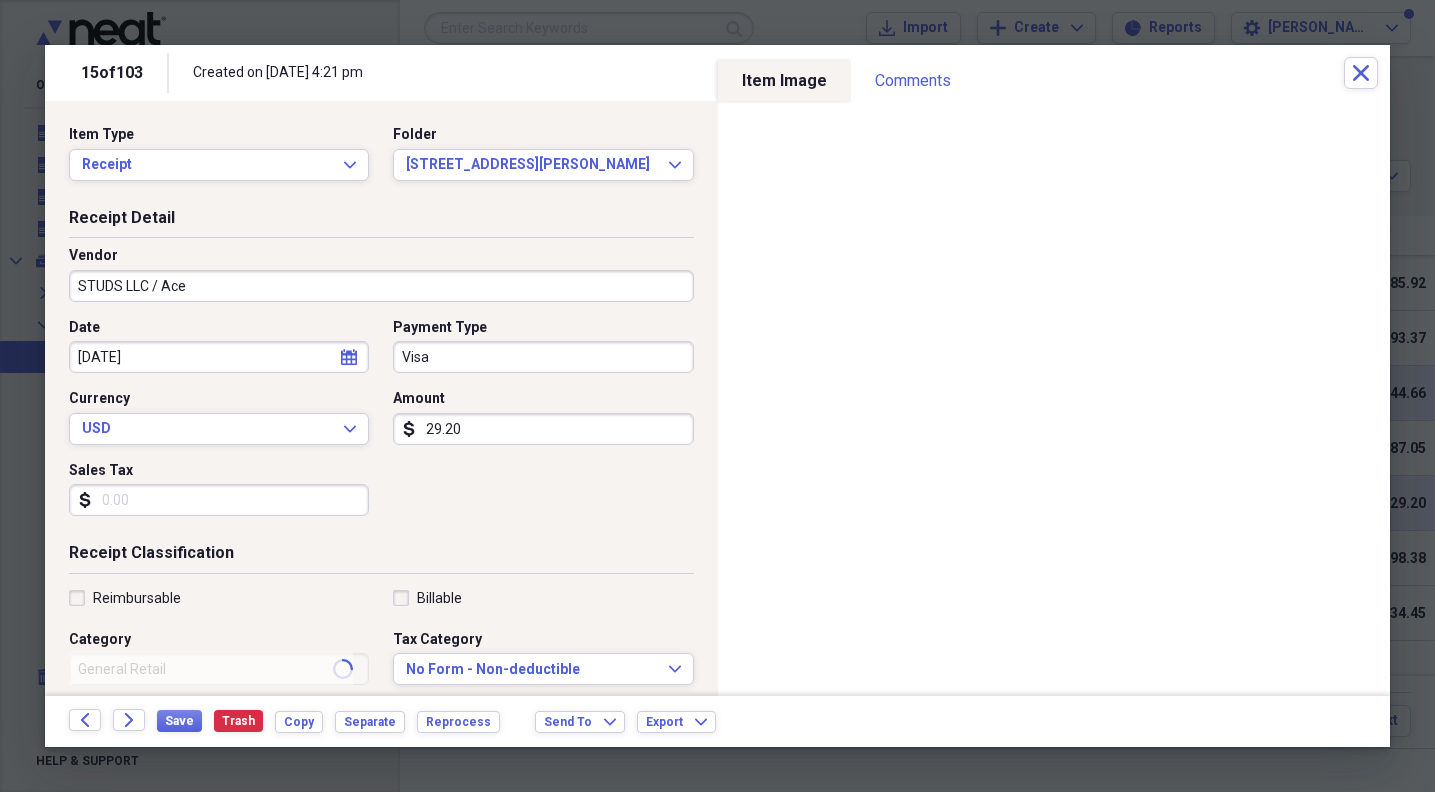 type on "STUDS LLC / Ace" 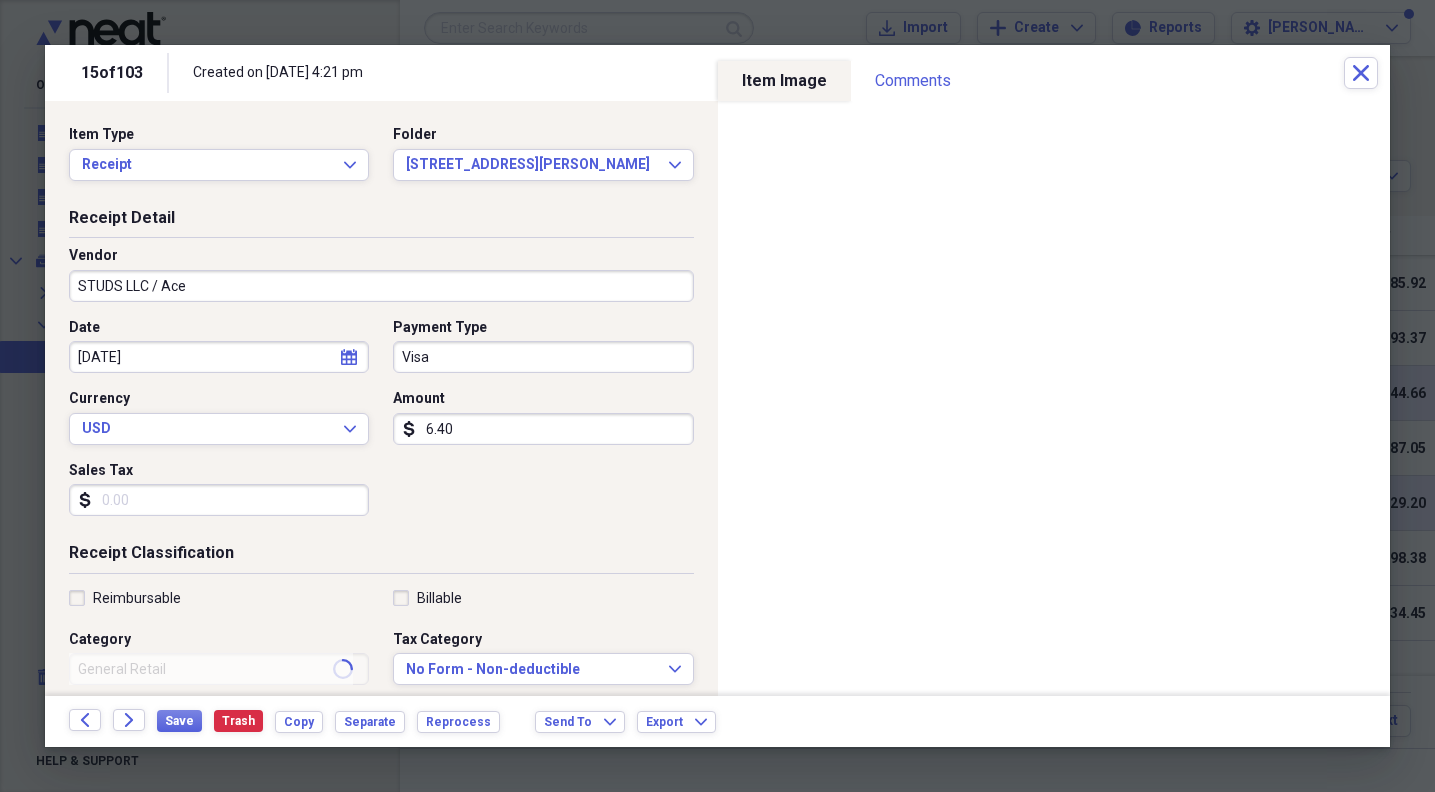 type on "64.01" 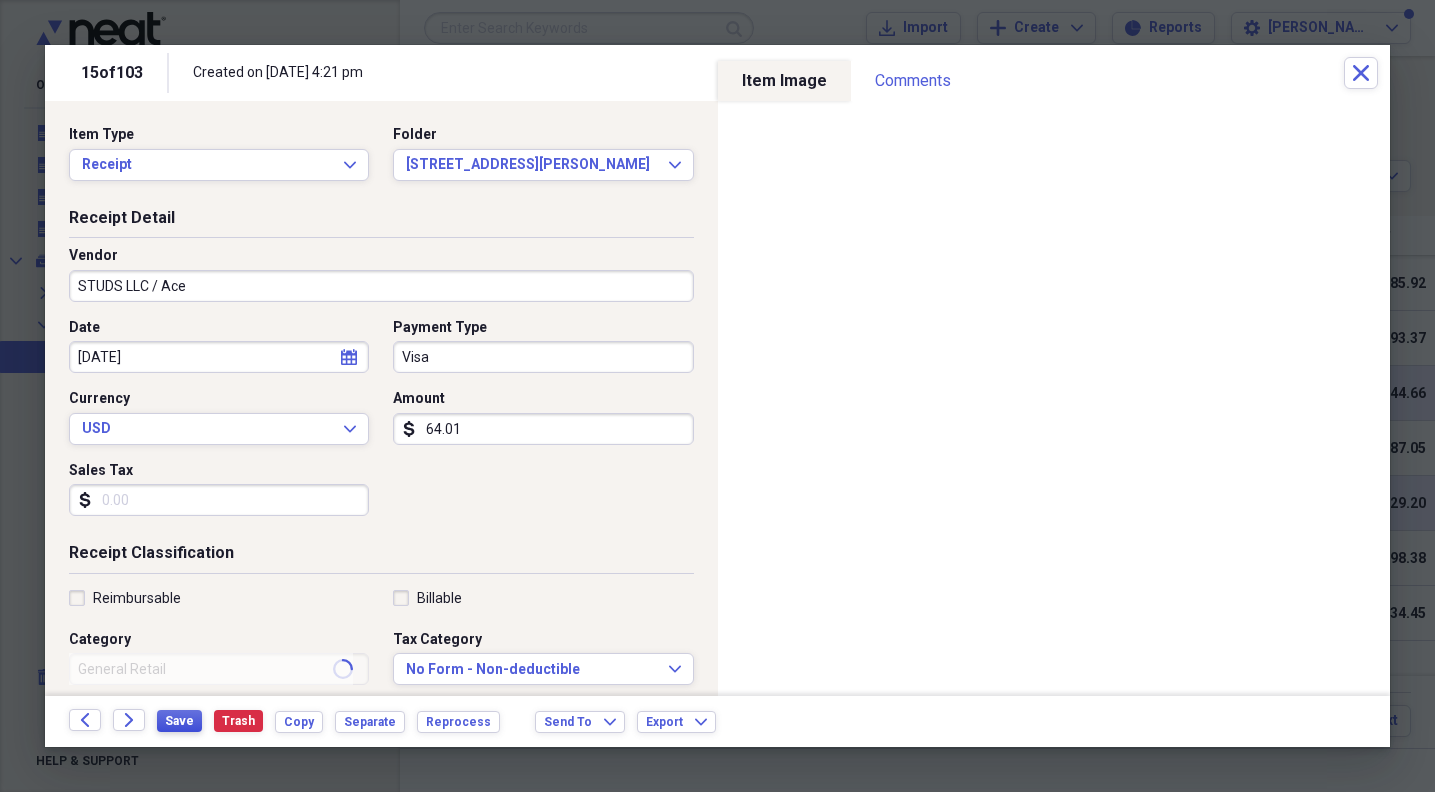 click on "Save" at bounding box center [179, 721] 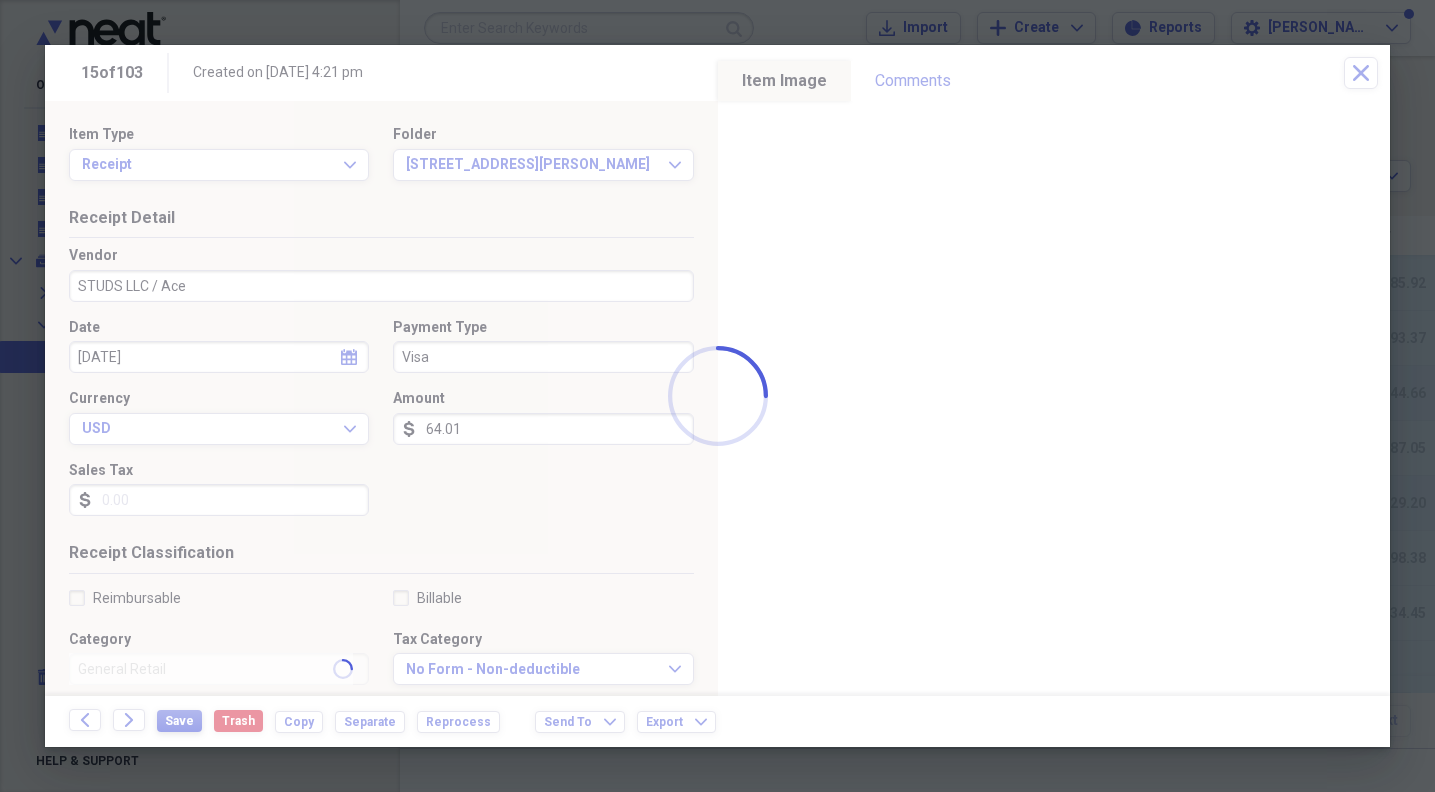 type on "STUDS LLC / Ace" 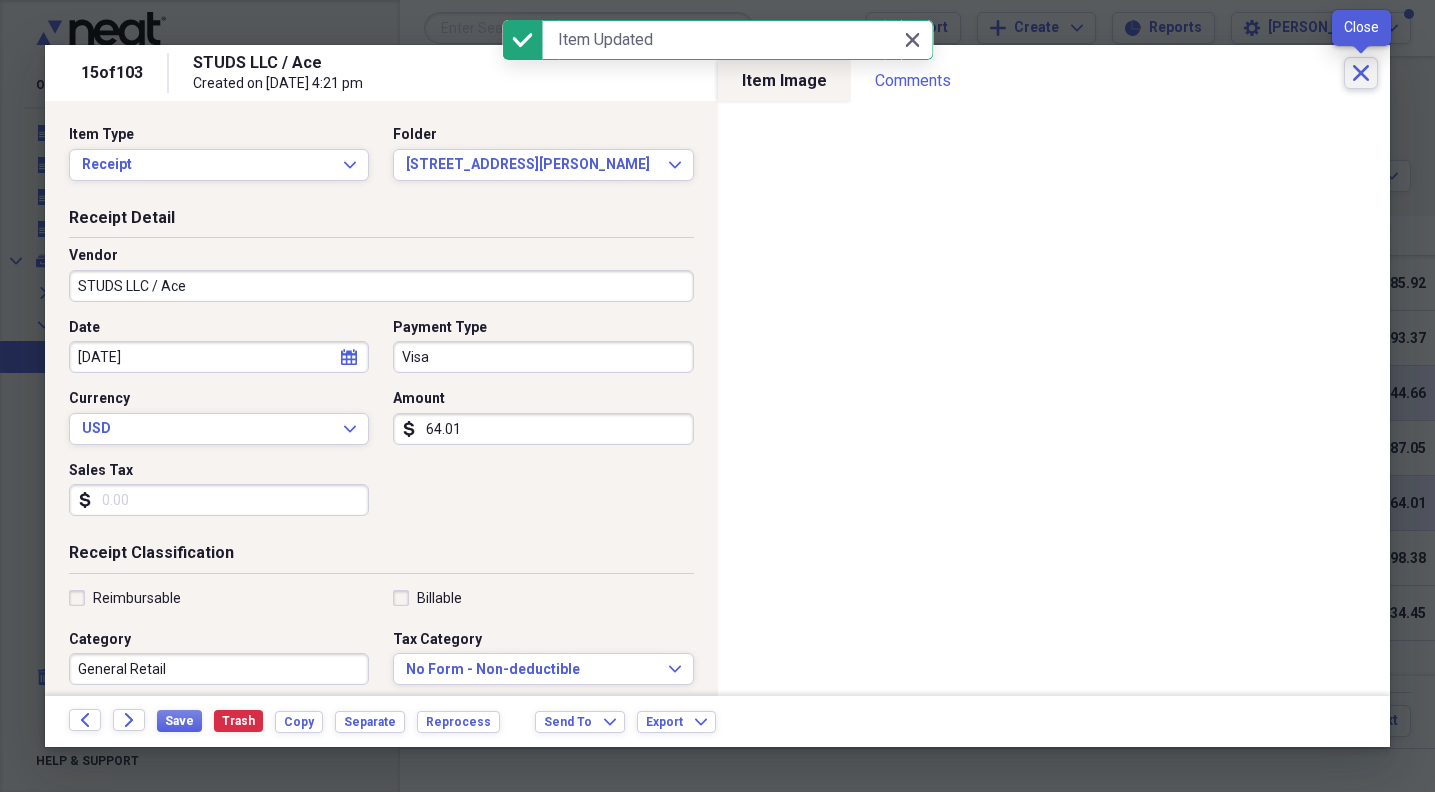 click 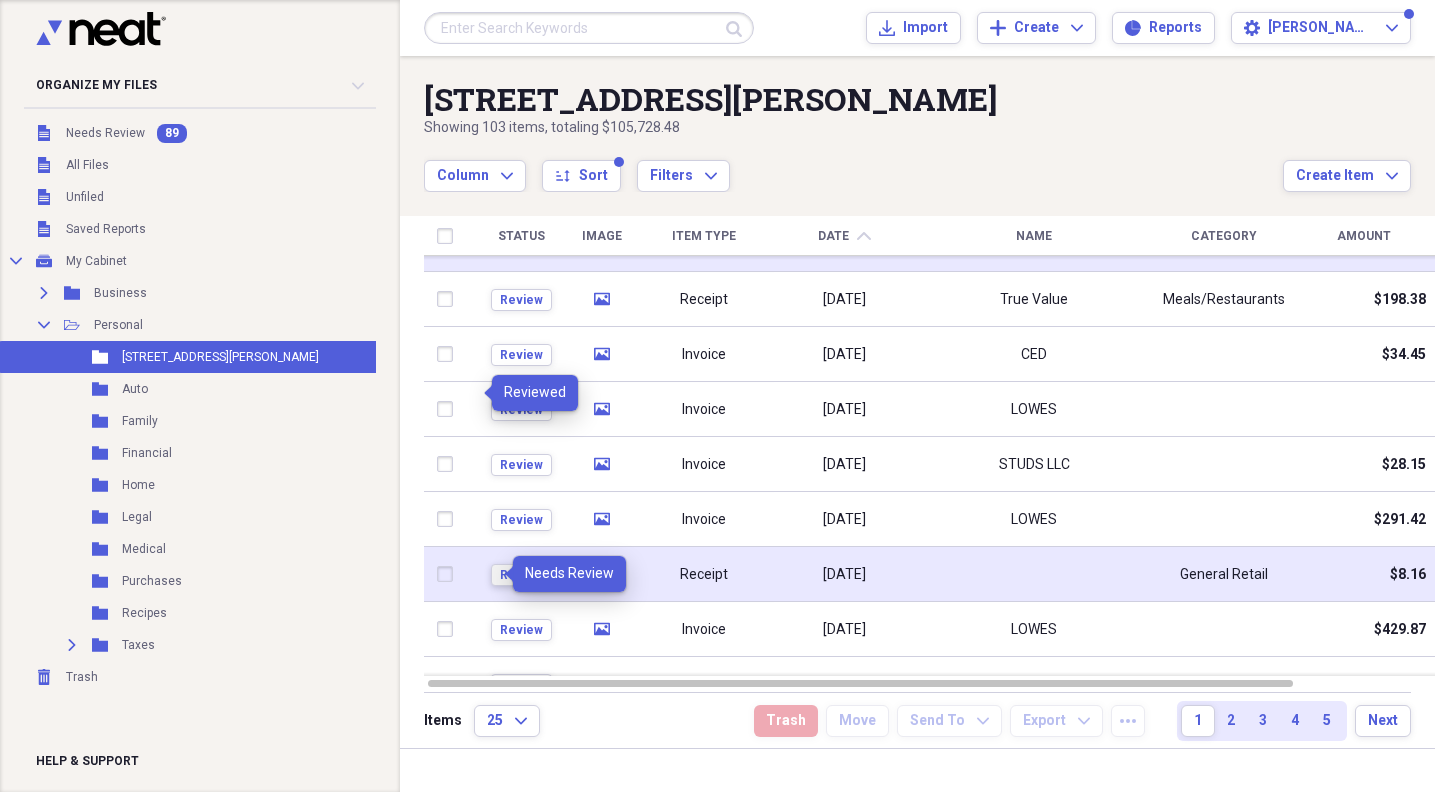 click on "Review" at bounding box center (521, 575) 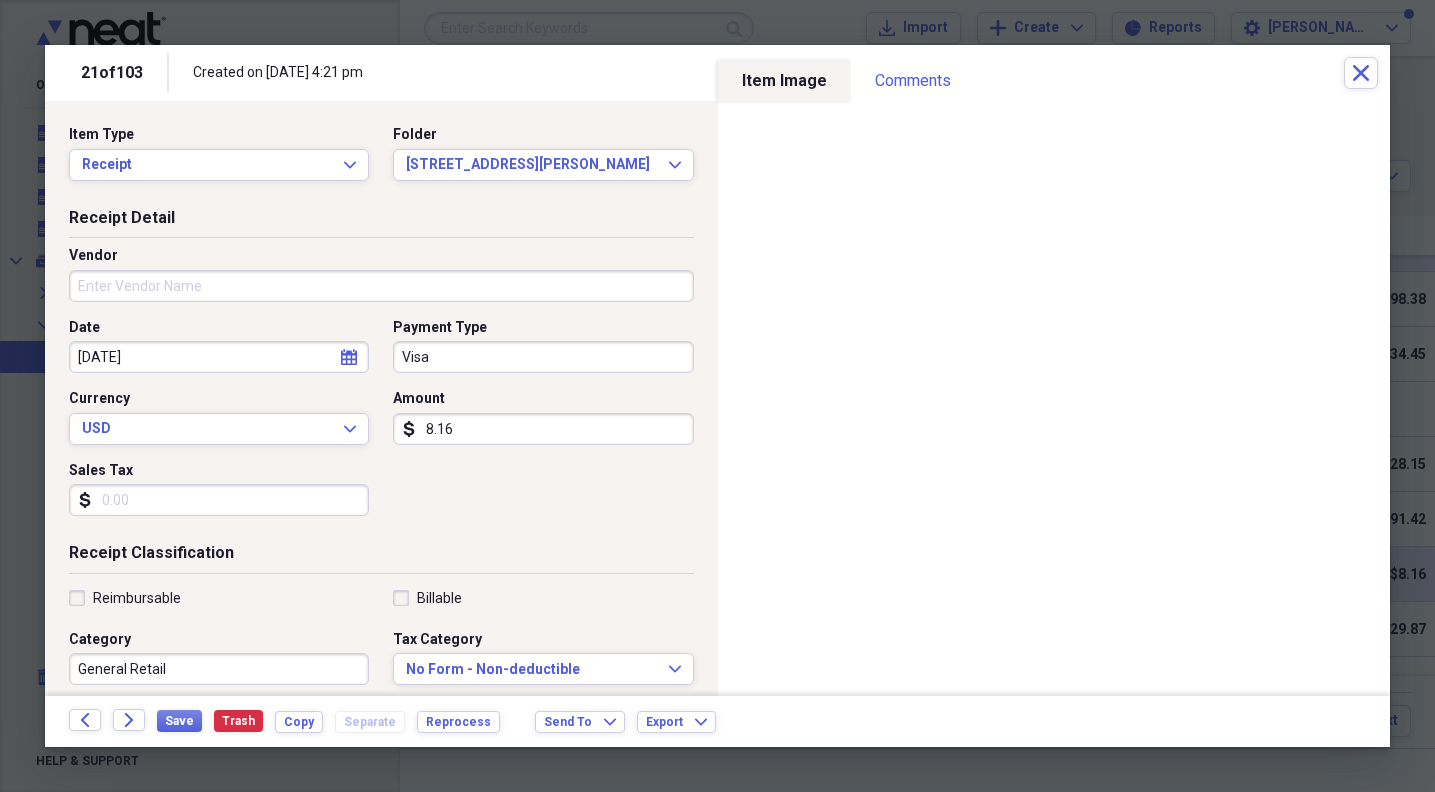 drag, startPoint x: 455, startPoint y: 428, endPoint x: 408, endPoint y: 424, distance: 47.169907 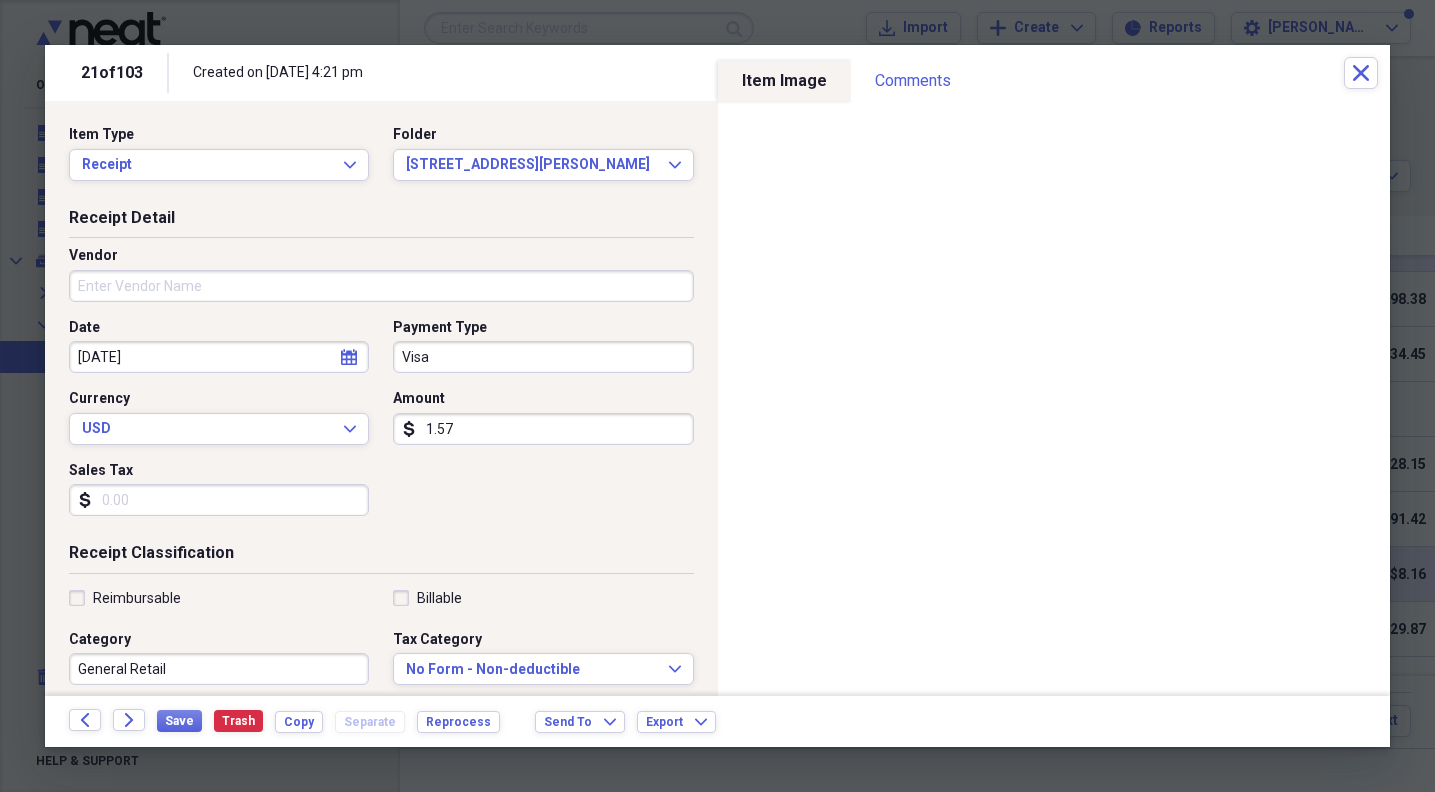 type on "15.74" 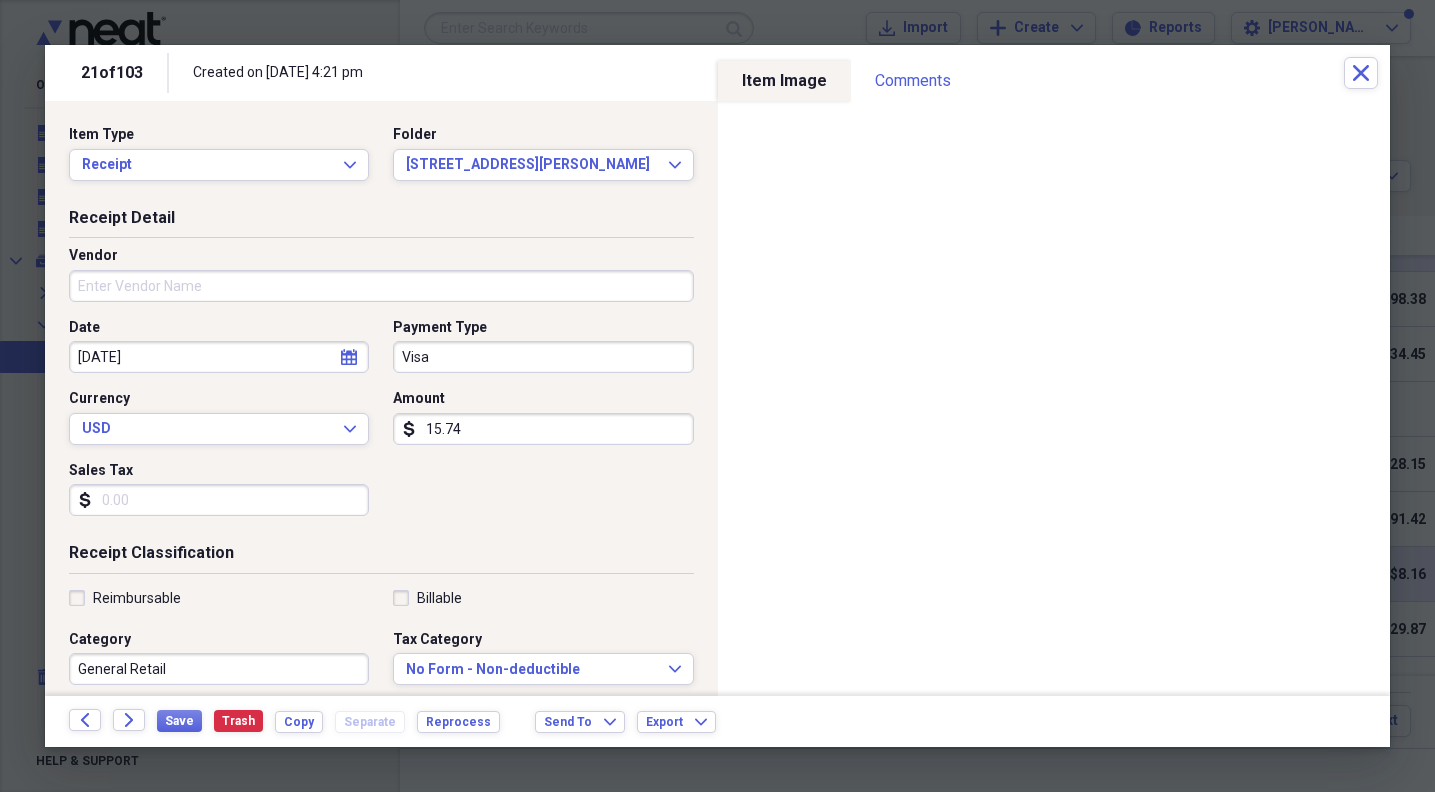 click on "Receipt Detail Vendor Date [DATE] calendar Calendar Payment Type Visa Currency USD Expand Amount dollar-sign 15.74 Sales Tax dollar-sign" at bounding box center (381, 375) 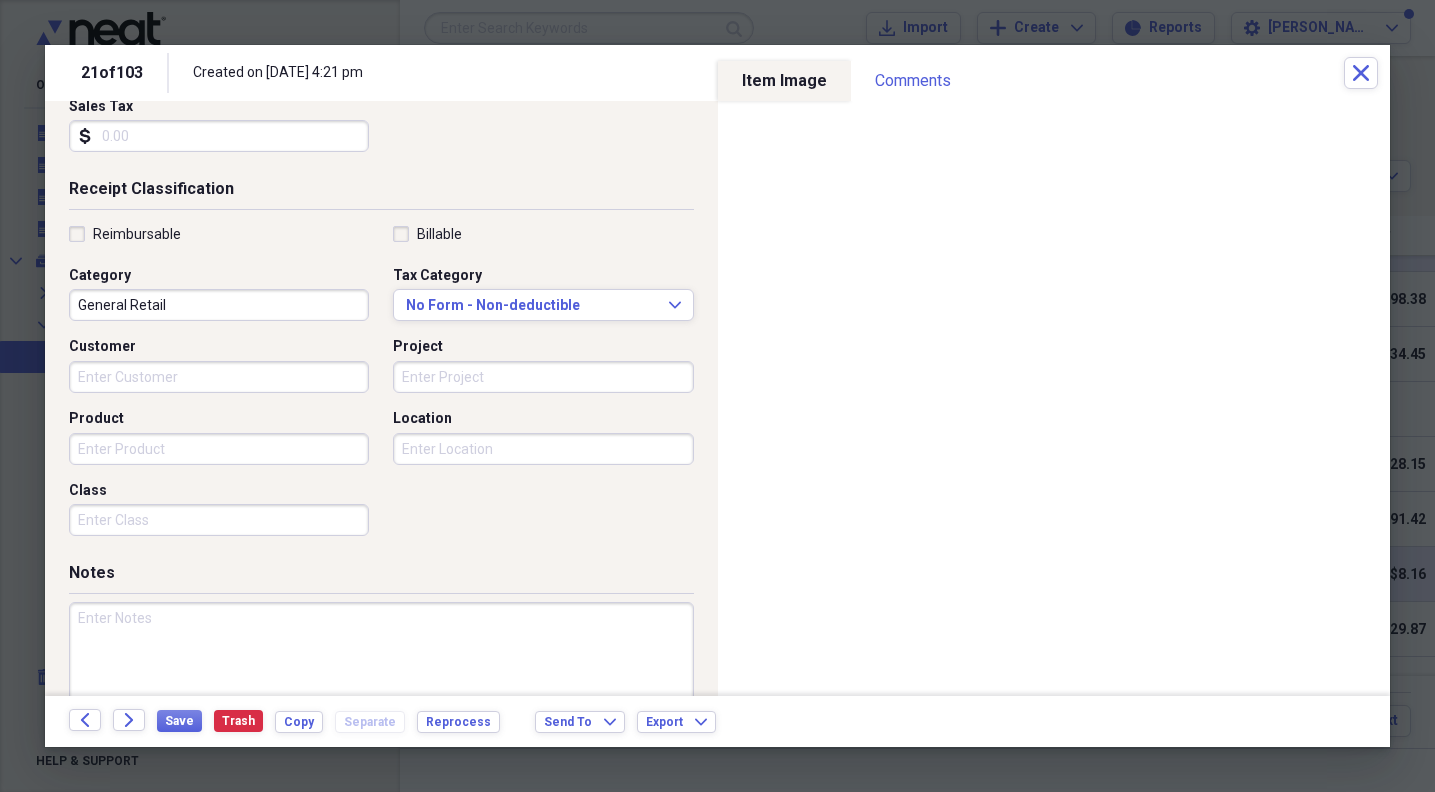 scroll, scrollTop: 419, scrollLeft: 0, axis: vertical 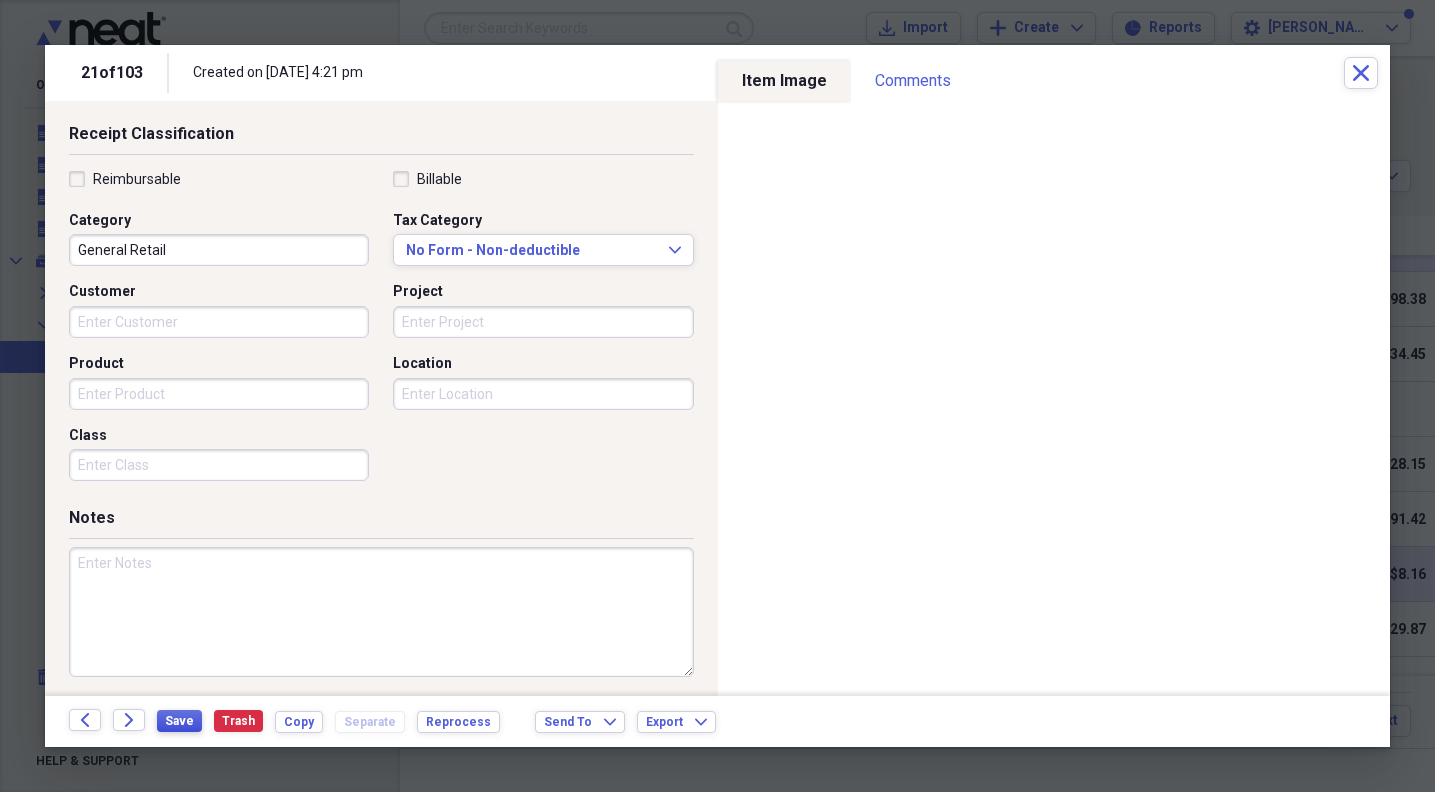 click on "Save" at bounding box center [179, 721] 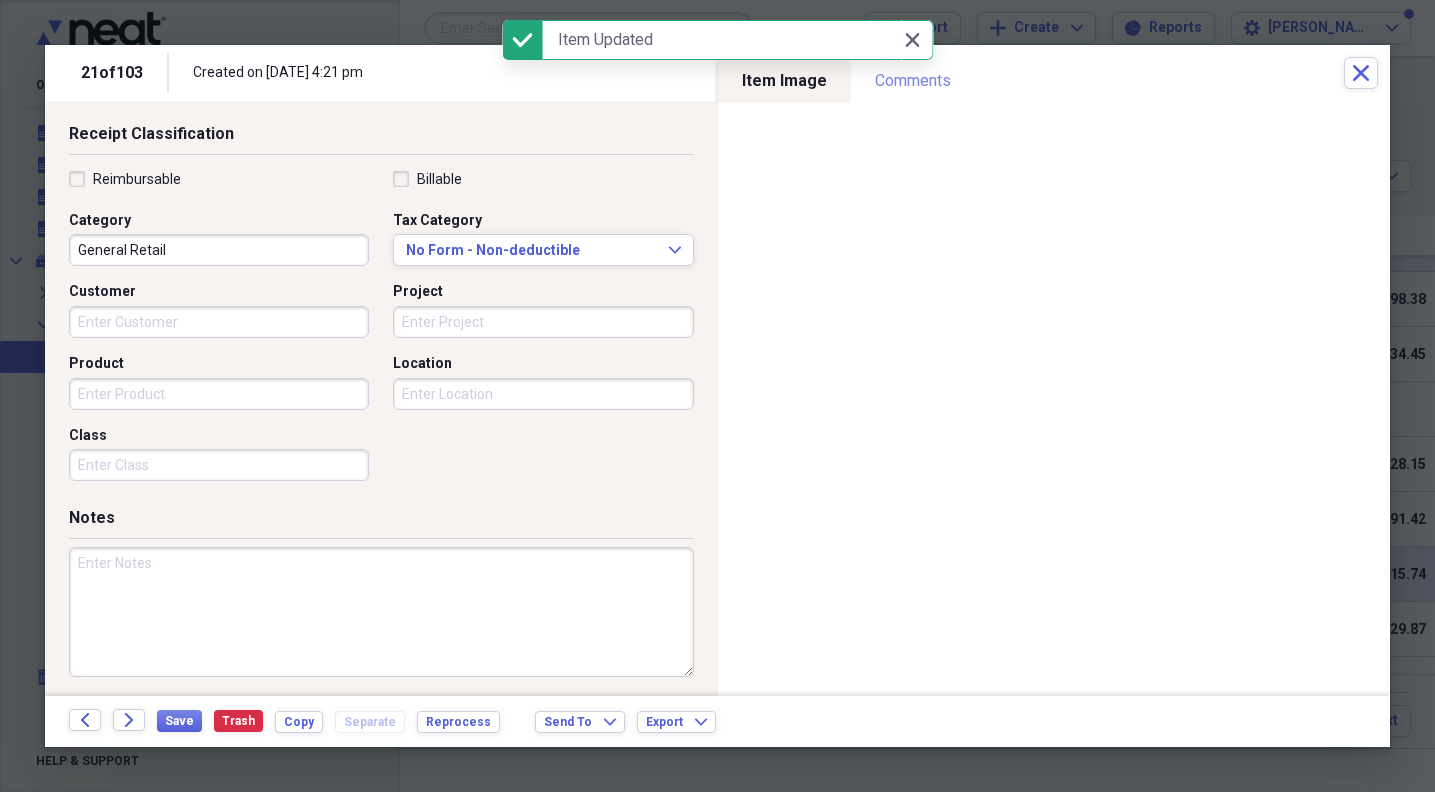 click on "Comments" at bounding box center [913, 81] 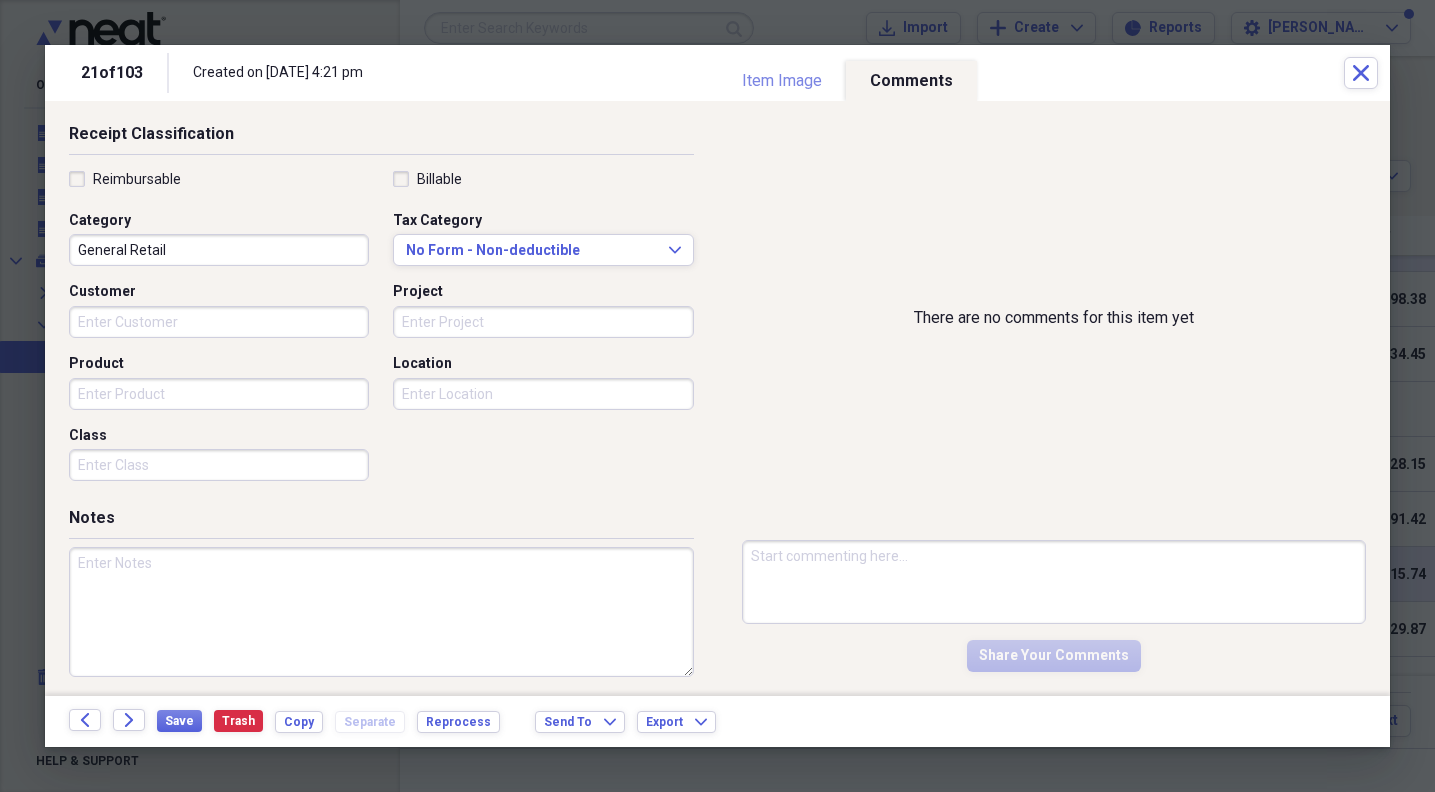 click on "Item Image" at bounding box center [782, 81] 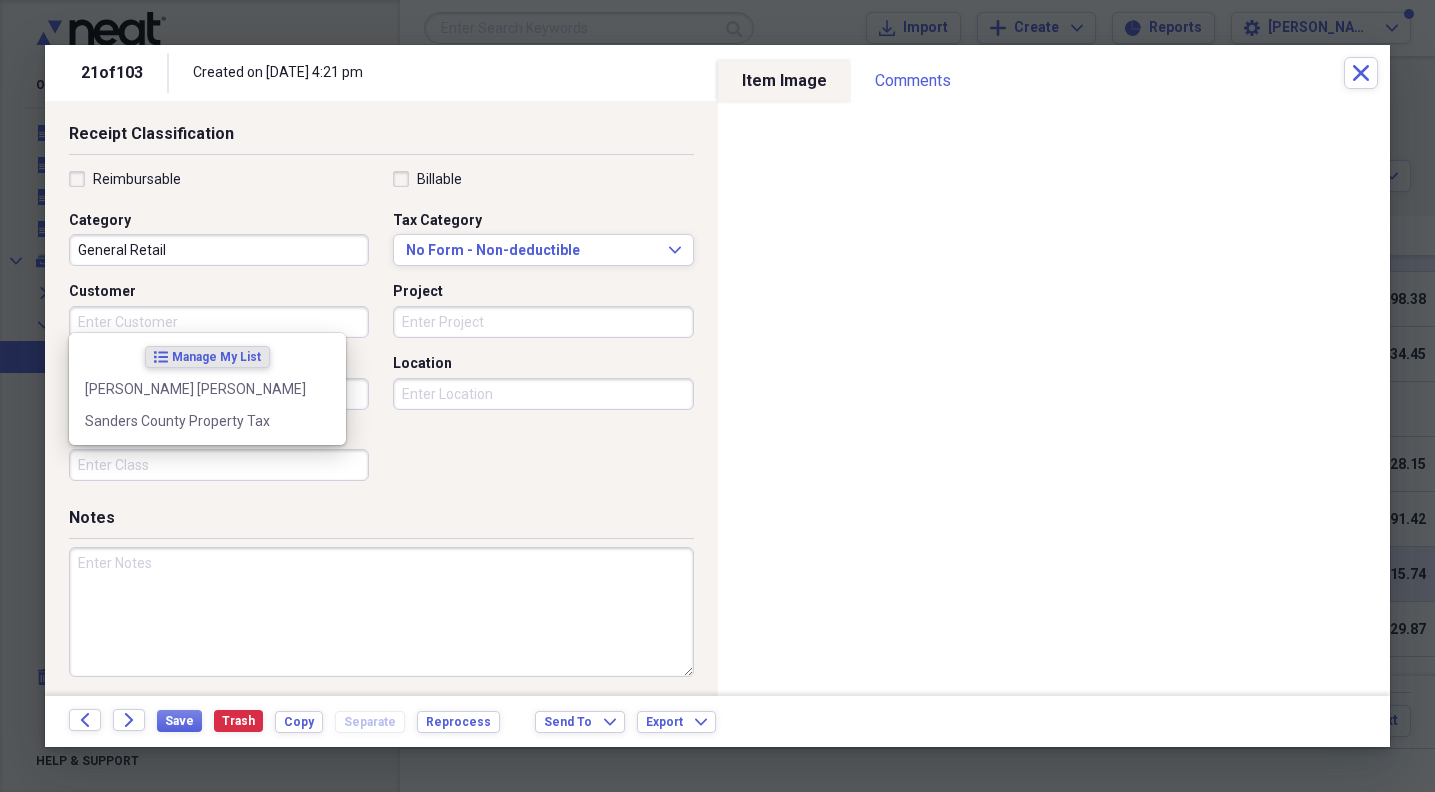 click on "Customer" at bounding box center [219, 322] 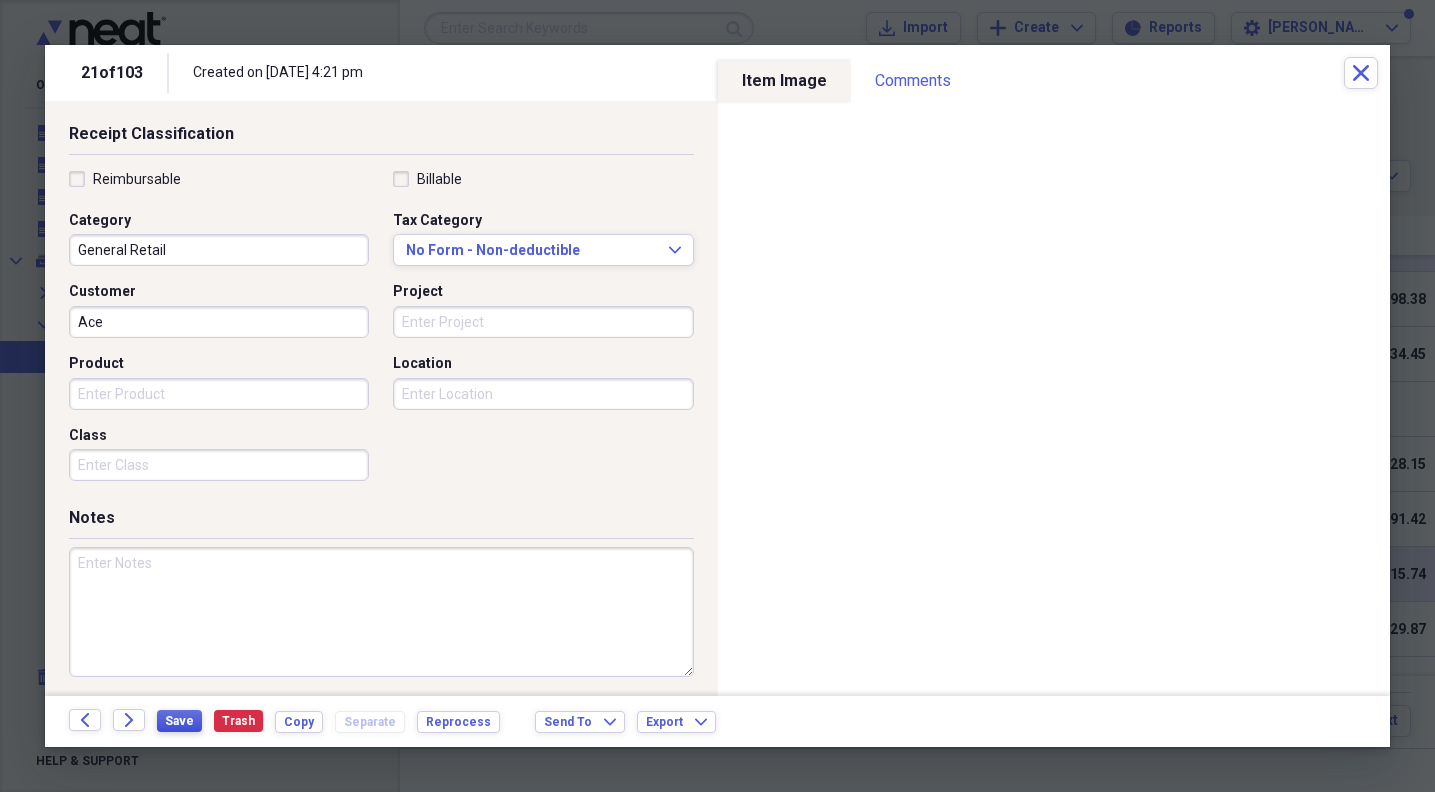 type on "Ace" 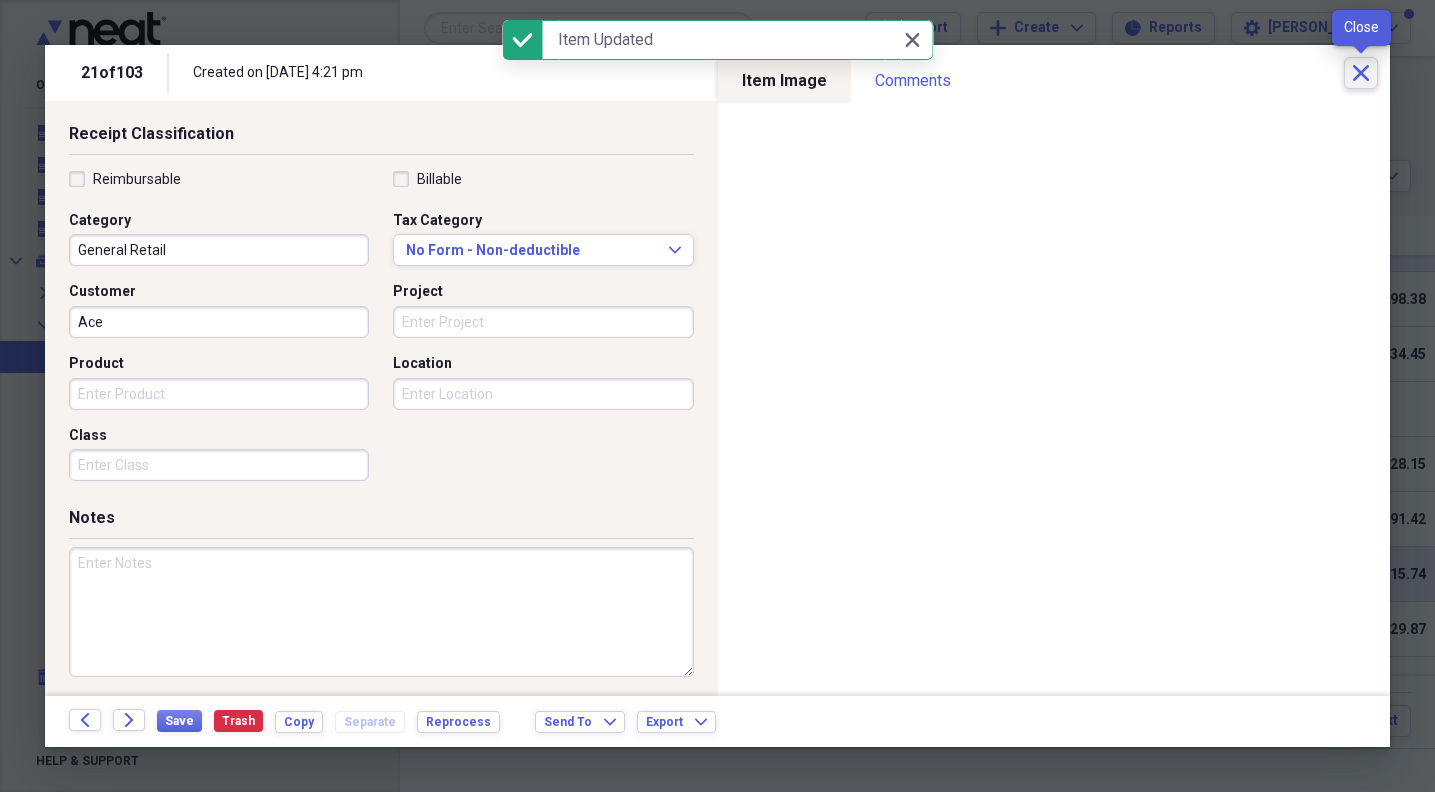 click on "Close" 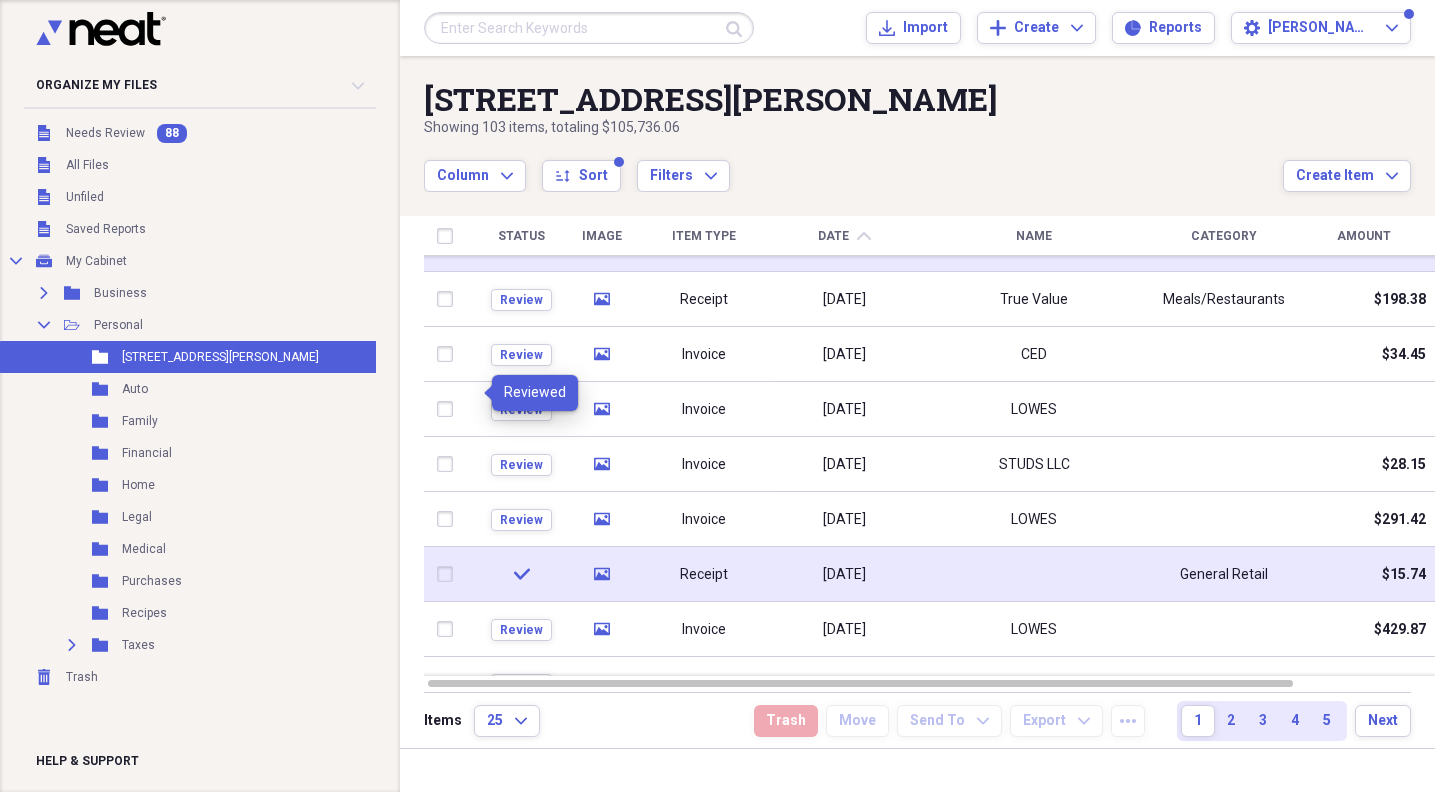 click at bounding box center [1034, 574] 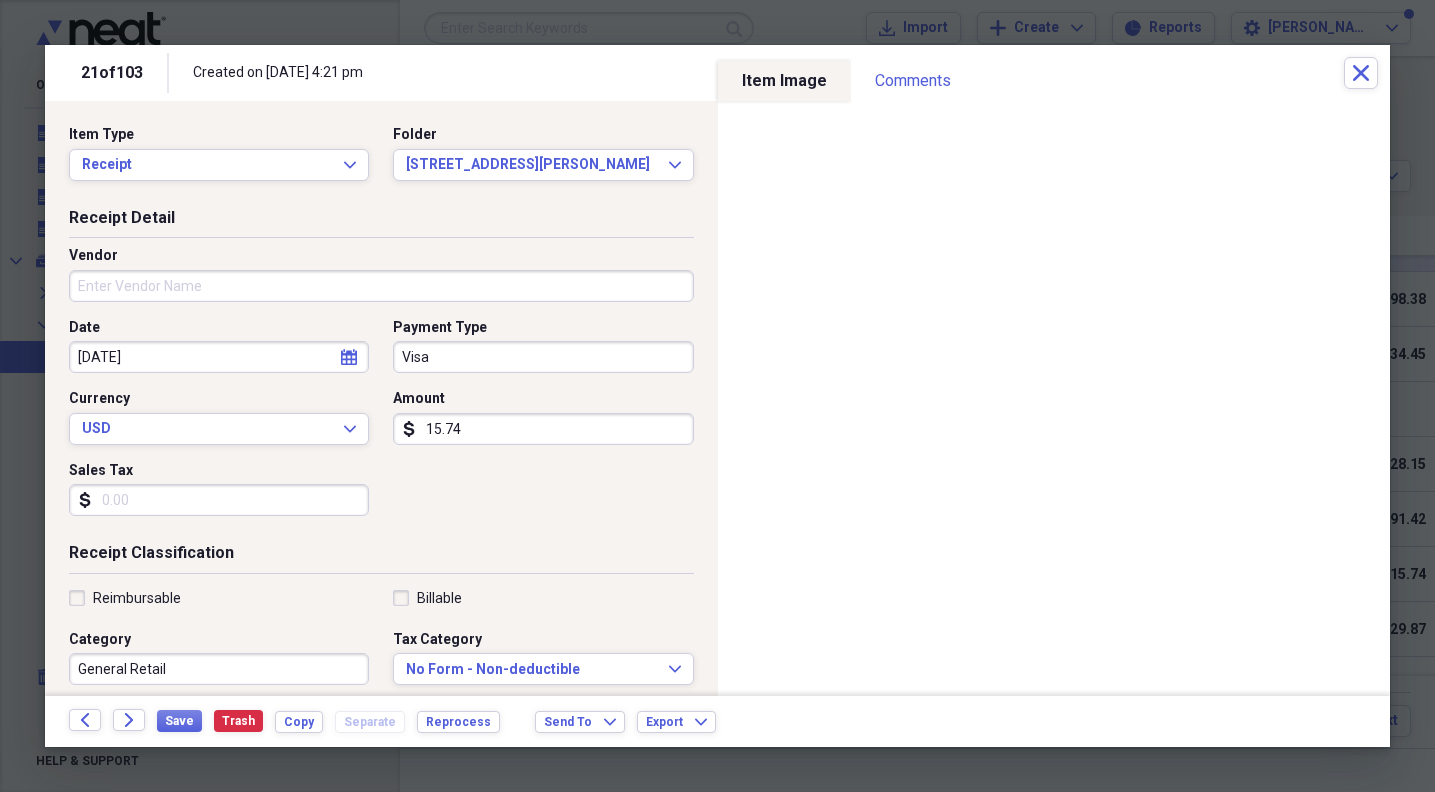 click on "Vendor" at bounding box center [381, 286] 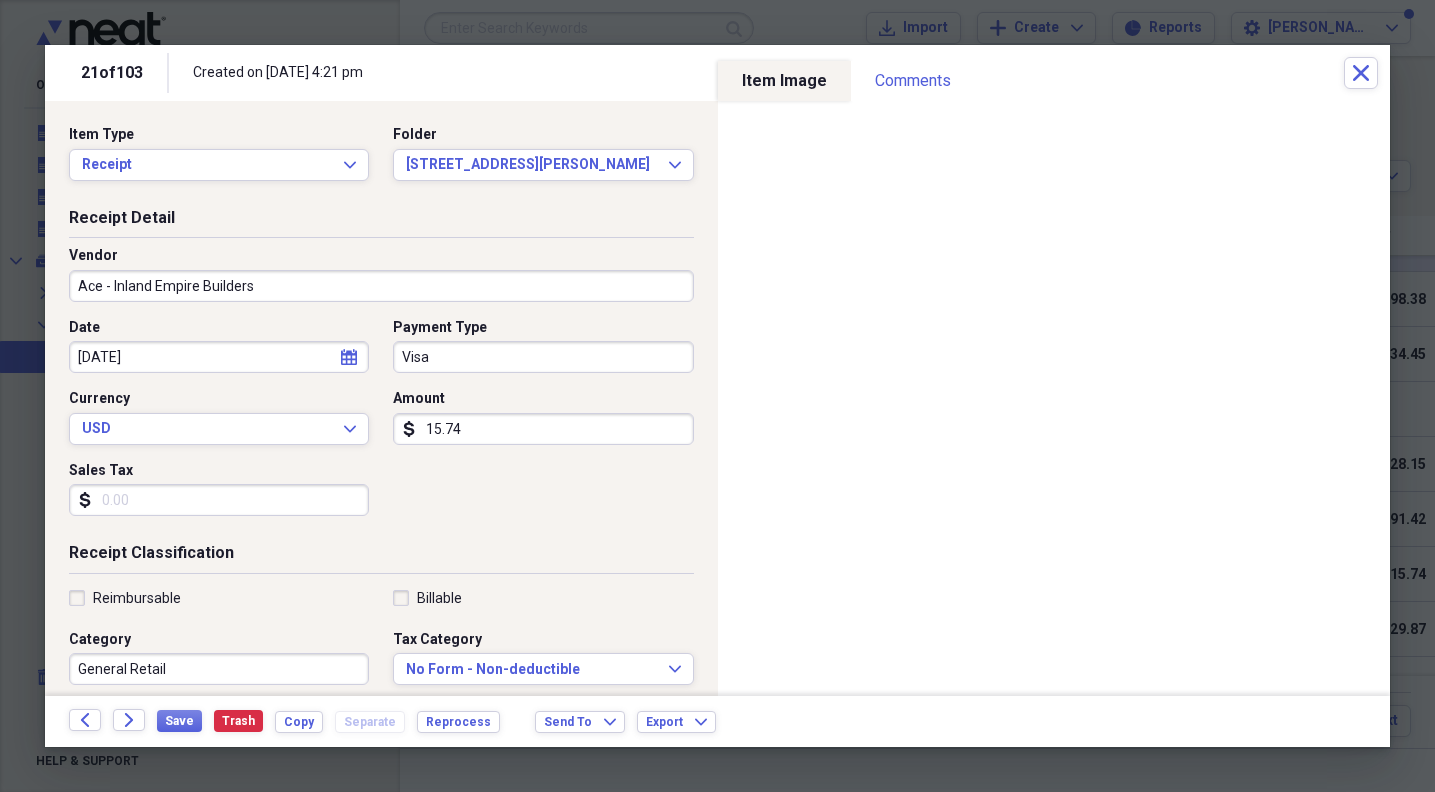 type on "Ace - Inland Empire Builders" 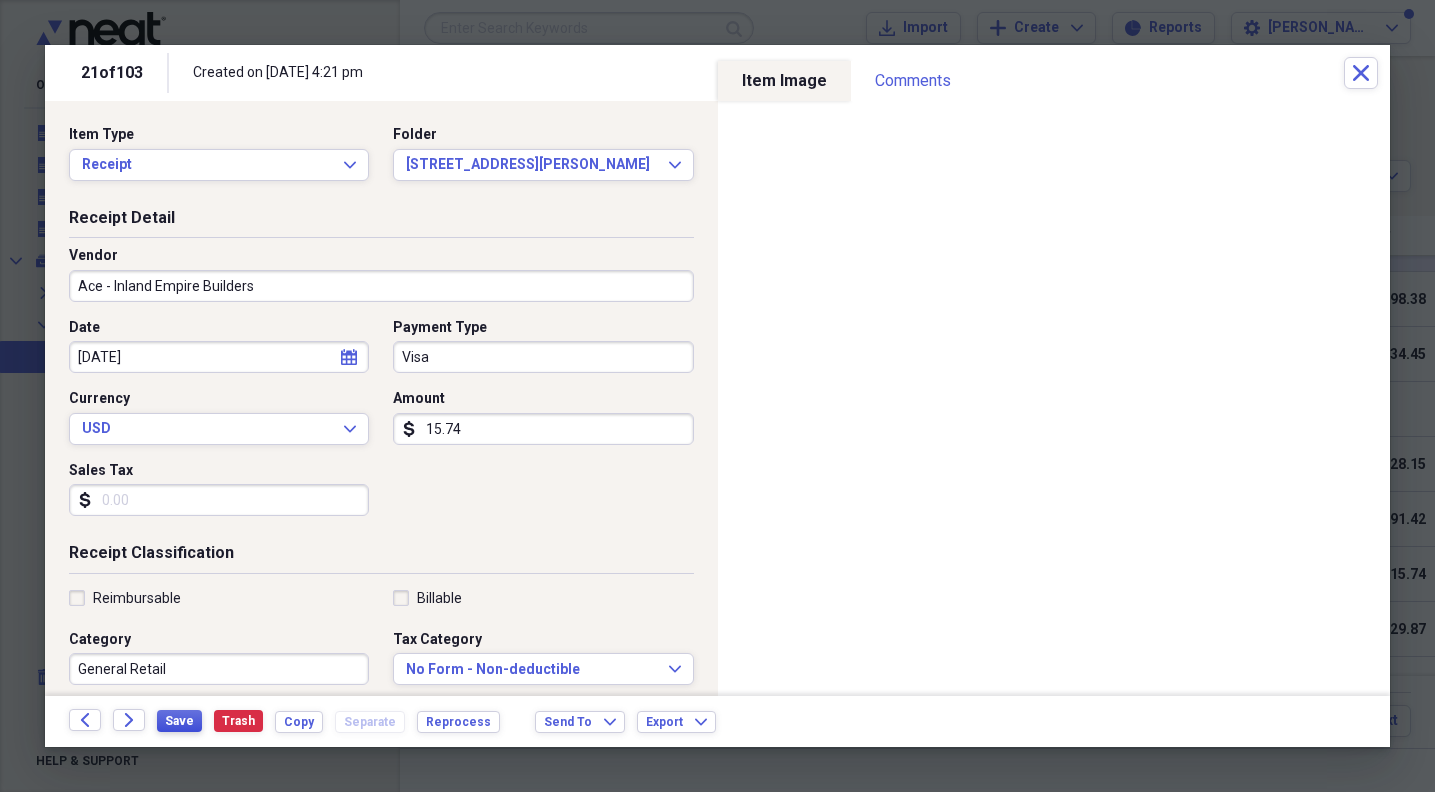 click on "Save" at bounding box center (179, 721) 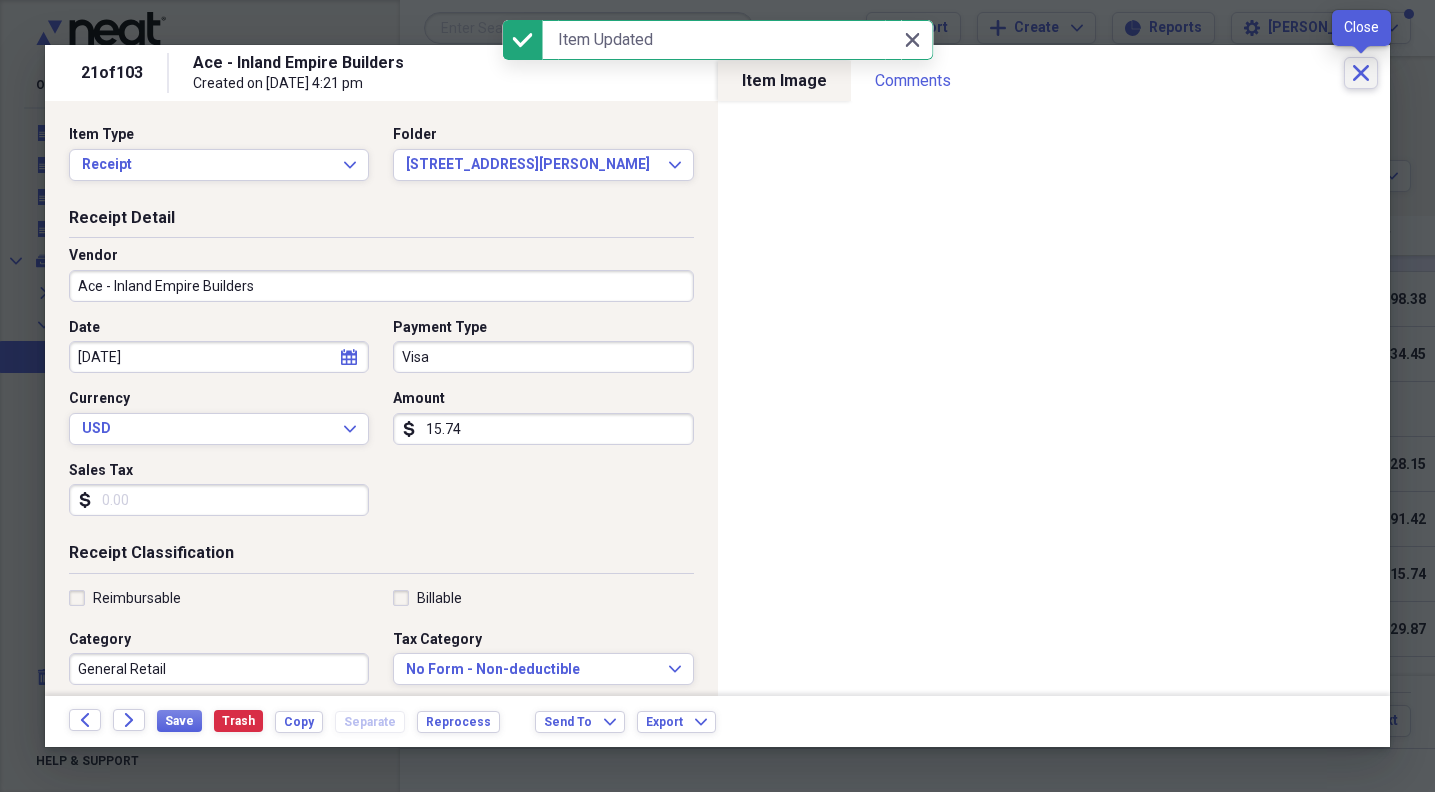 click on "Close" 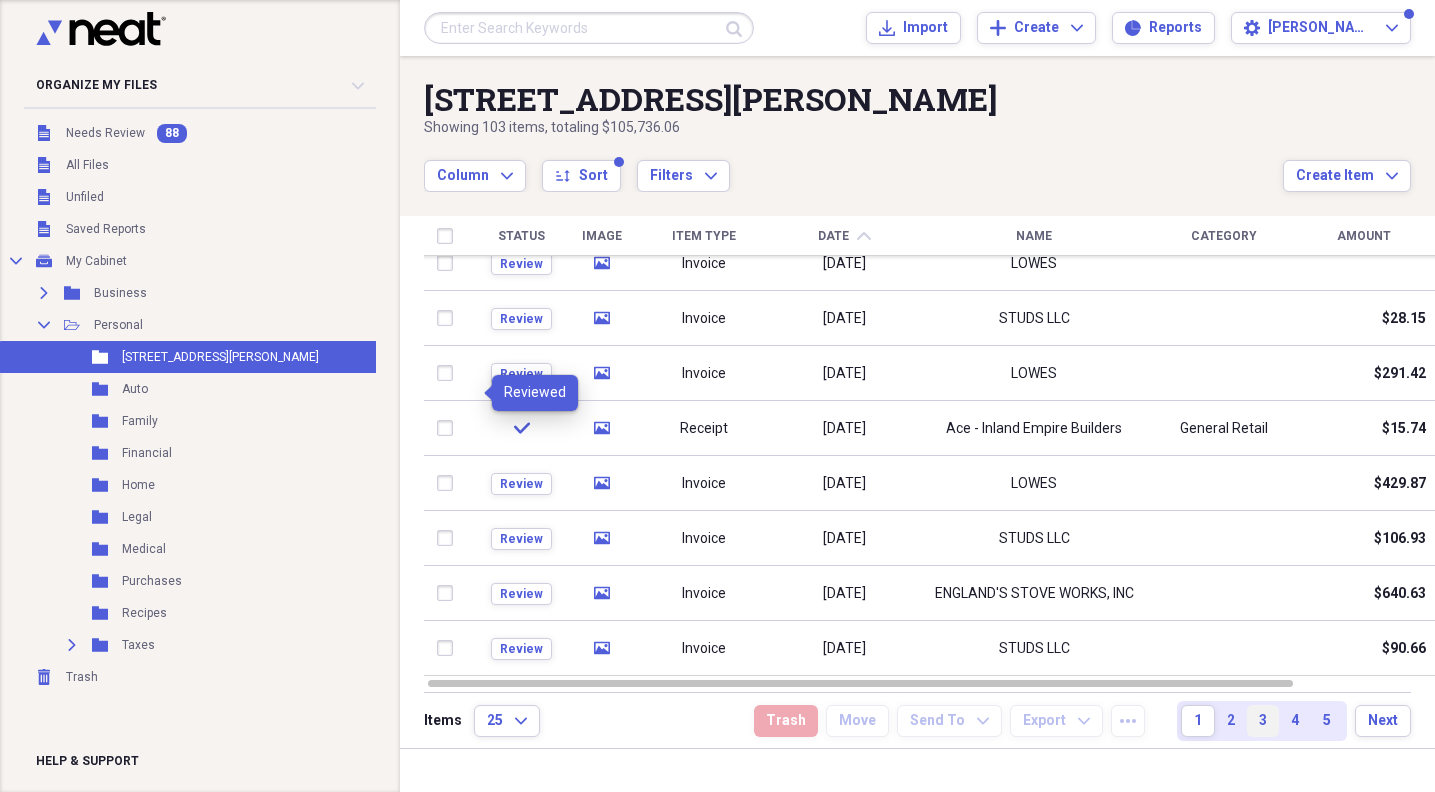 click on "3" at bounding box center [1263, 721] 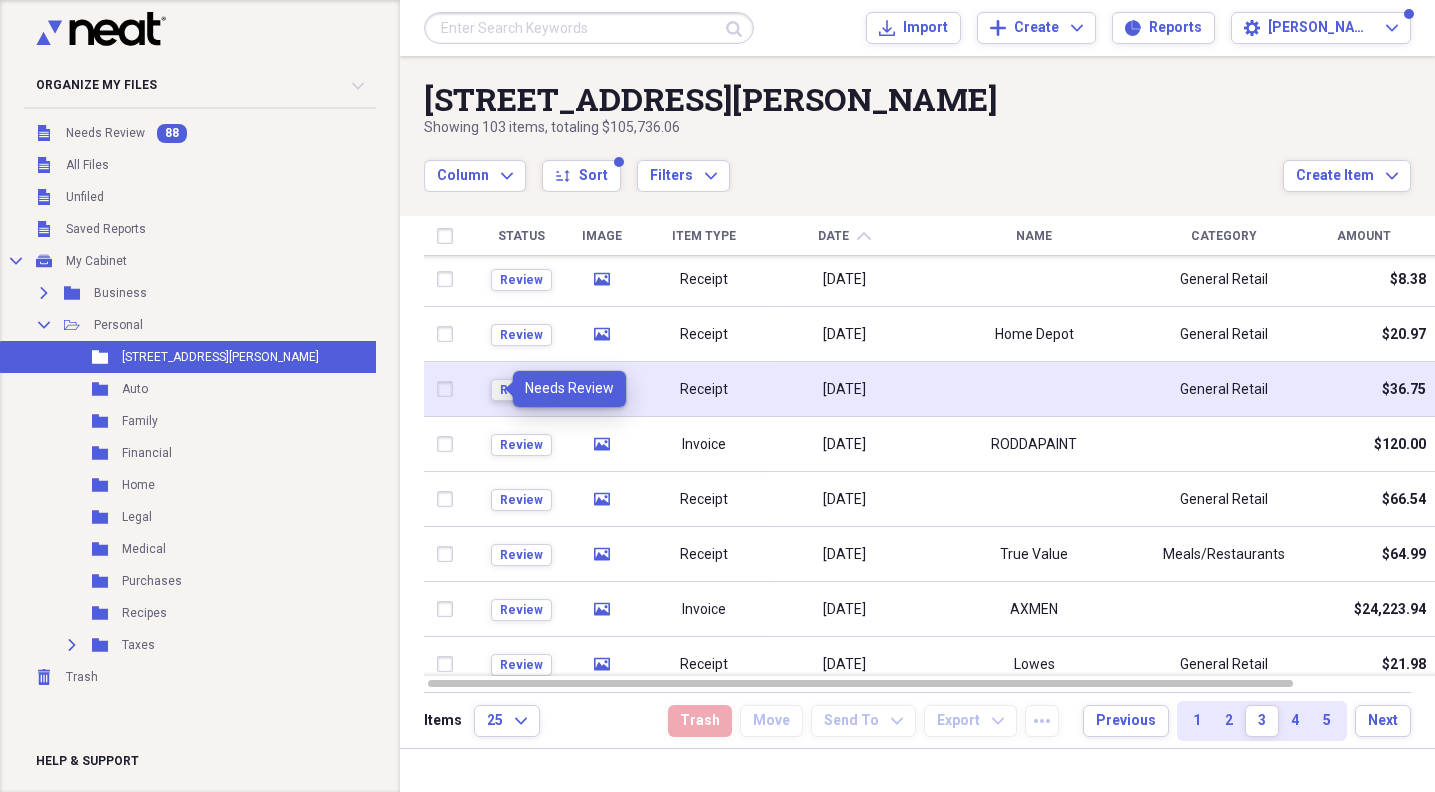 click on "Review" at bounding box center (521, 390) 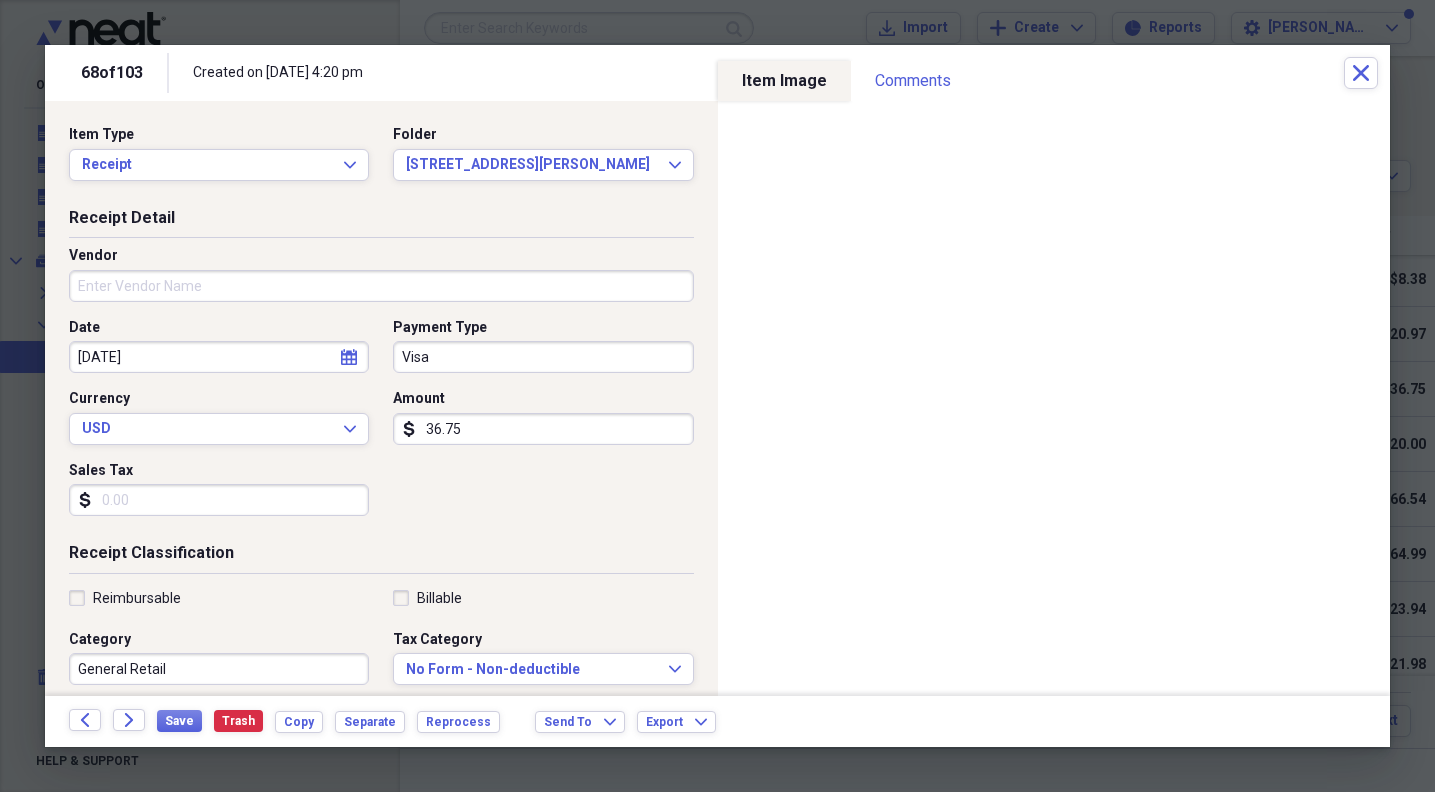 drag, startPoint x: 547, startPoint y: 435, endPoint x: 401, endPoint y: 417, distance: 147.10541 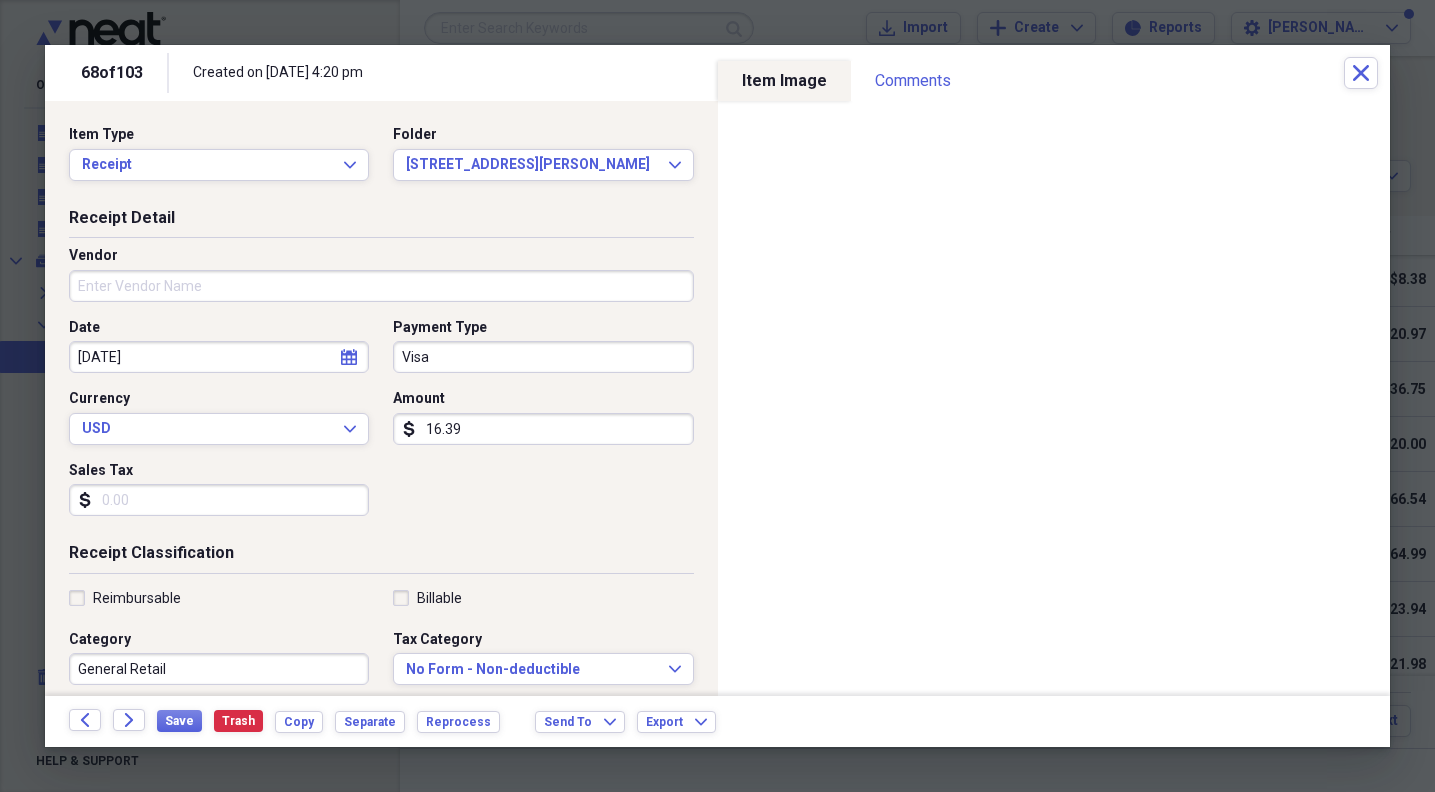 type on "163.99" 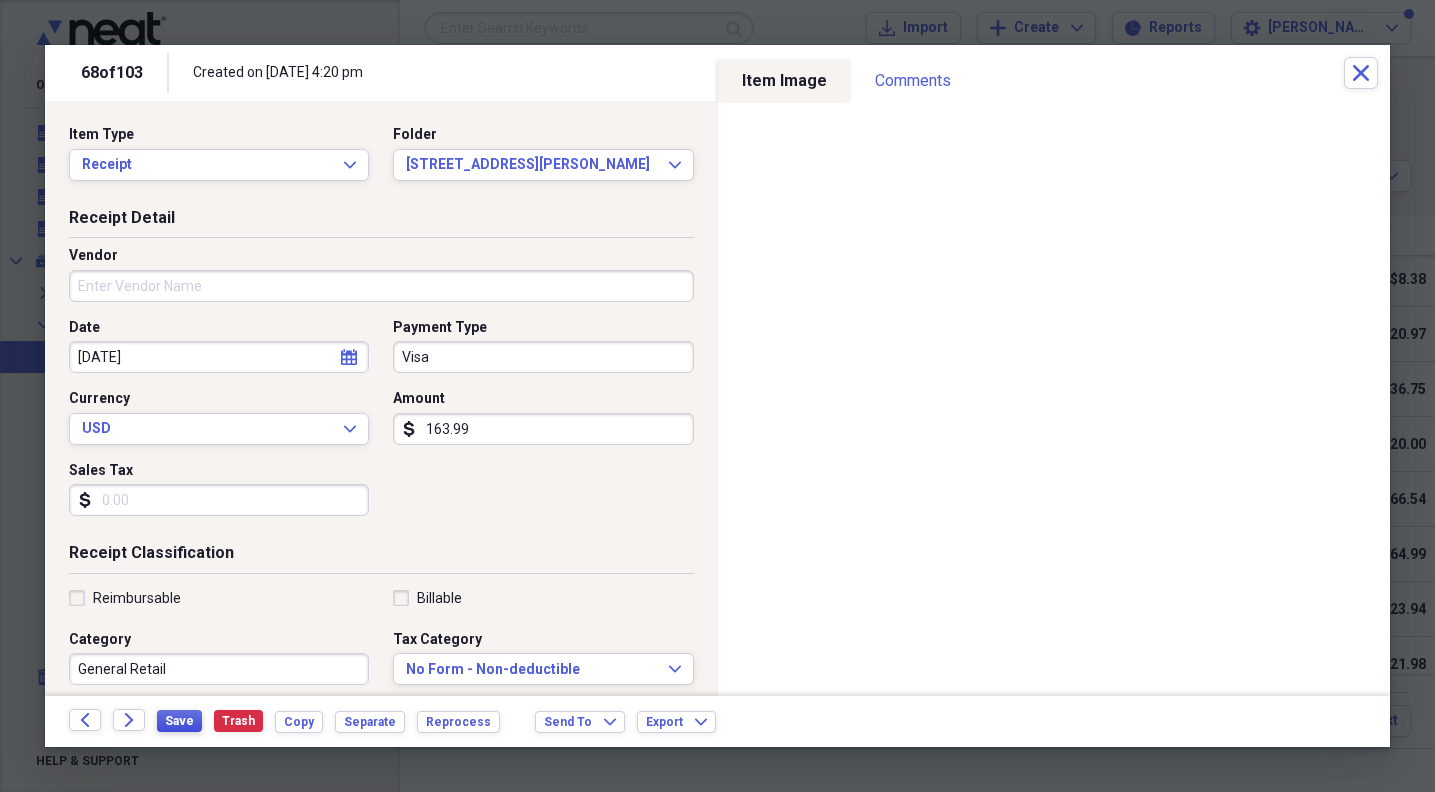 click on "Save" at bounding box center (179, 721) 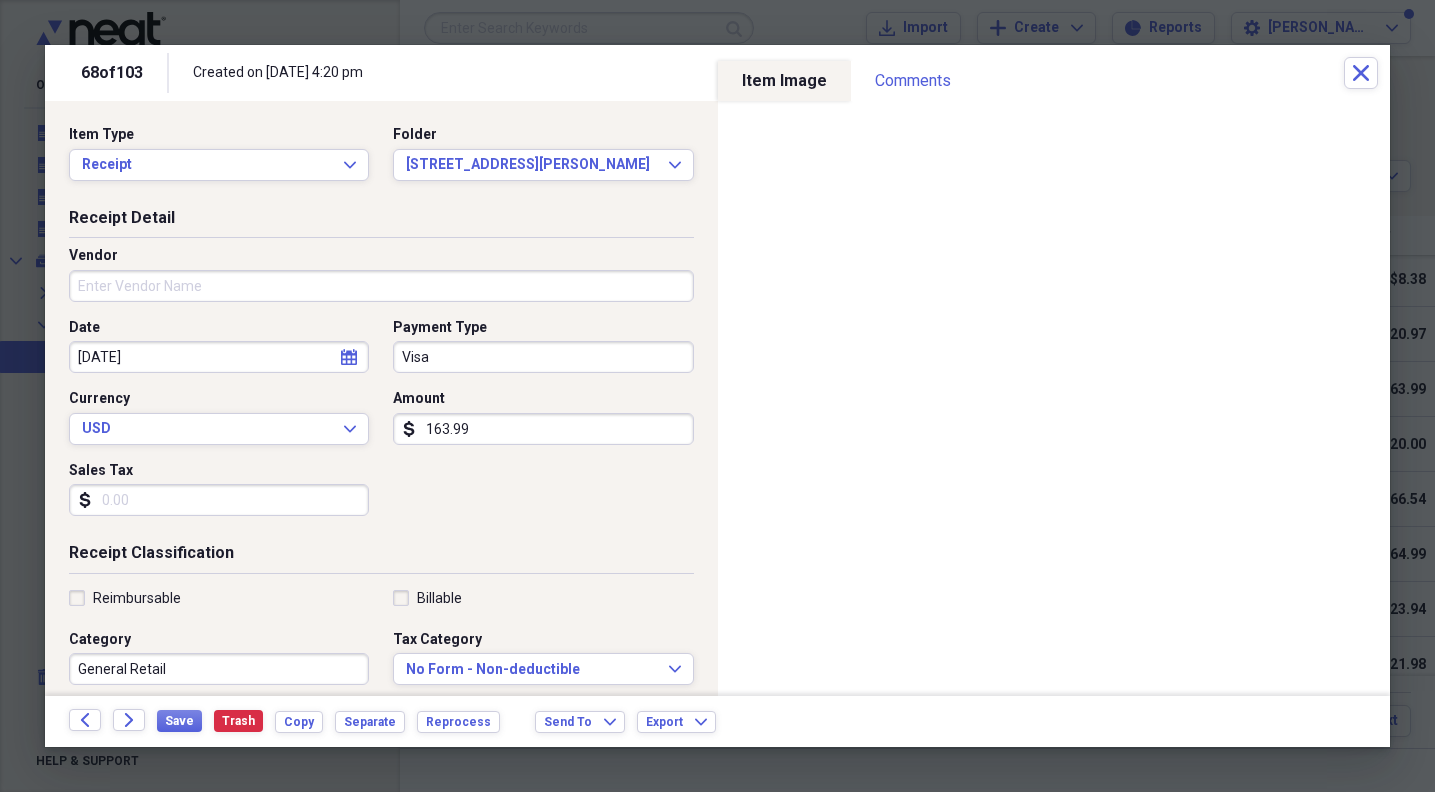 click on "Vendor" at bounding box center (381, 286) 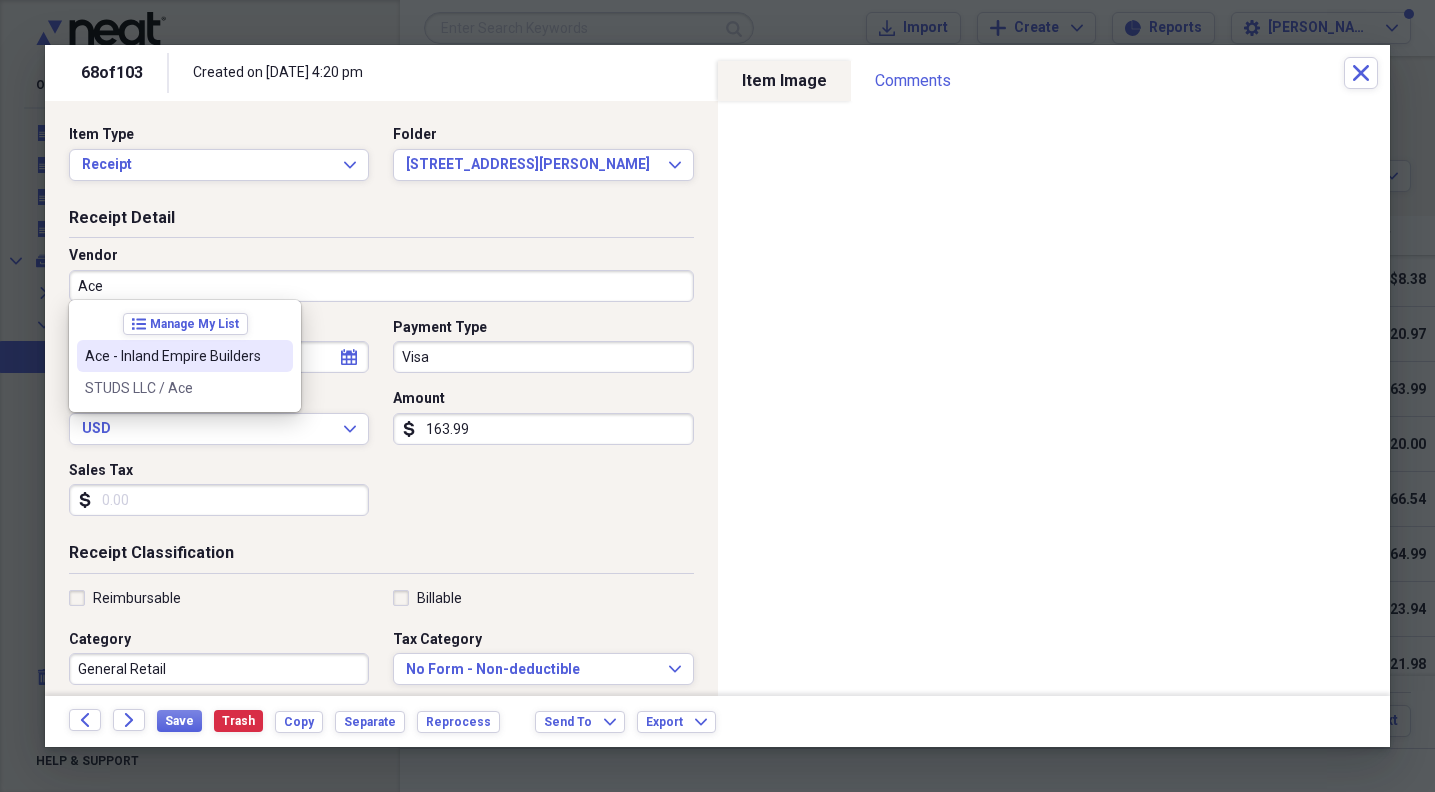 click on "Ace - Inland Empire Builders" at bounding box center (173, 356) 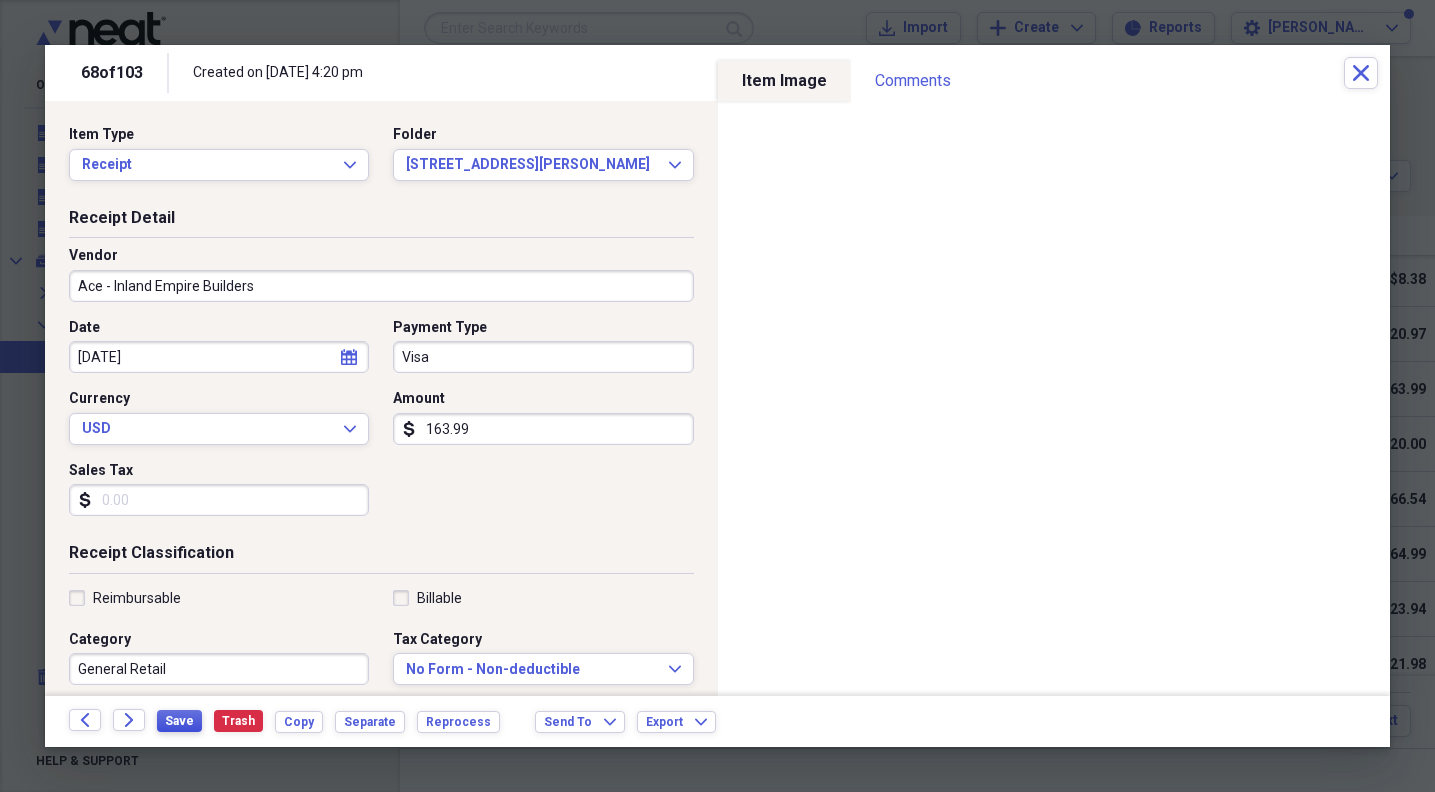 click on "Save" at bounding box center (179, 721) 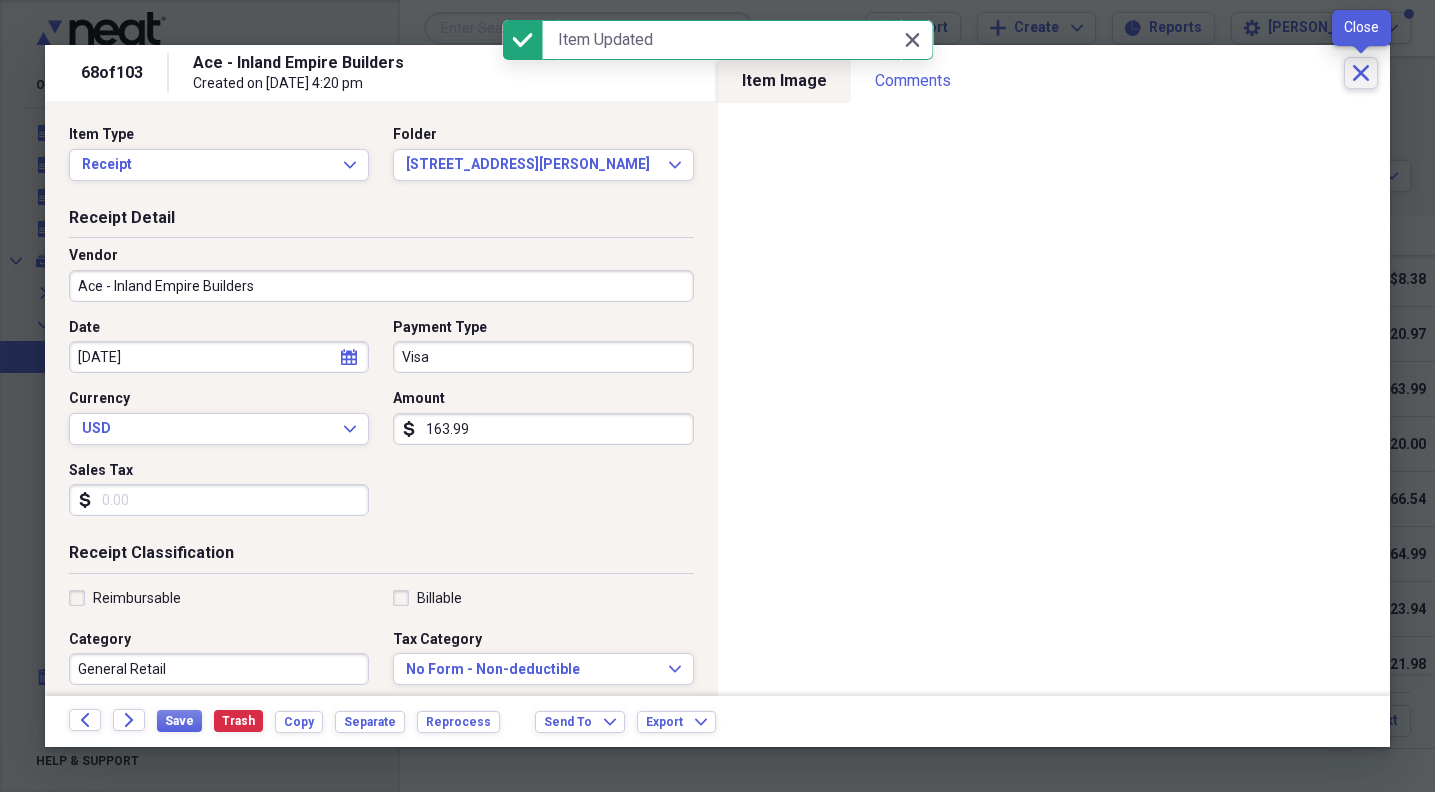 click 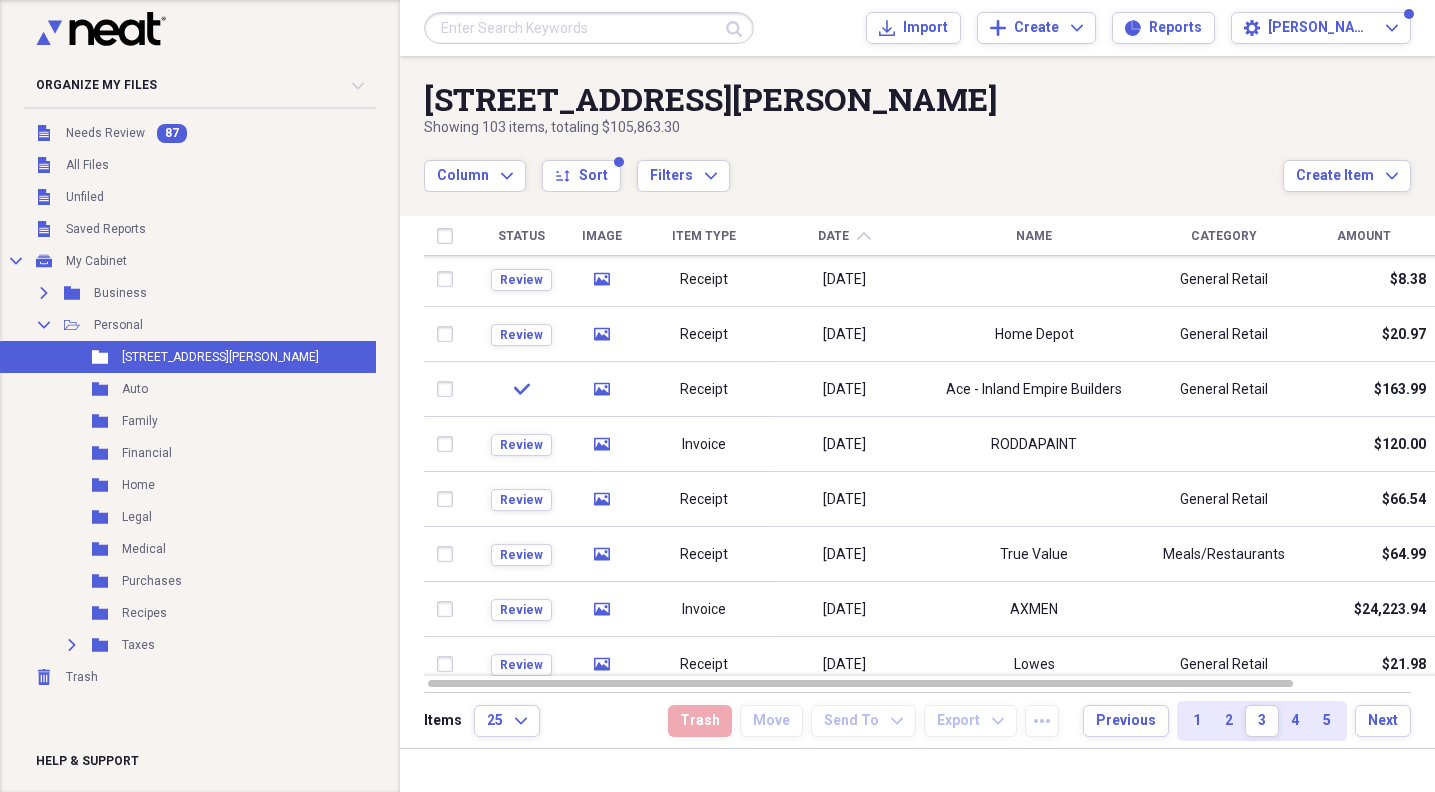 click on "Amount" at bounding box center (1364, 236) 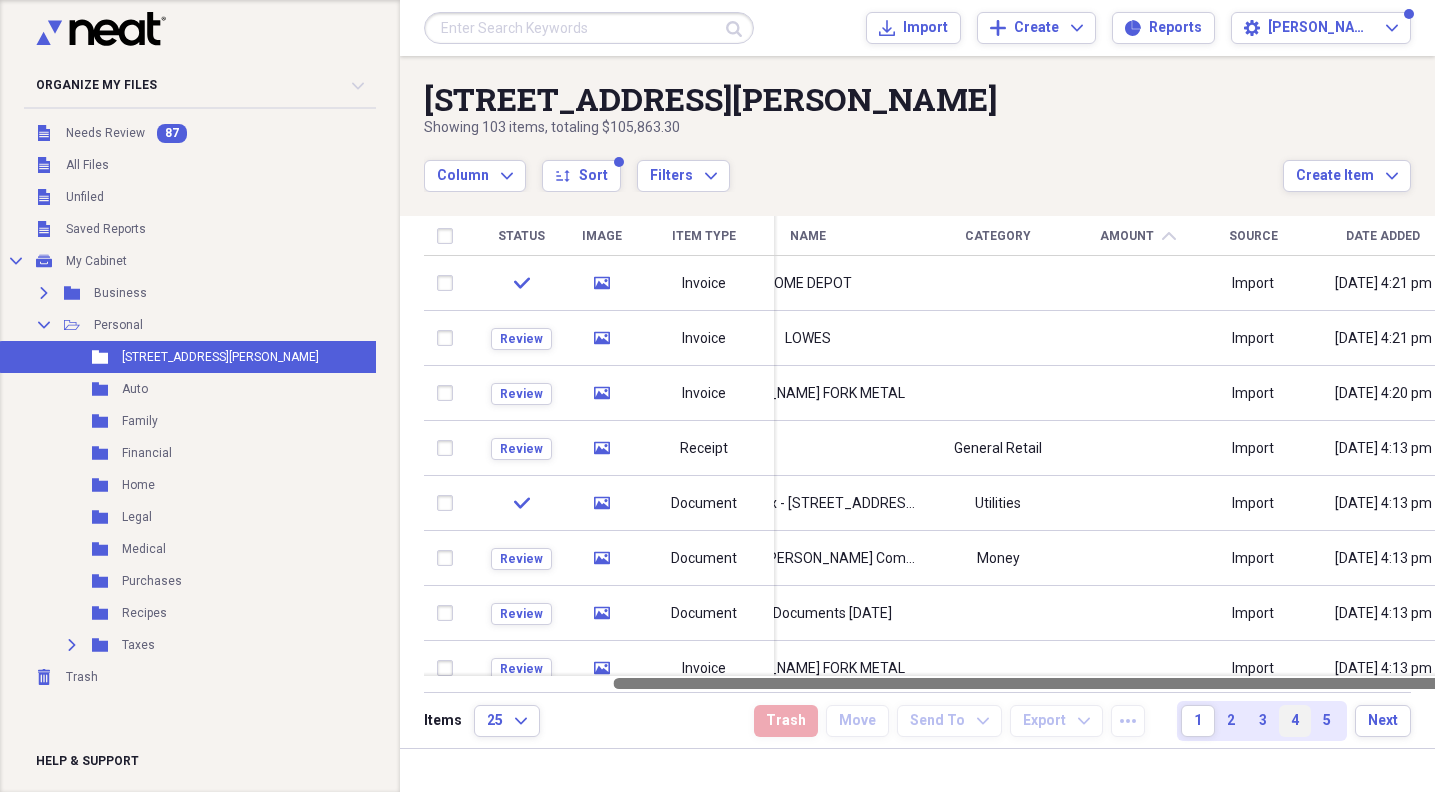 drag, startPoint x: 1008, startPoint y: 681, endPoint x: 1283, endPoint y: 734, distance: 280.0607 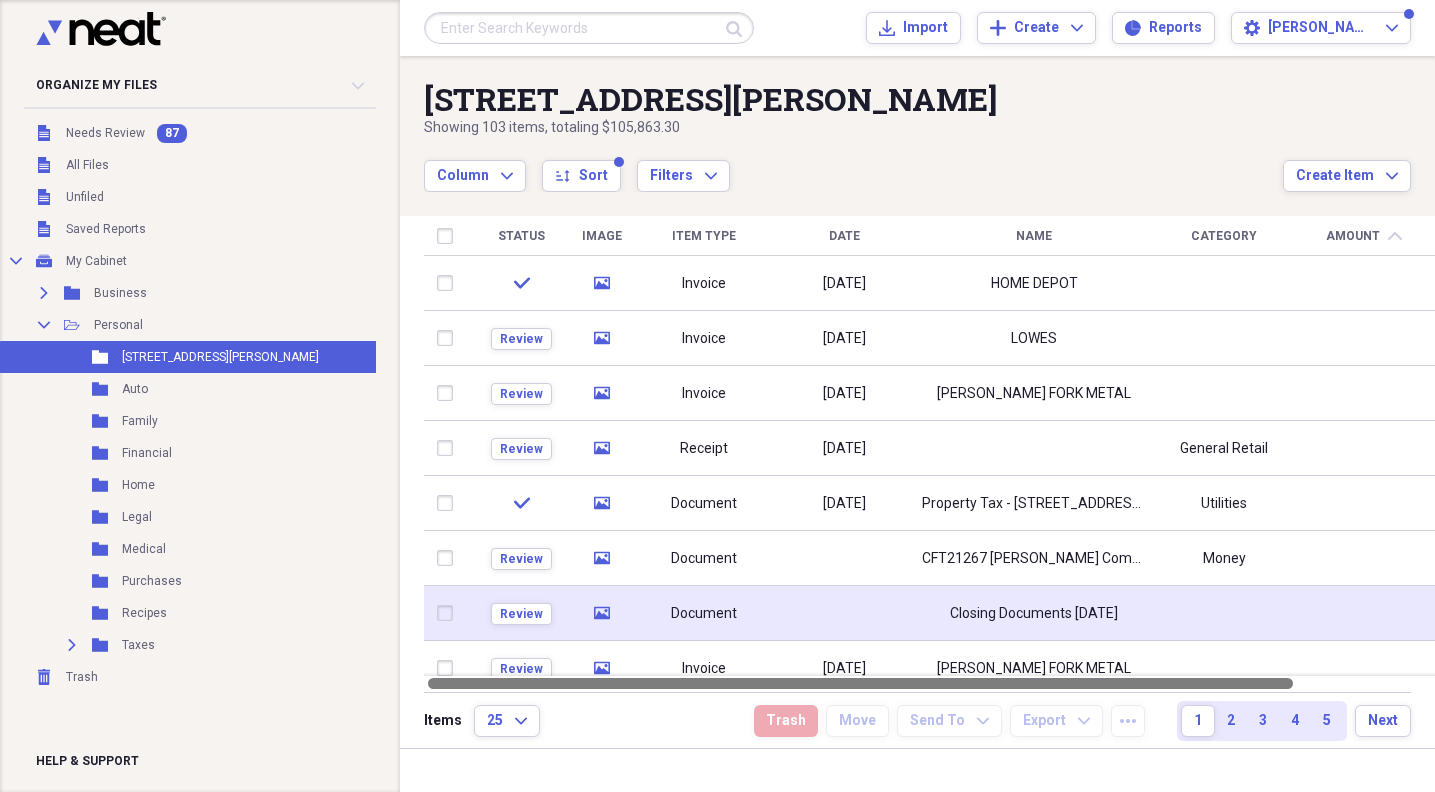 drag, startPoint x: 1152, startPoint y: 679, endPoint x: 918, endPoint y: 635, distance: 238.10081 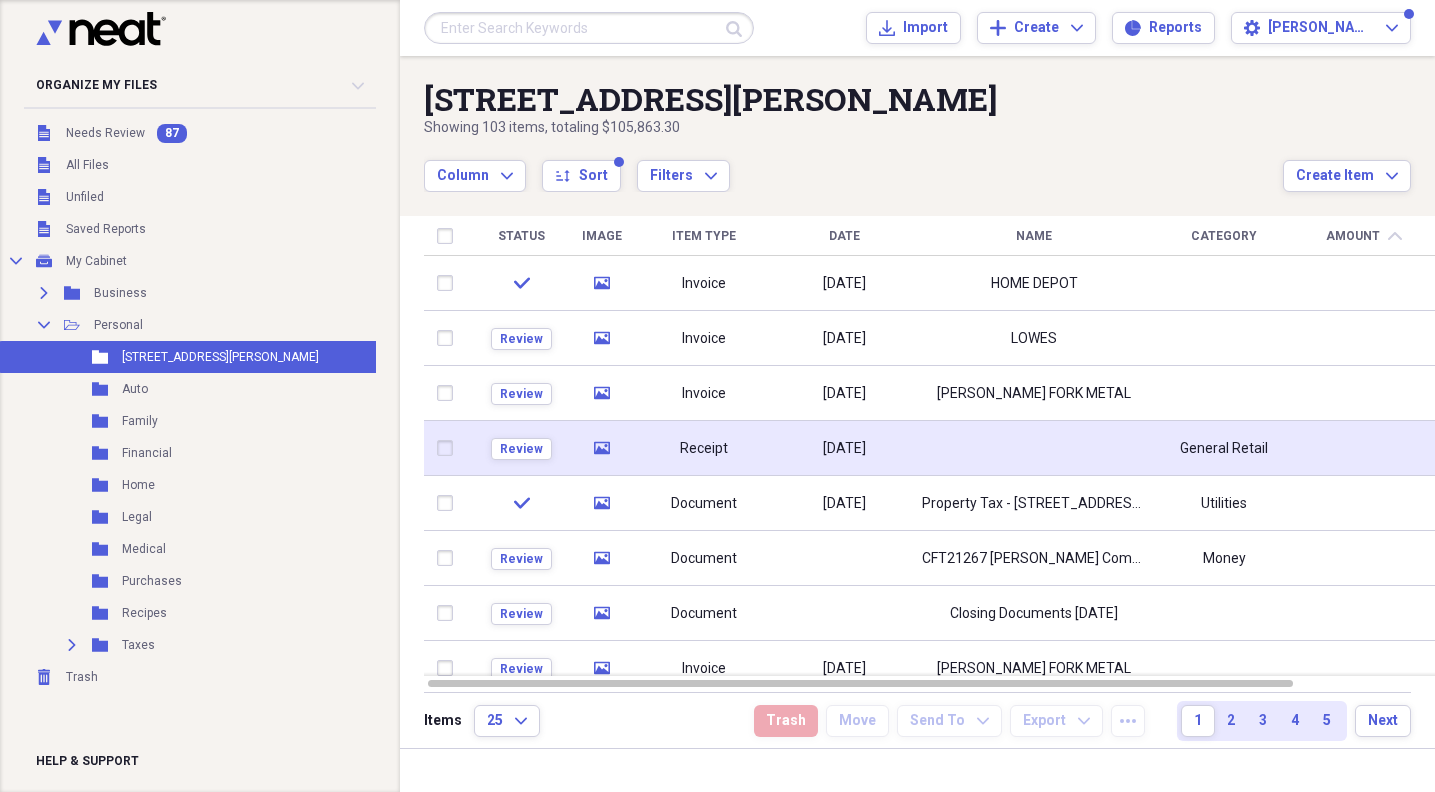 click on "Receipt" at bounding box center [704, 448] 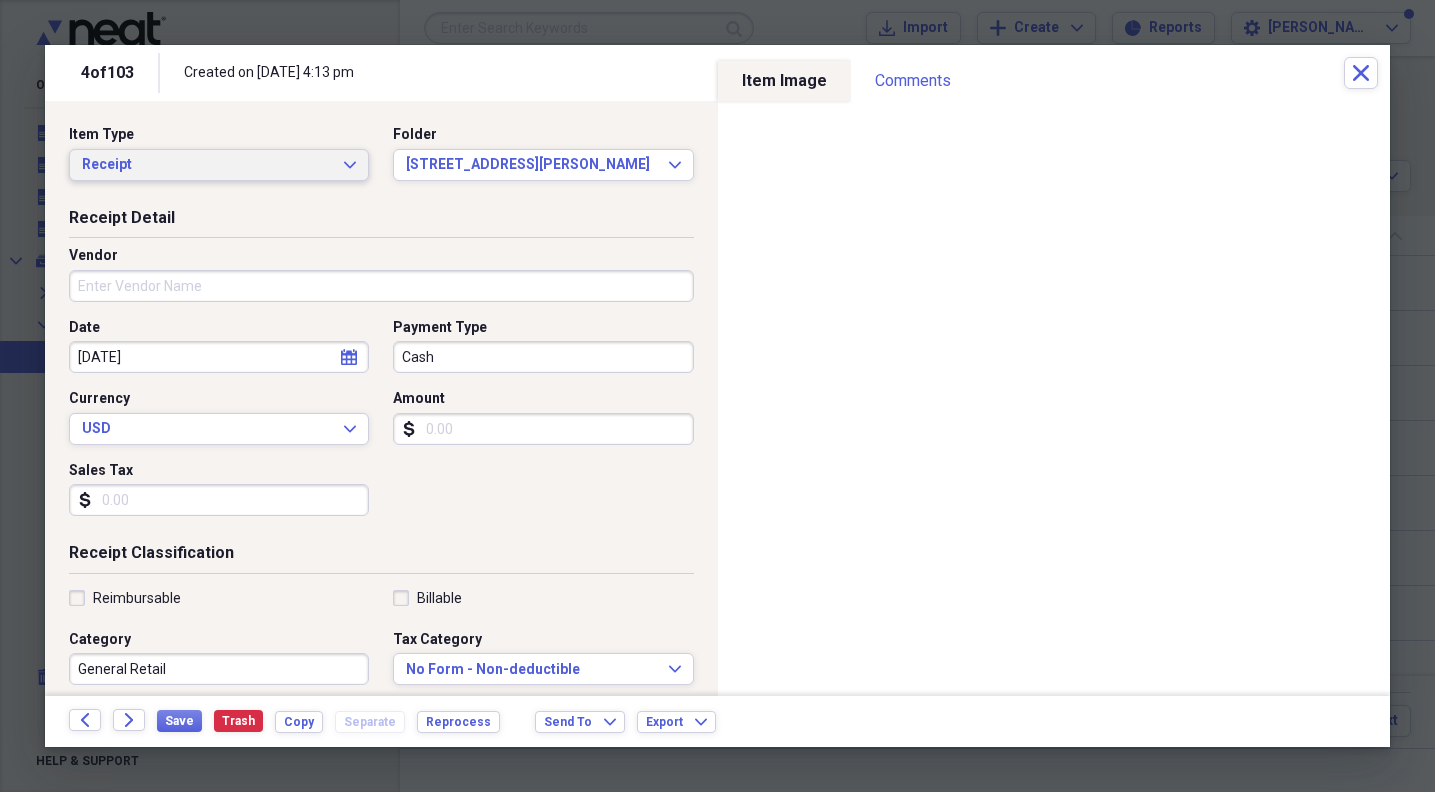 click on "Receipt" at bounding box center [207, 165] 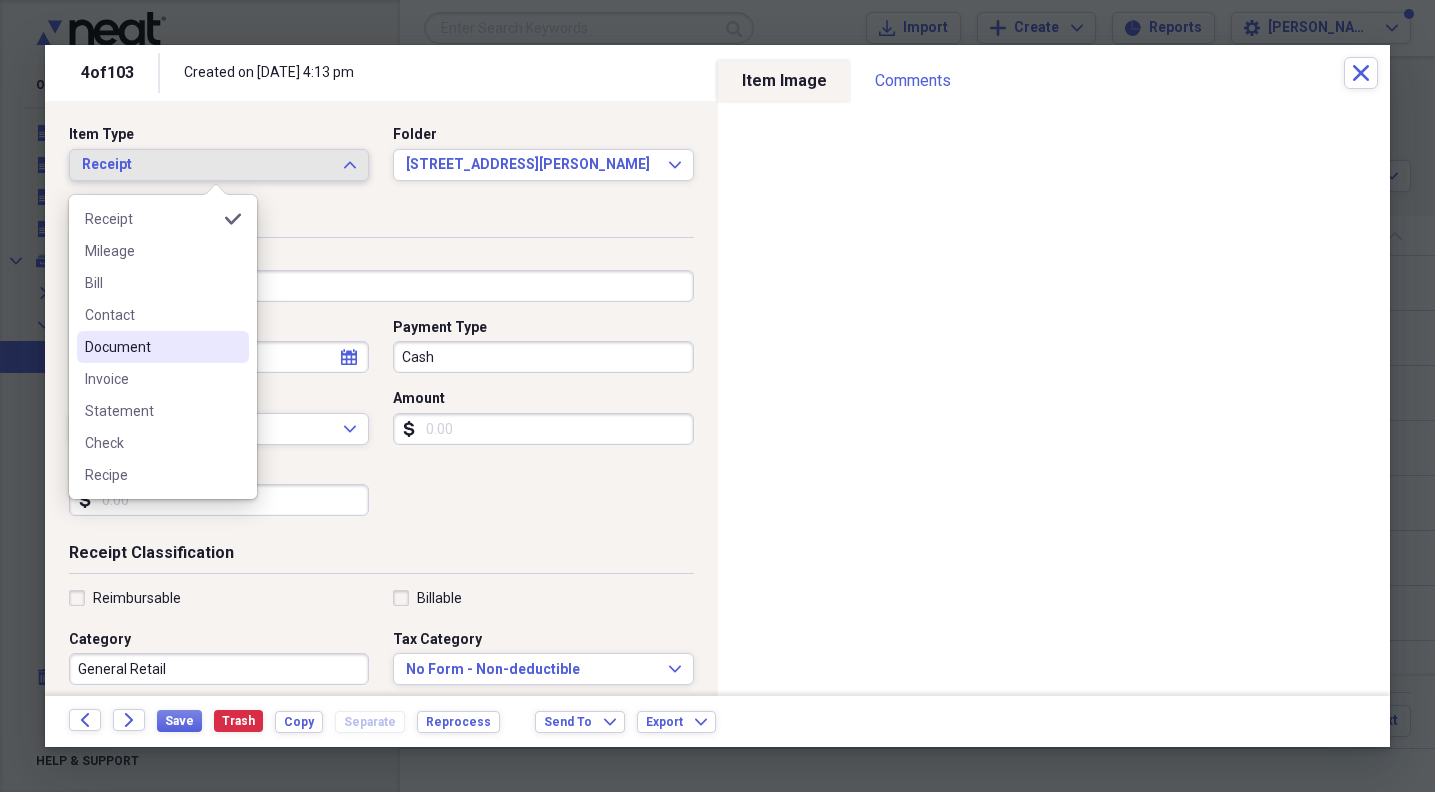 click on "Document" at bounding box center [151, 347] 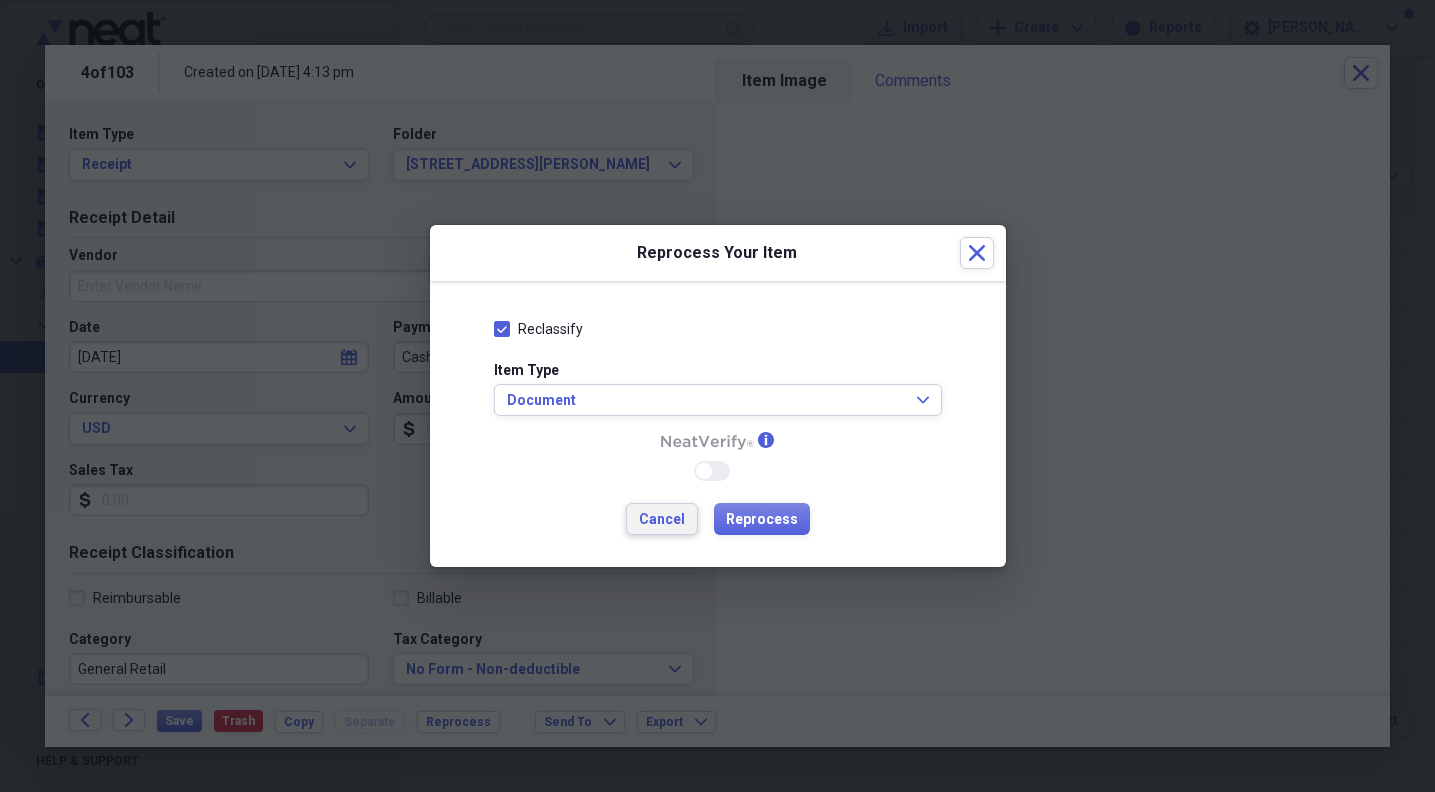 click on "Cancel" at bounding box center [662, 520] 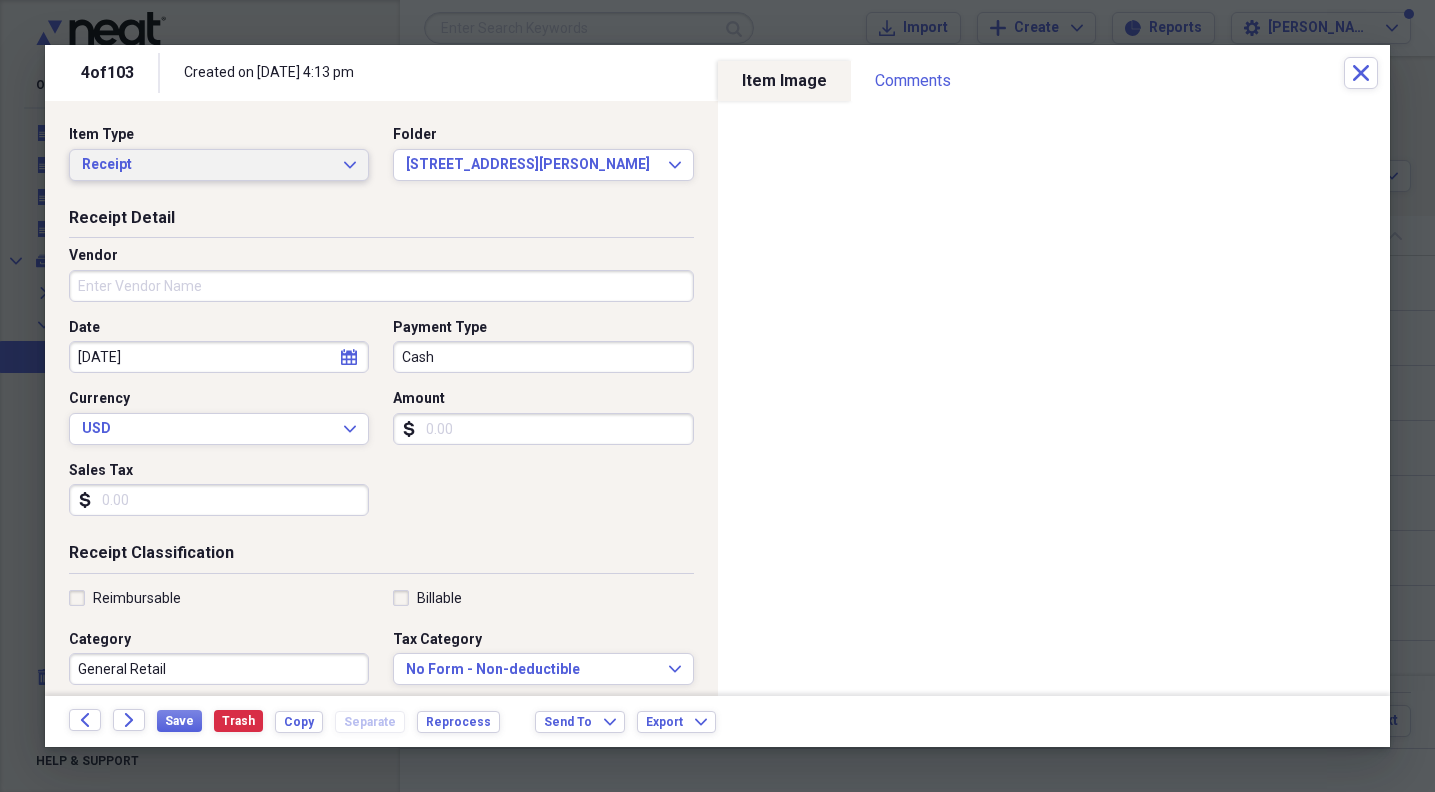 click on "Receipt" at bounding box center (207, 165) 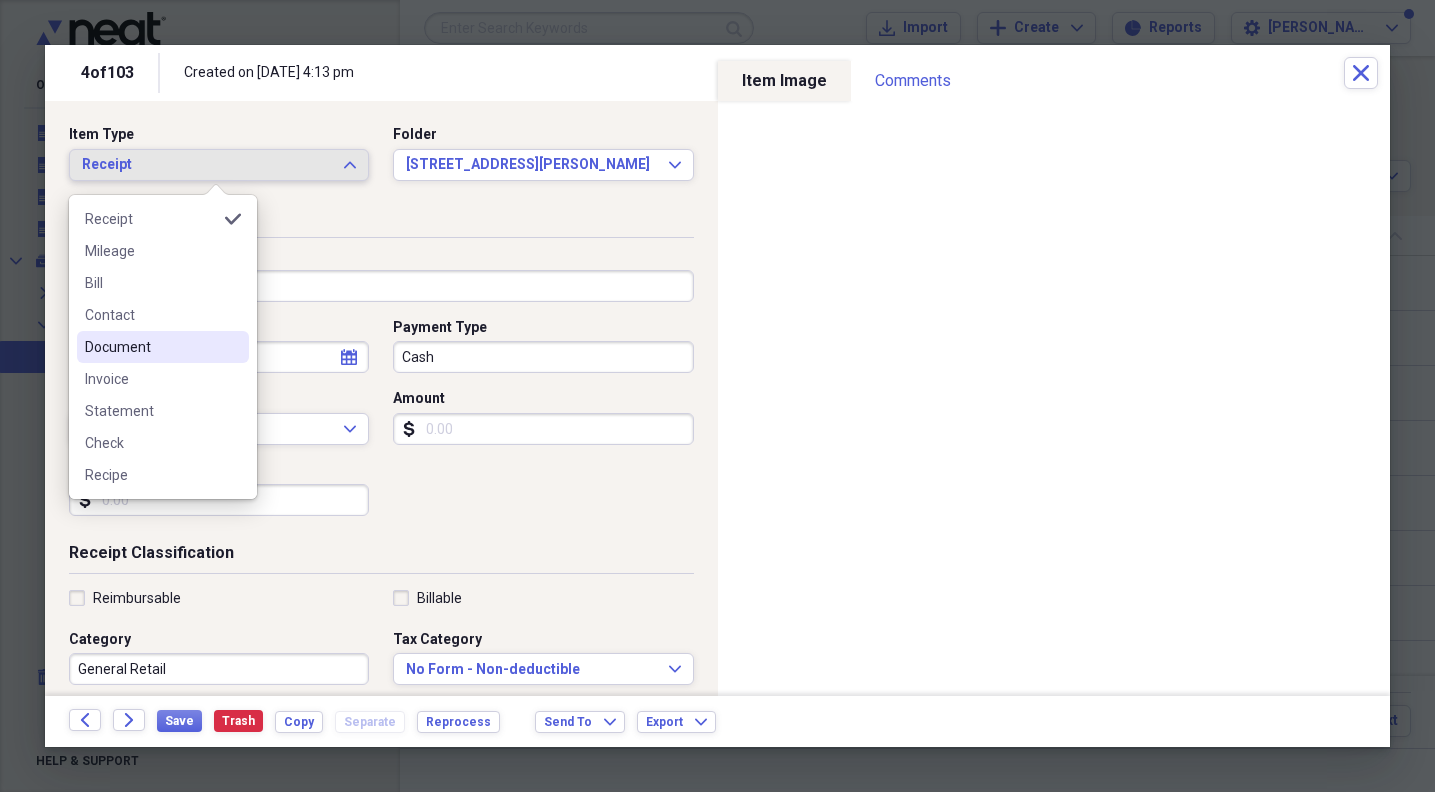 click on "Document" at bounding box center (151, 347) 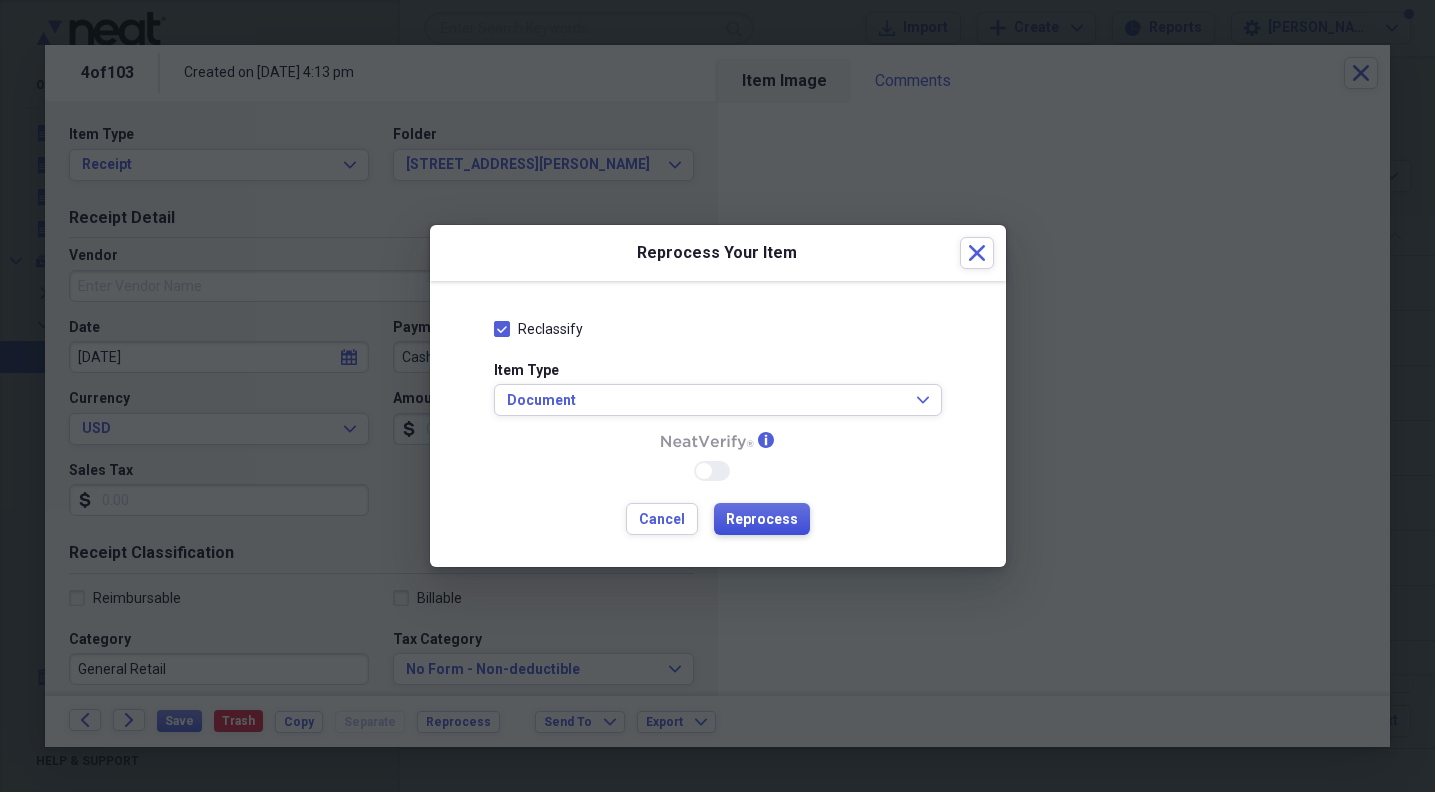 click on "Reprocess" at bounding box center (762, 520) 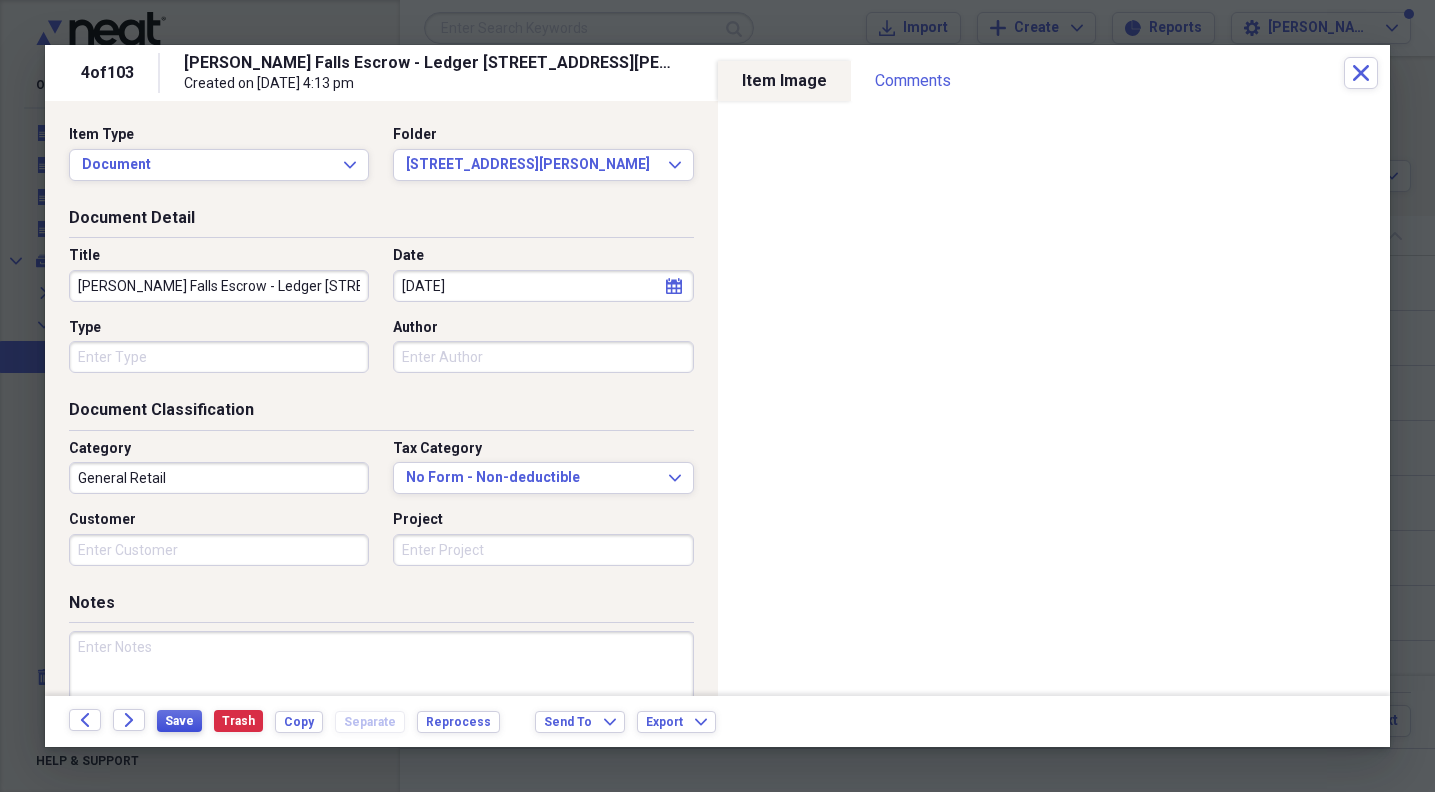 click on "Save" at bounding box center (179, 721) 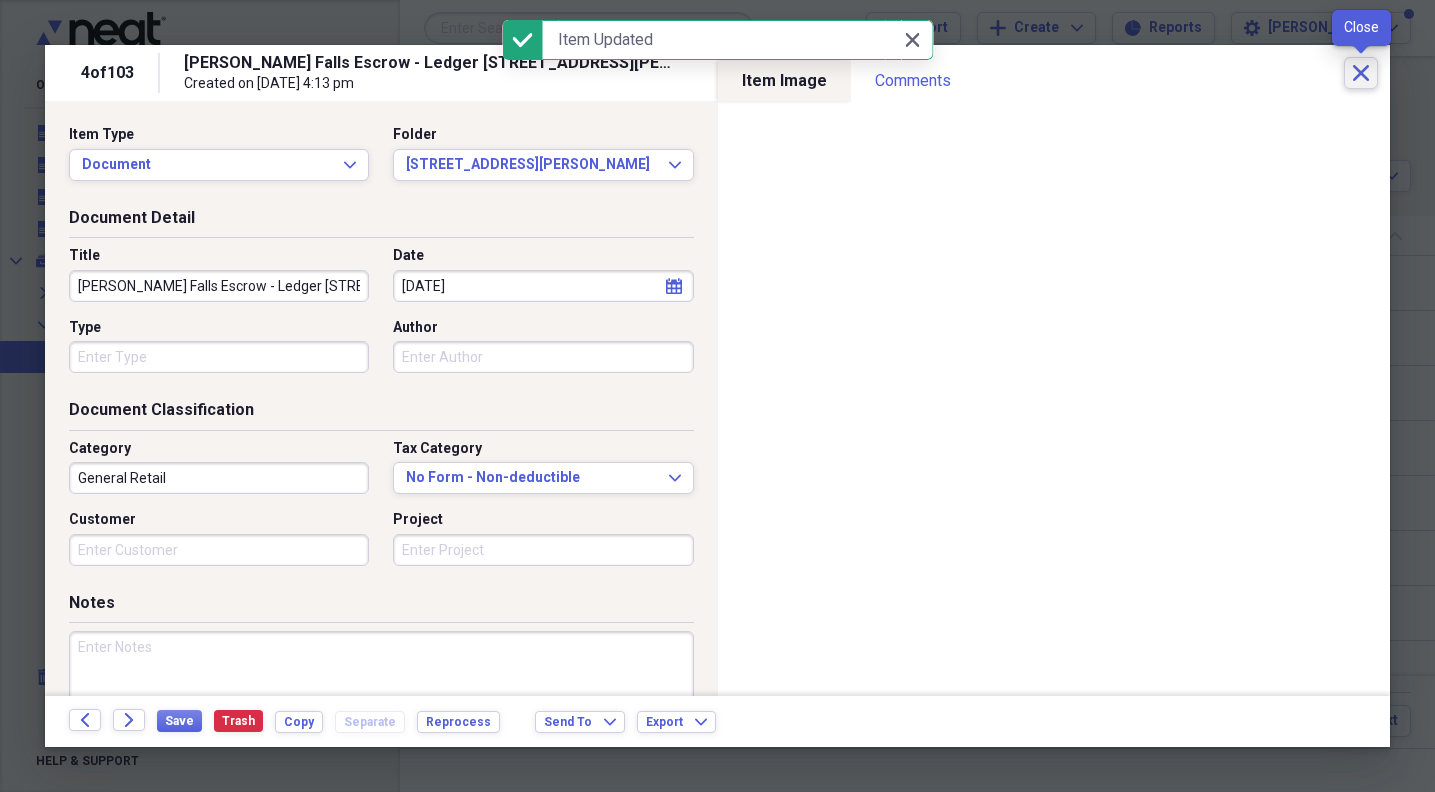 click on "Close" 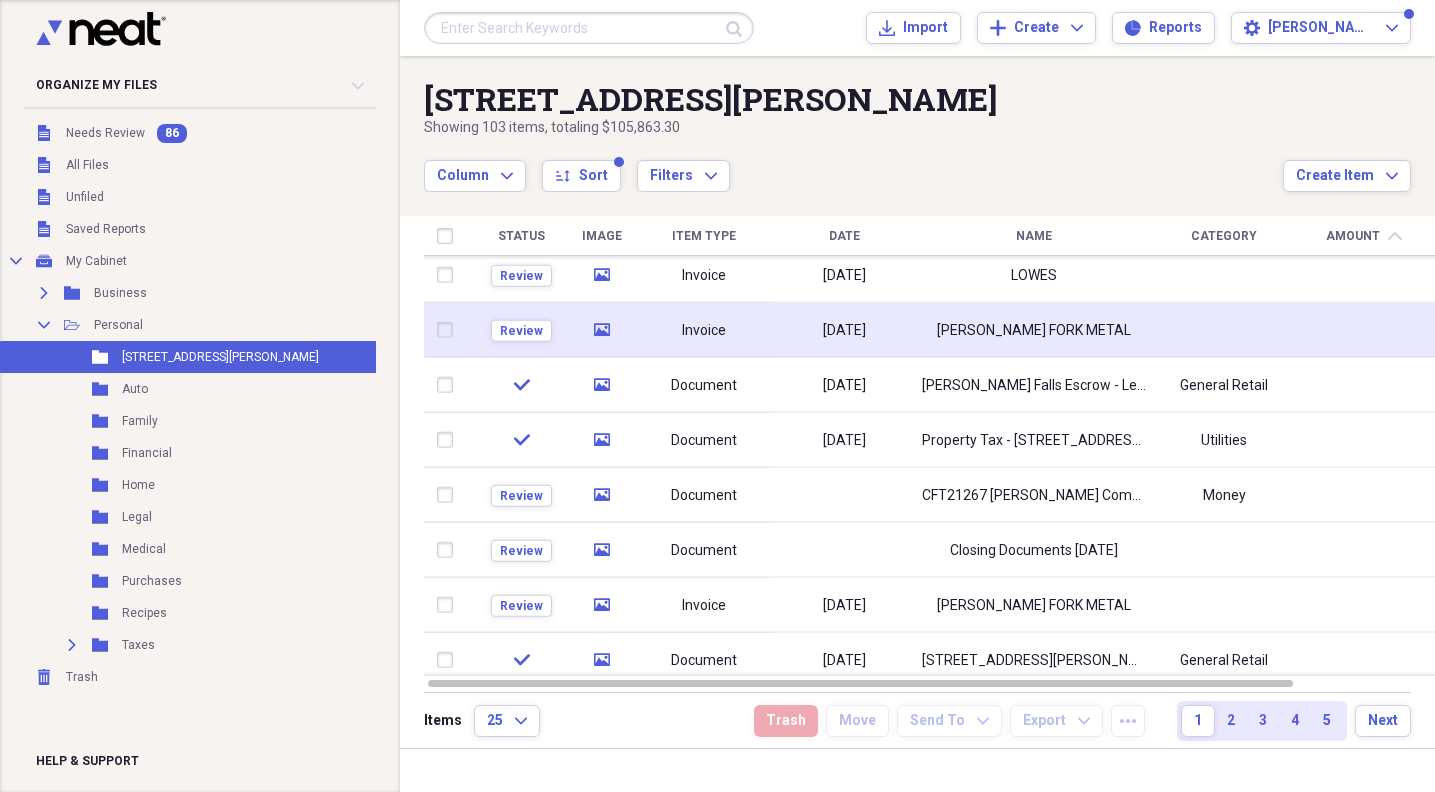 click on "[PERSON_NAME]  FORK  METAL" at bounding box center [1034, 330] 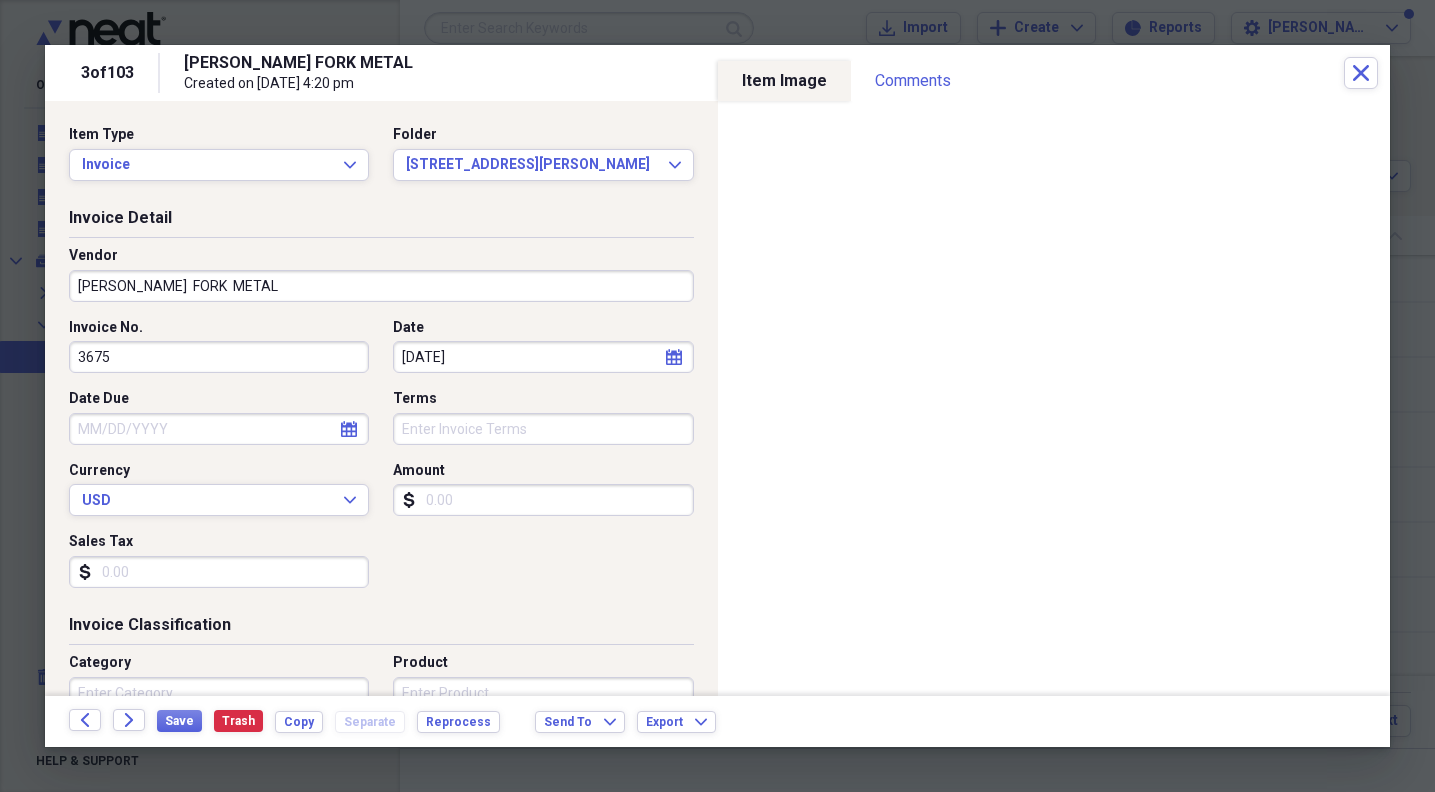 drag, startPoint x: 504, startPoint y: 503, endPoint x: 404, endPoint y: 495, distance: 100.31949 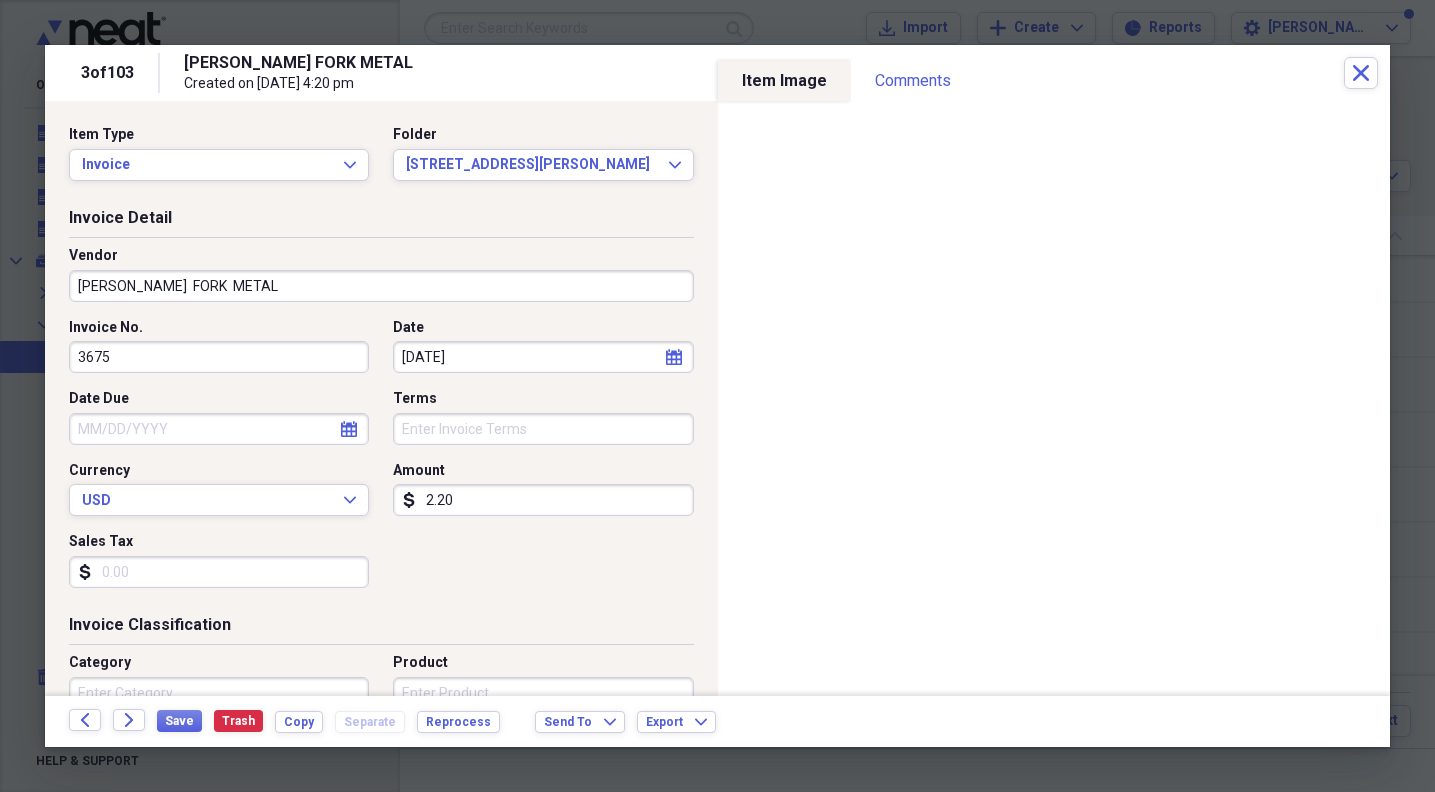 type on "22.00" 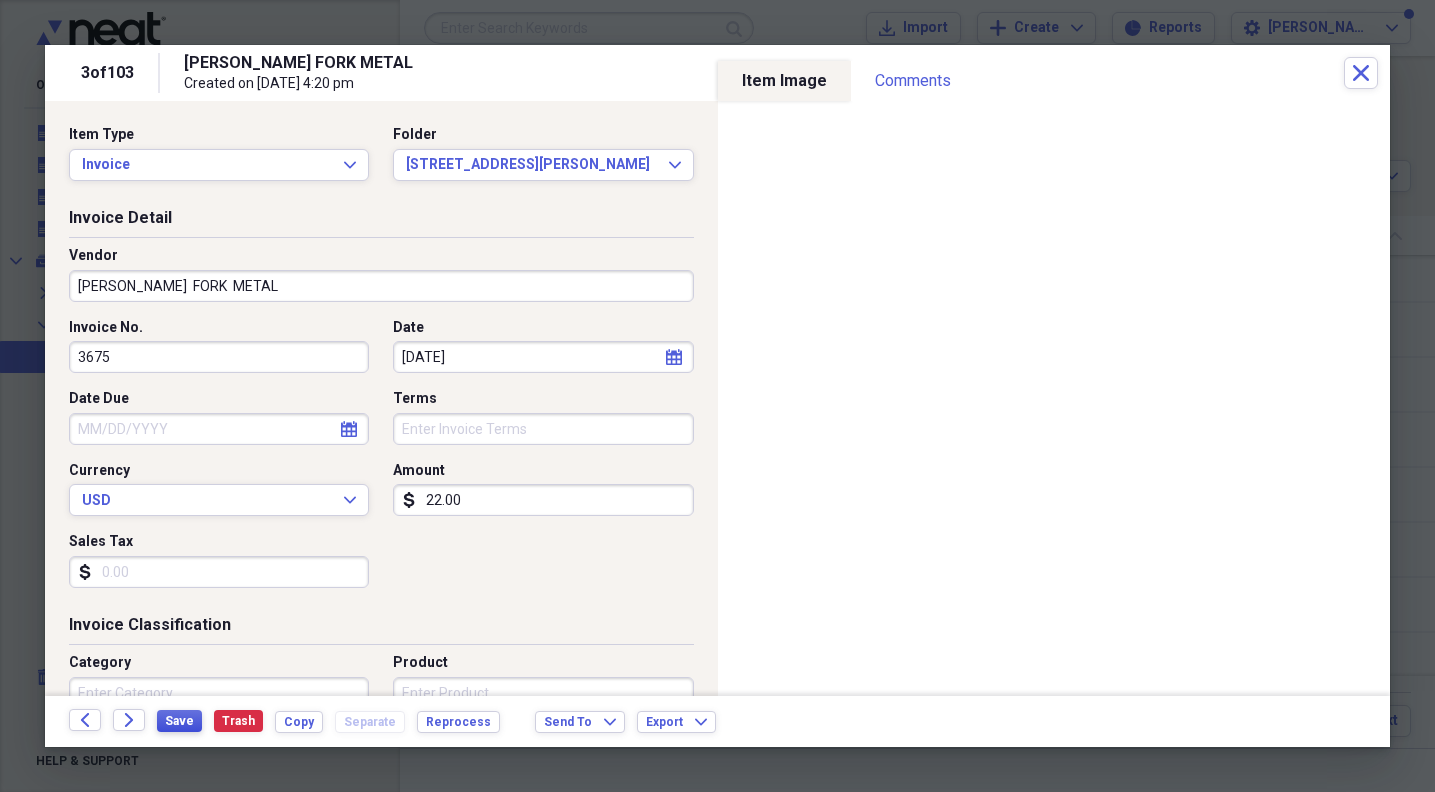 click on "Save" at bounding box center (179, 721) 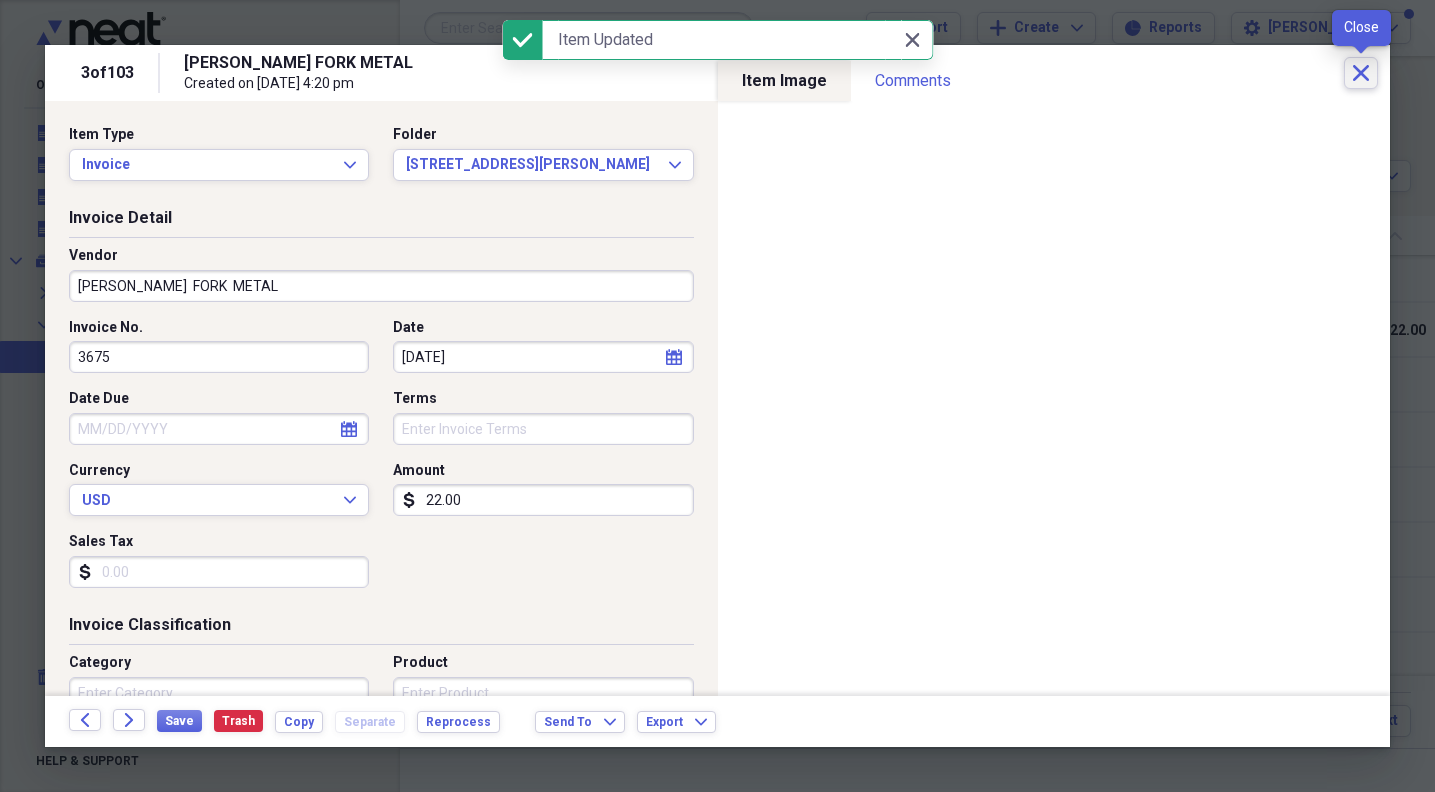 click on "Close" 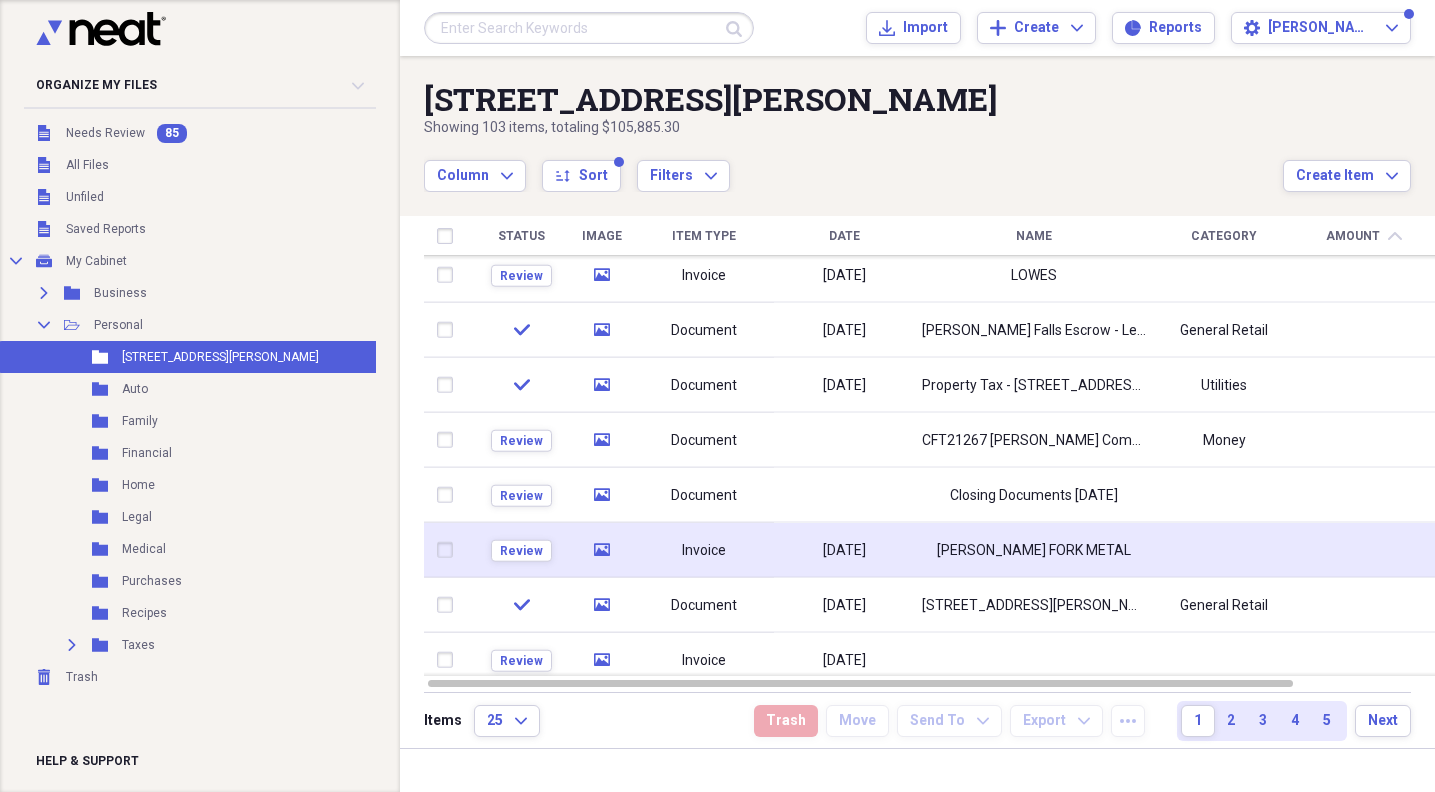click on "Invoice" at bounding box center (704, 550) 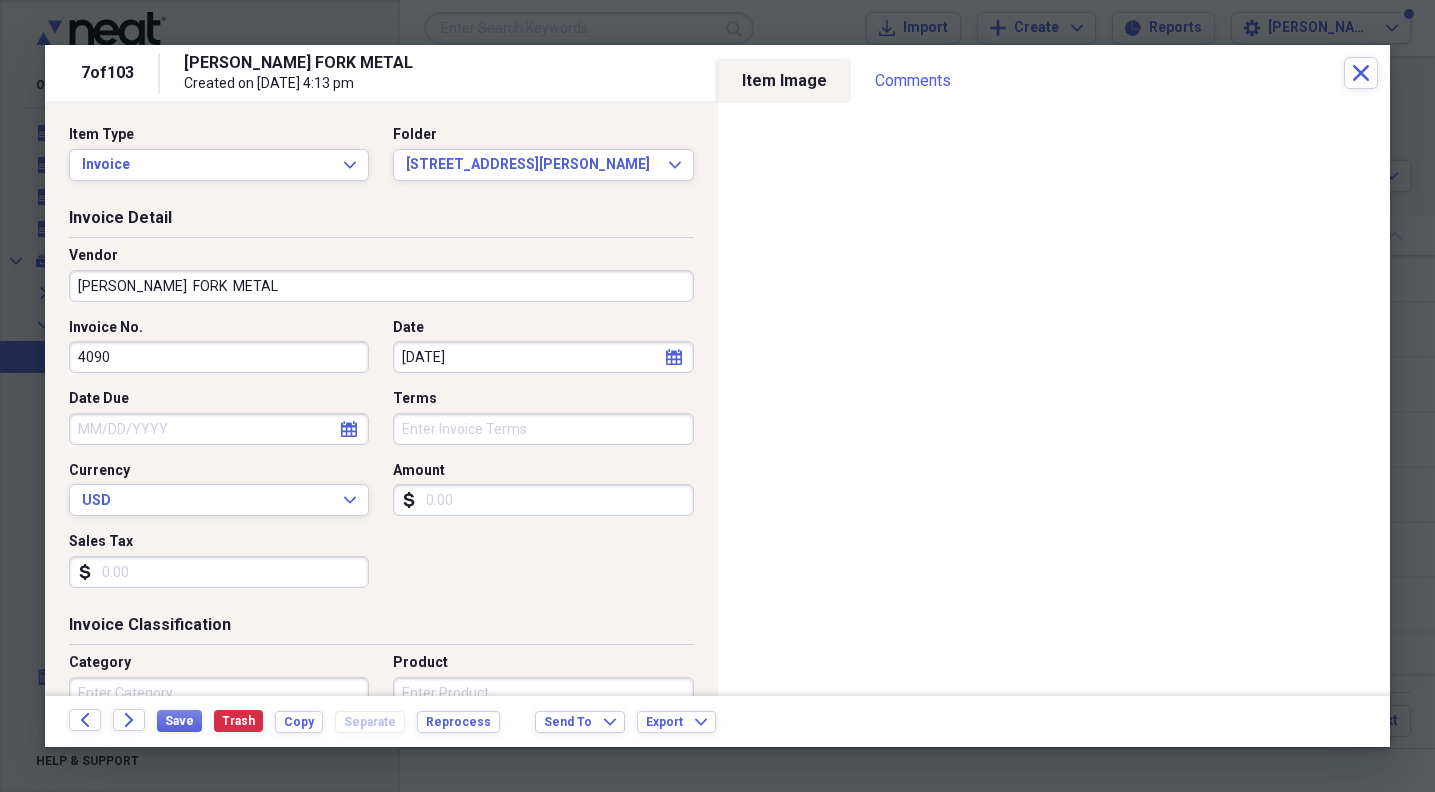 click on "Amount" at bounding box center (543, 500) 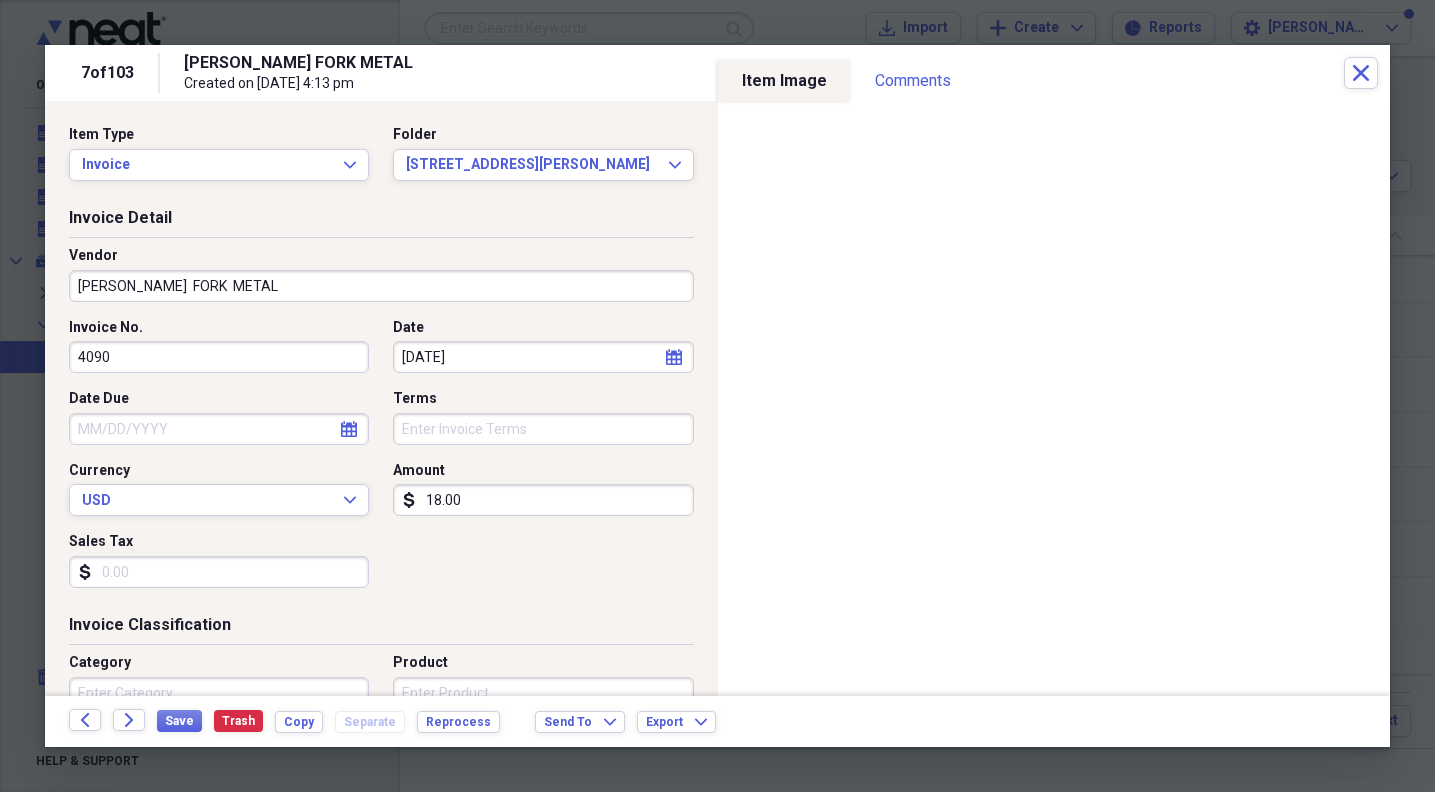 type on "180.00" 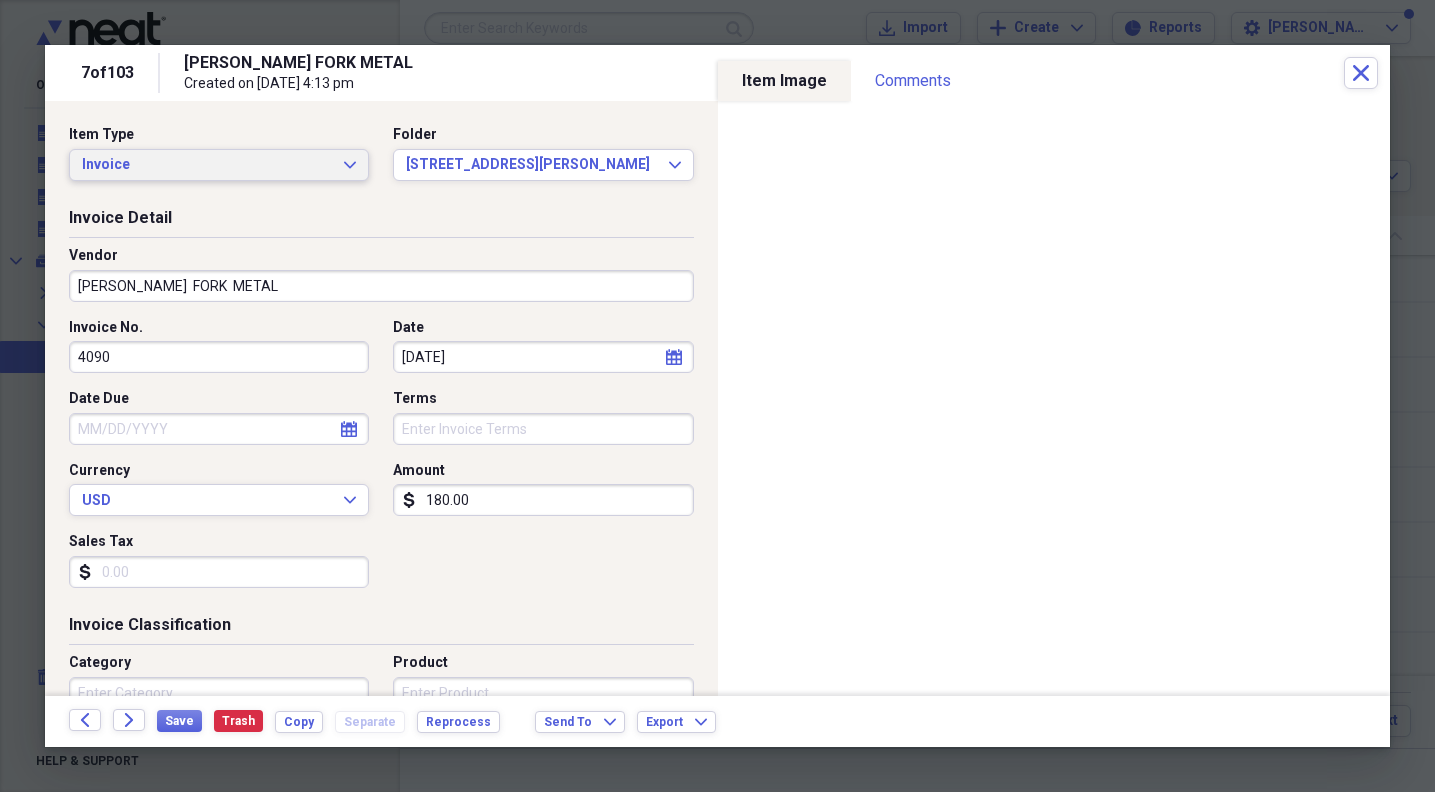click on "Invoice Expand" at bounding box center [219, 165] 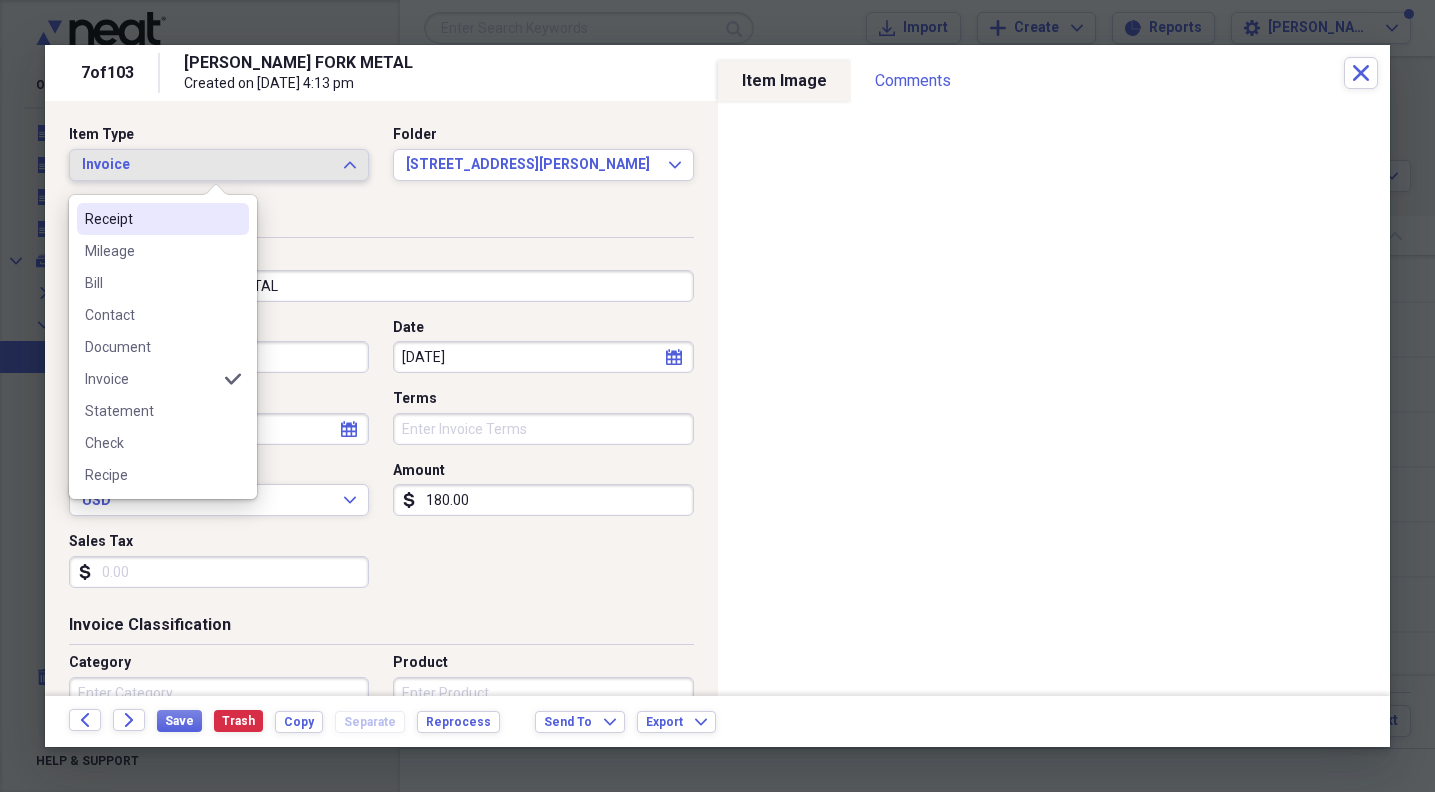 click on "Receipt" at bounding box center [151, 219] 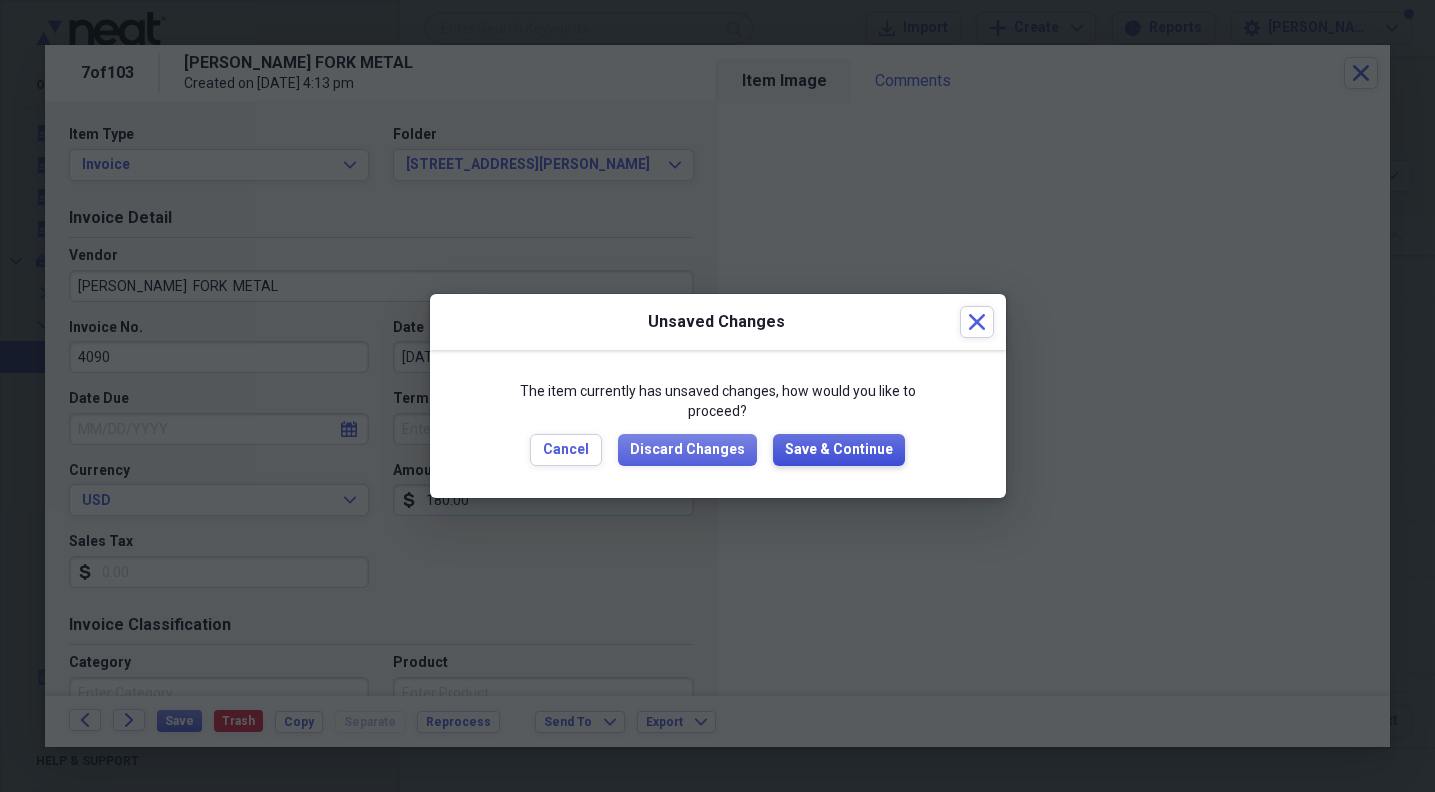 click on "Save & Continue" at bounding box center (839, 450) 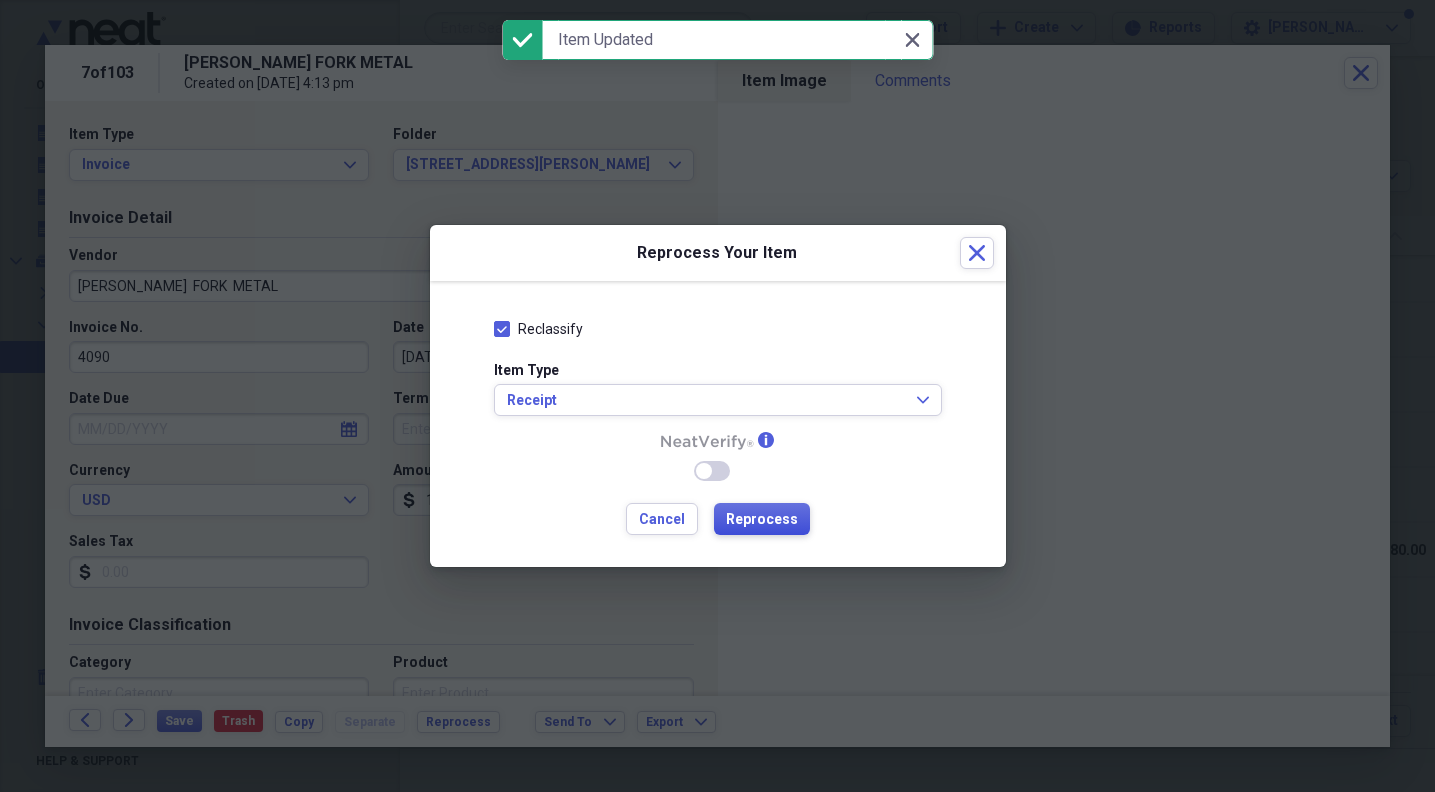 click on "Reprocess" at bounding box center [762, 520] 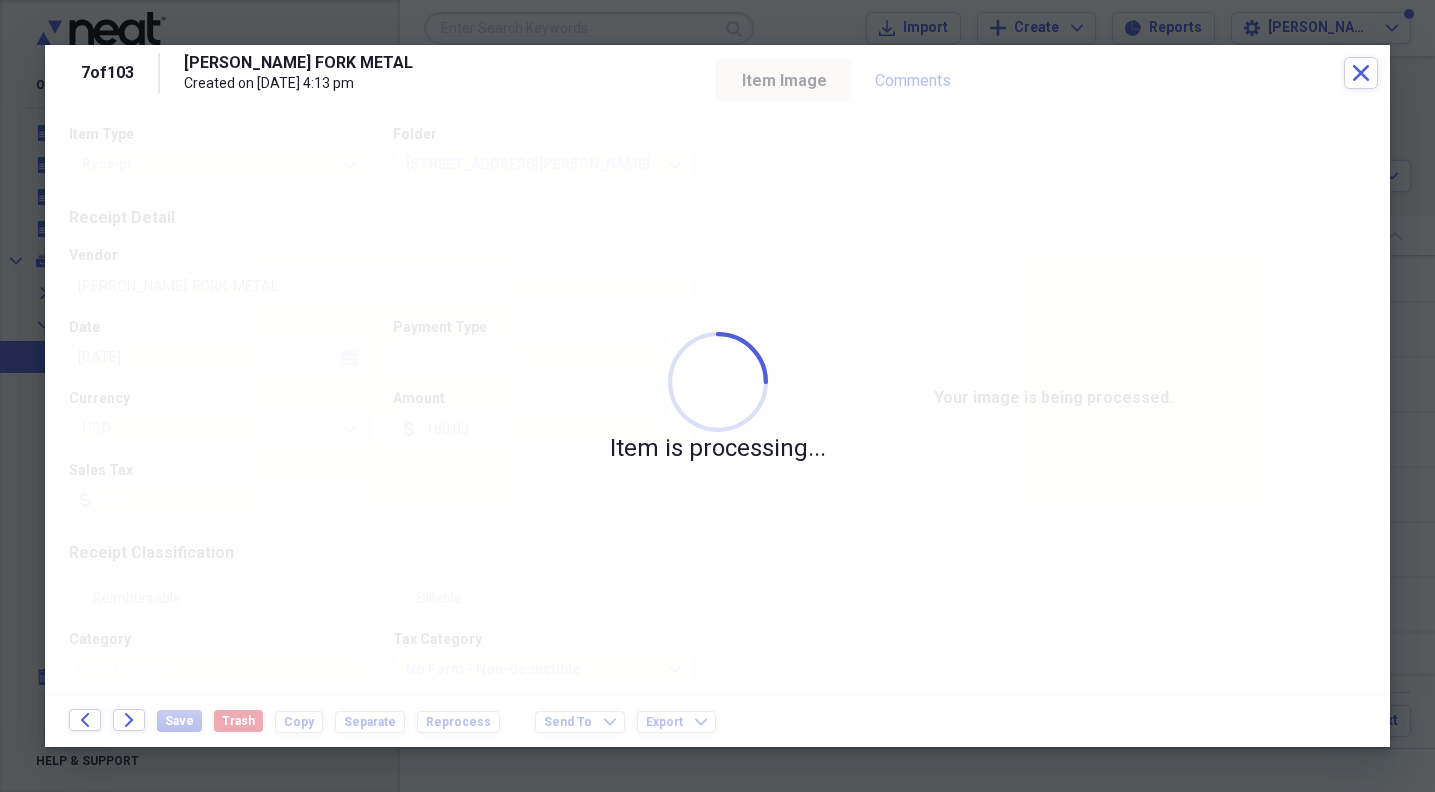 type on "Cash" 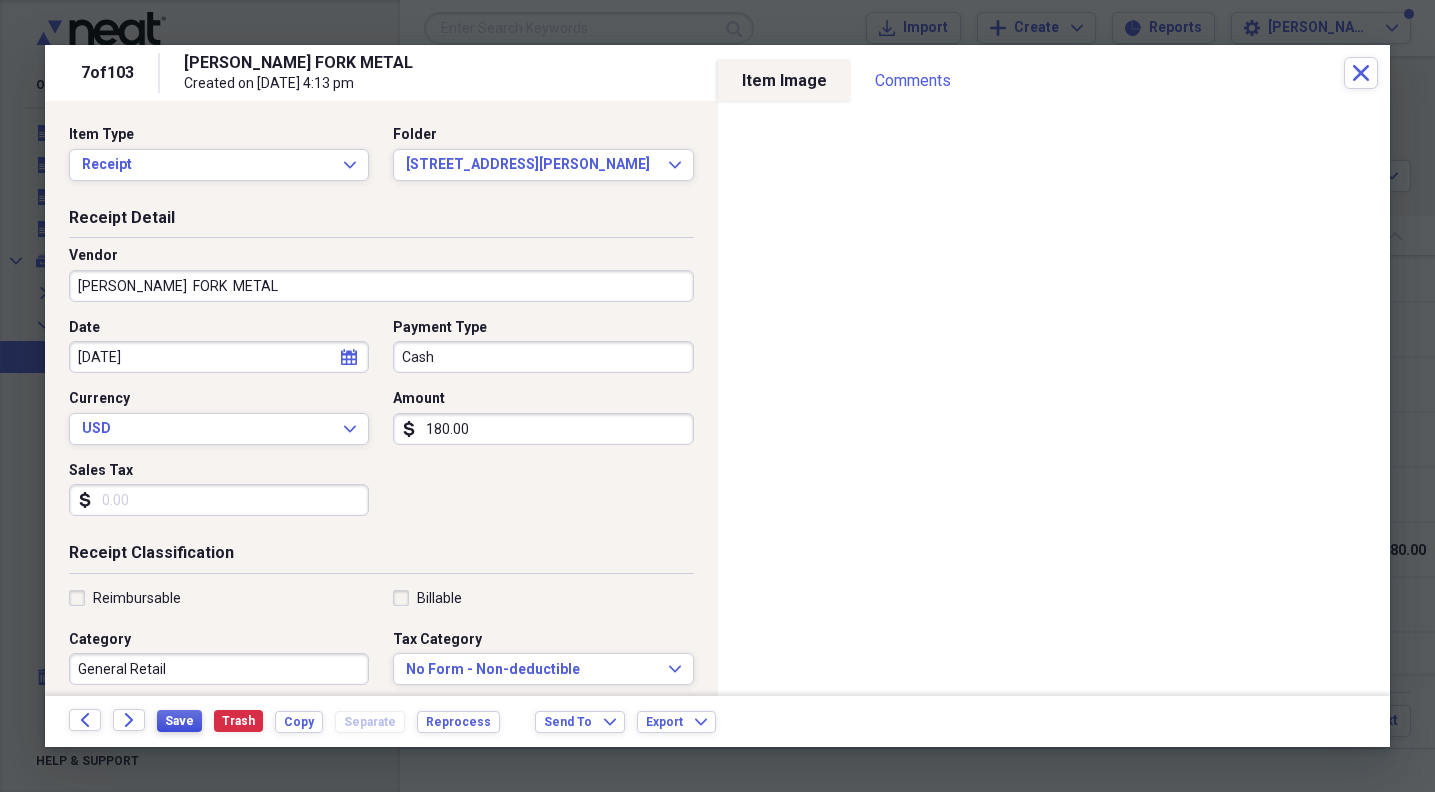 click on "Save" at bounding box center [179, 721] 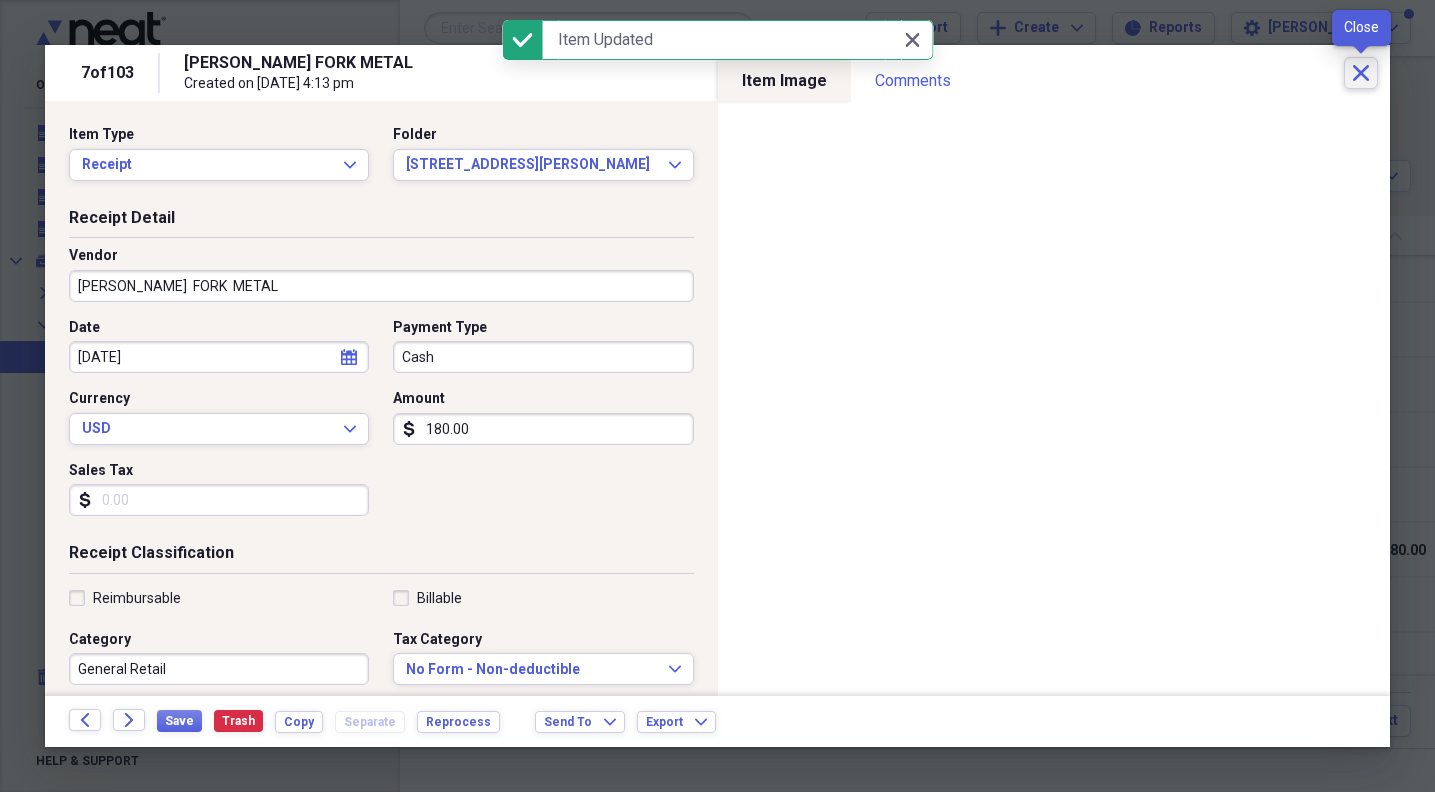click on "Close" at bounding box center [1361, 73] 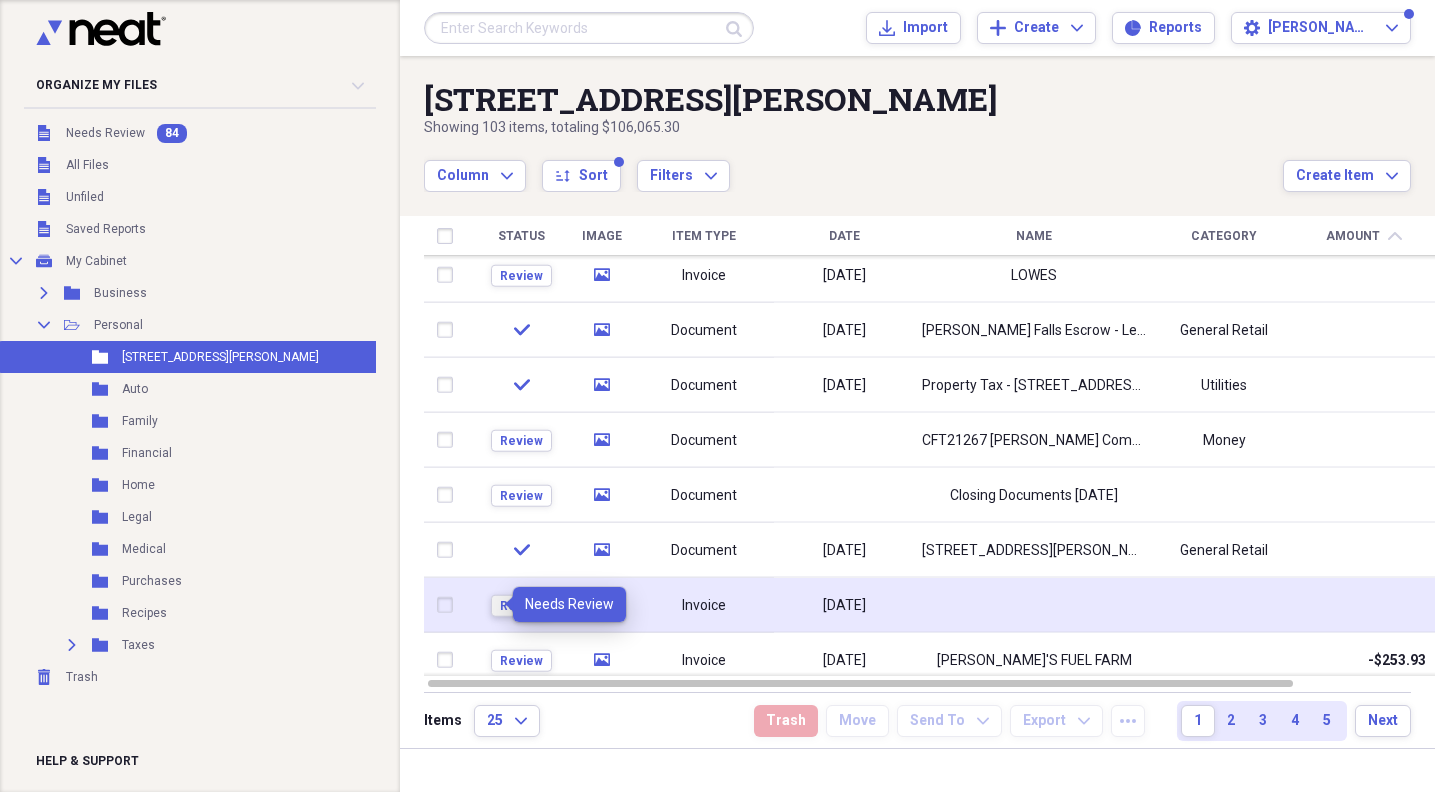 click on "Review" at bounding box center [521, 605] 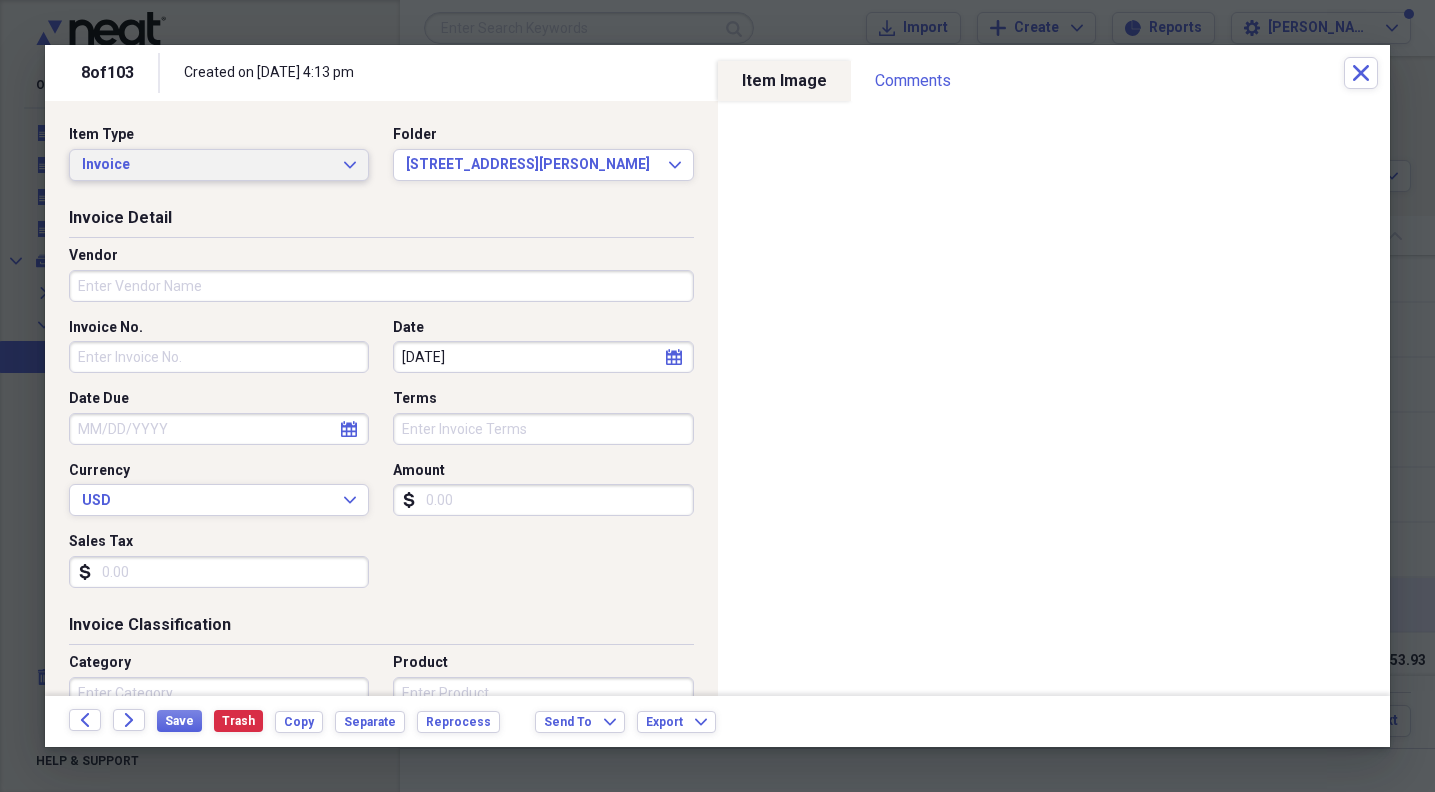 click on "Invoice" at bounding box center (207, 165) 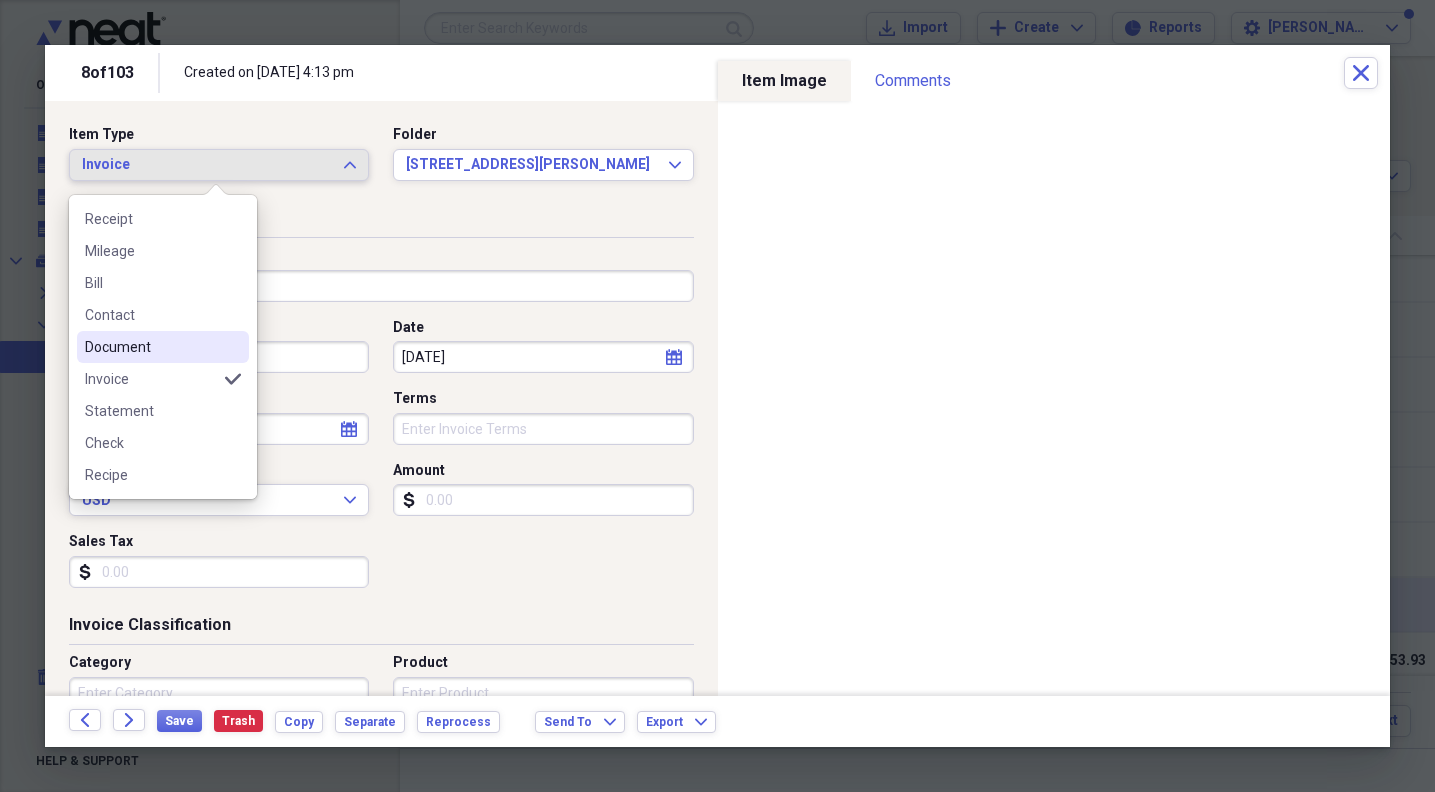 click on "Document" at bounding box center [151, 347] 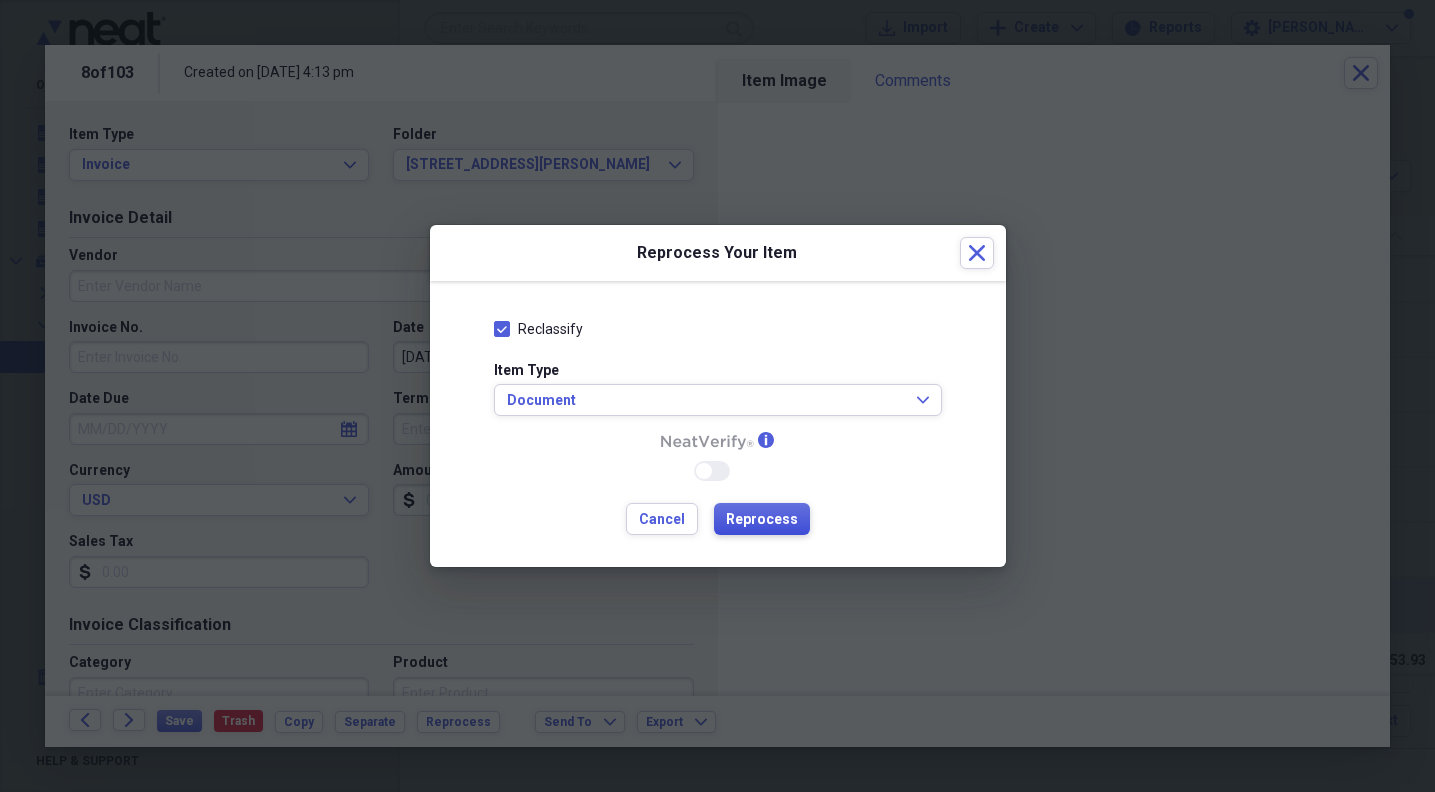 click on "Reprocess" at bounding box center [762, 520] 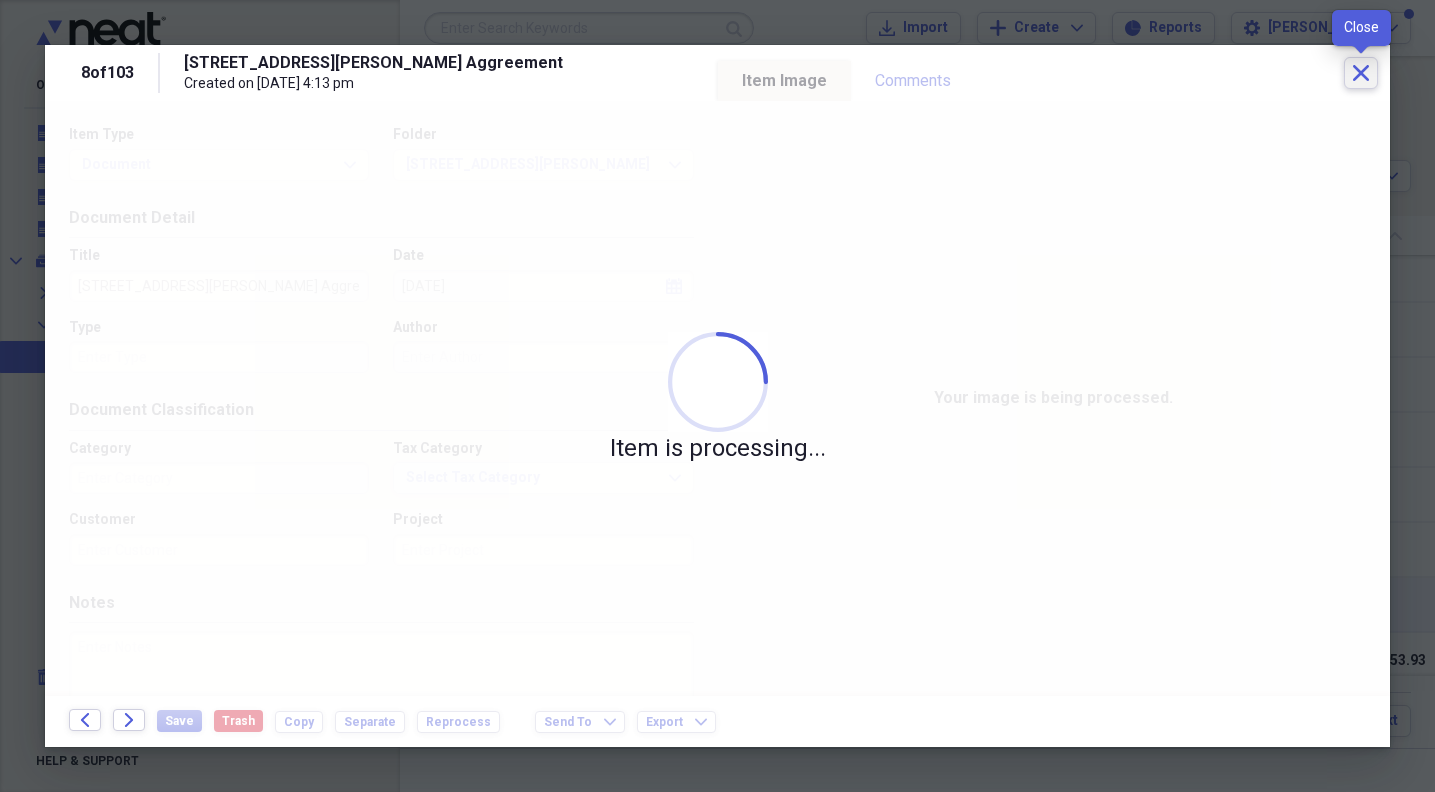 type on "Entertainment" 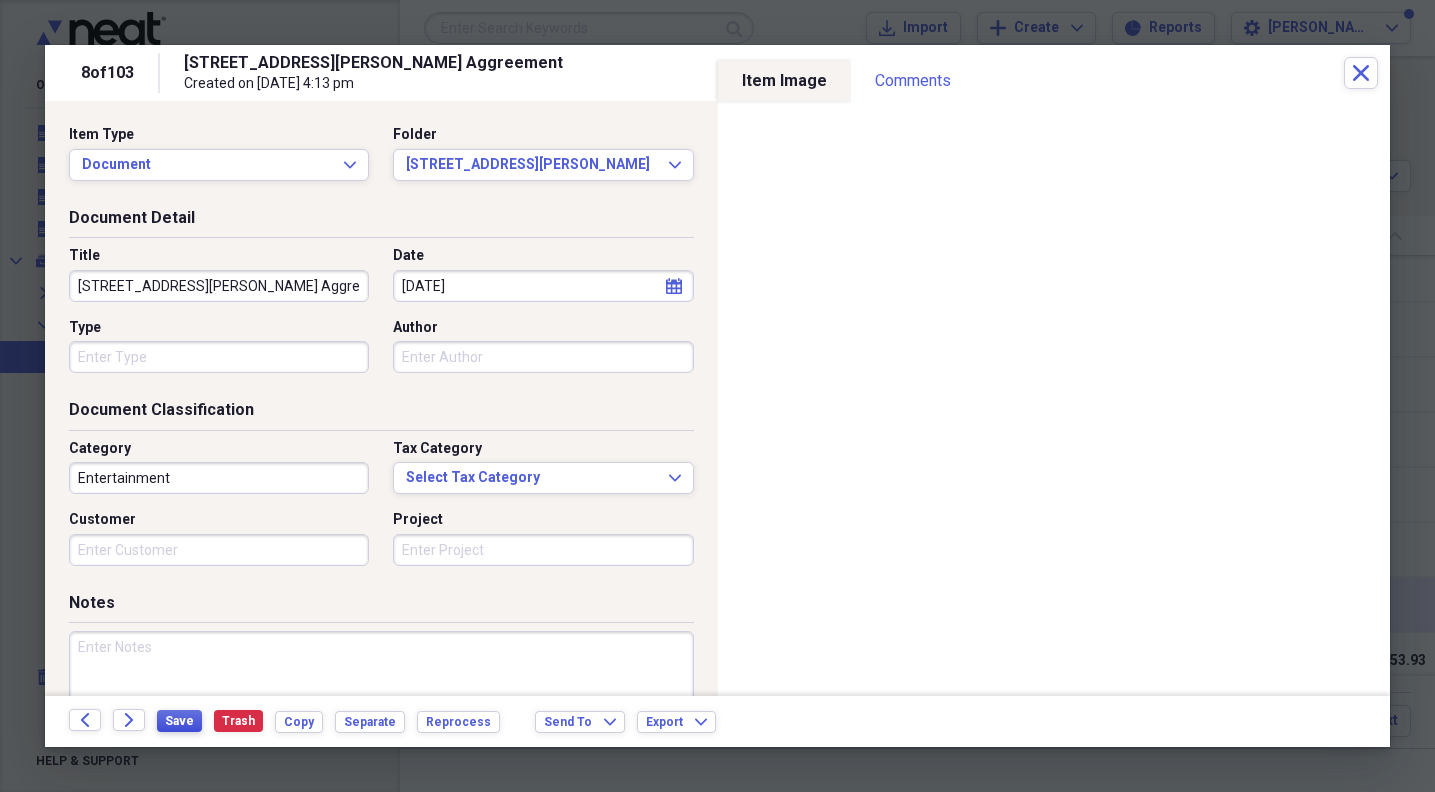 click on "Save" at bounding box center (179, 721) 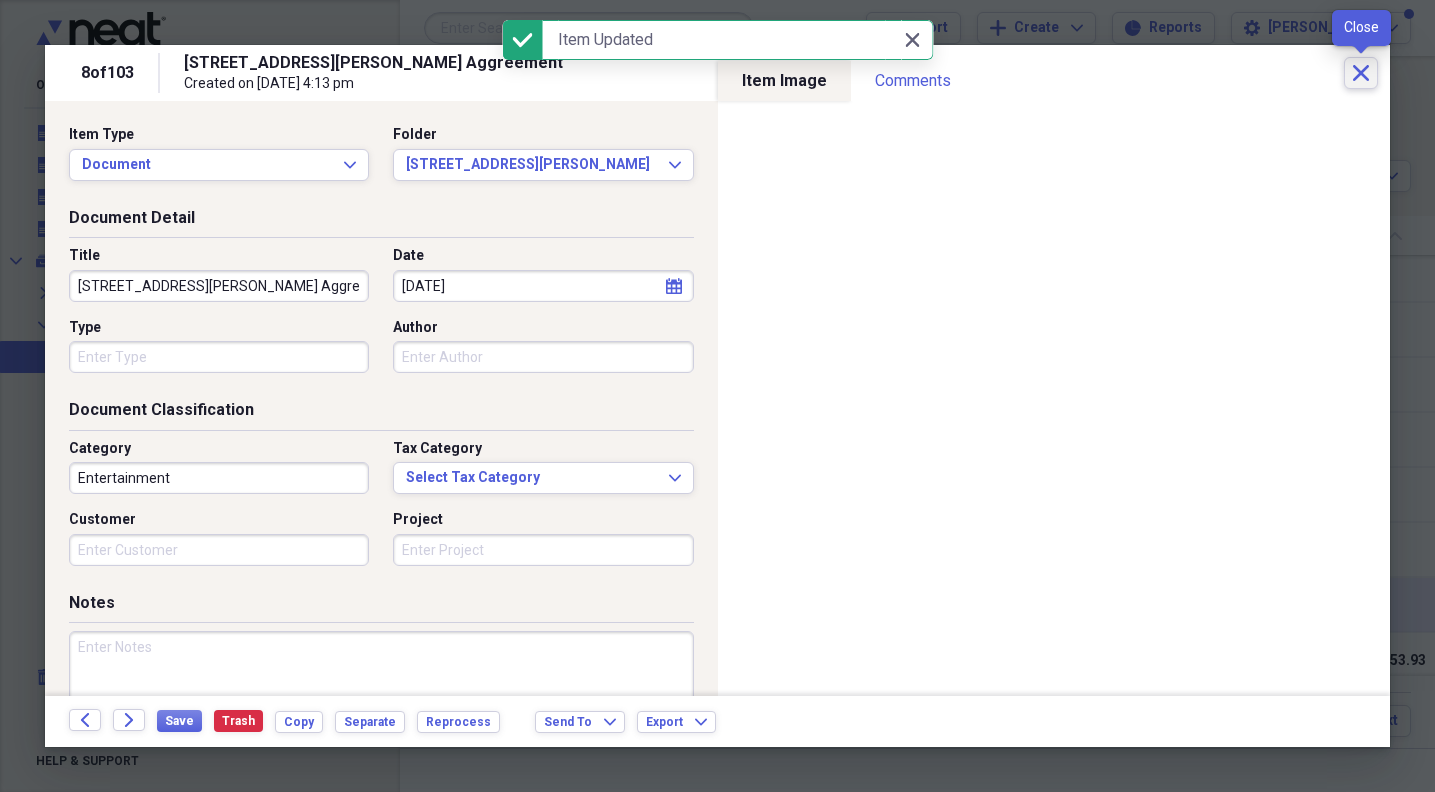 click on "Close" 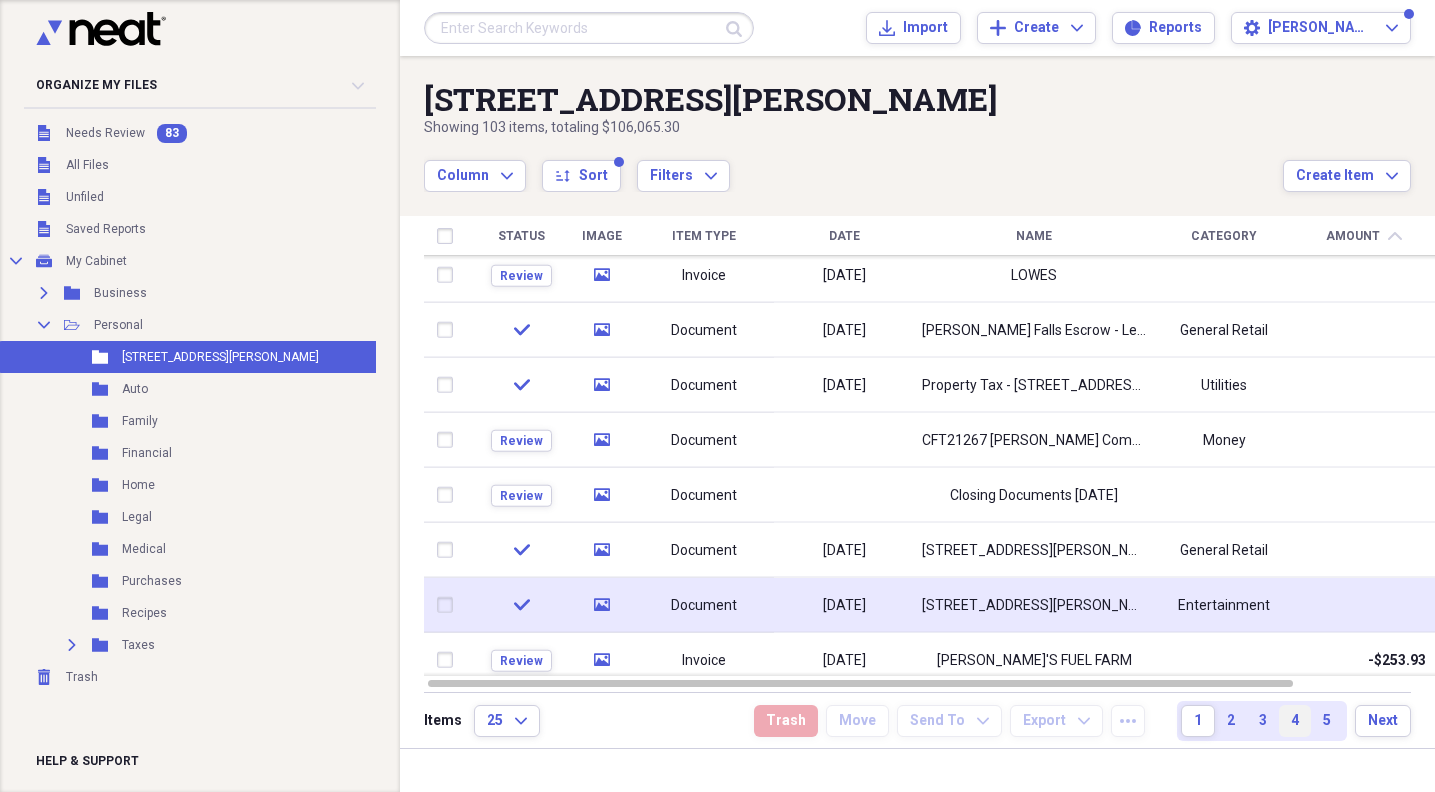 click on "4" at bounding box center [1295, 721] 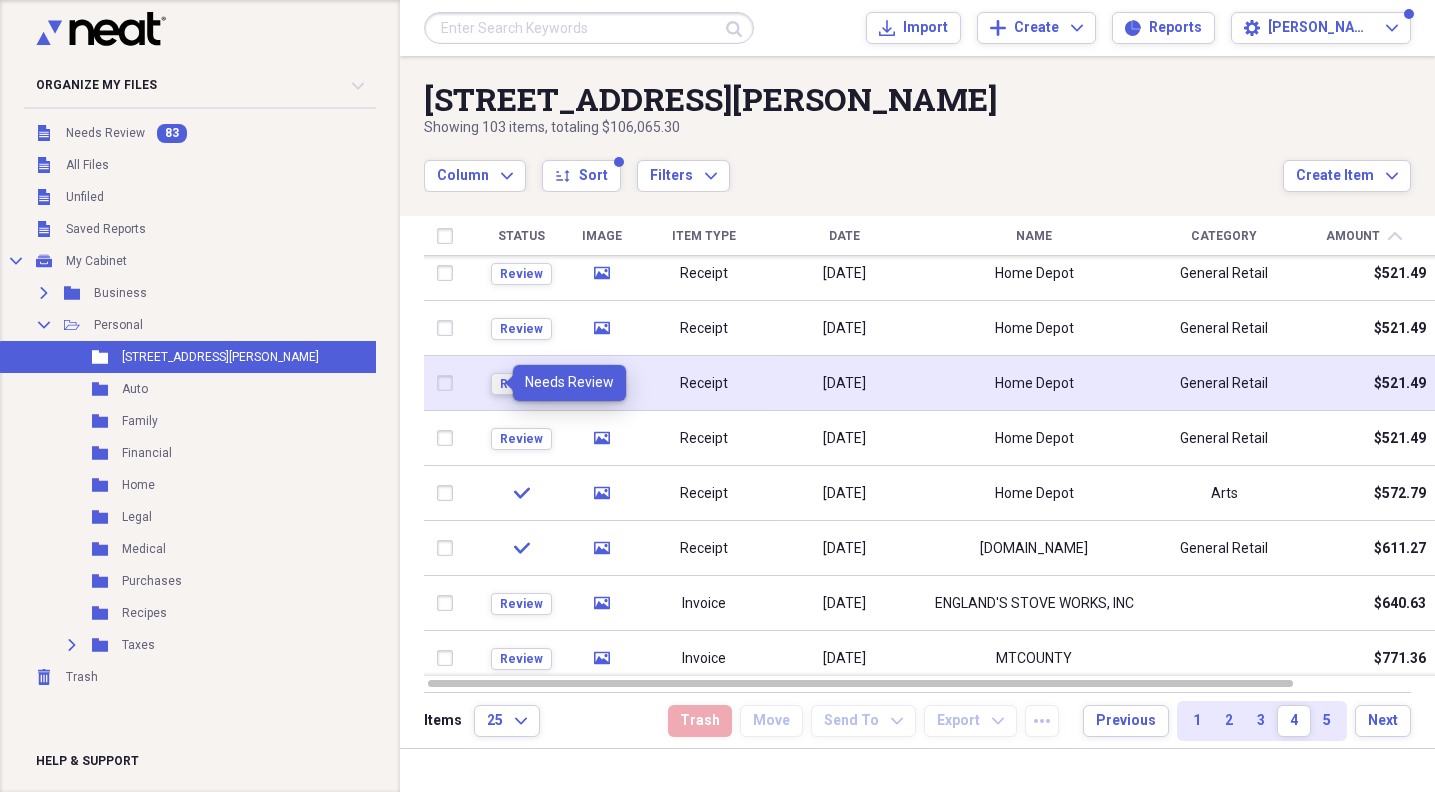 click on "Review" at bounding box center [521, 384] 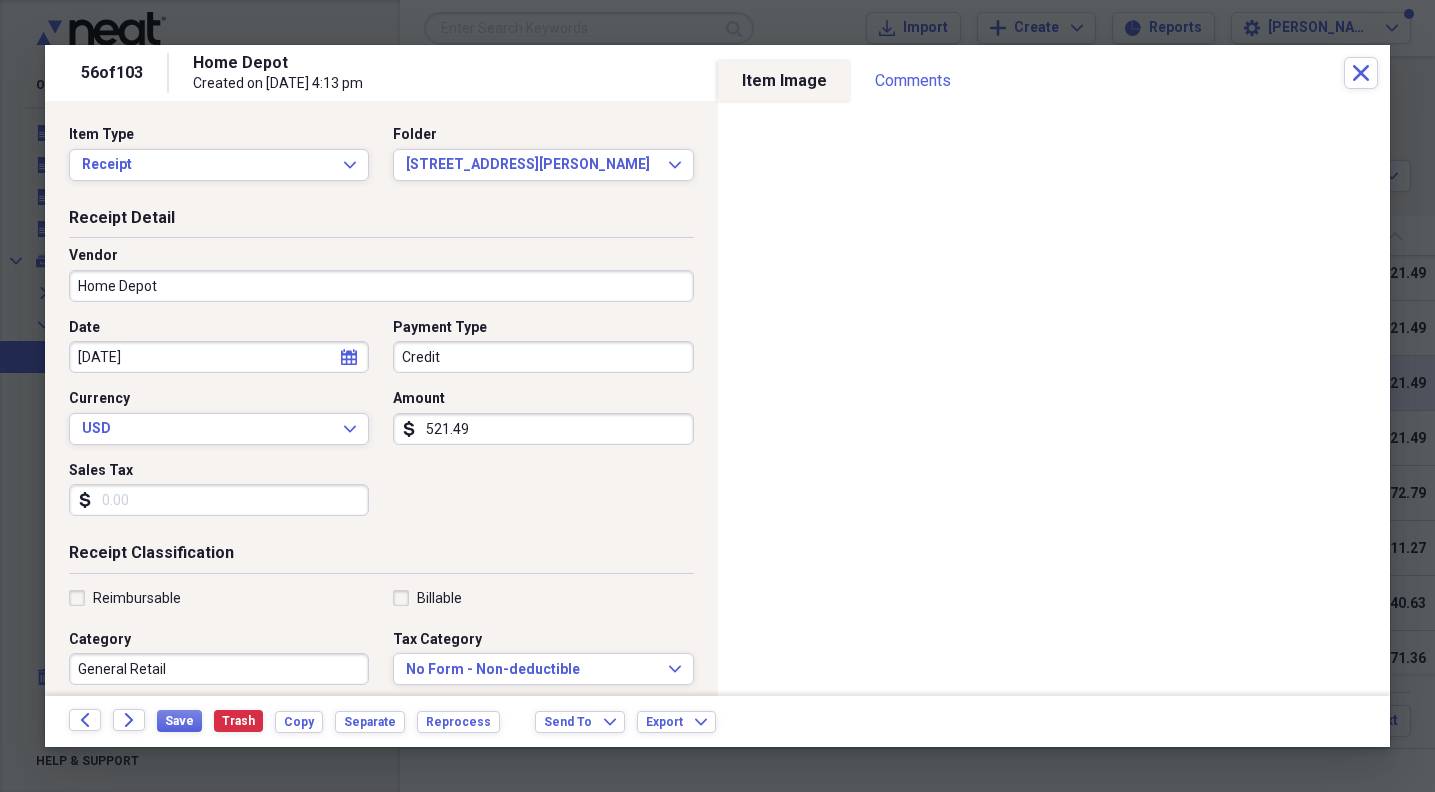 drag, startPoint x: 1363, startPoint y: 72, endPoint x: 645, endPoint y: 73, distance: 718.0007 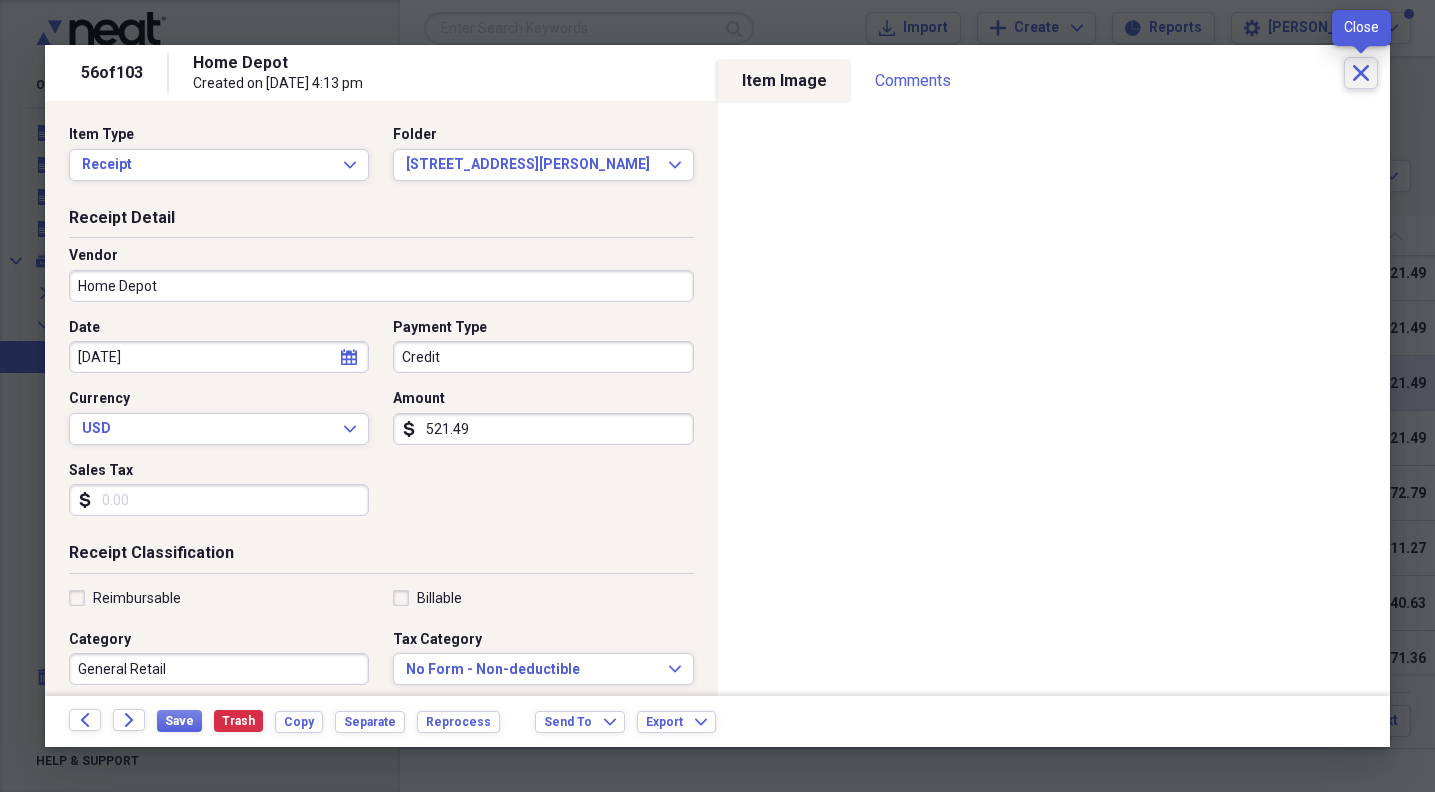 click on "Close" 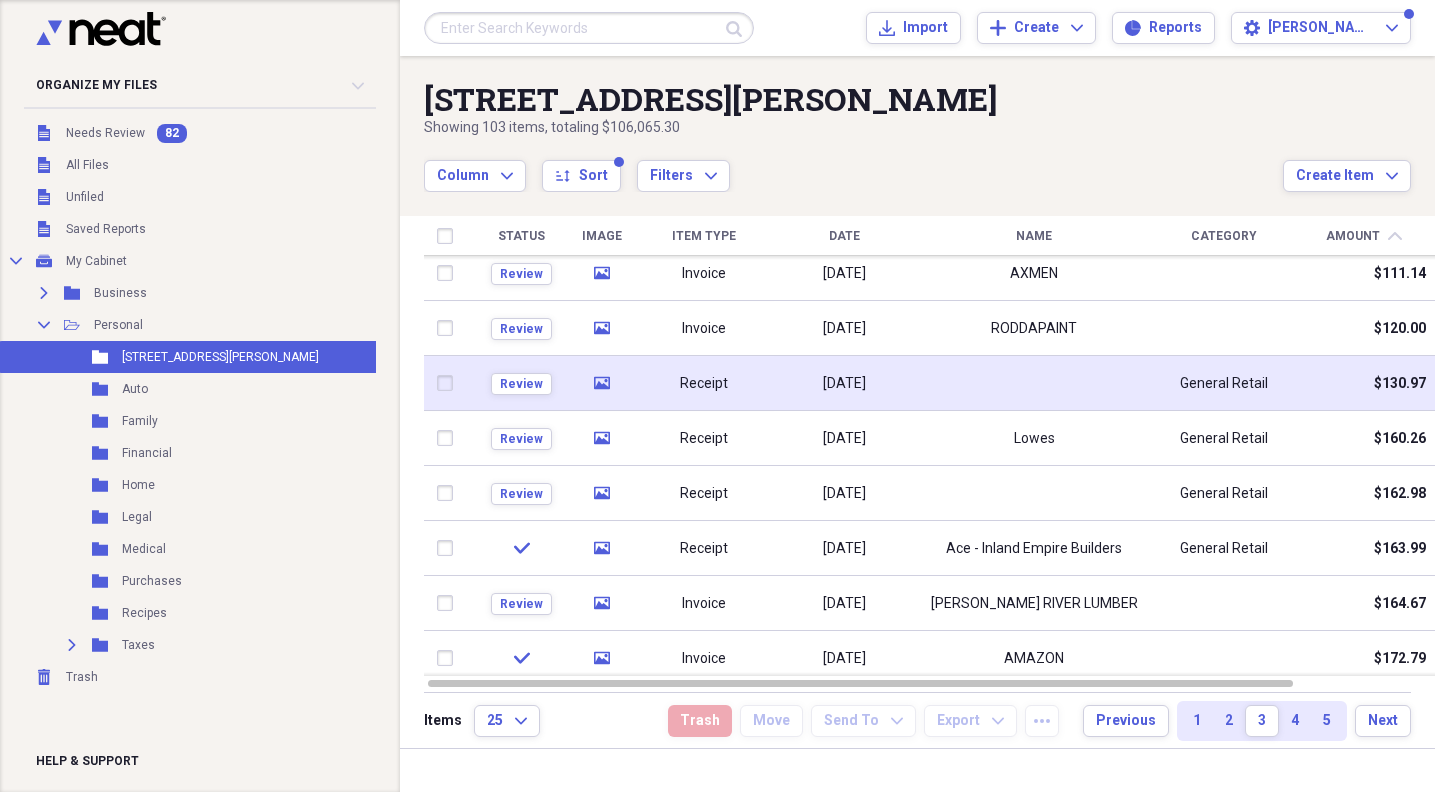 click on "Item Type" at bounding box center [704, 236] 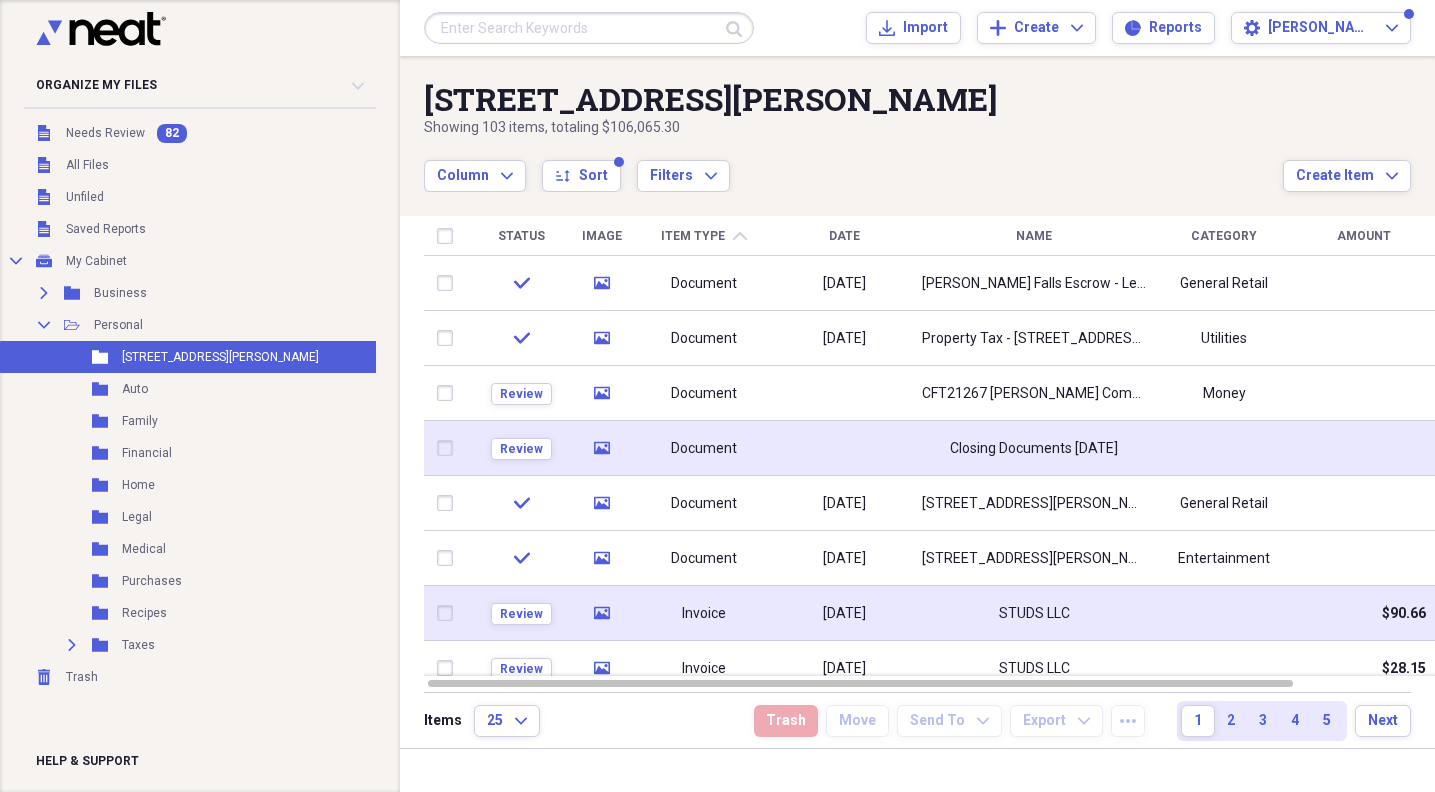 click on "Closing Documents [DATE]" at bounding box center (1034, 449) 